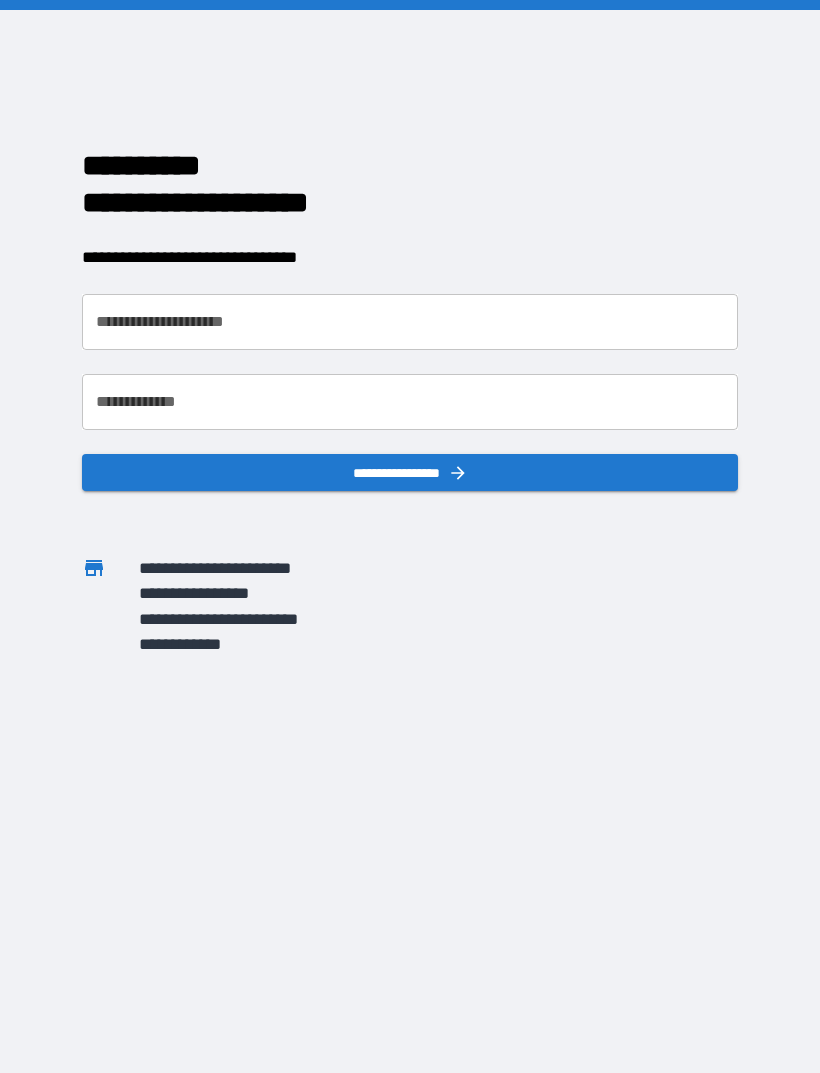 scroll, scrollTop: 0, scrollLeft: 0, axis: both 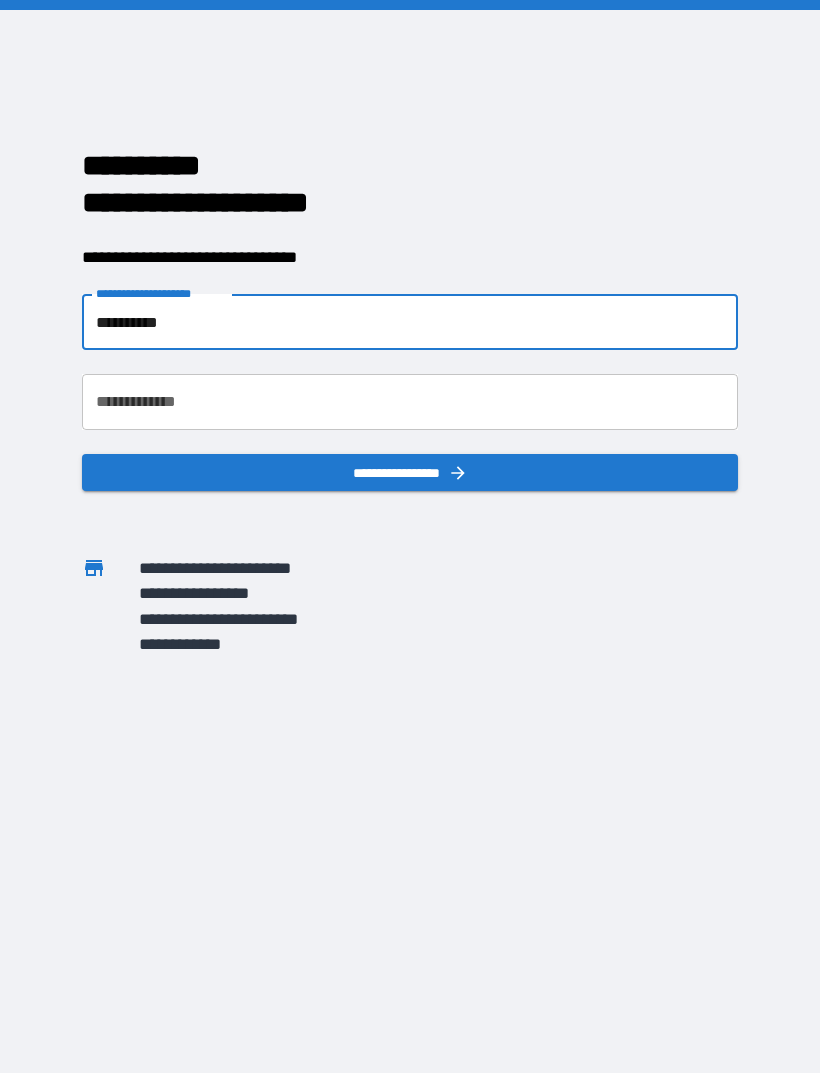 type on "**********" 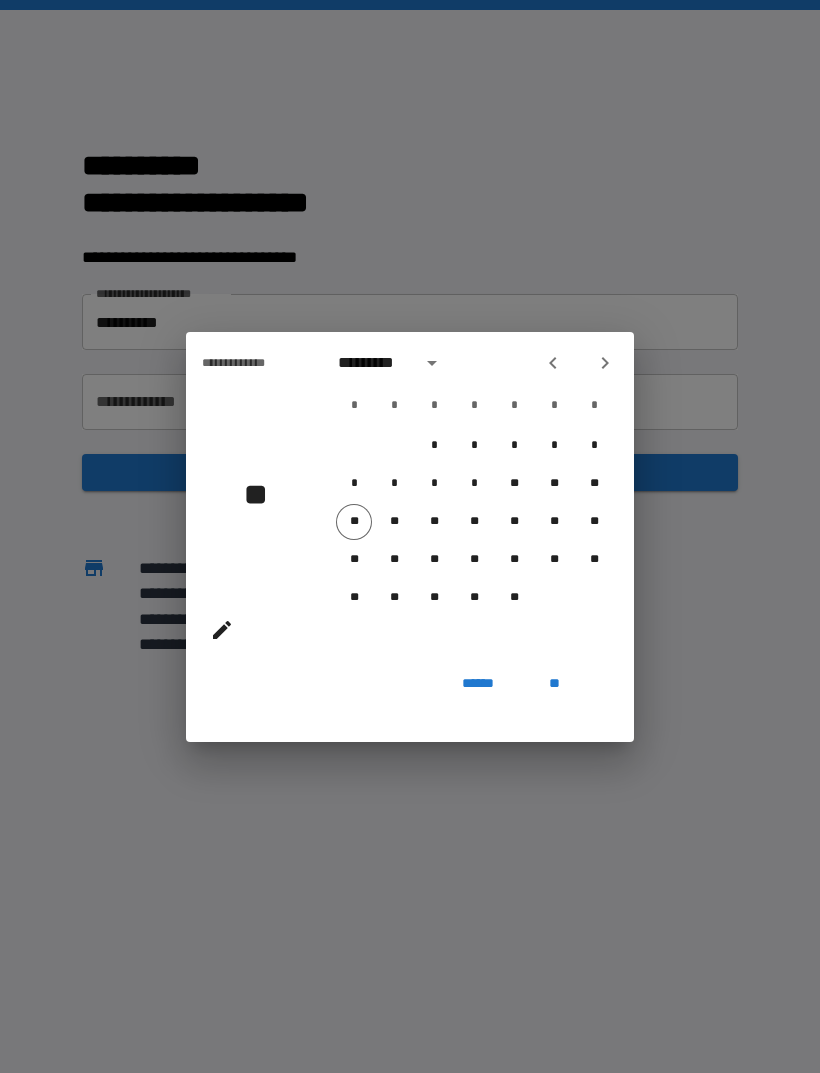 click on "**" at bounding box center [263, 494] 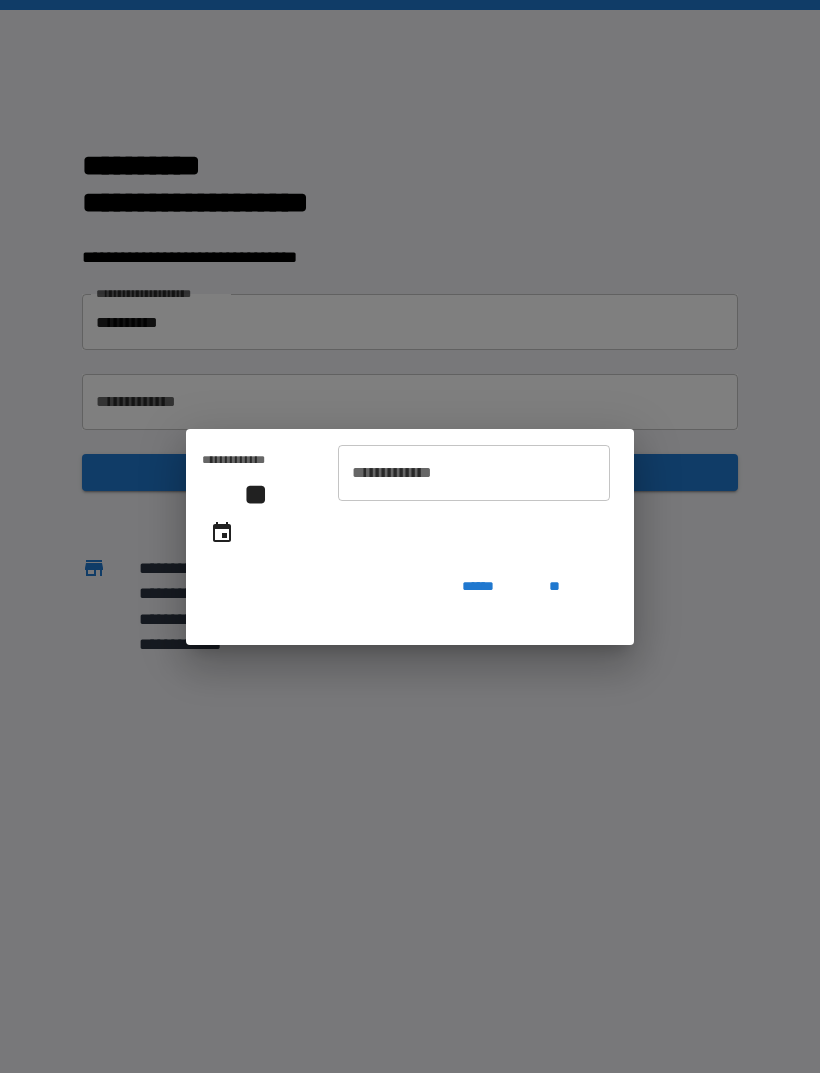 click on "**********" at bounding box center (474, 473) 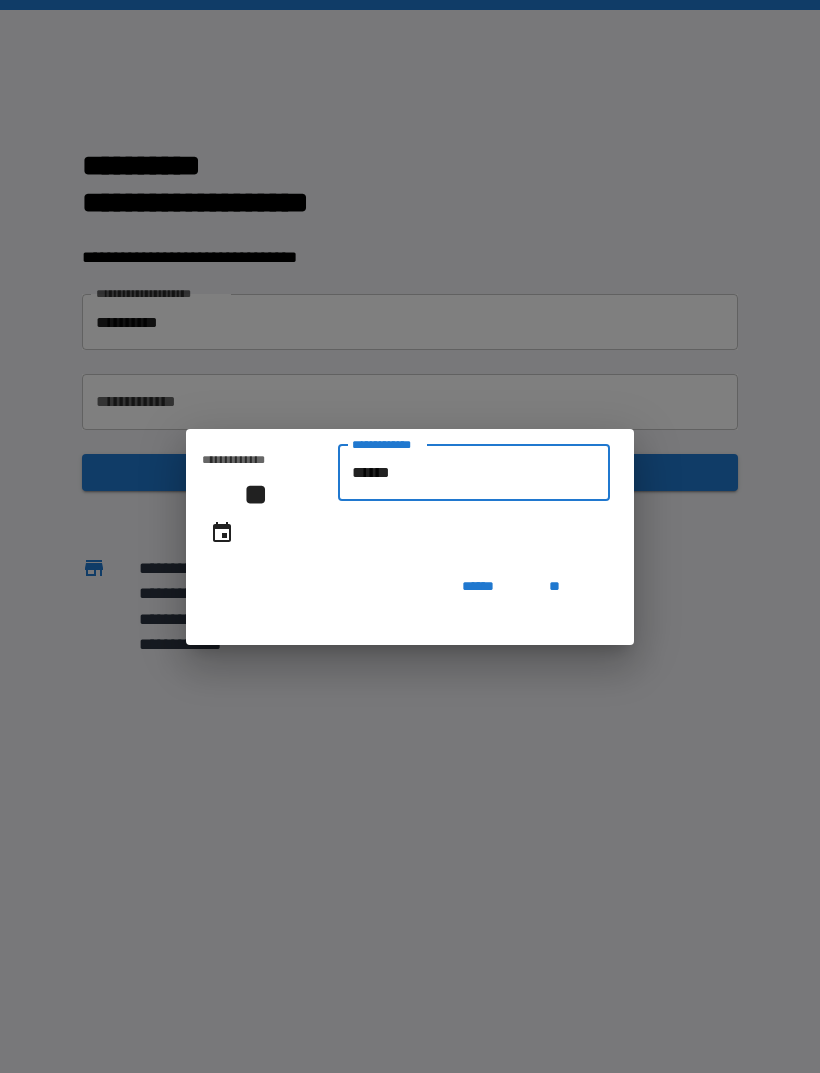 type on "*******" 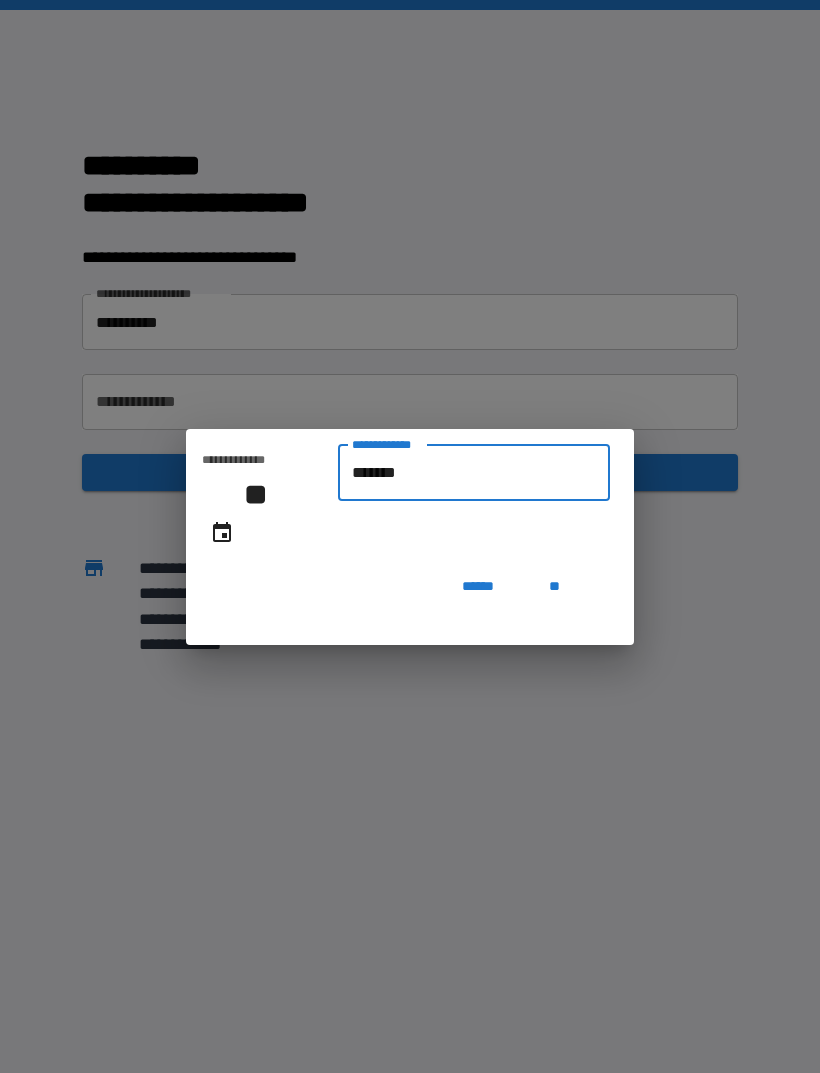 type on "**********" 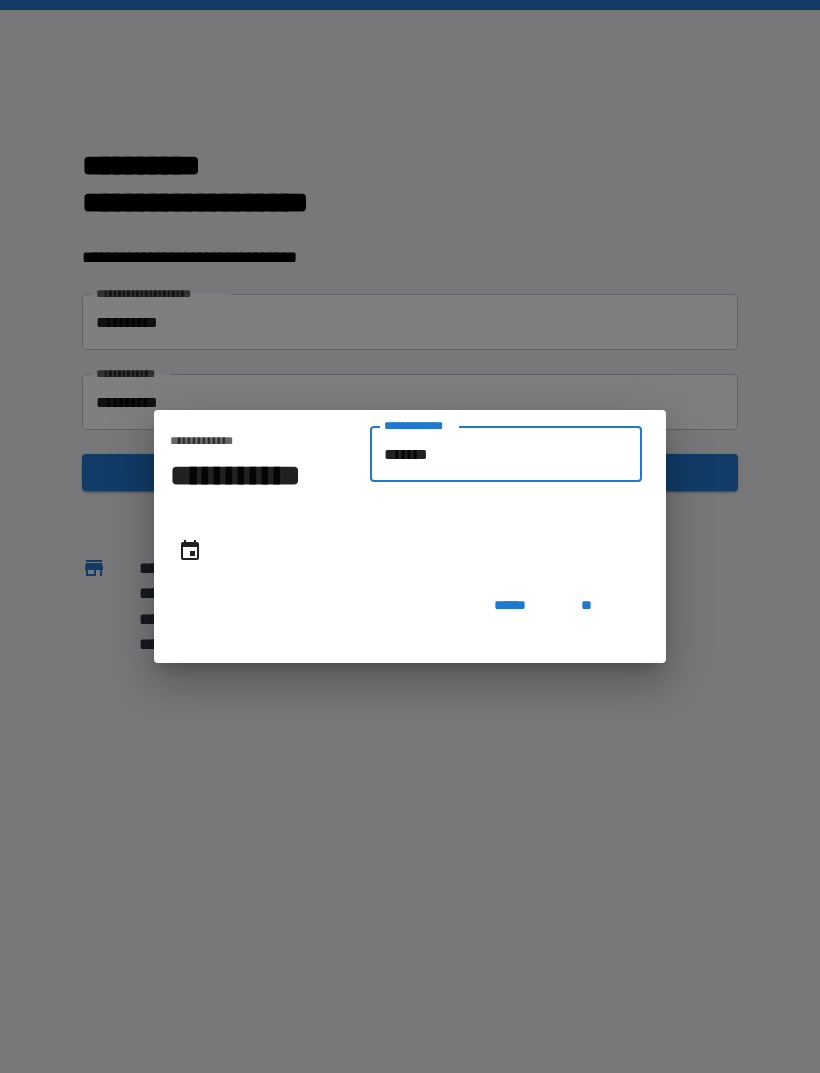 type on "********" 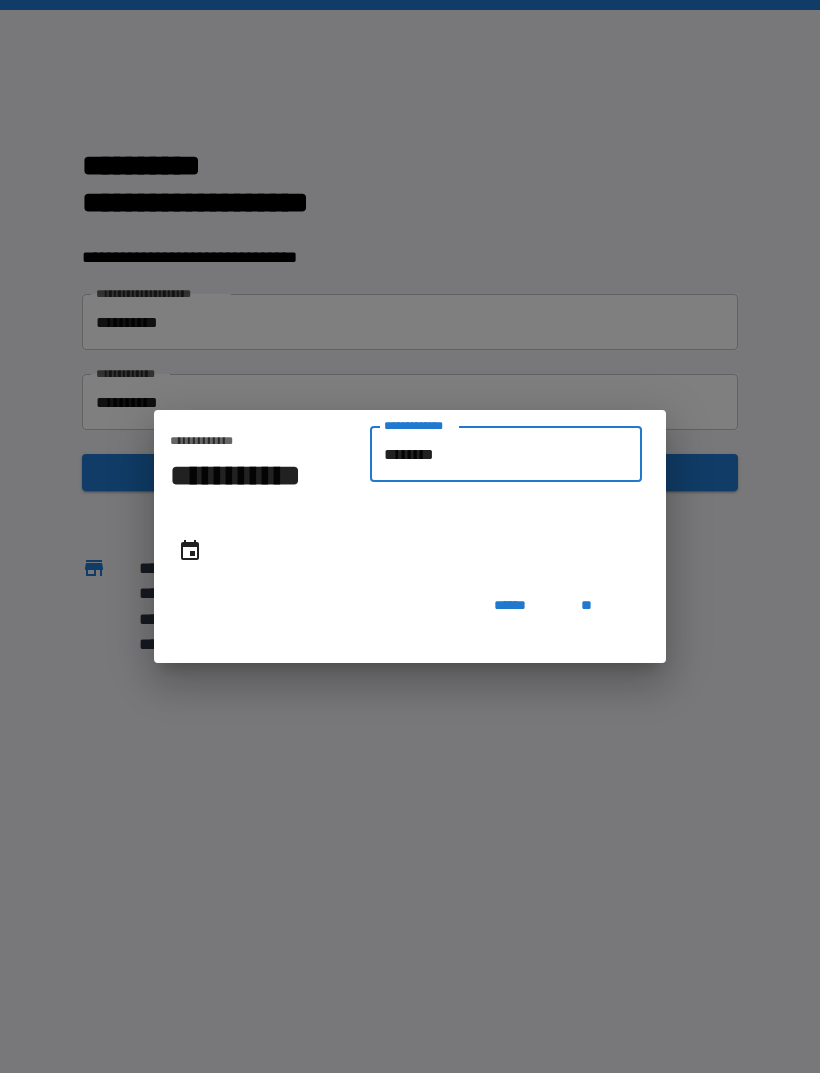 type on "**********" 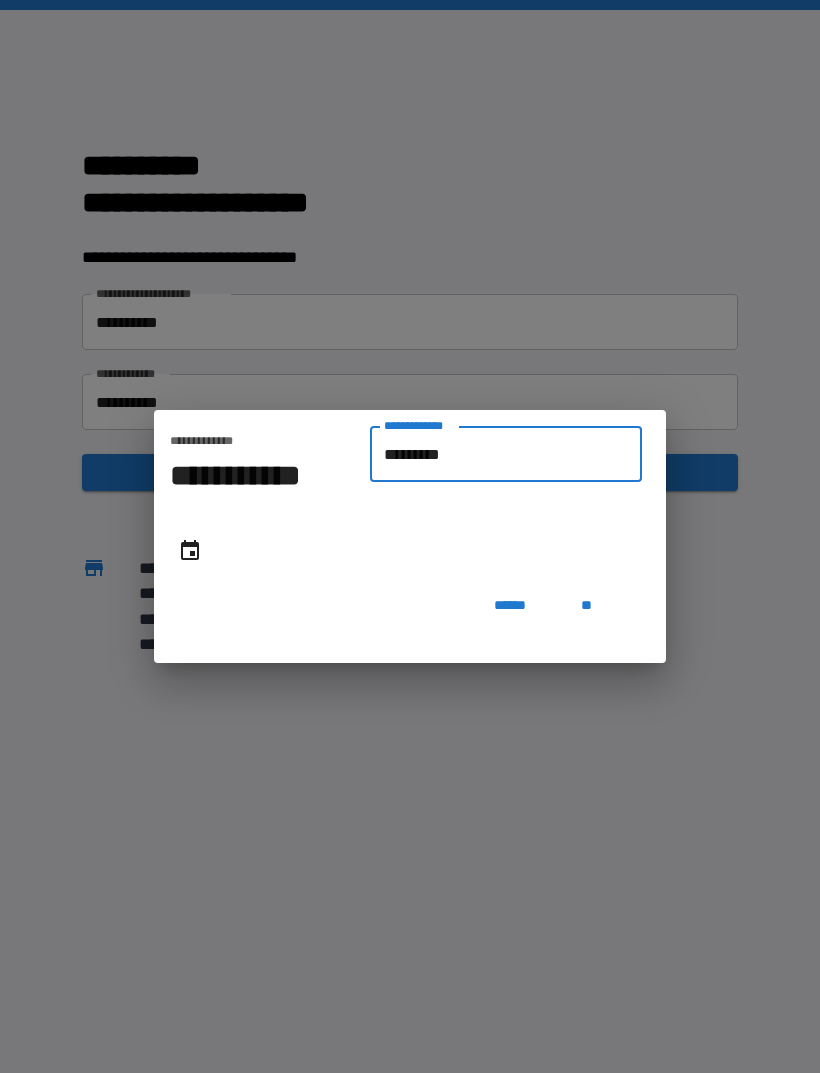 type on "**********" 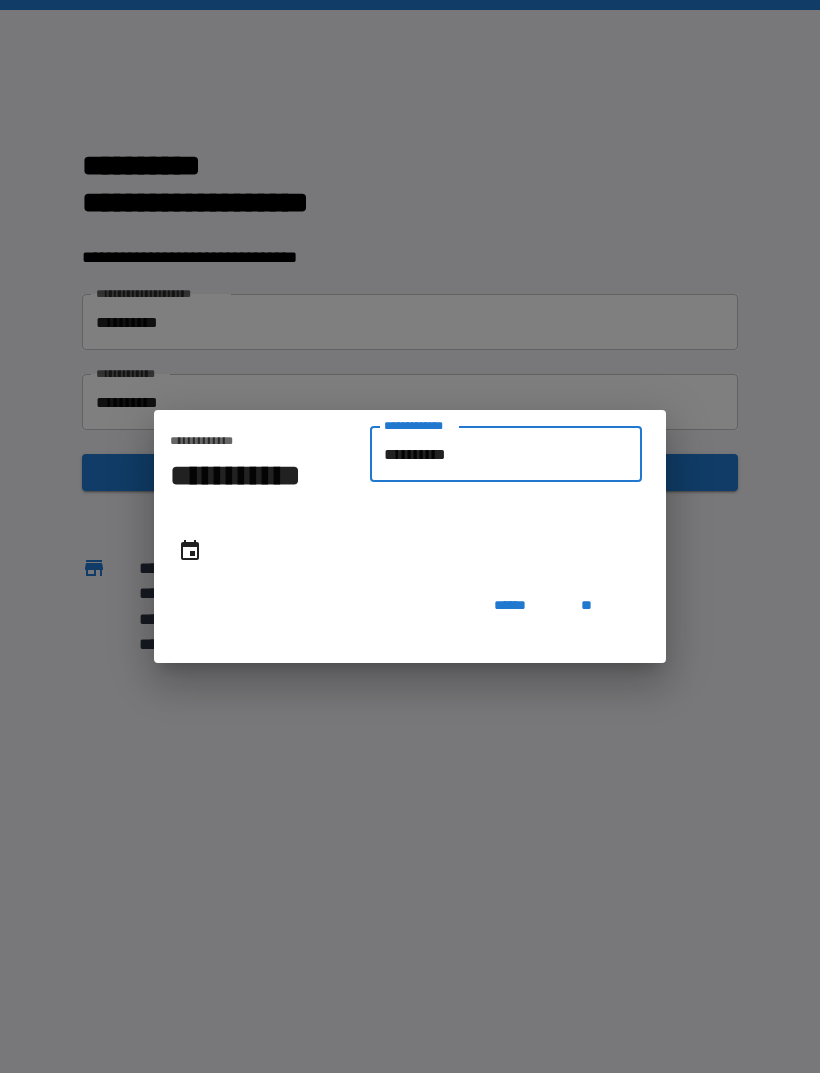 type on "**********" 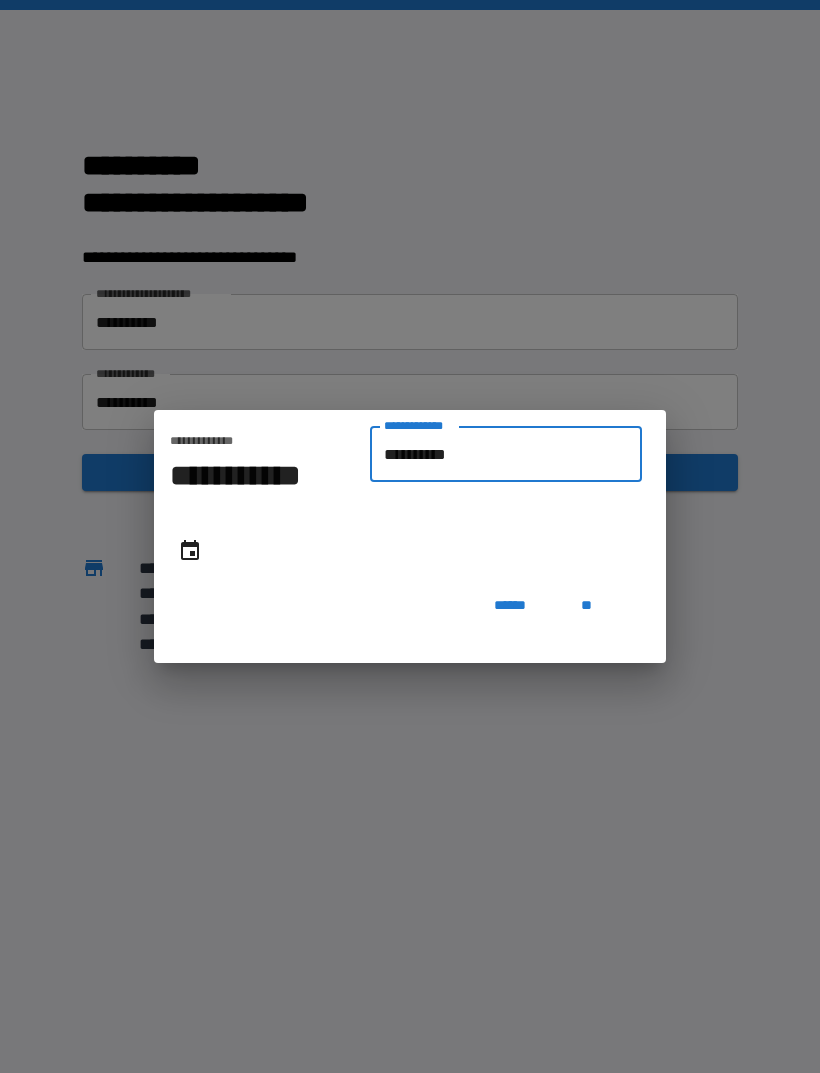 type on "**********" 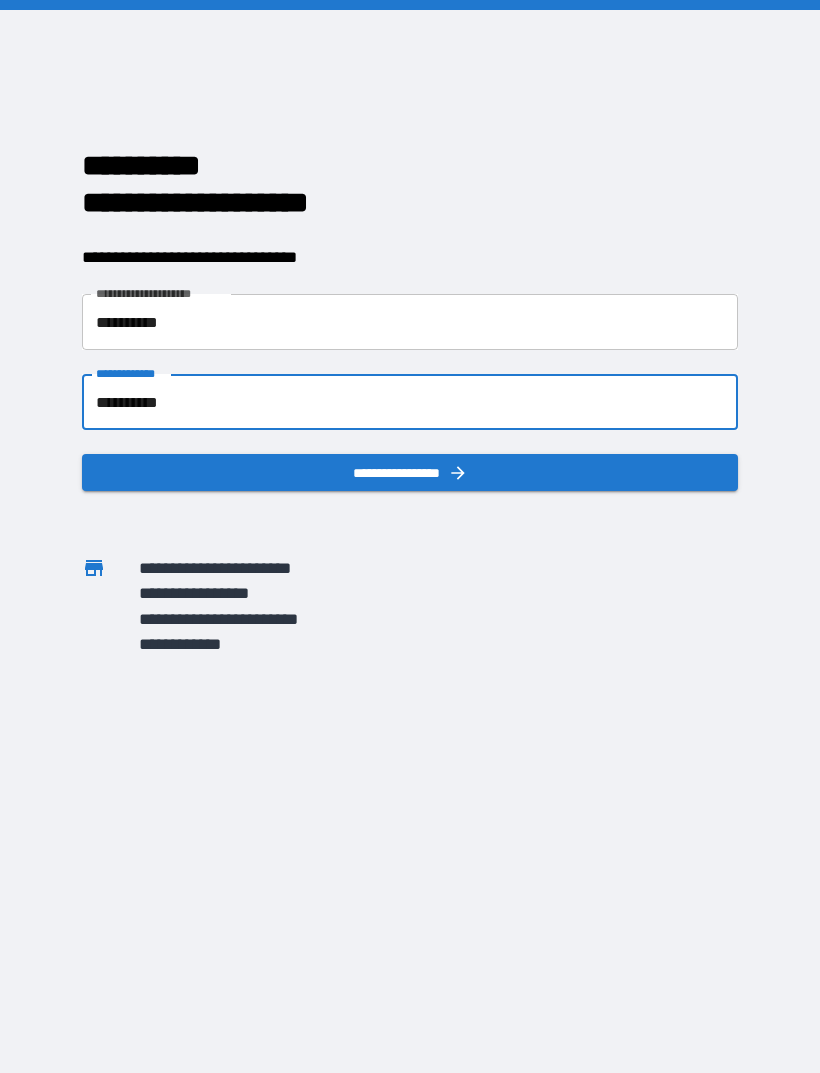 click on "**********" at bounding box center (410, 472) 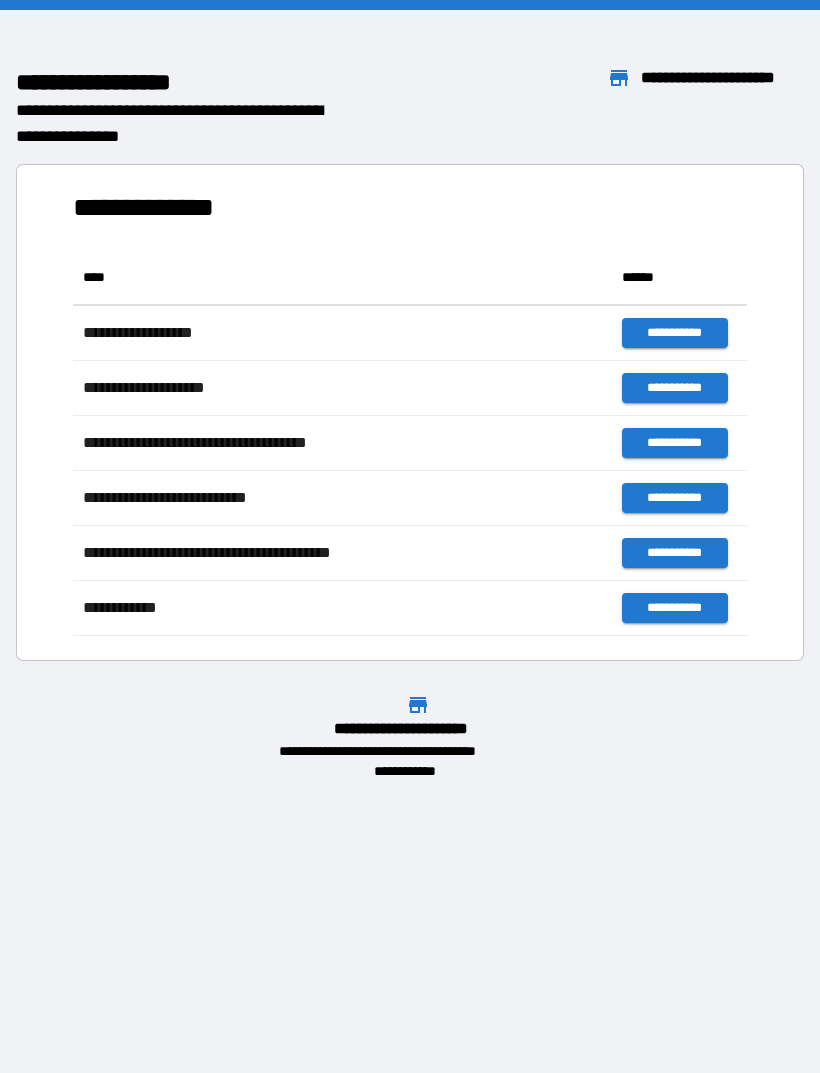 scroll, scrollTop: 1, scrollLeft: 1, axis: both 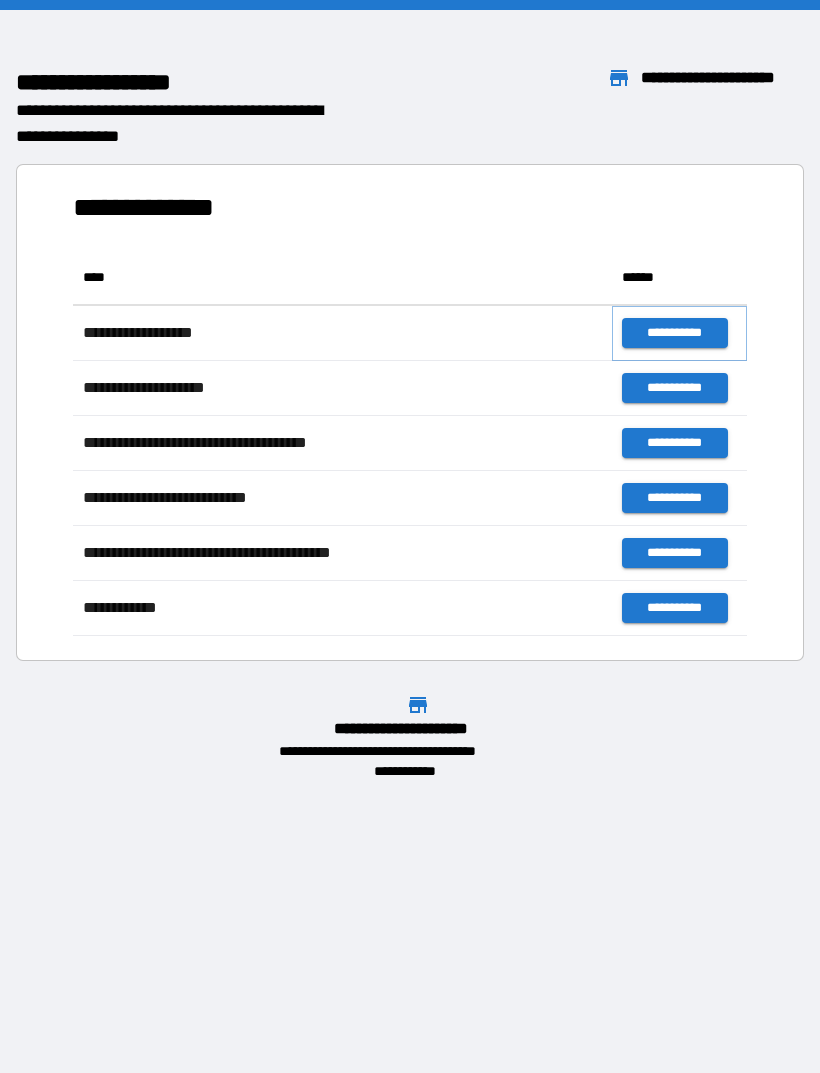 click on "**********" at bounding box center (674, 333) 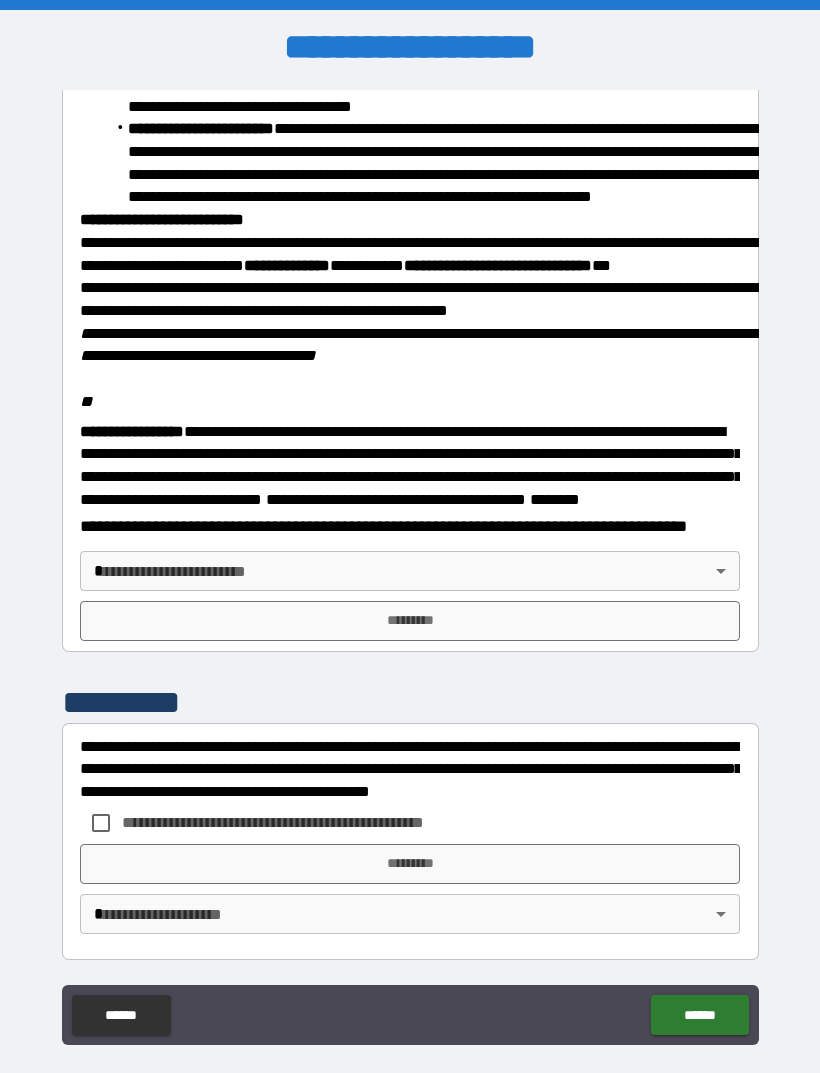 scroll, scrollTop: 2256, scrollLeft: 0, axis: vertical 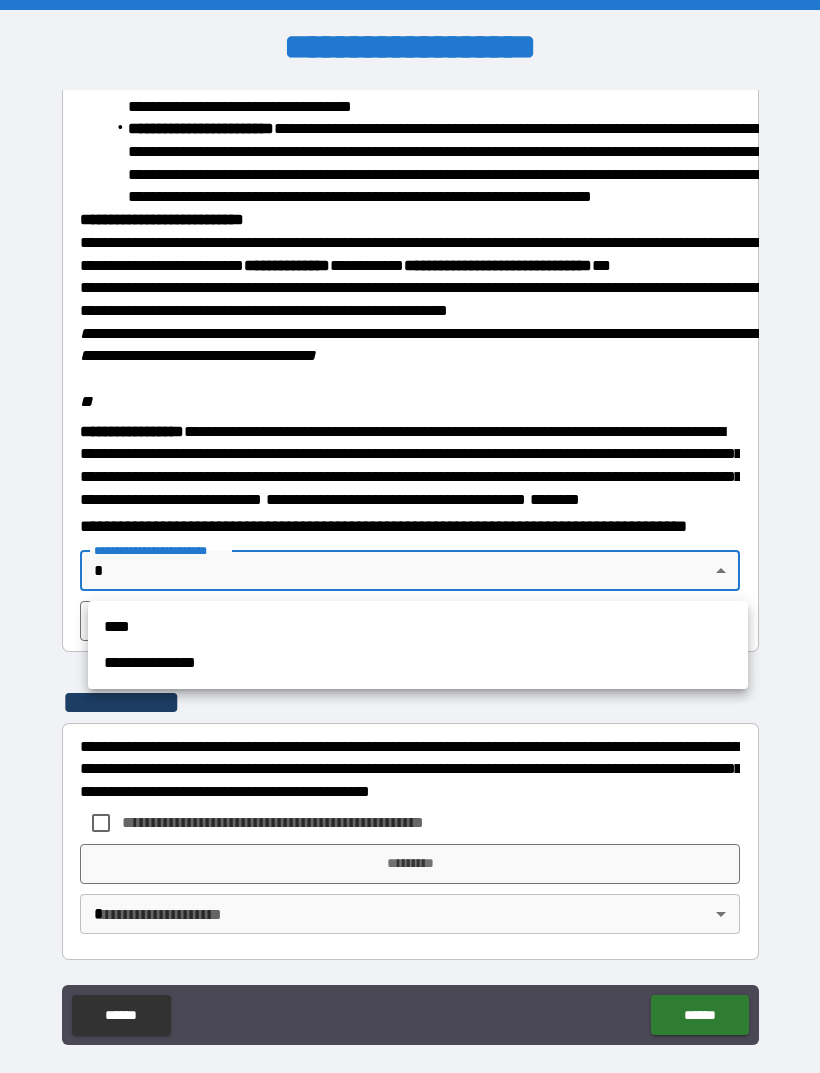 click on "**********" at bounding box center [418, 663] 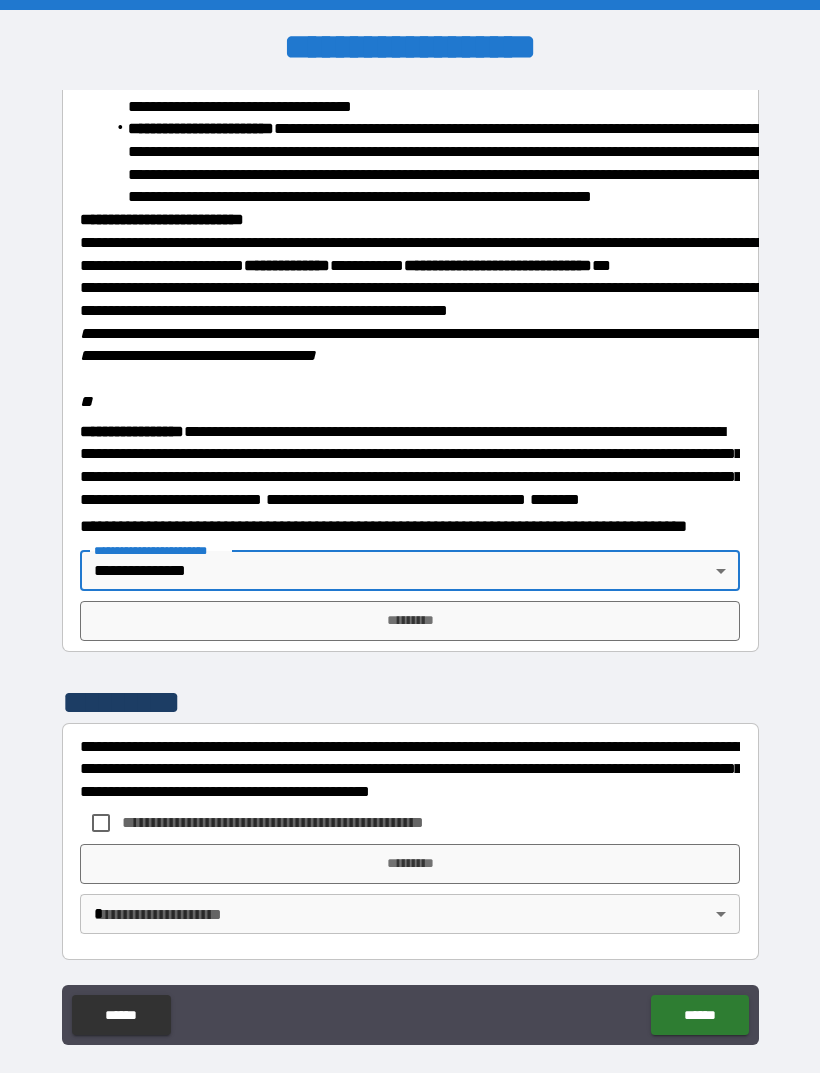 click on "*********" at bounding box center (410, 621) 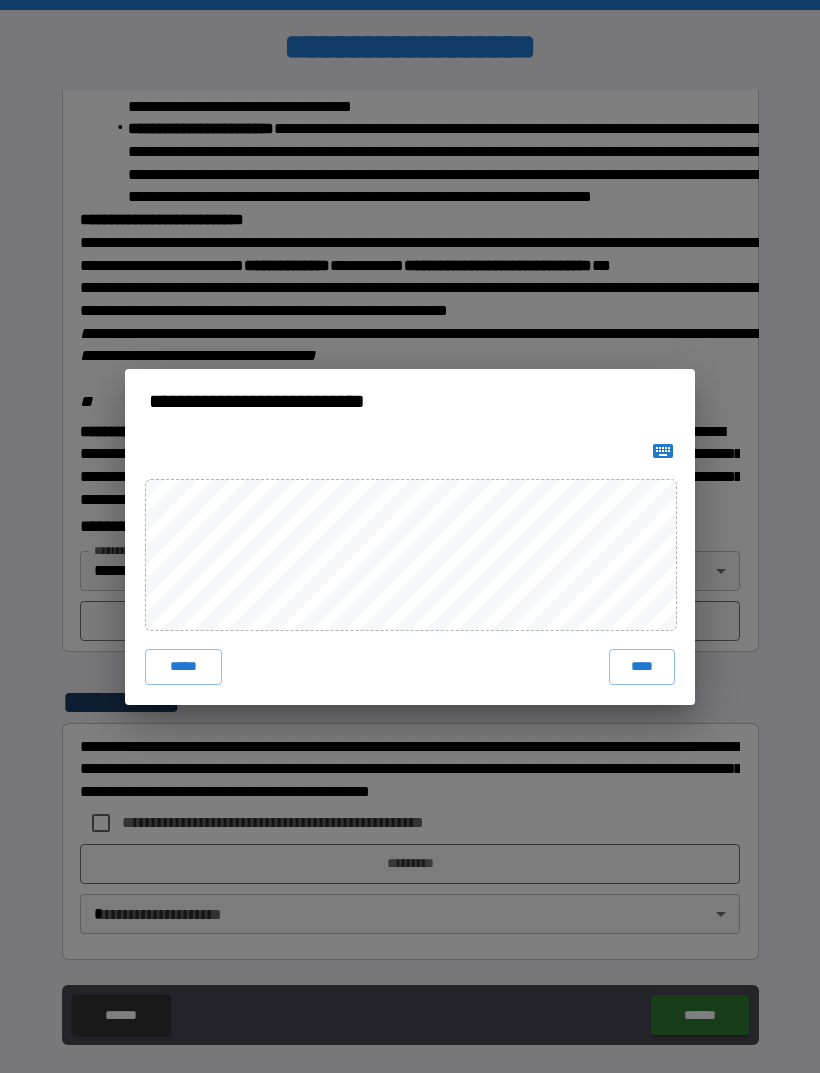 click on "****" at bounding box center (642, 667) 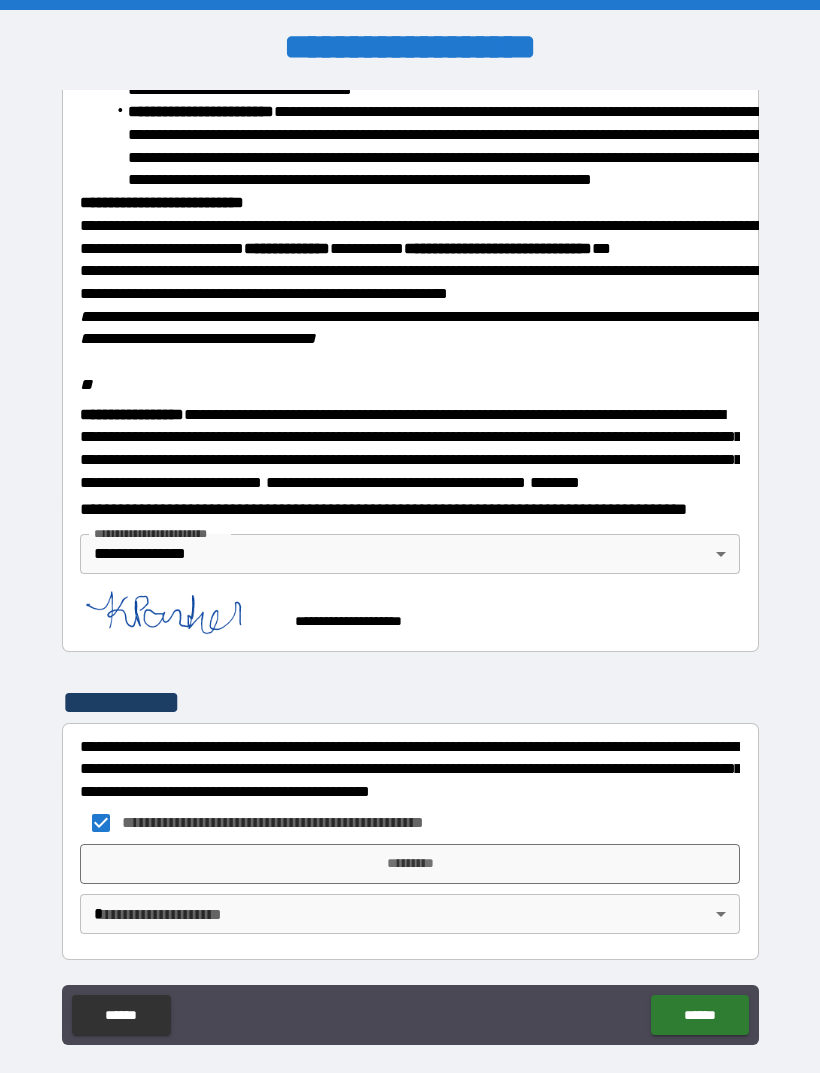 scroll, scrollTop: 2273, scrollLeft: 0, axis: vertical 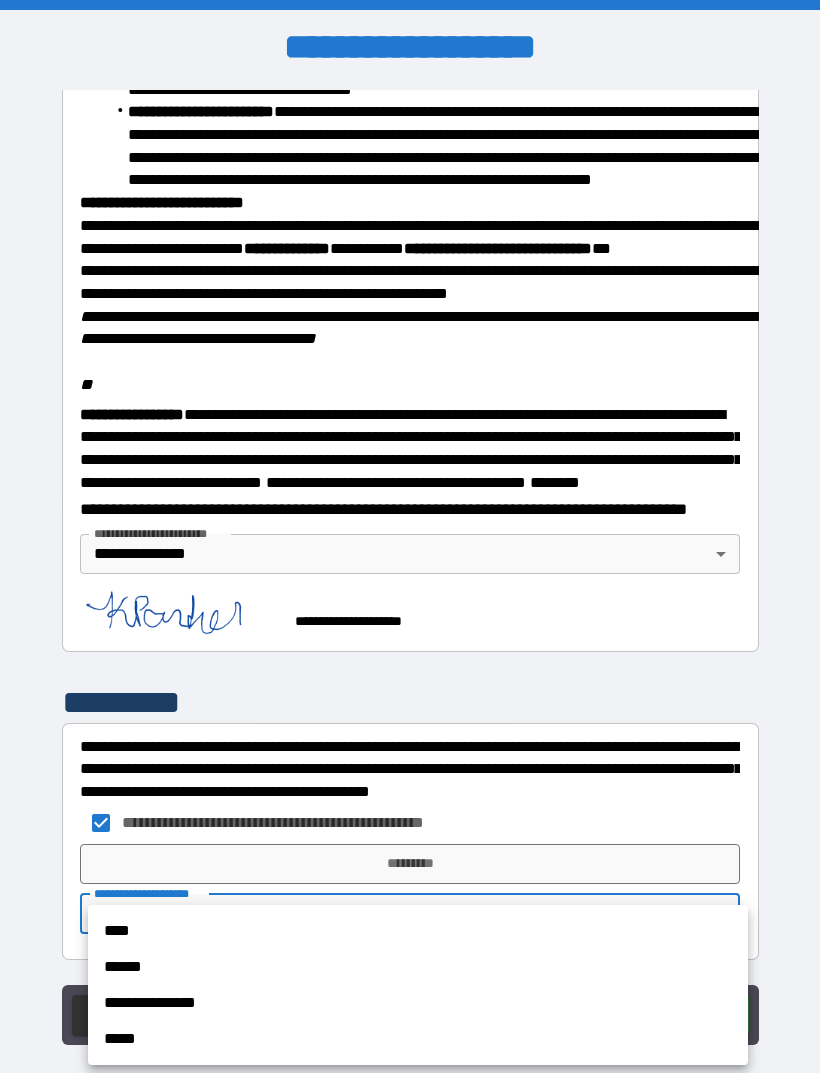 click on "**********" at bounding box center [418, 1003] 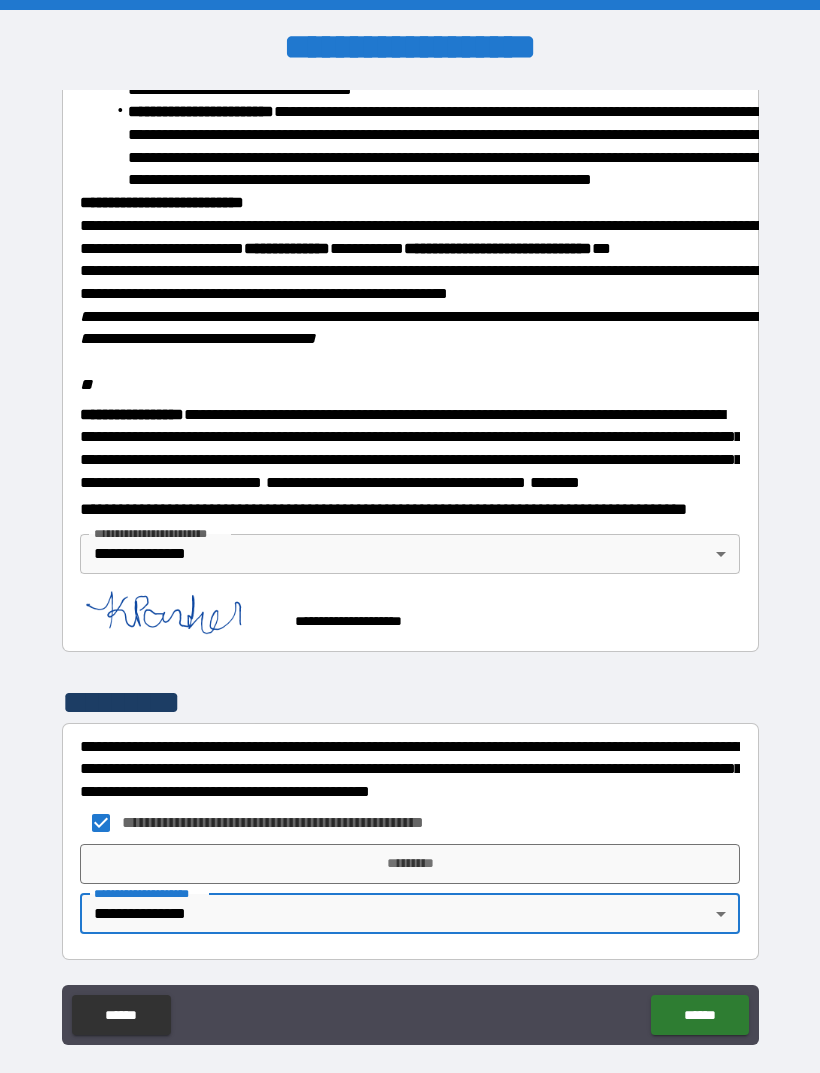 click on "******" at bounding box center [699, 1015] 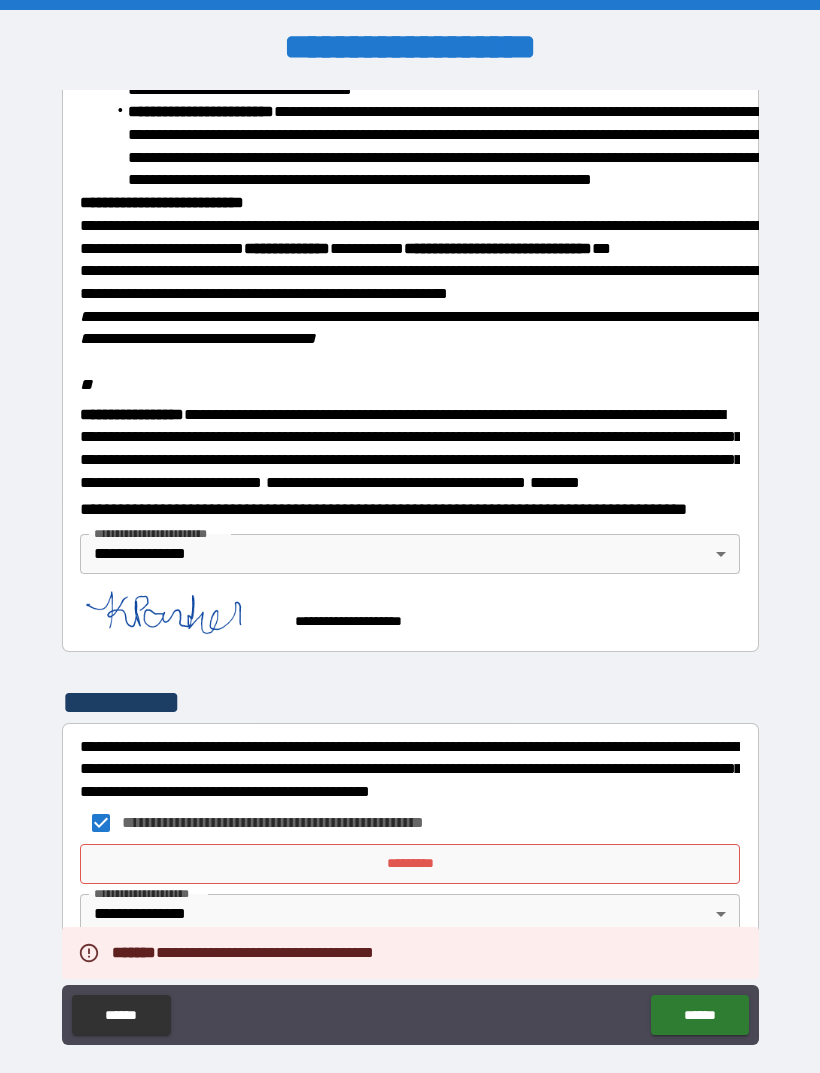 click on "*********" at bounding box center [410, 864] 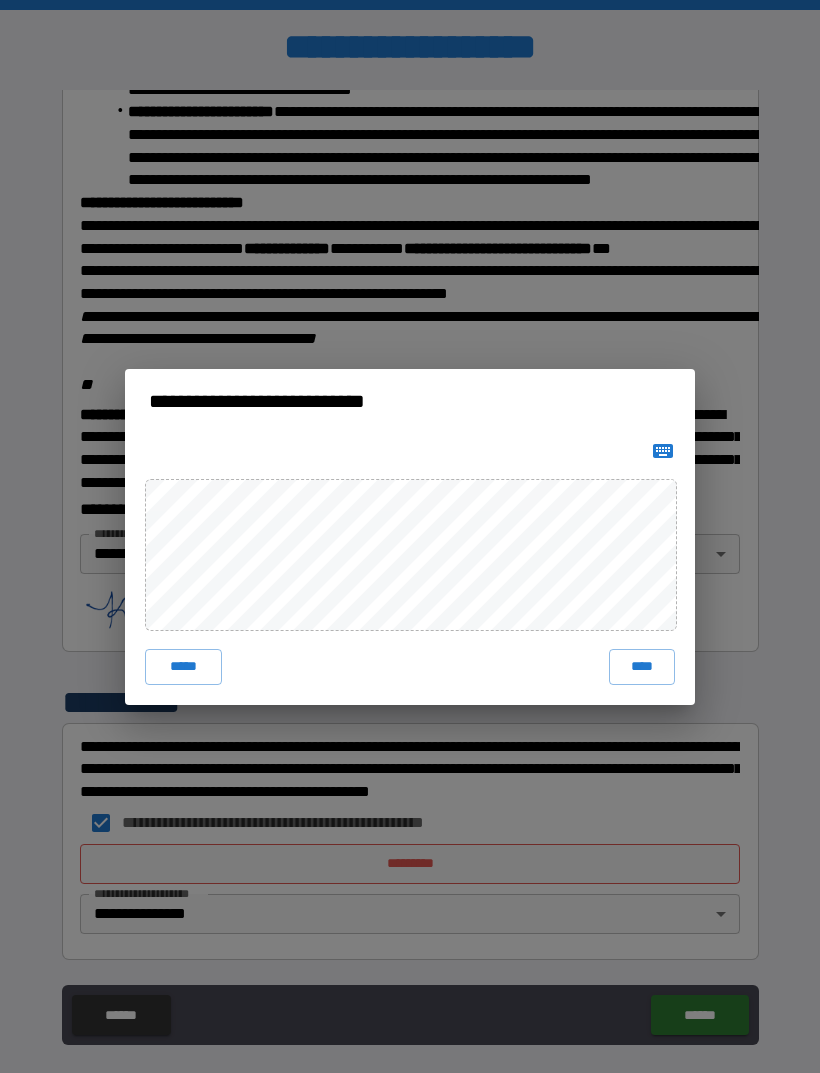 click on "****" at bounding box center [642, 667] 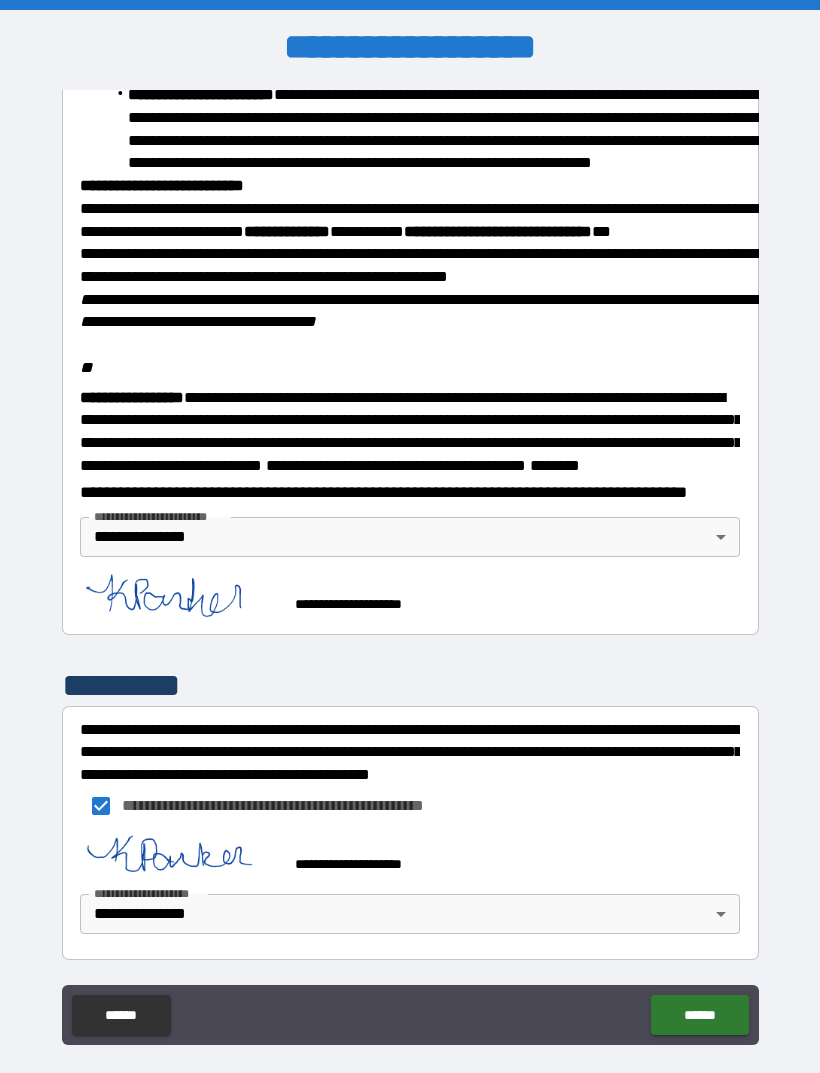 click on "******" at bounding box center (699, 1015) 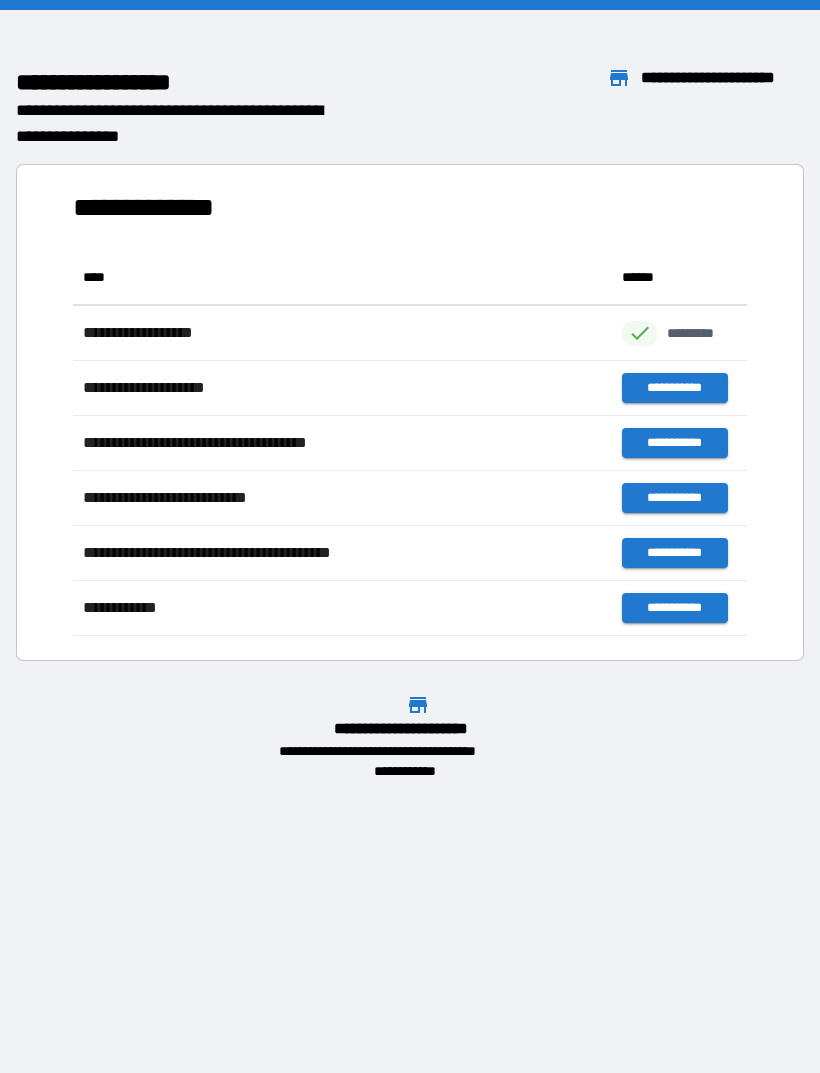 scroll, scrollTop: 386, scrollLeft: 674, axis: both 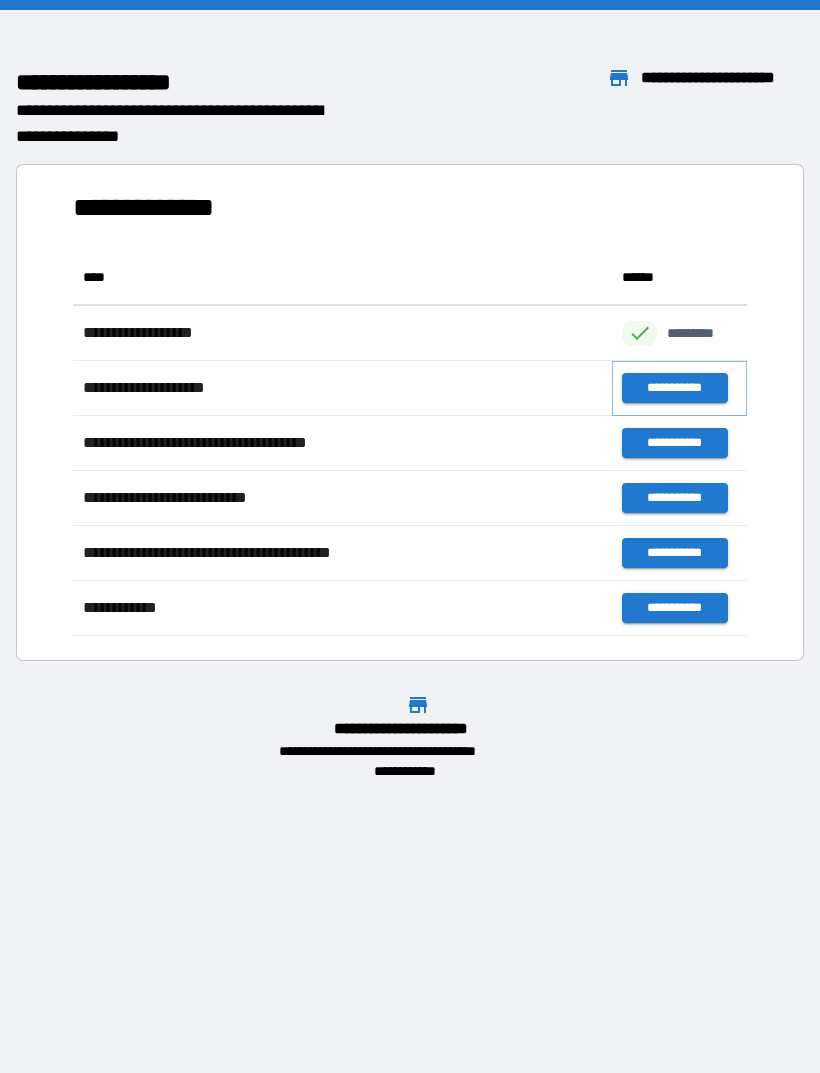 click on "**********" at bounding box center (674, 388) 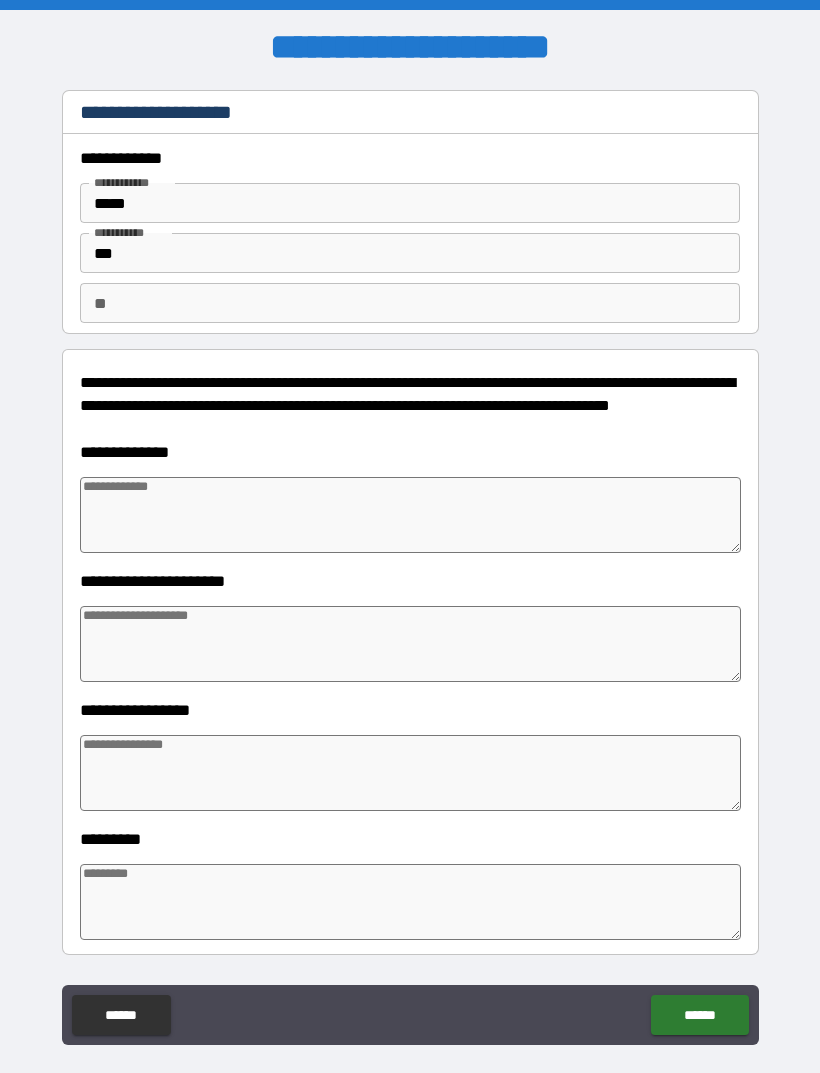 type on "*" 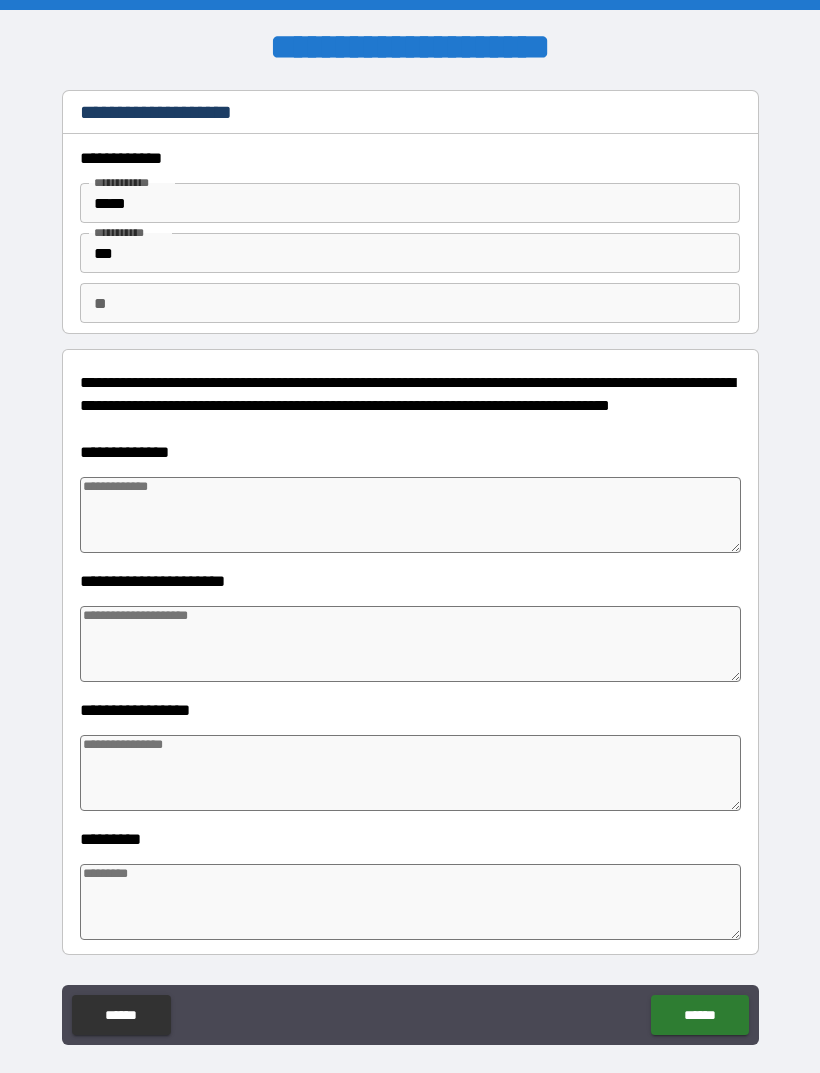 type on "*" 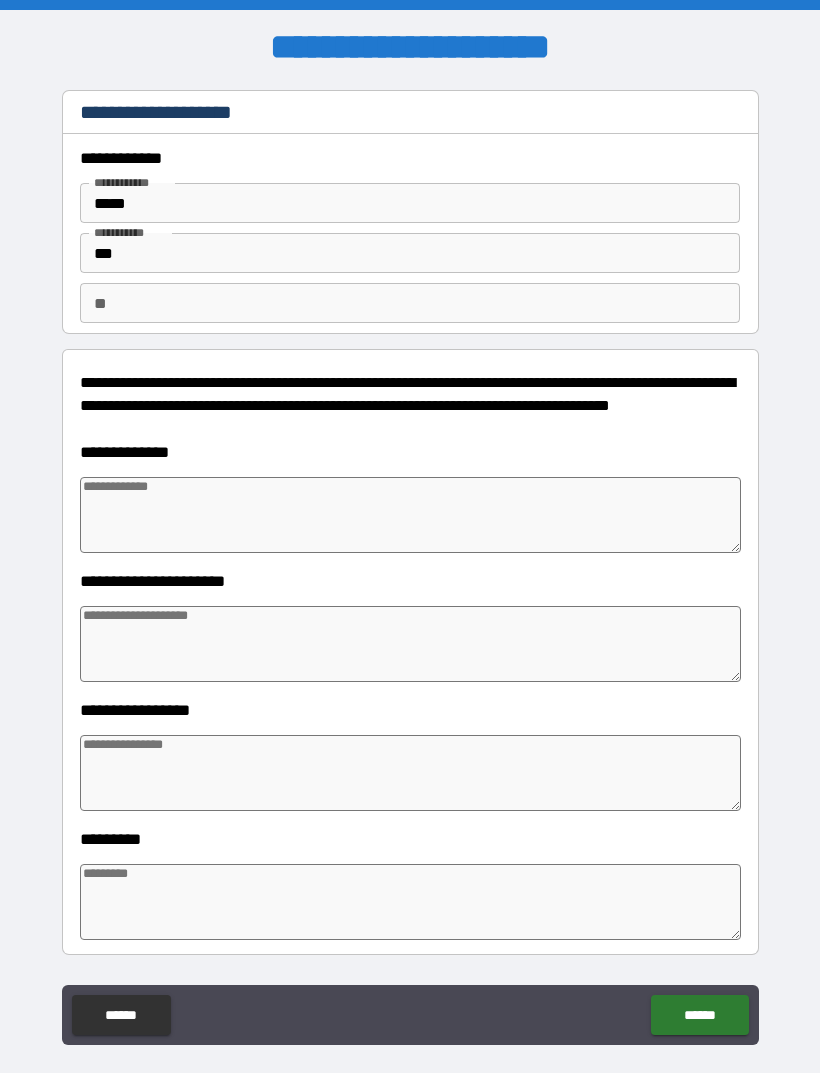 type on "*" 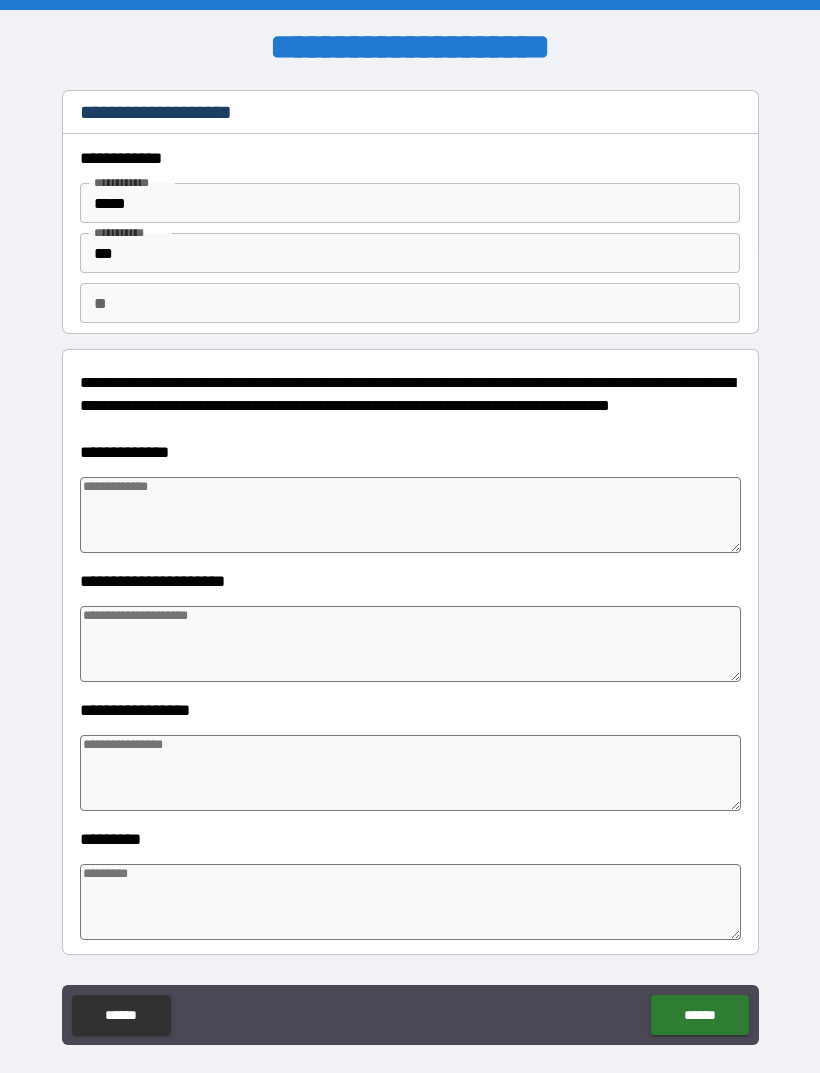 type on "*" 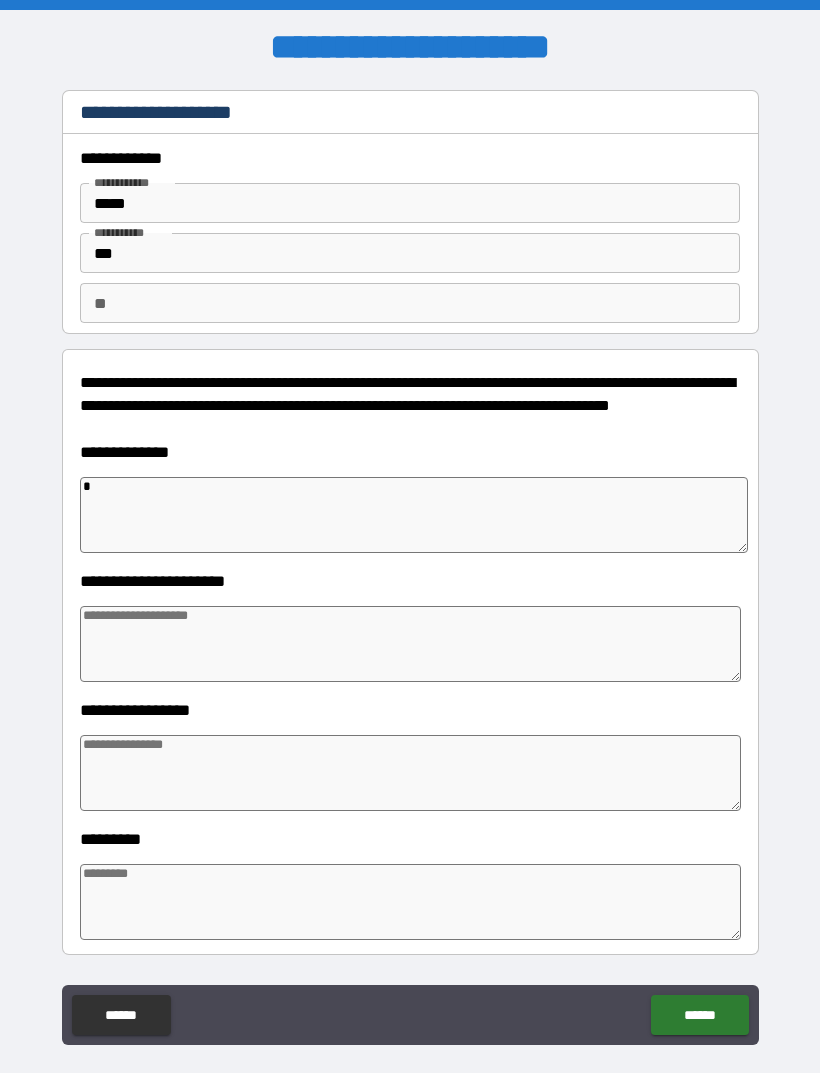 type on "*" 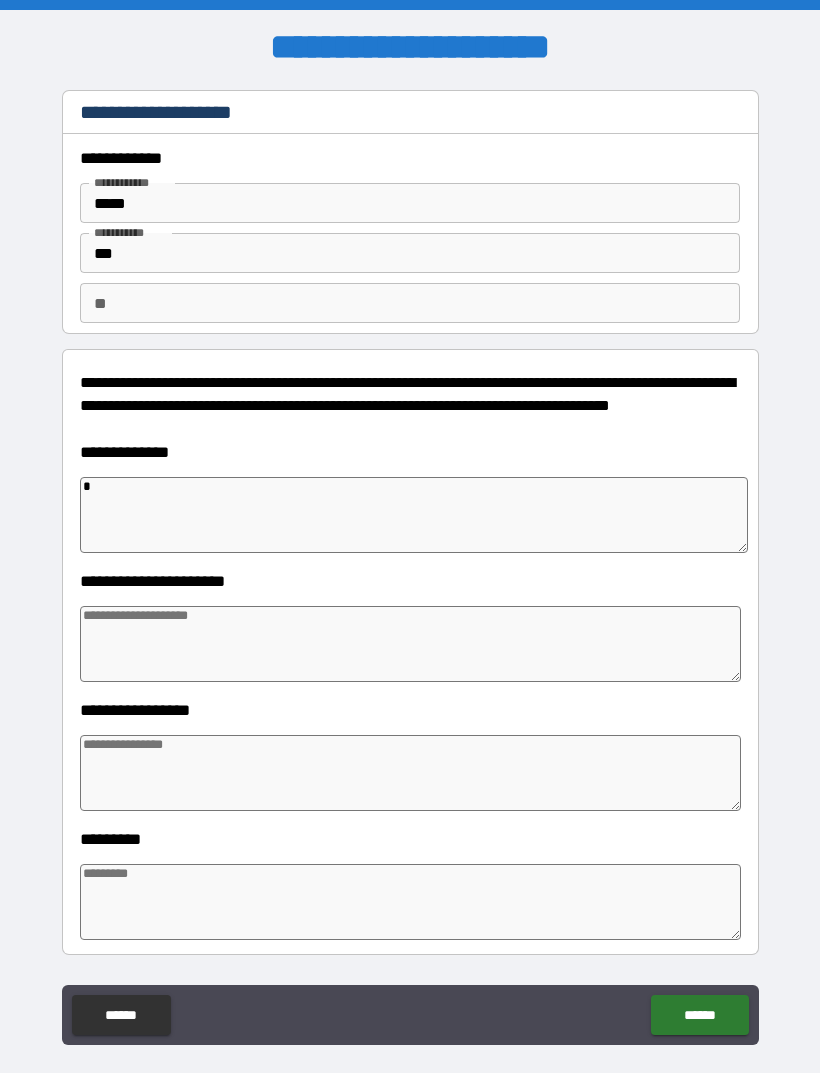 type on "*" 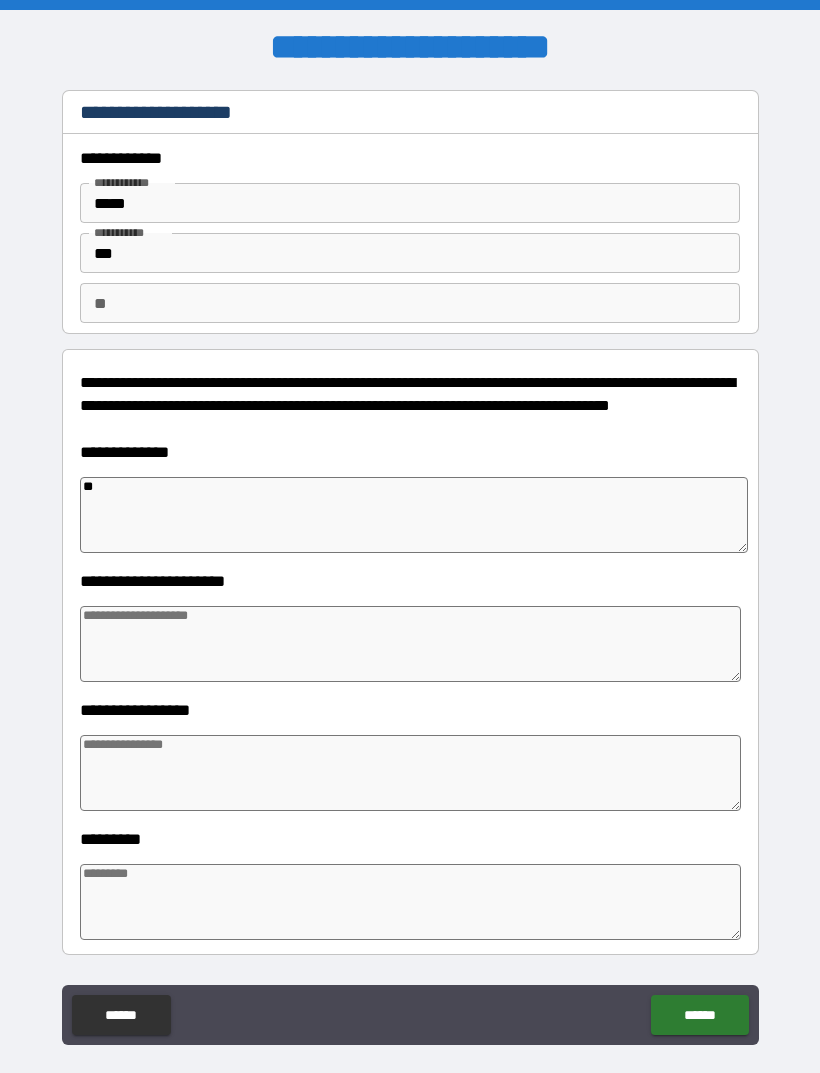 type on "*" 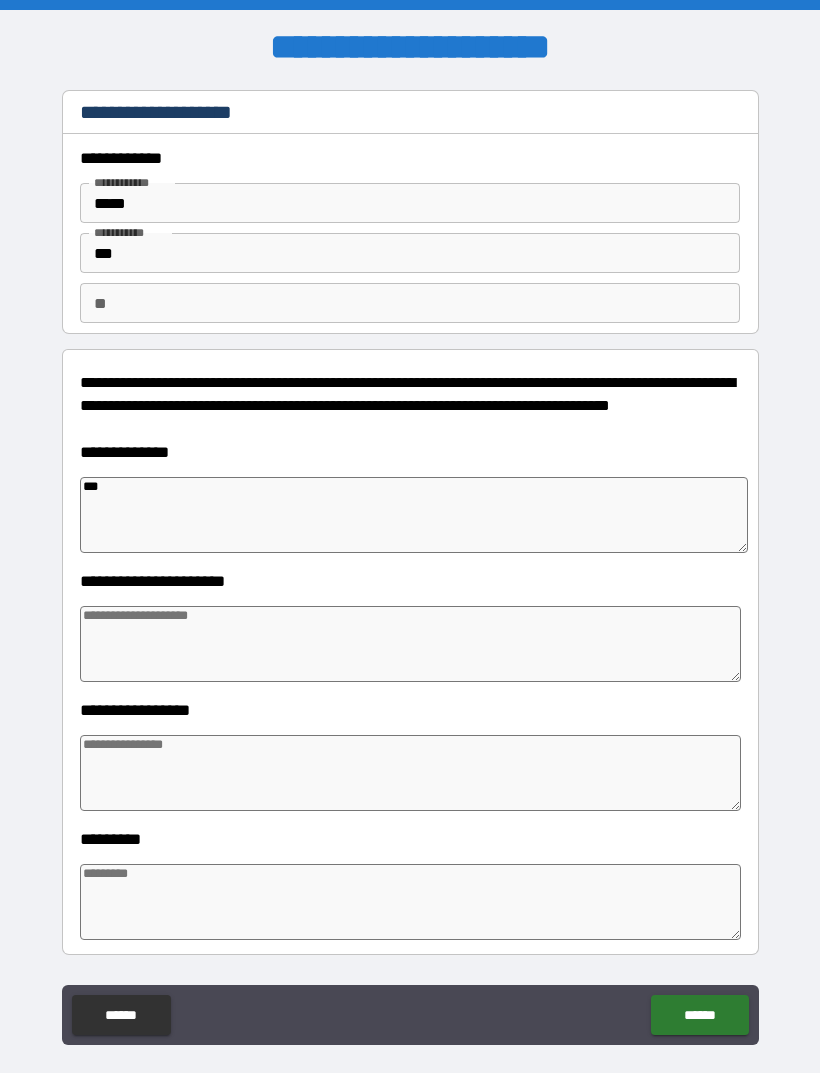 type on "*" 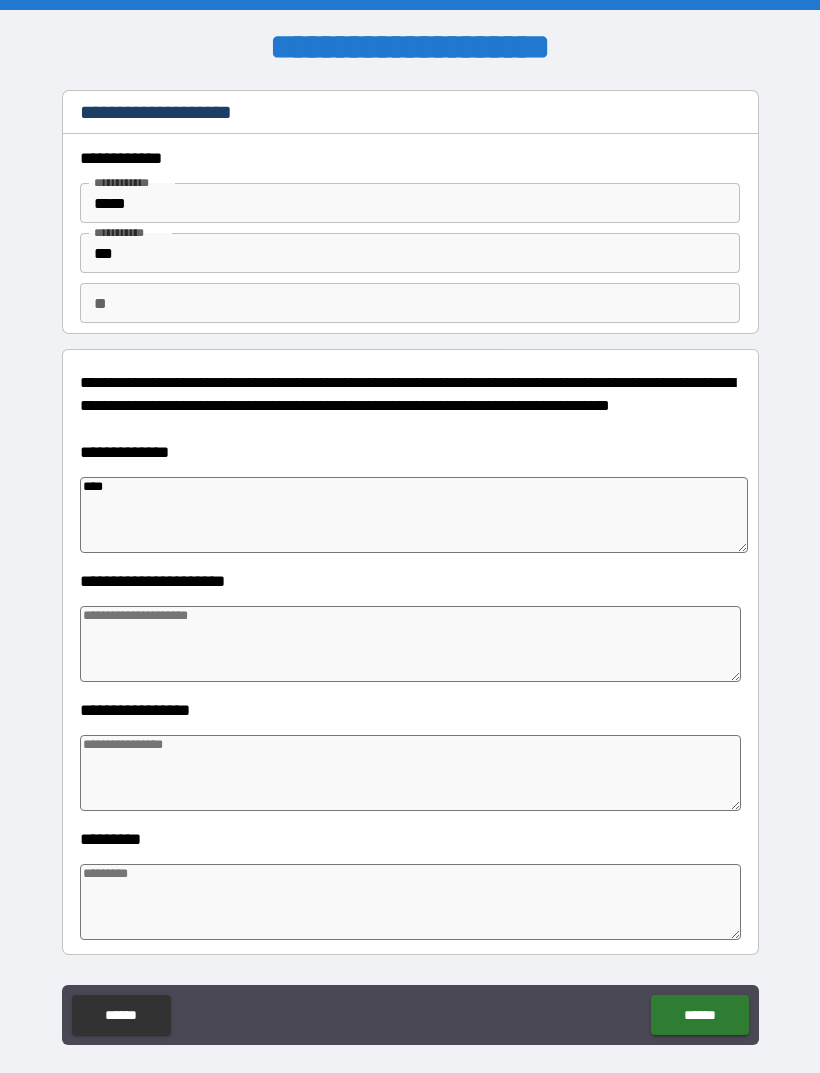 type on "*" 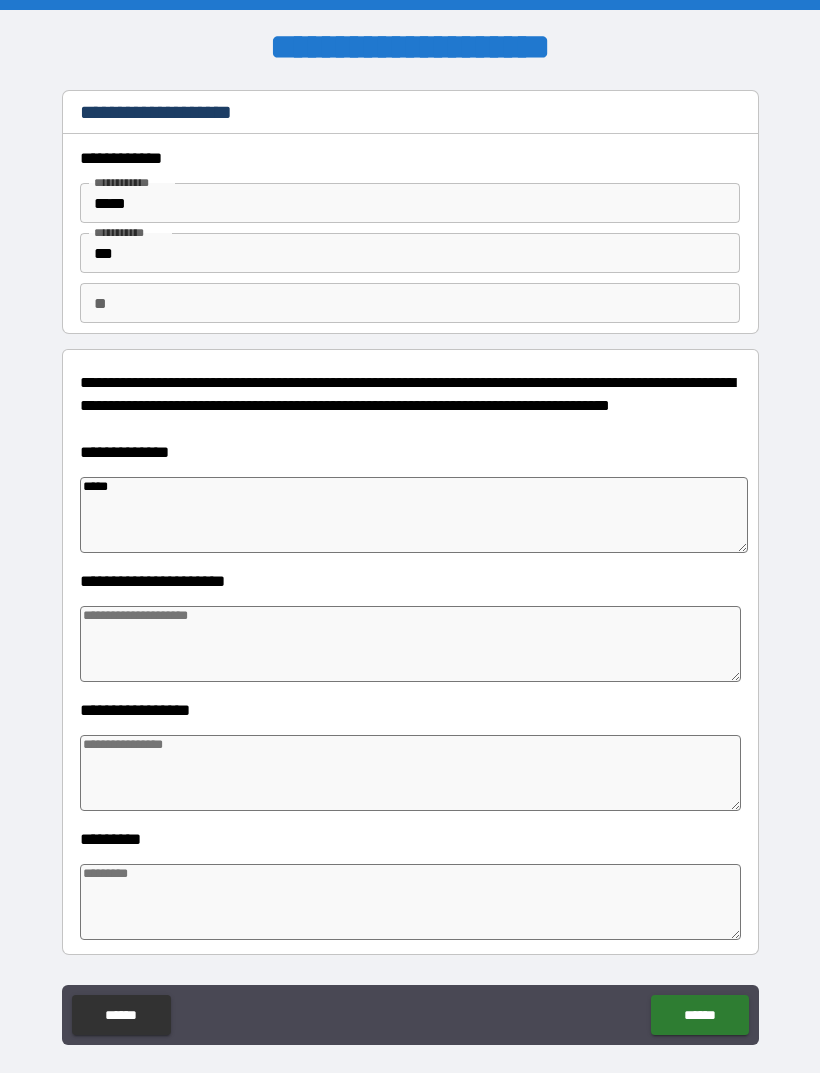 type on "*" 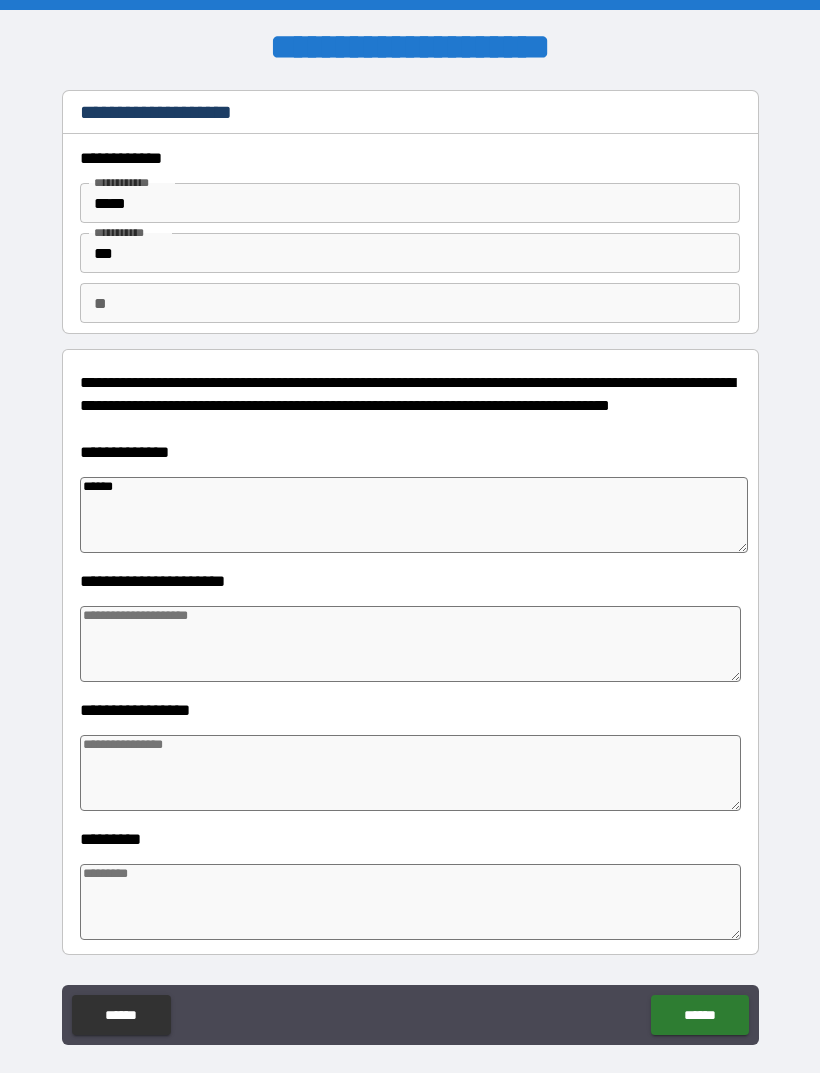 type on "*" 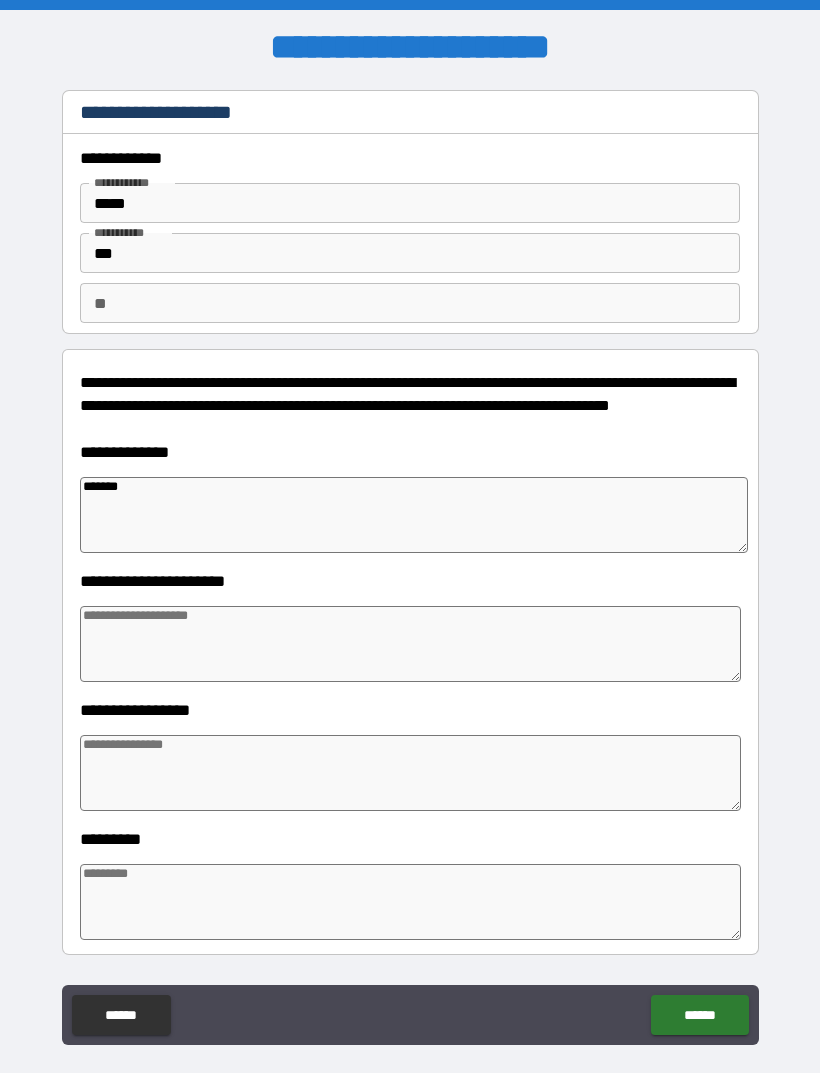 type on "********" 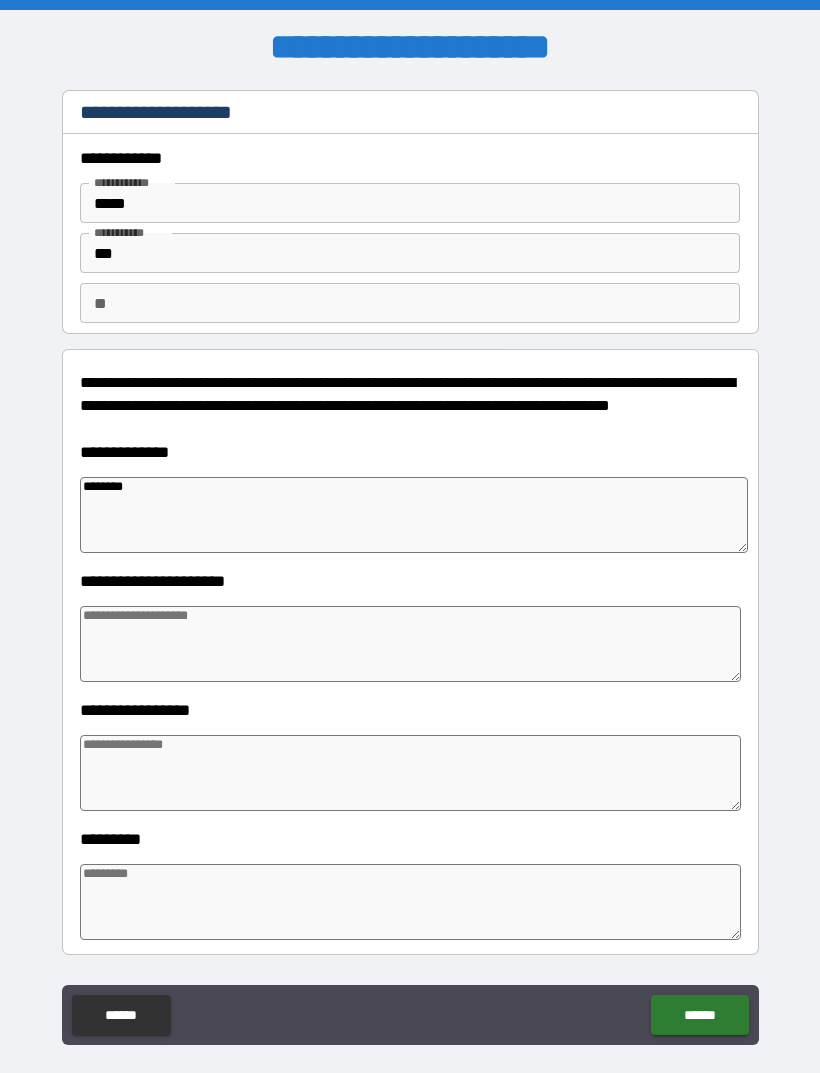 type on "*" 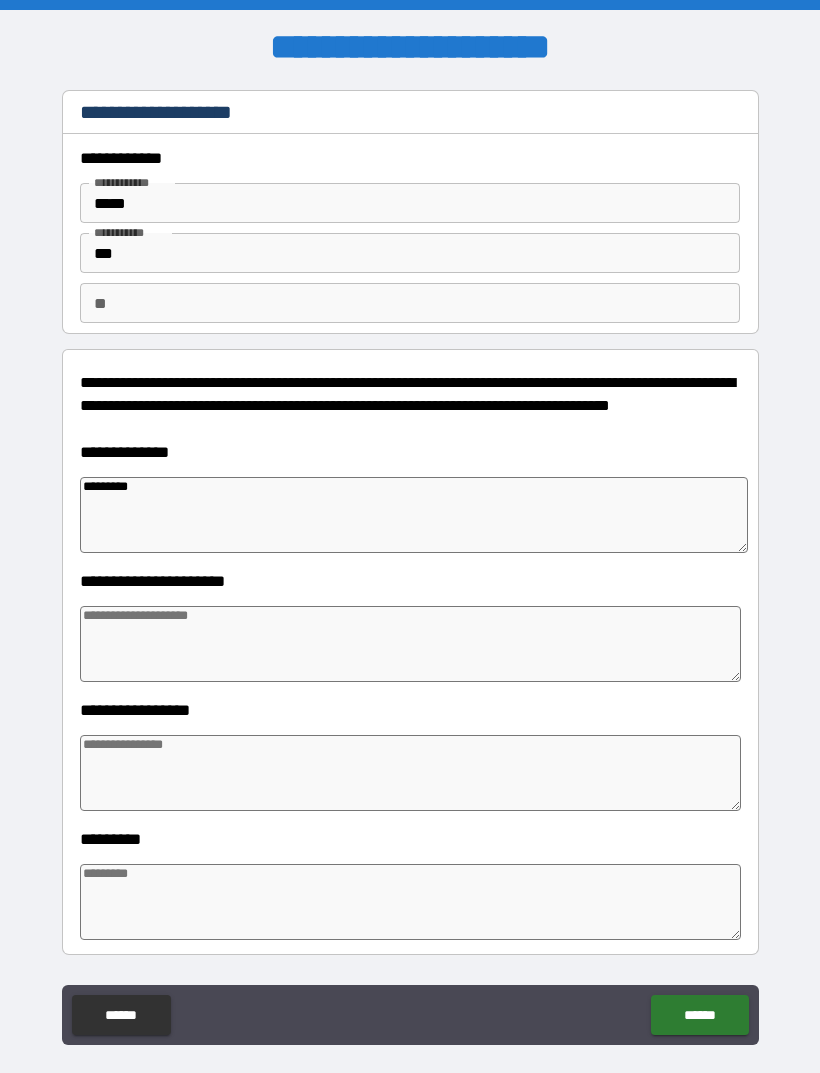 type on "*" 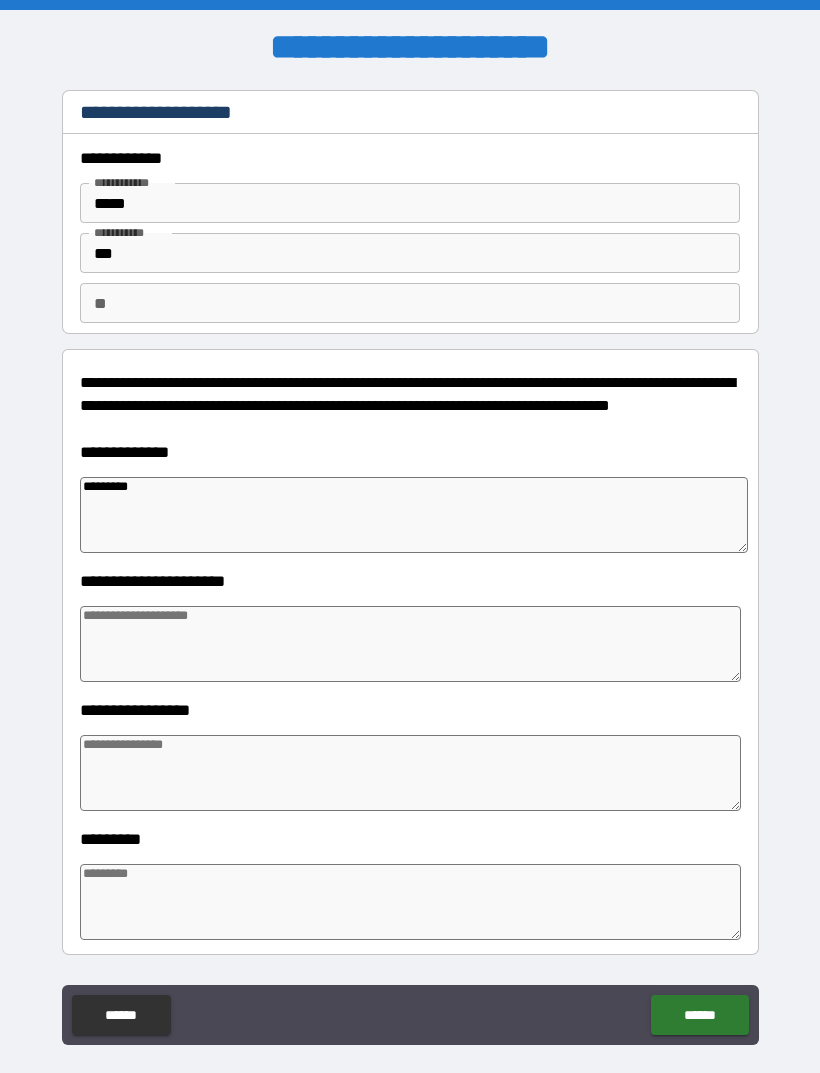 type on "*********" 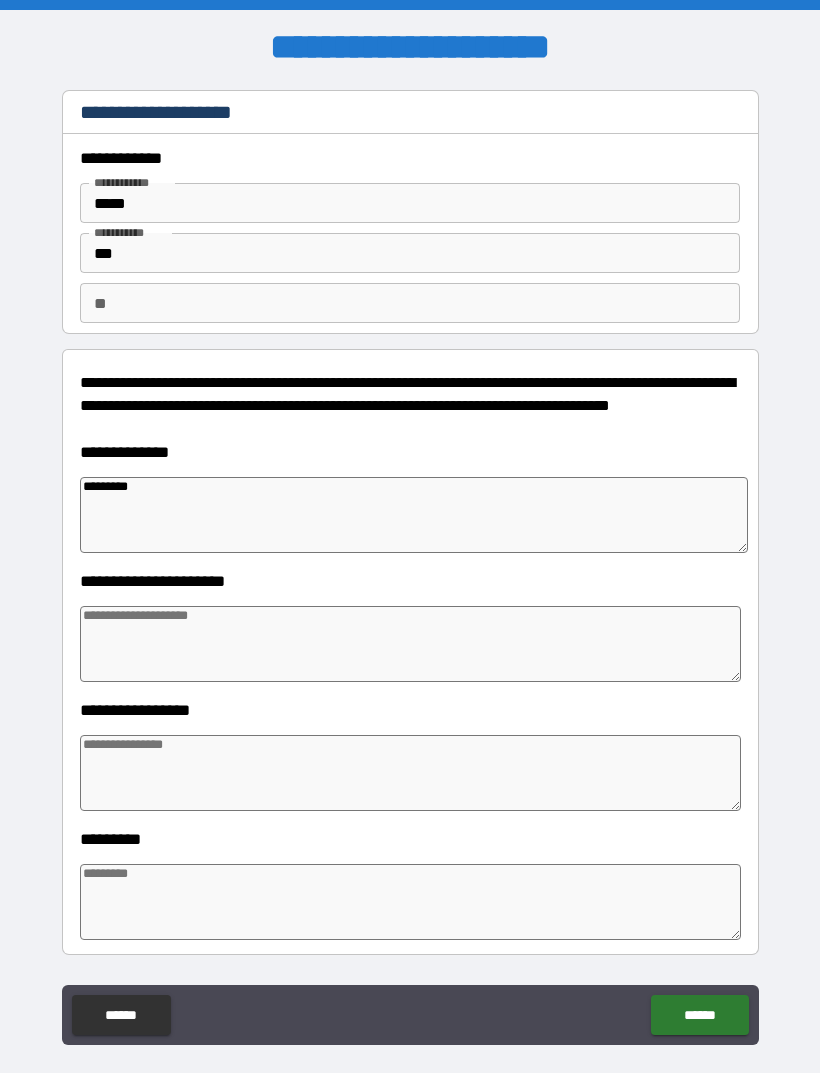 type on "*" 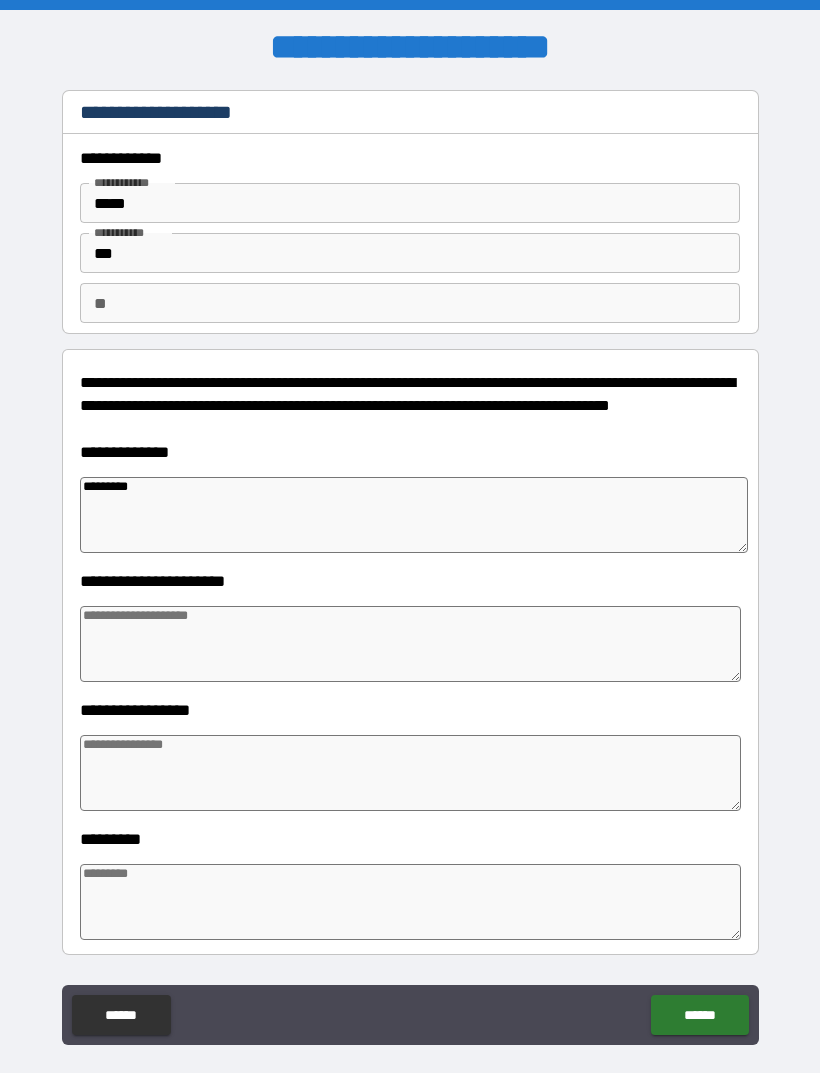 type on "*" 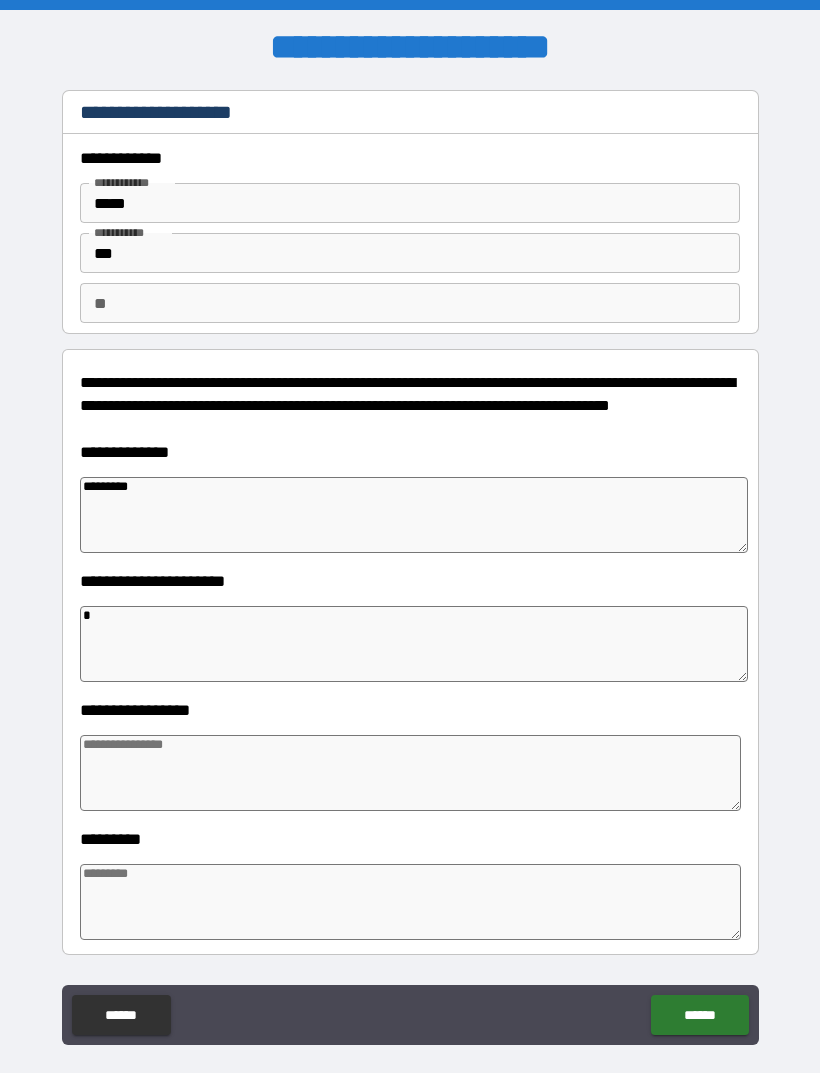 type on "*" 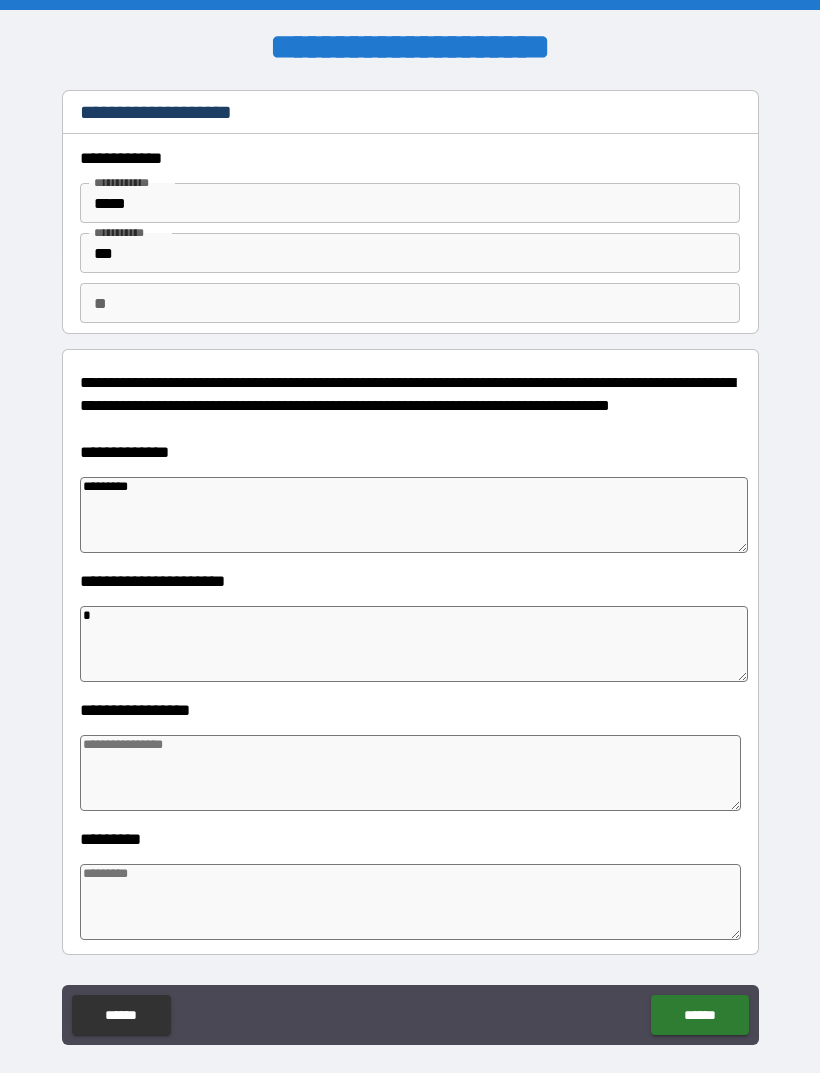 type on "*" 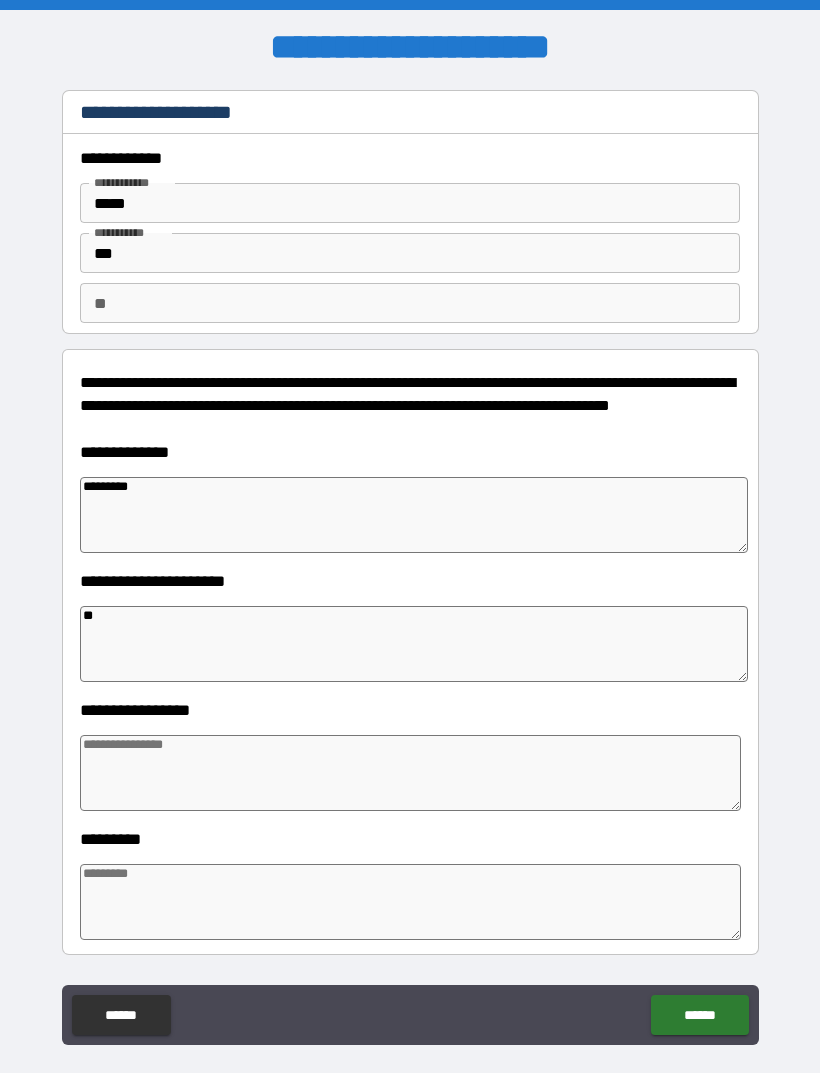 type on "*" 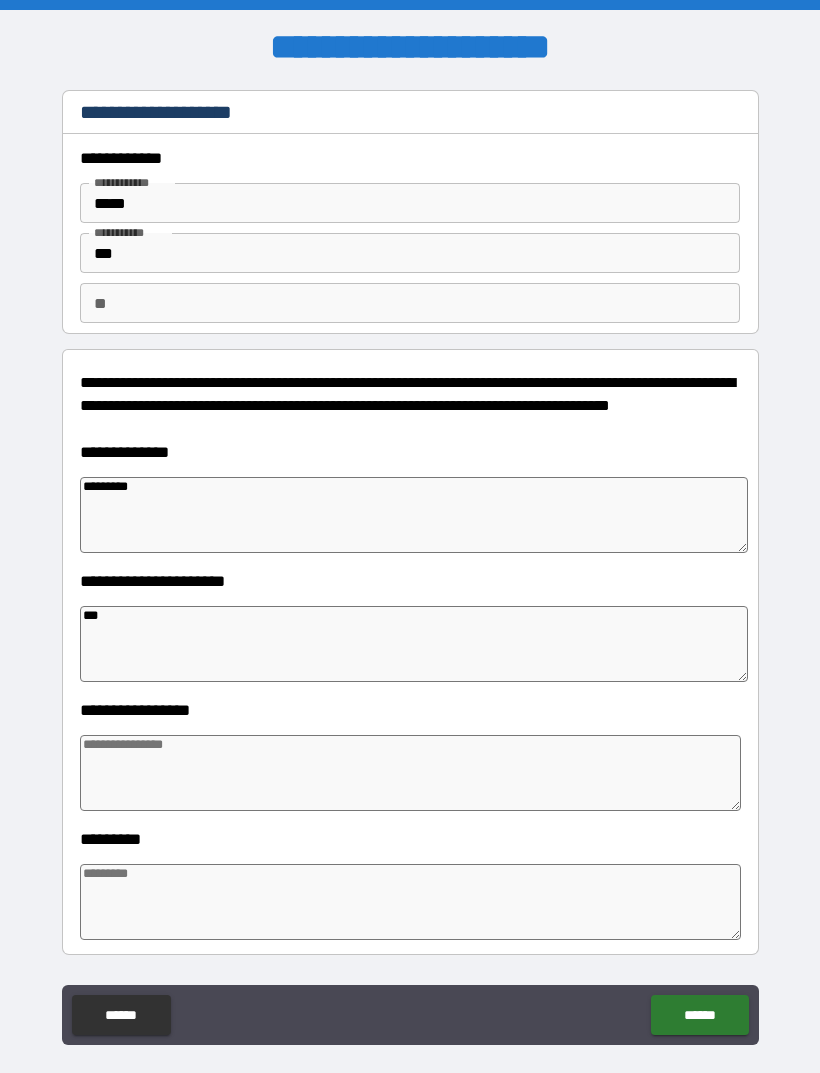type on "*" 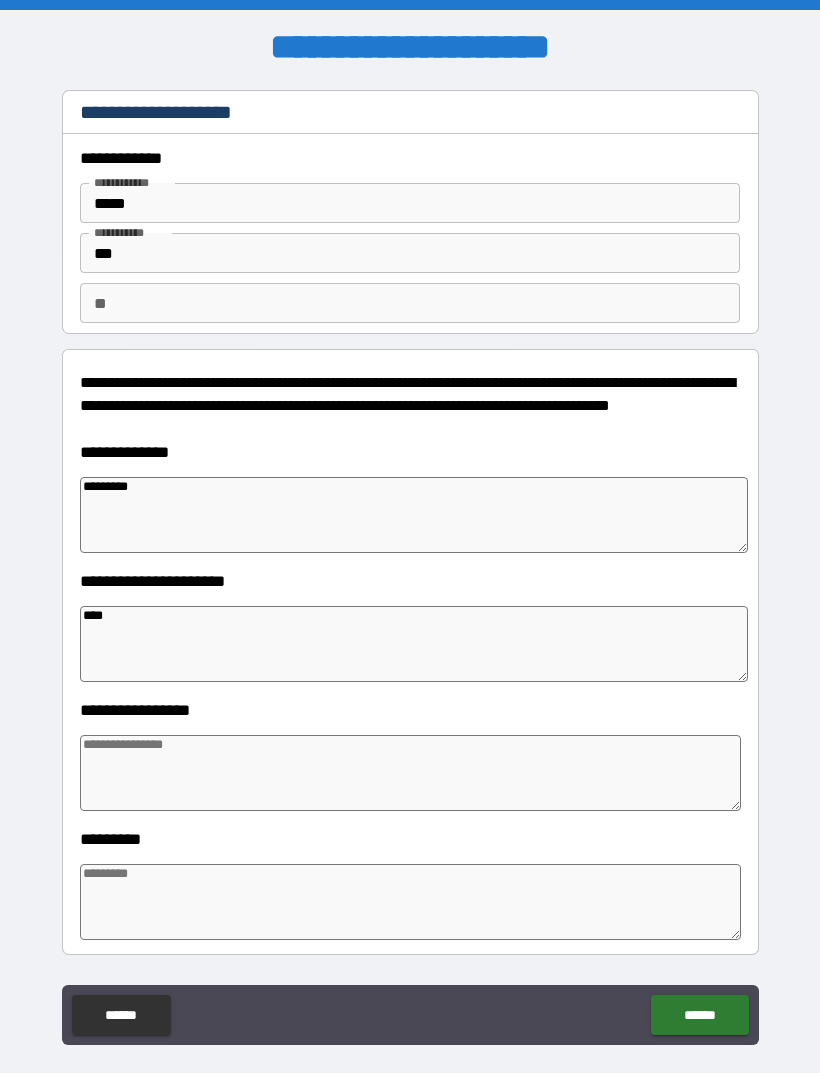 type on "*" 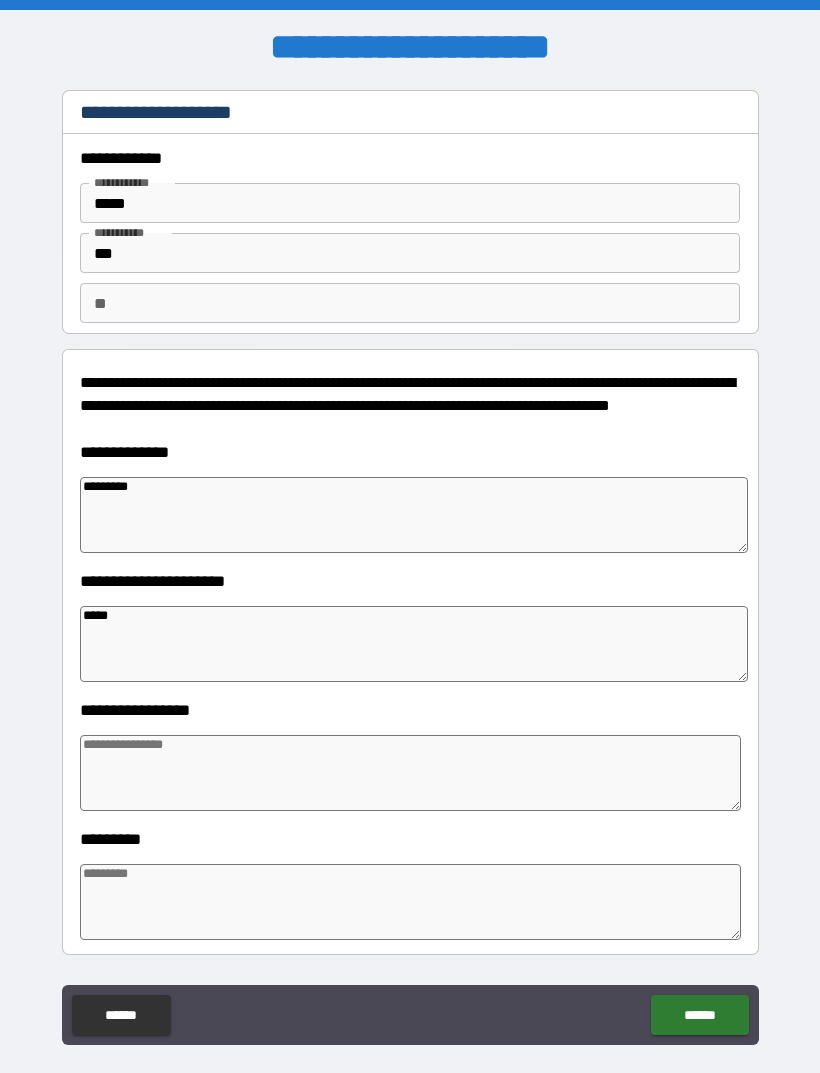 type on "*" 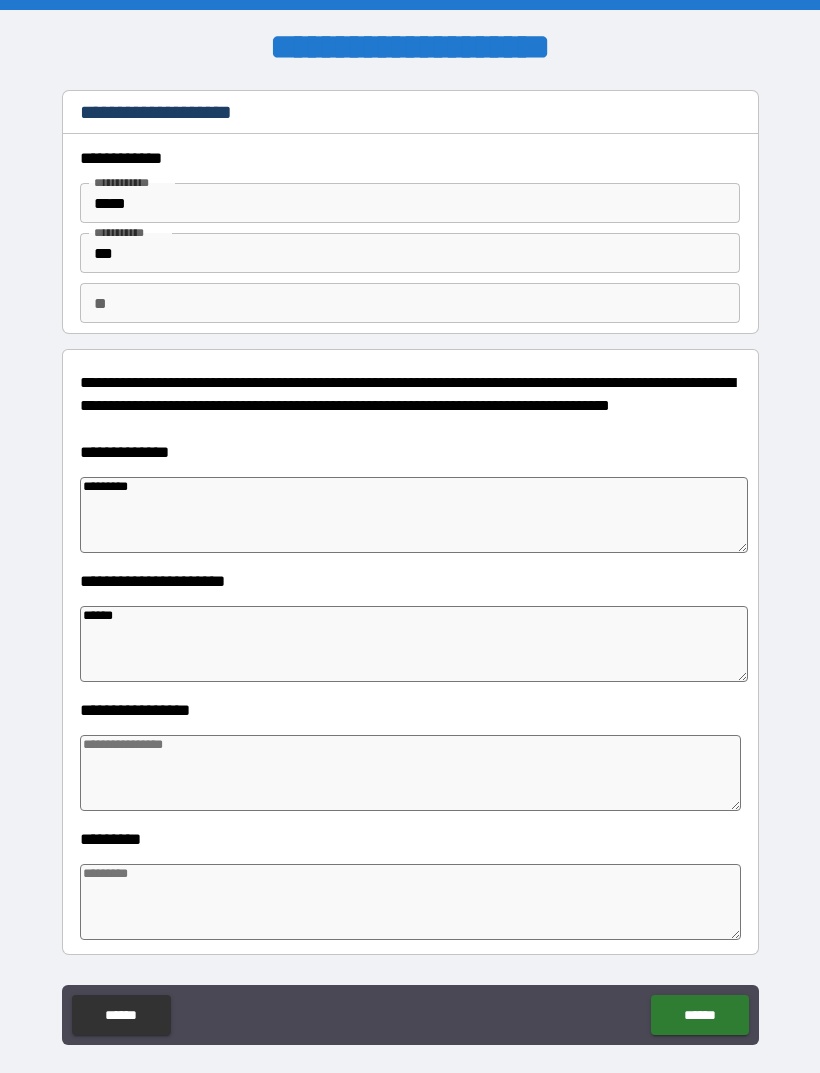 type on "*" 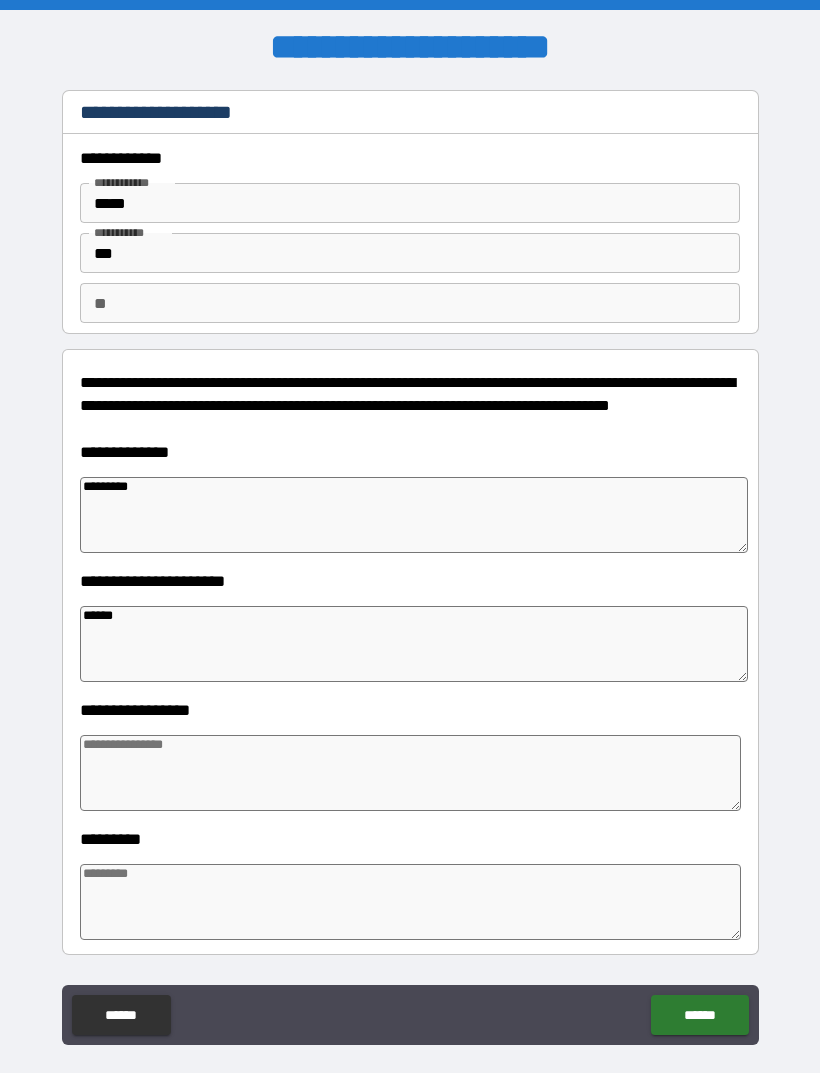 type on "*******" 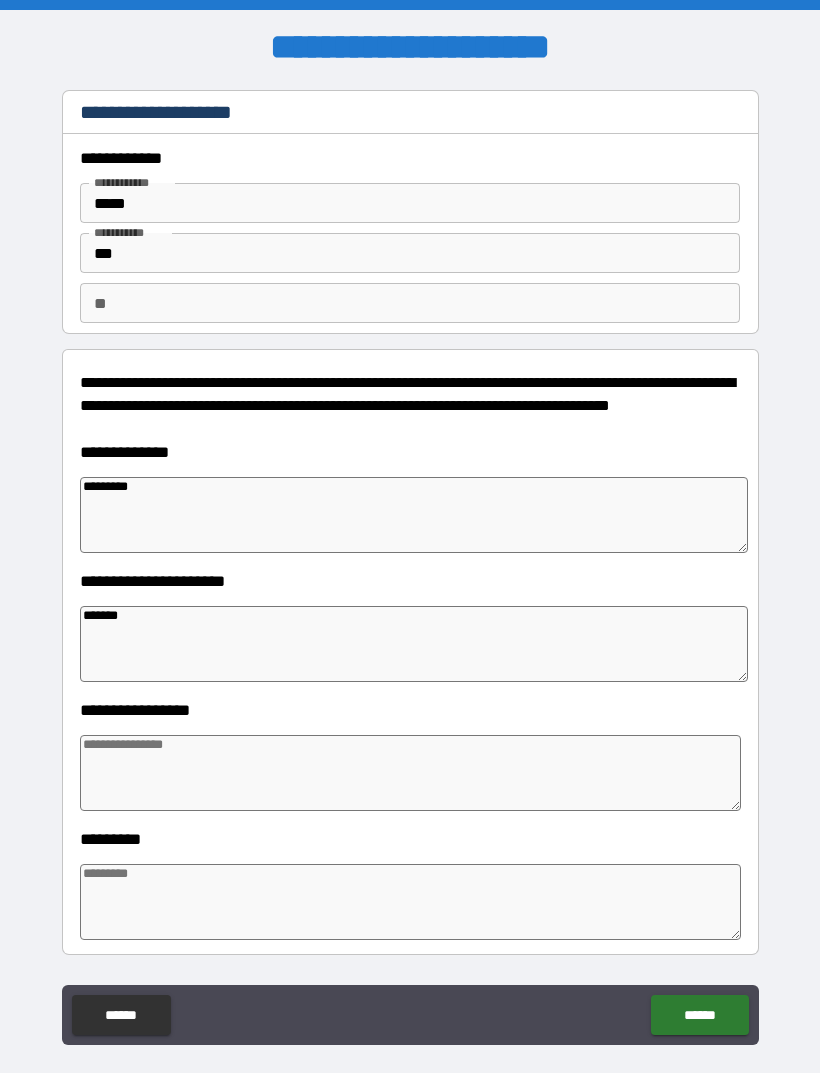 type on "*" 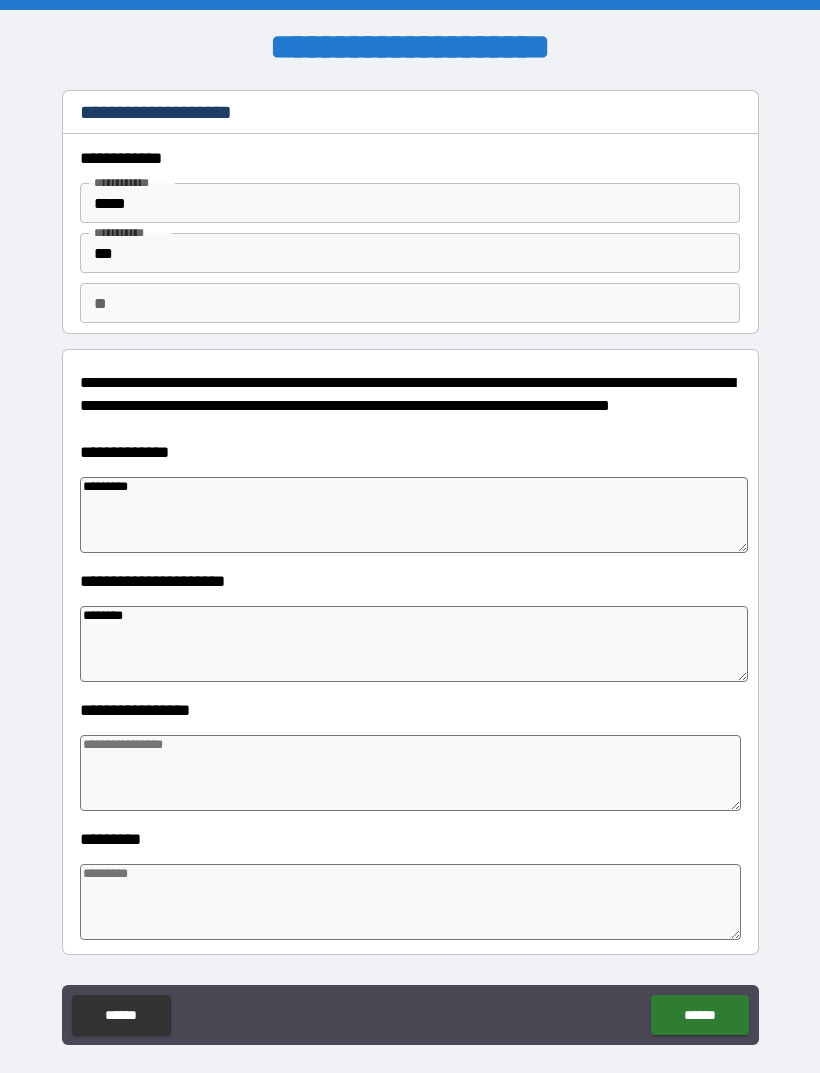 type on "*" 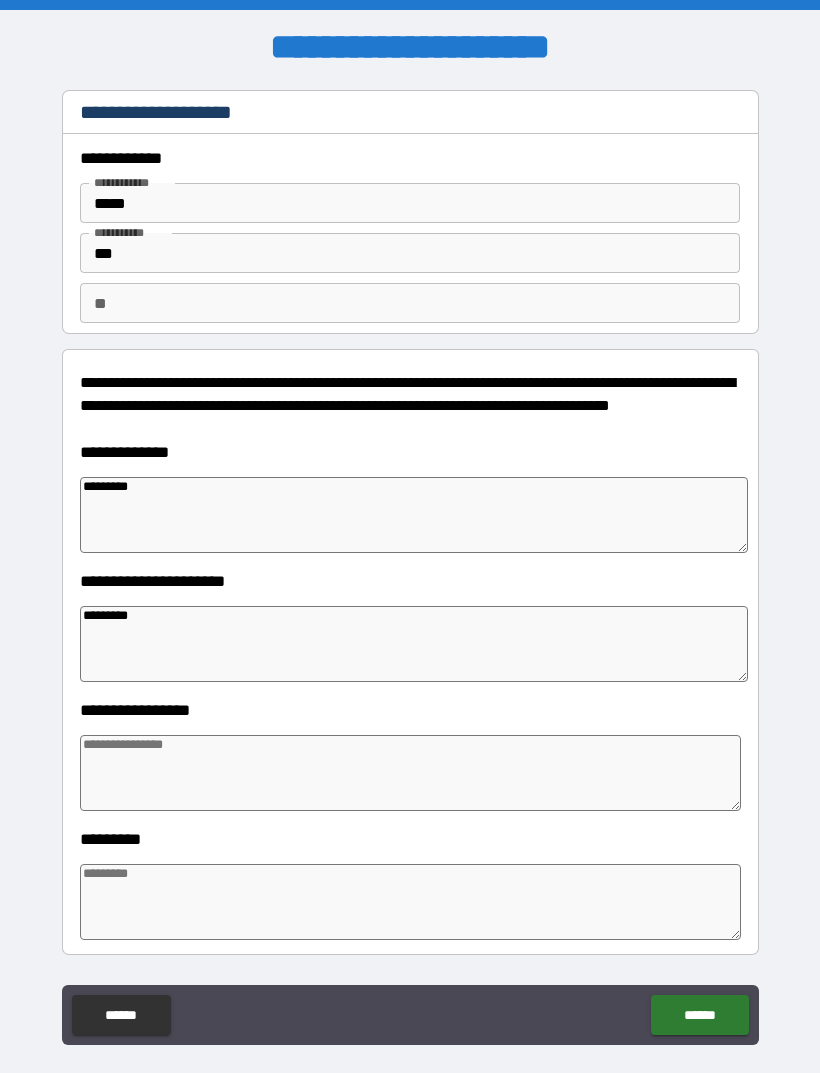 type on "*" 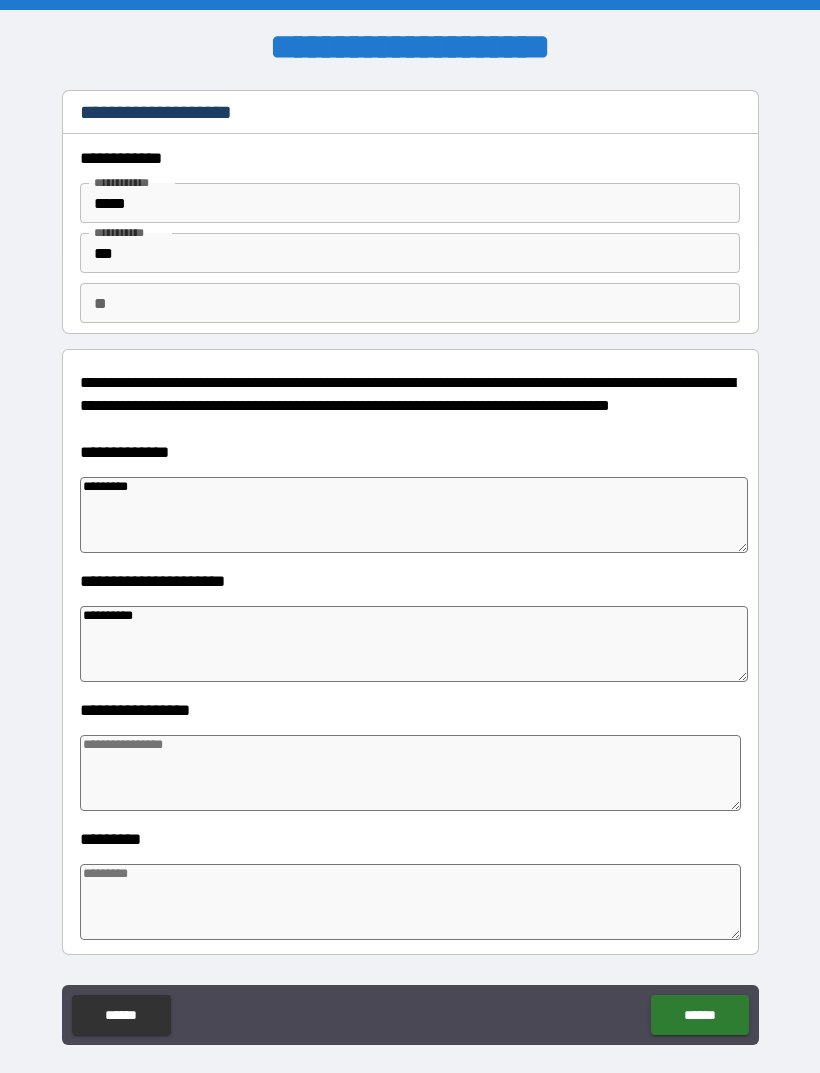 type on "*" 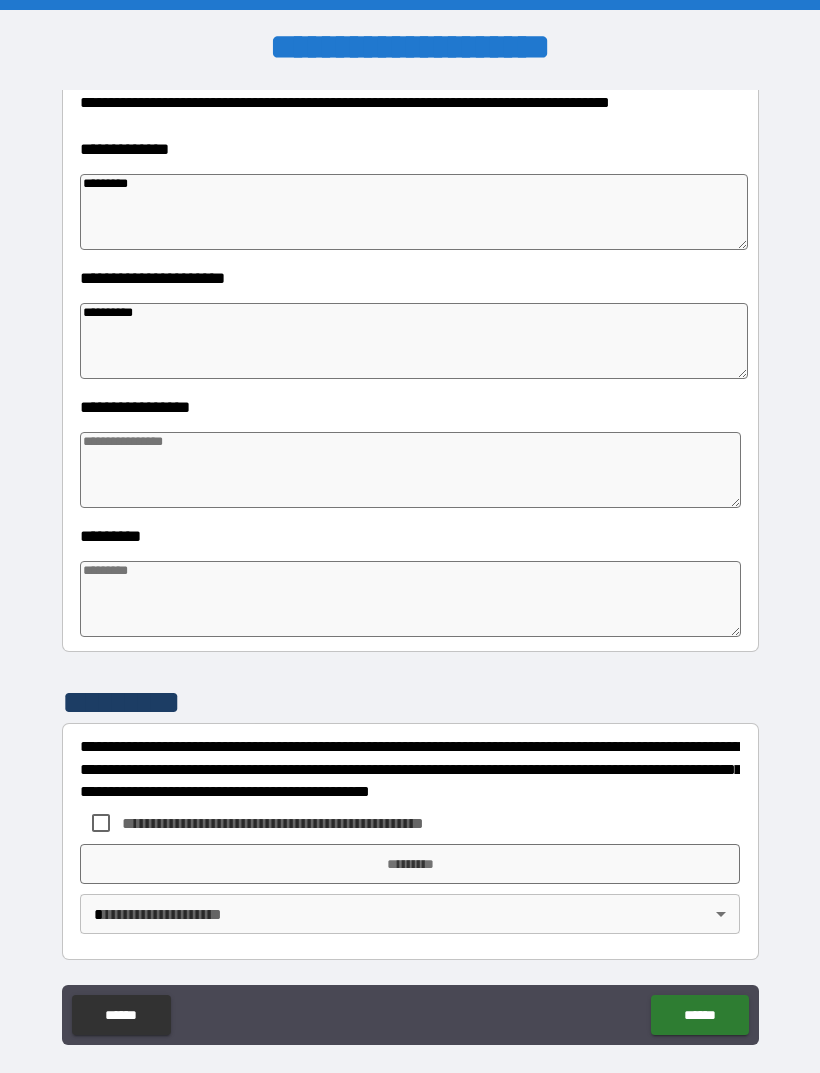 scroll, scrollTop: 303, scrollLeft: 0, axis: vertical 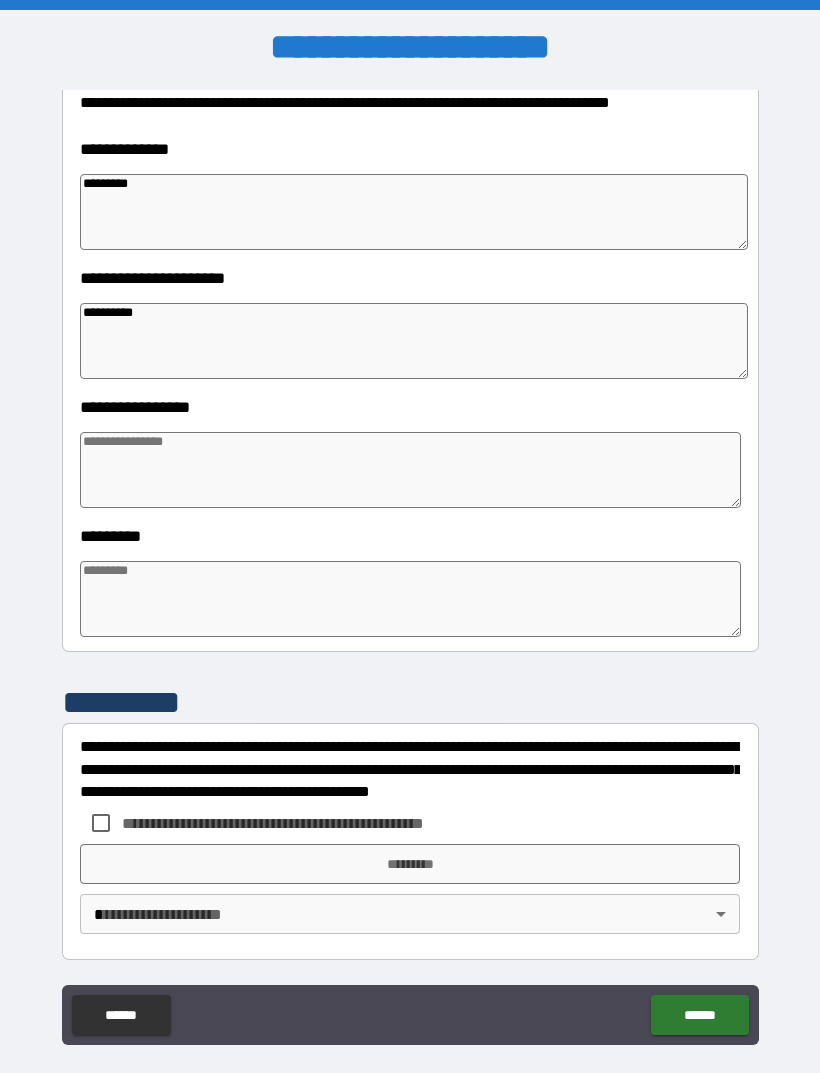 type on "**********" 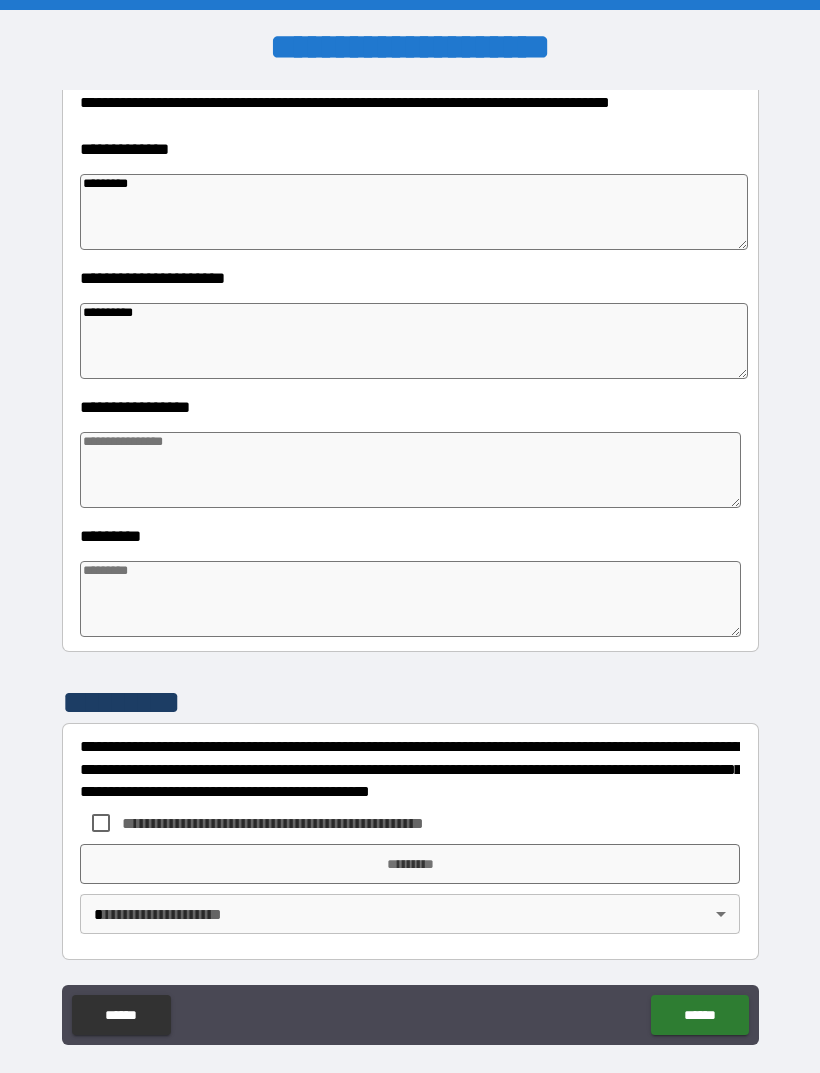 type on "*" 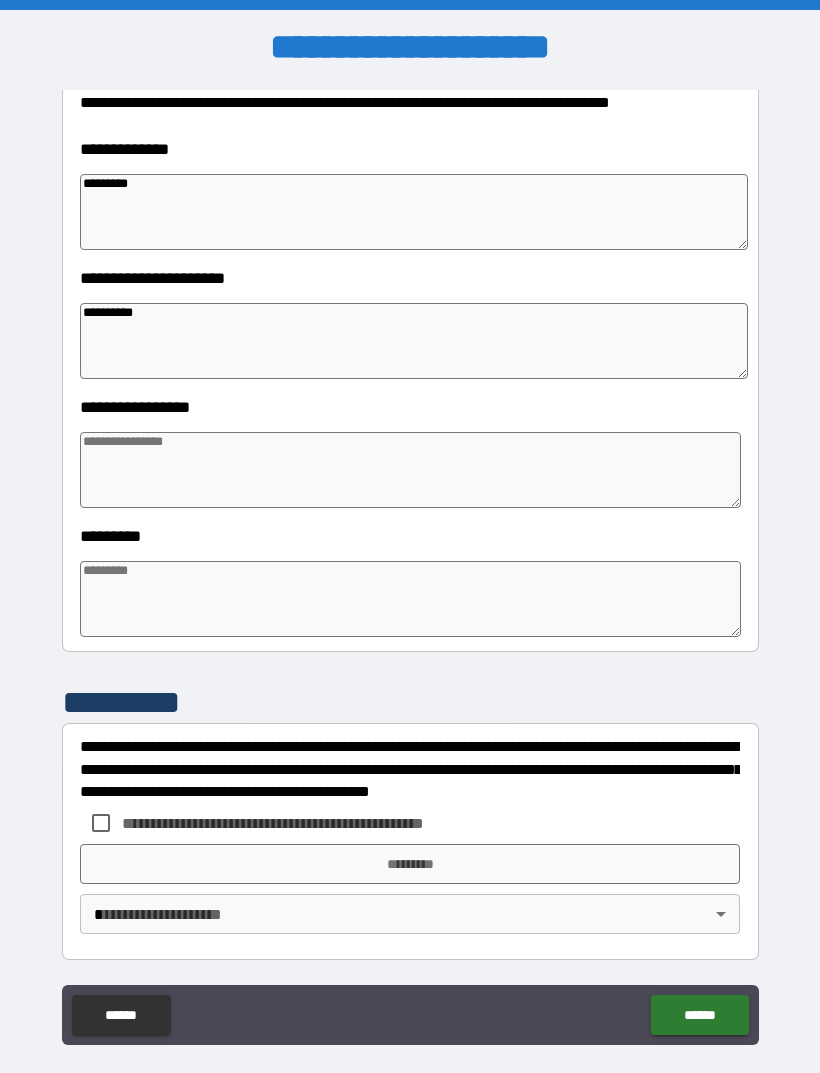 type on "*" 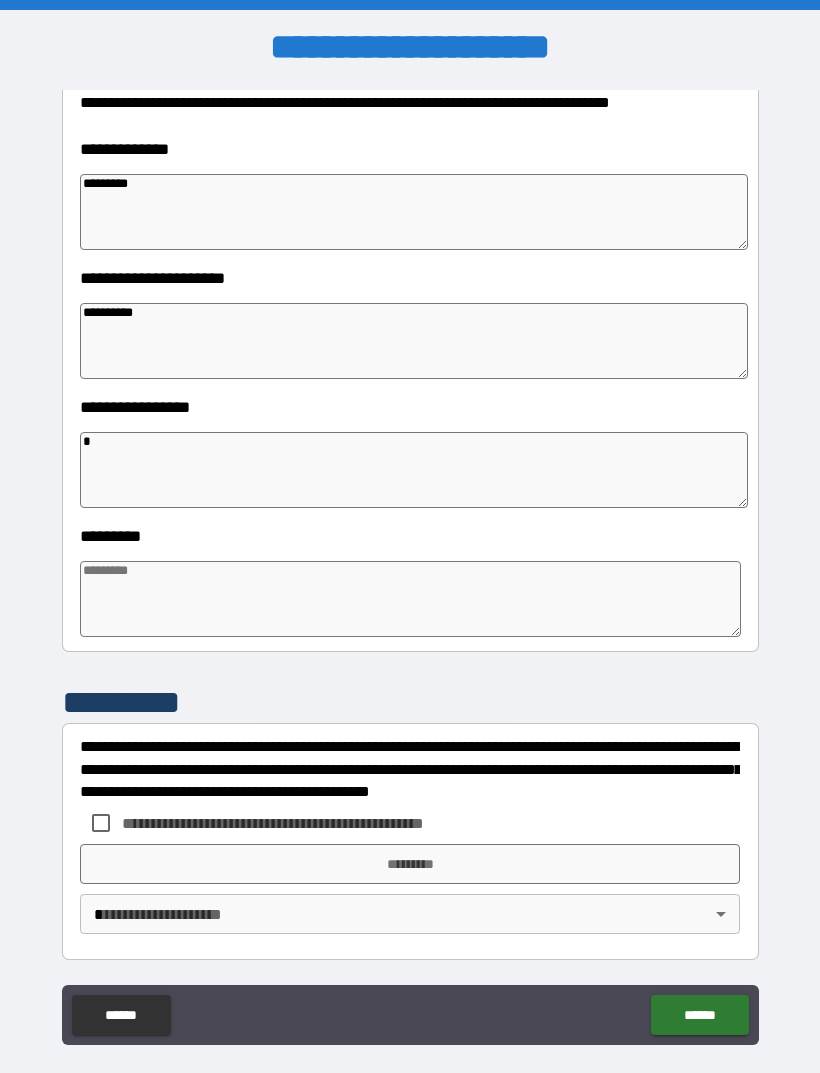 type on "*" 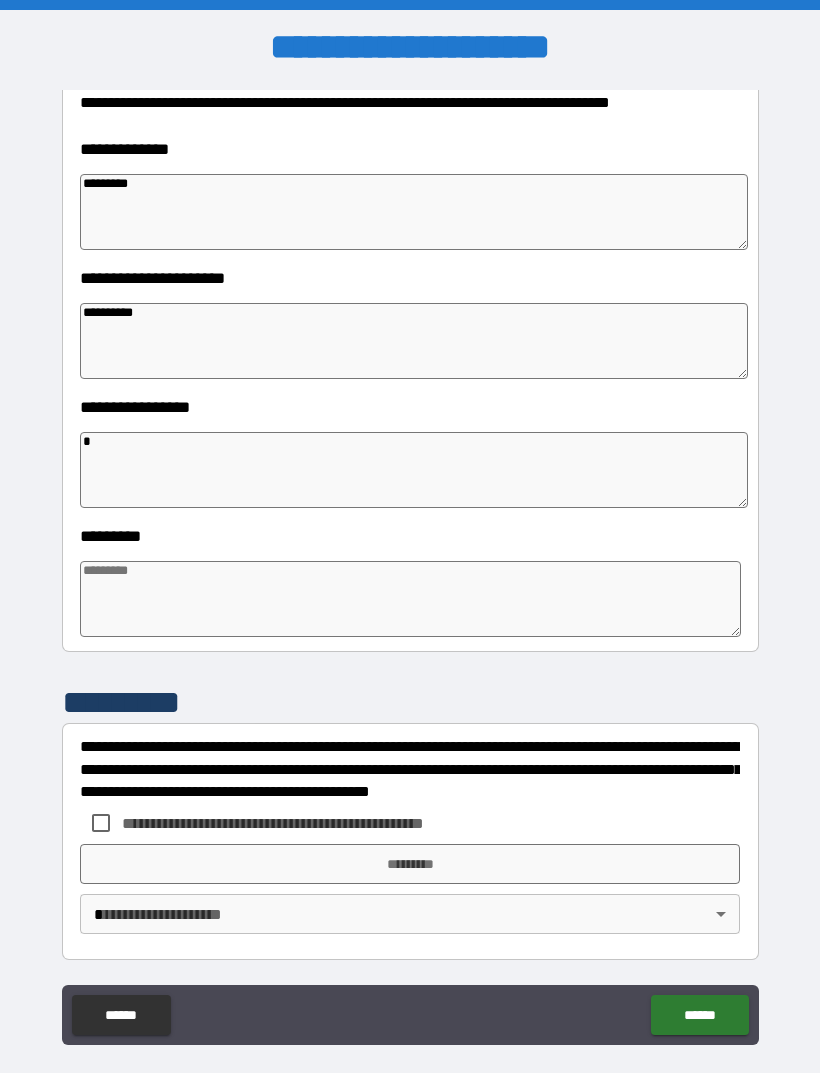 type on "*" 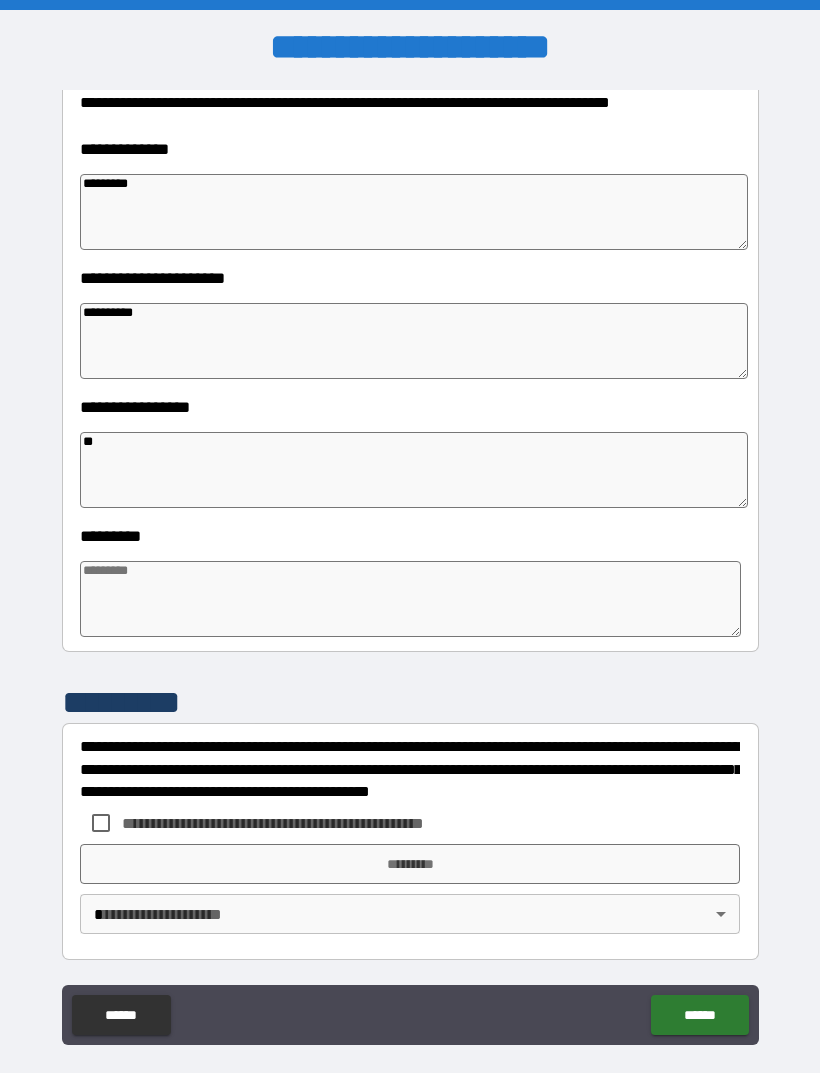 type on "*" 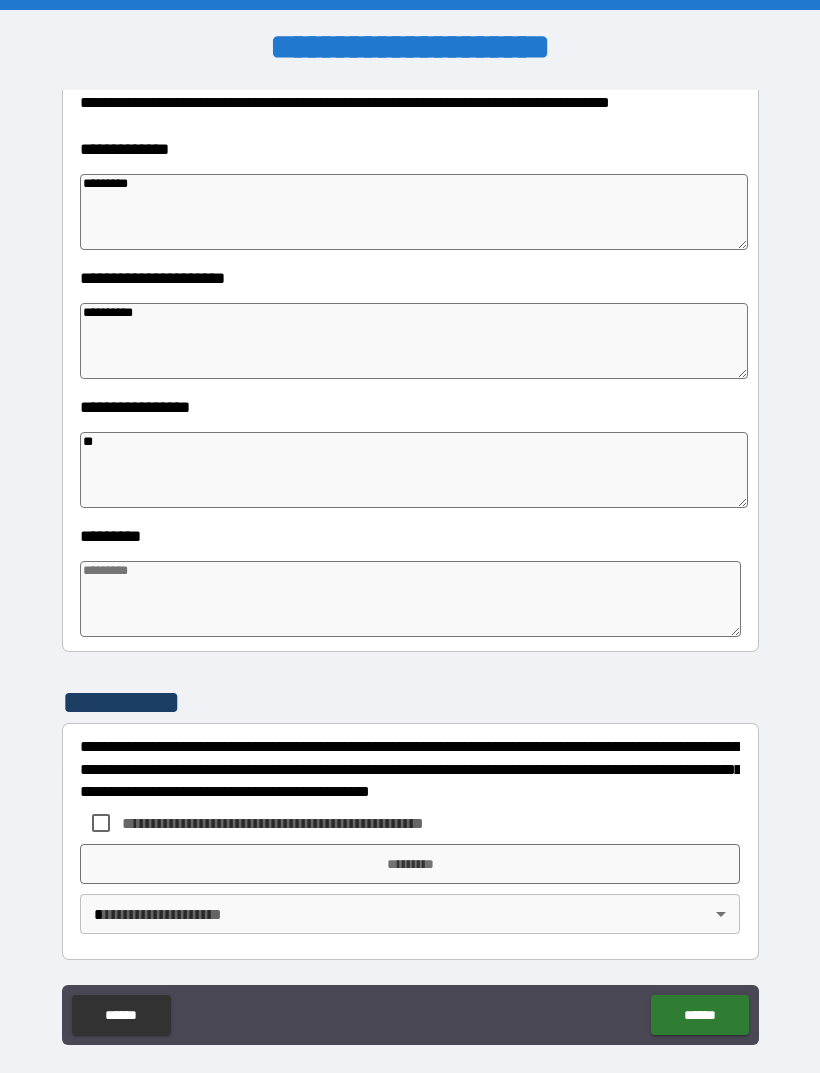 type on "*" 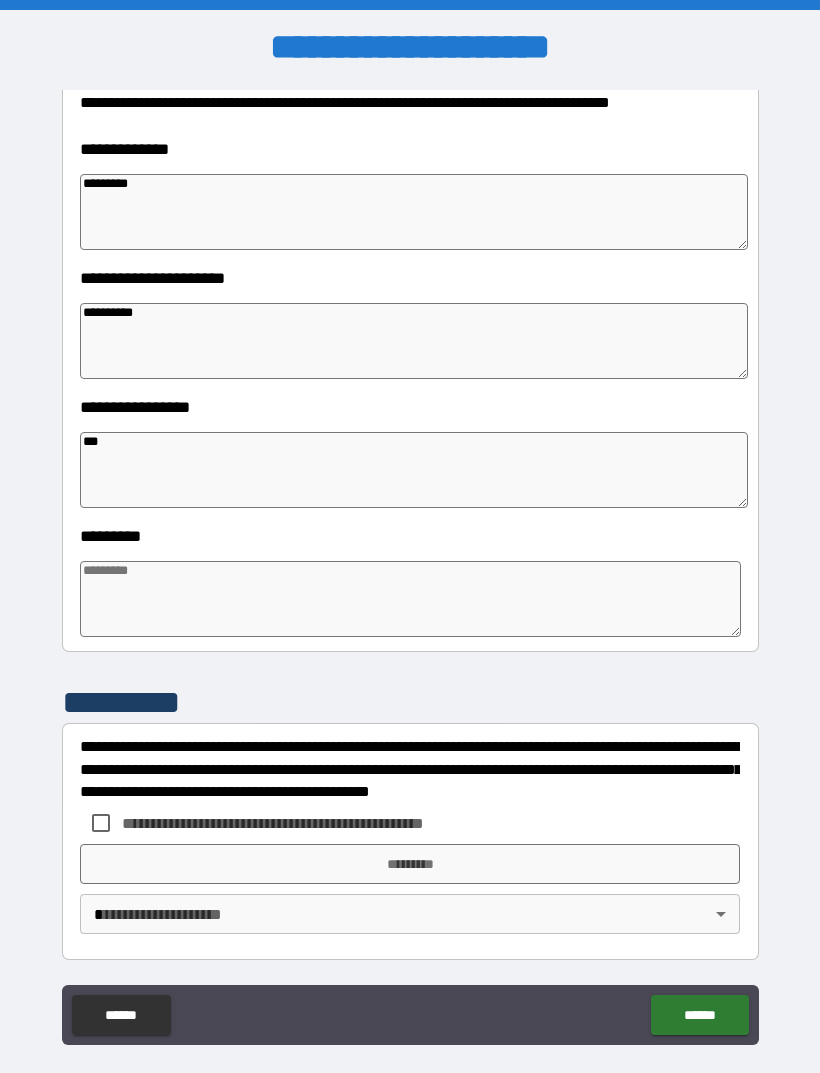 type on "*" 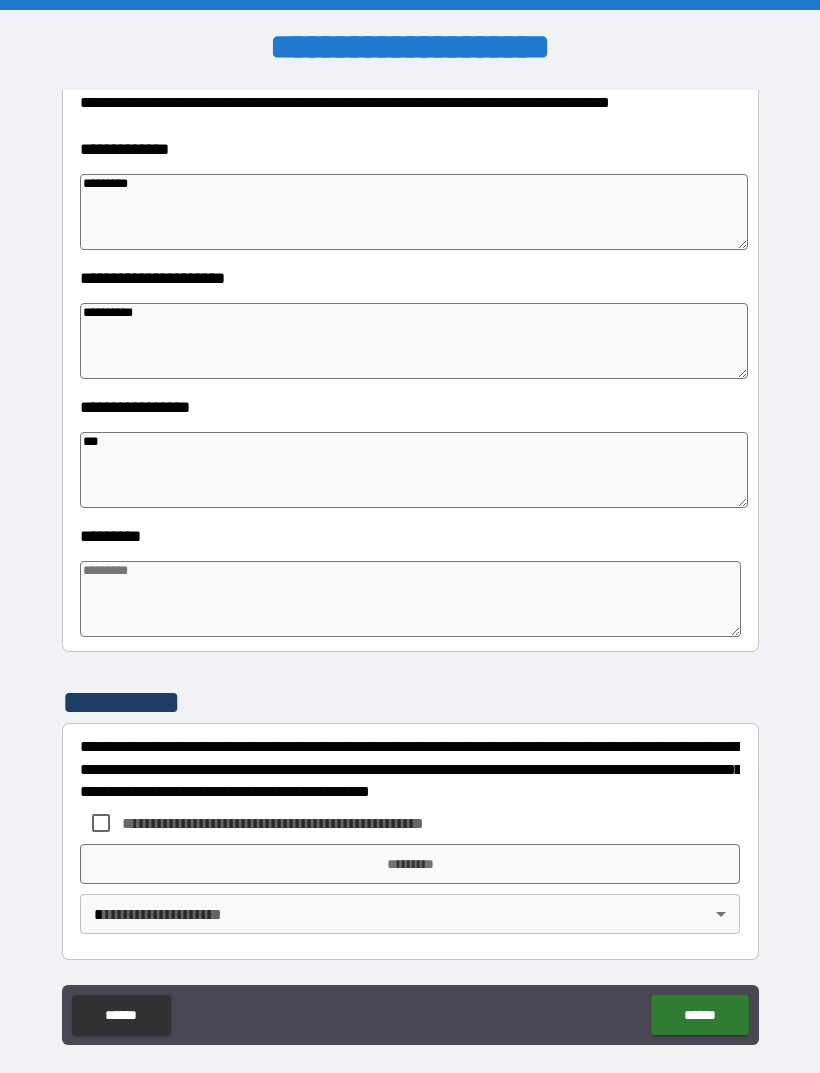 type 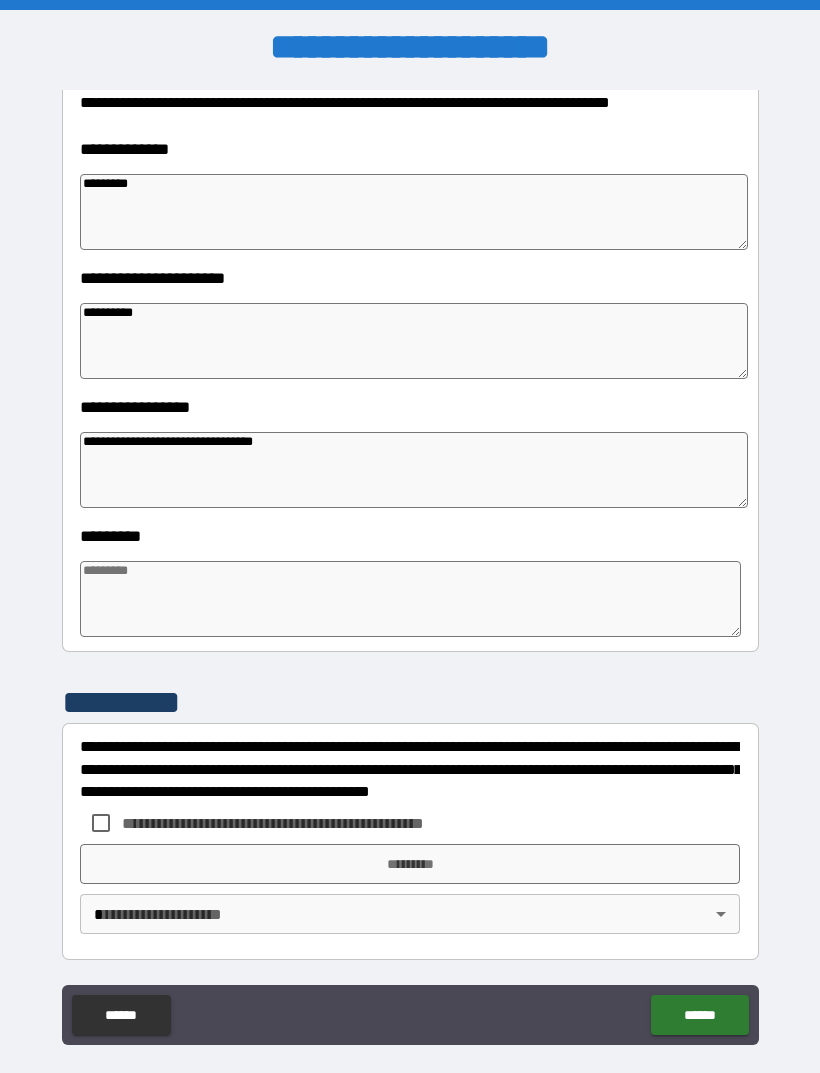 click at bounding box center [410, 599] 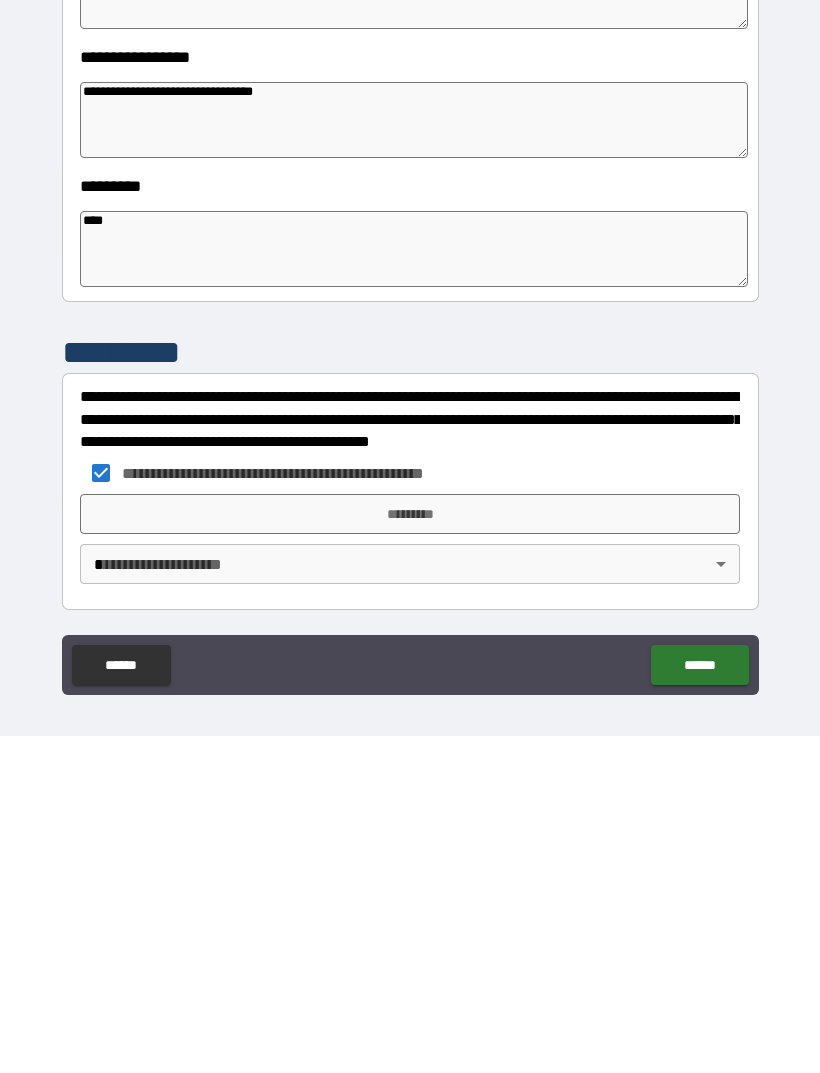 scroll, scrollTop: 64, scrollLeft: 0, axis: vertical 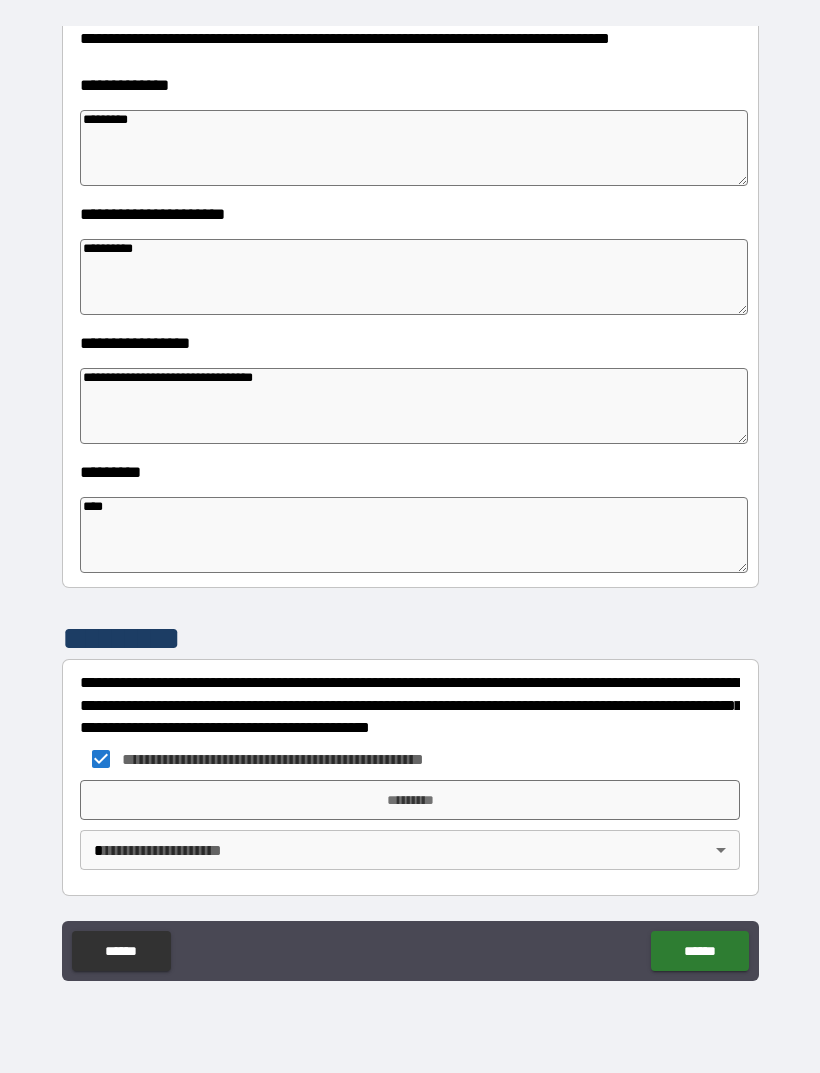 click on "*********" at bounding box center [410, 800] 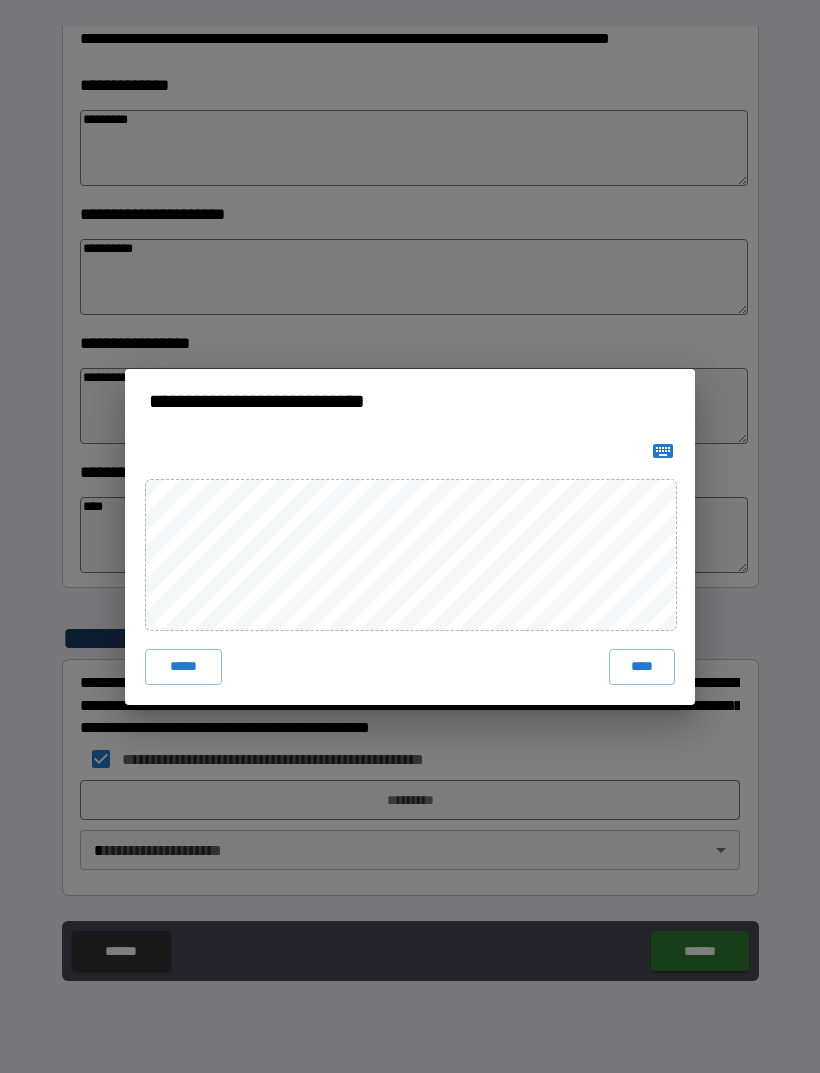 click on "****" at bounding box center [642, 667] 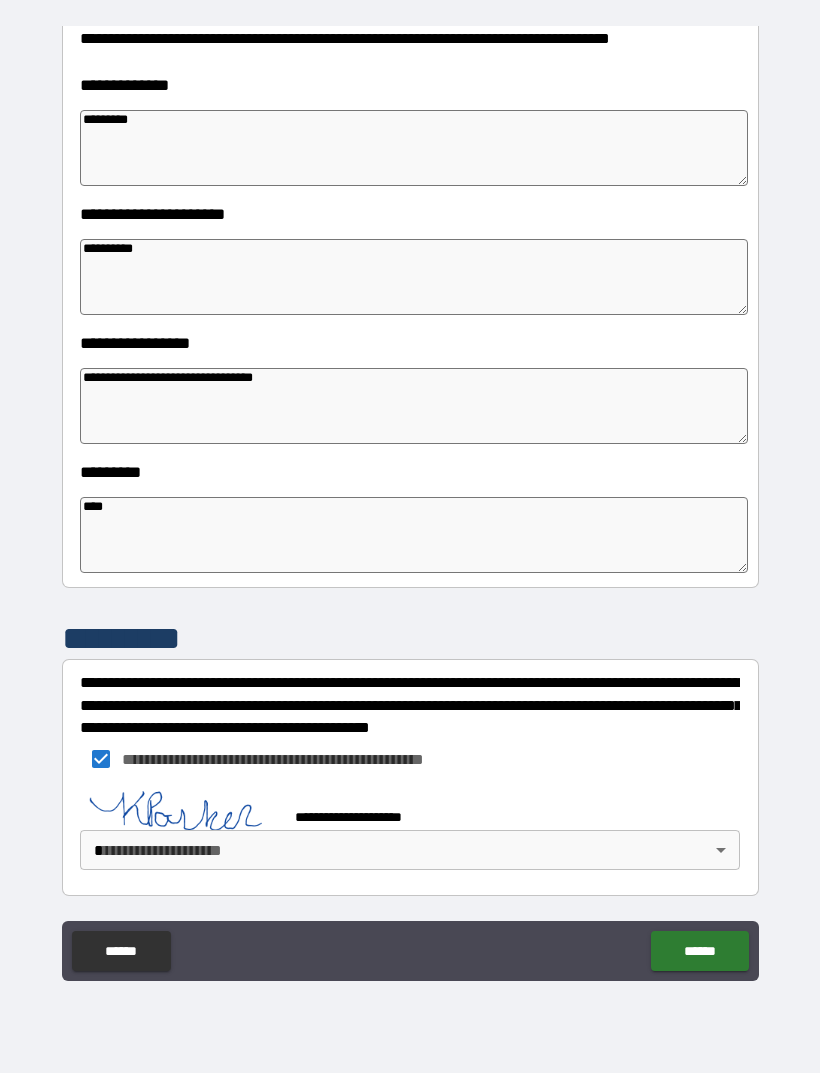 scroll, scrollTop: 293, scrollLeft: 0, axis: vertical 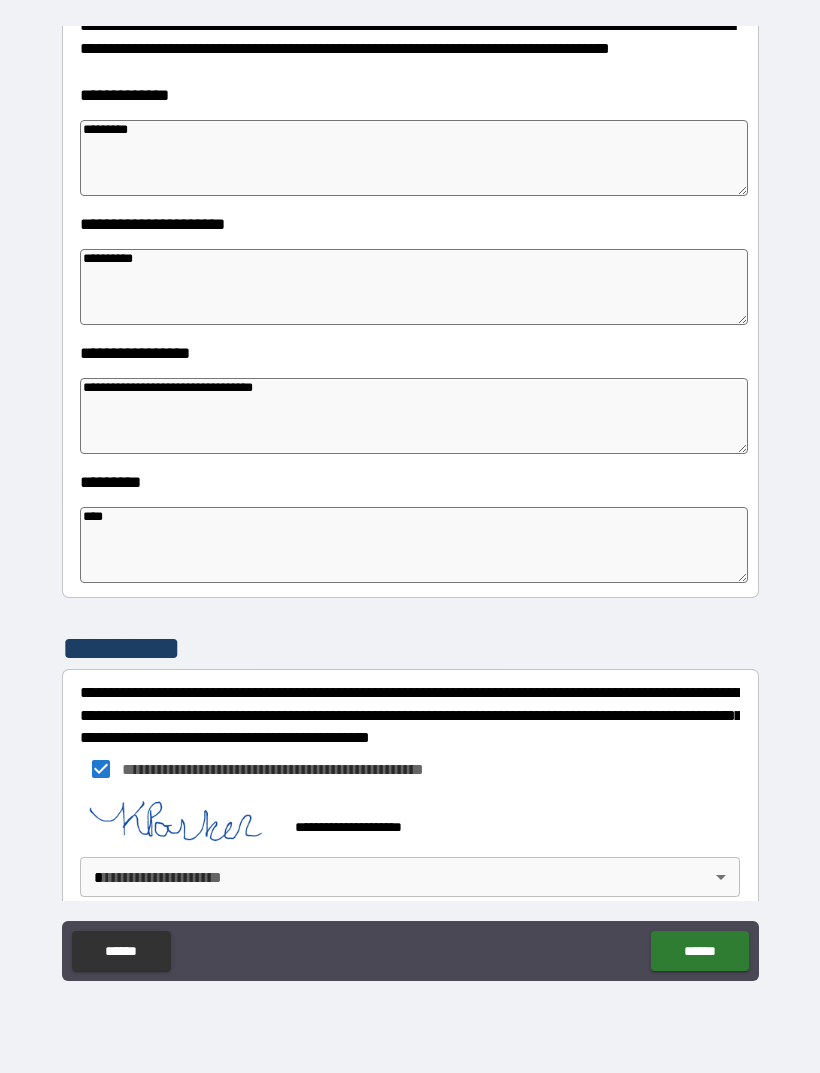 click on "**********" at bounding box center (410, 504) 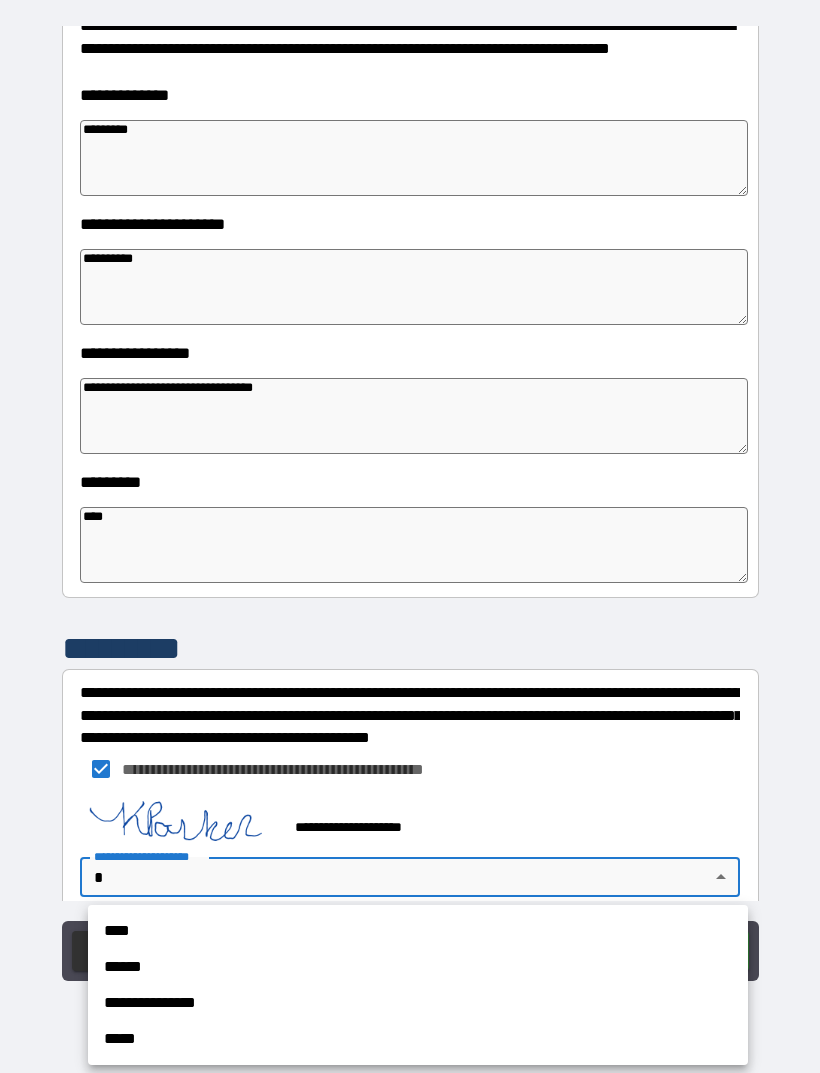 click on "**********" at bounding box center (418, 1003) 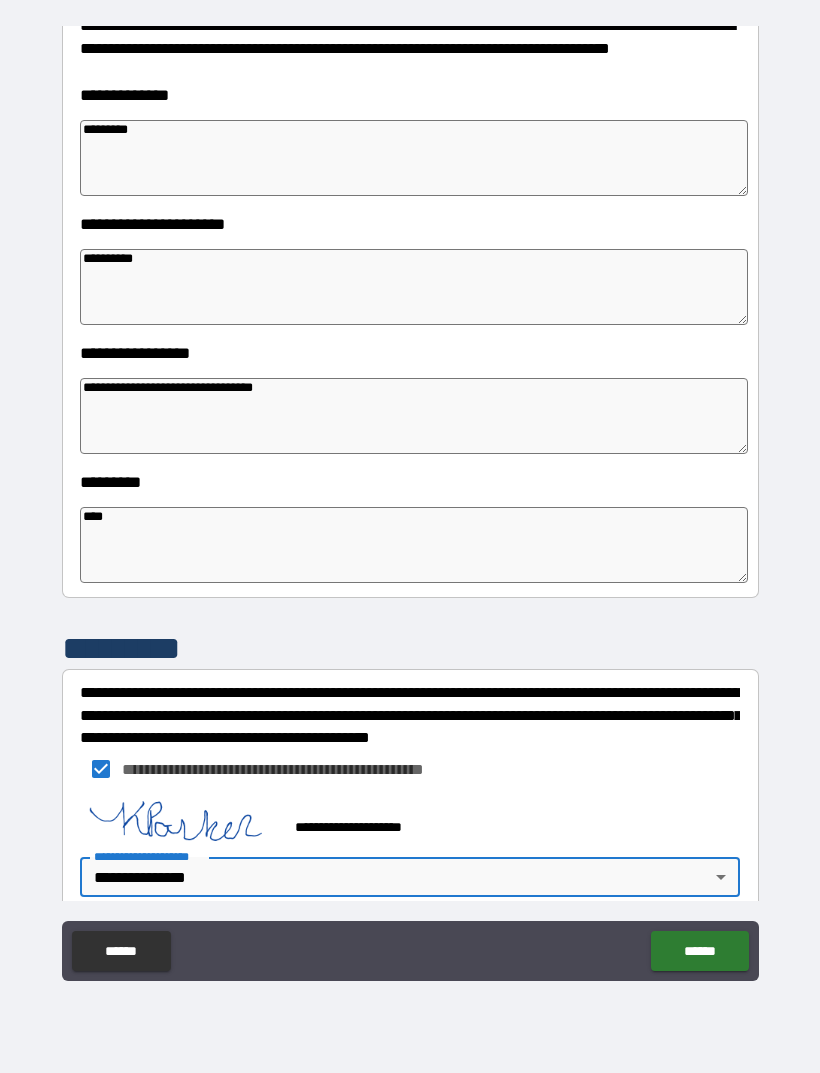 click on "******" at bounding box center (699, 951) 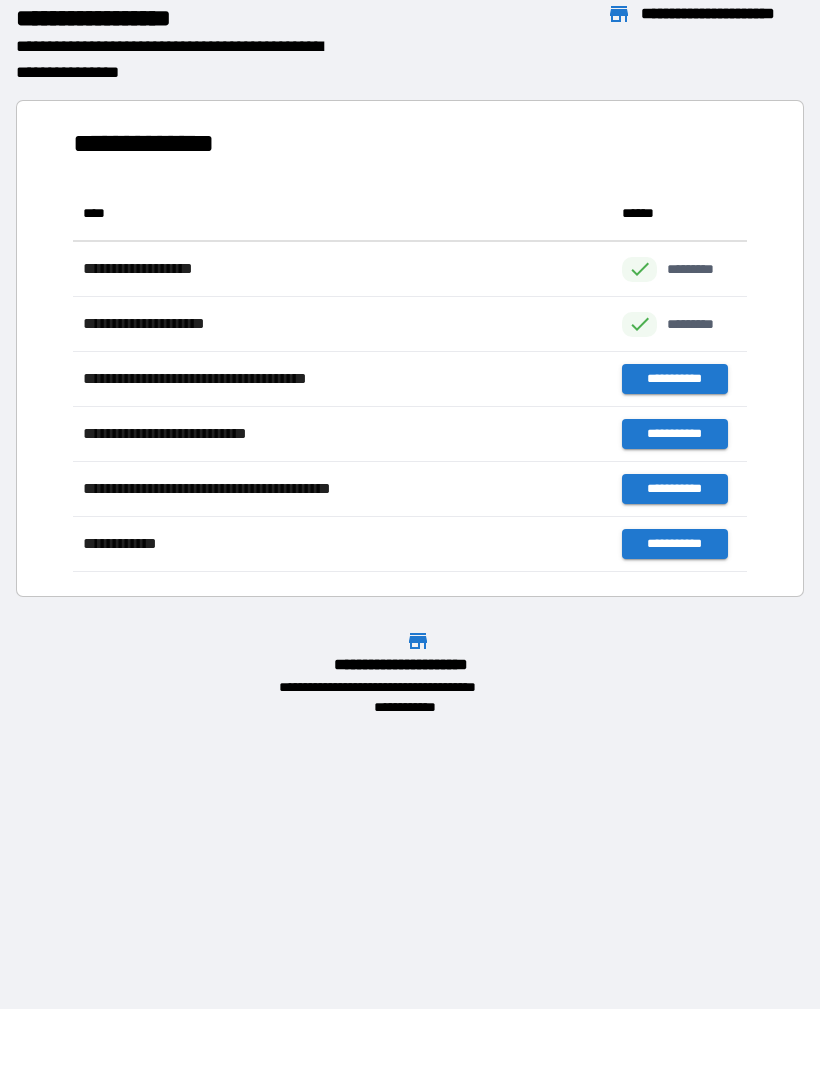 scroll, scrollTop: 1, scrollLeft: 1, axis: both 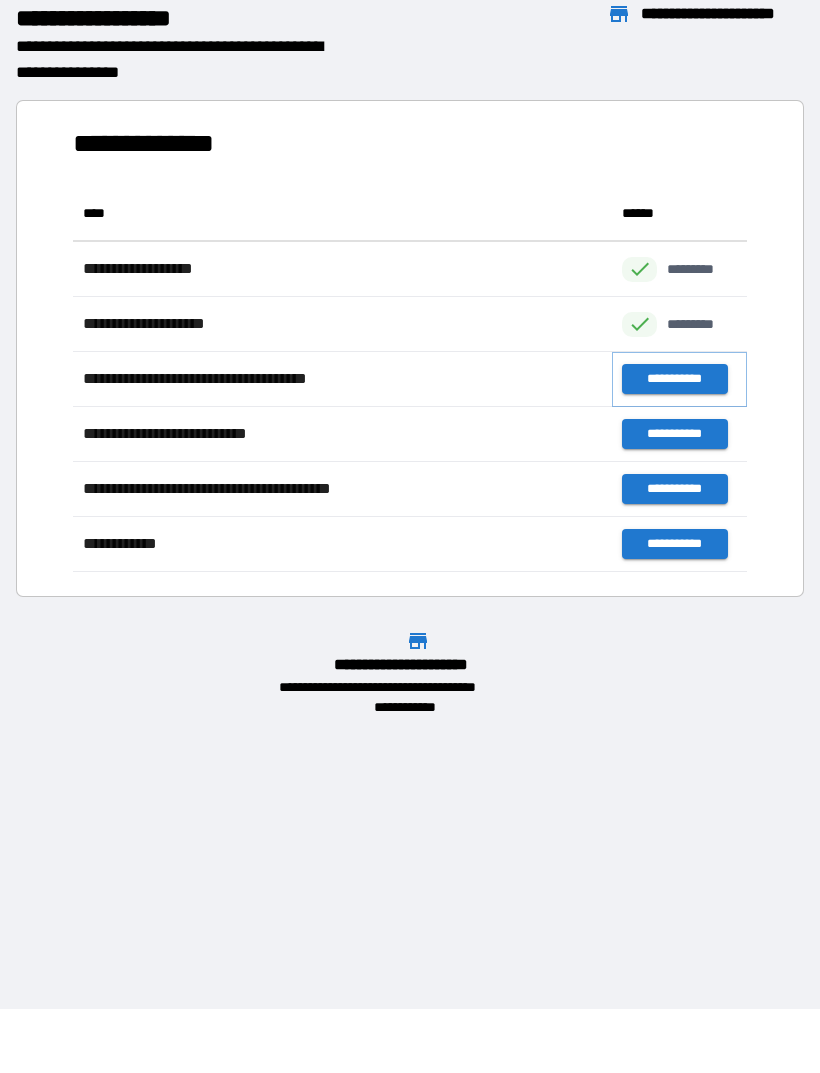 click on "**********" at bounding box center [674, 379] 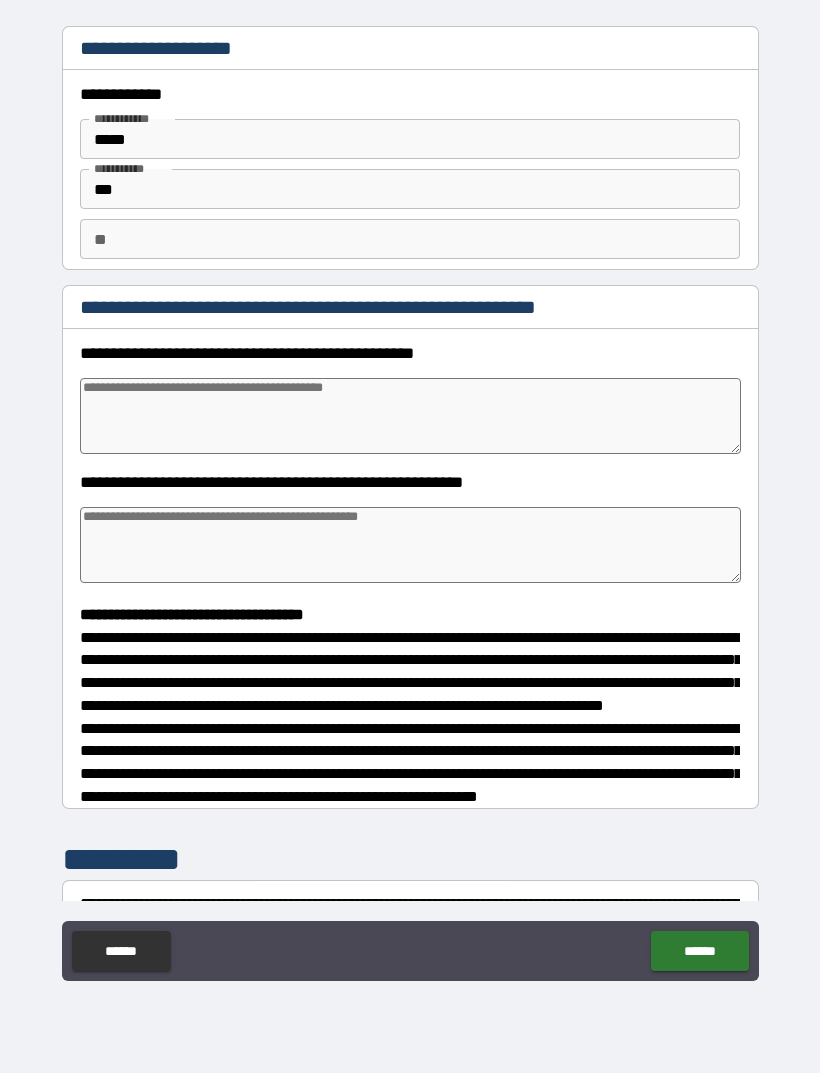 click at bounding box center [410, 416] 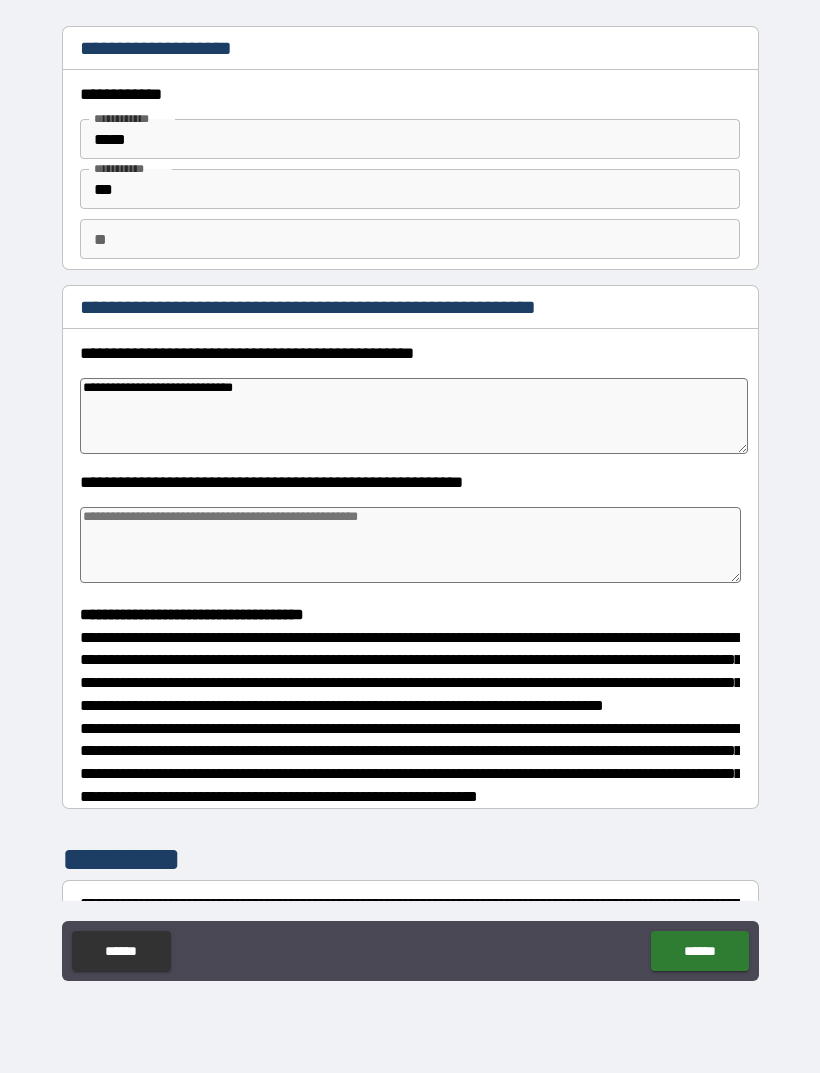 click at bounding box center [410, 545] 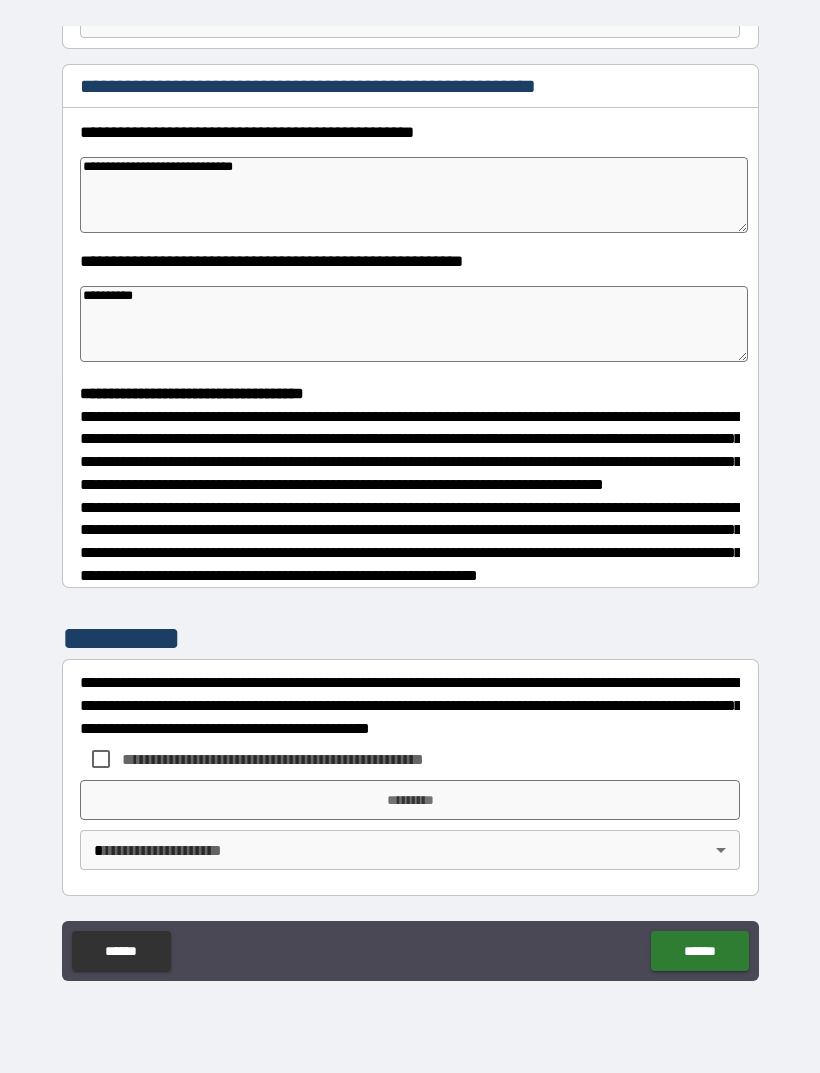 scroll, scrollTop: 259, scrollLeft: 0, axis: vertical 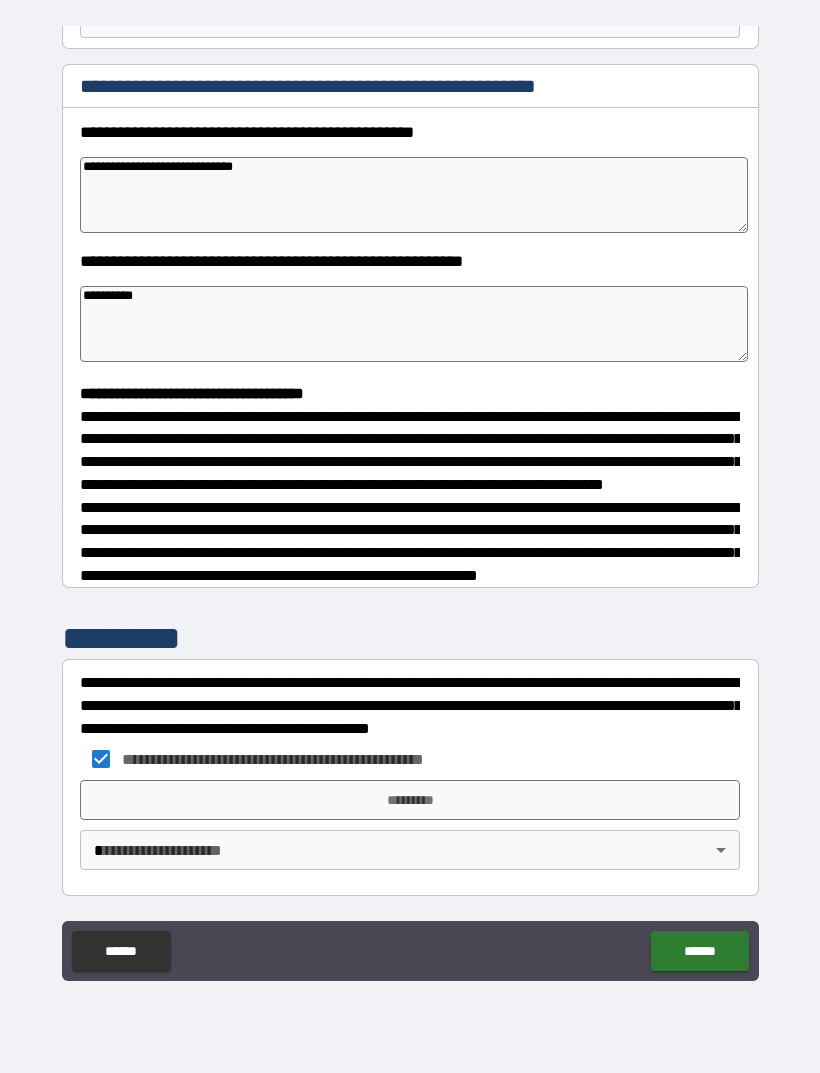 click on "*********" at bounding box center [410, 800] 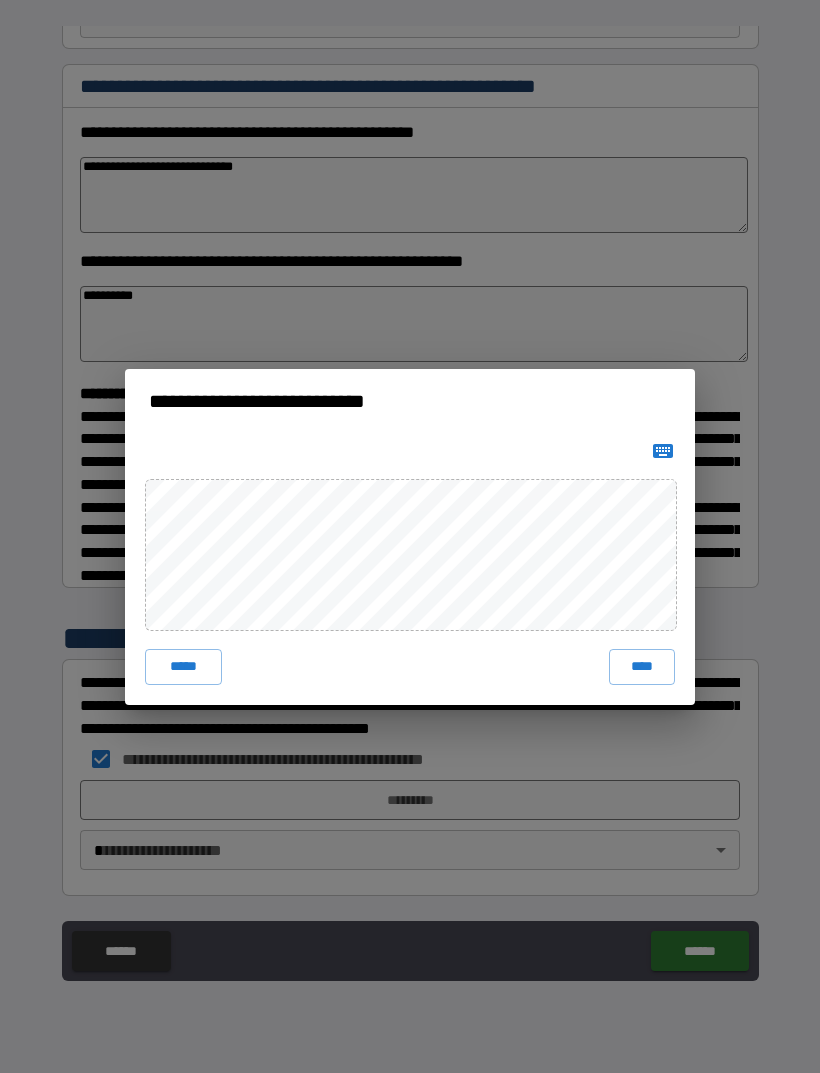 click on "****" at bounding box center (642, 667) 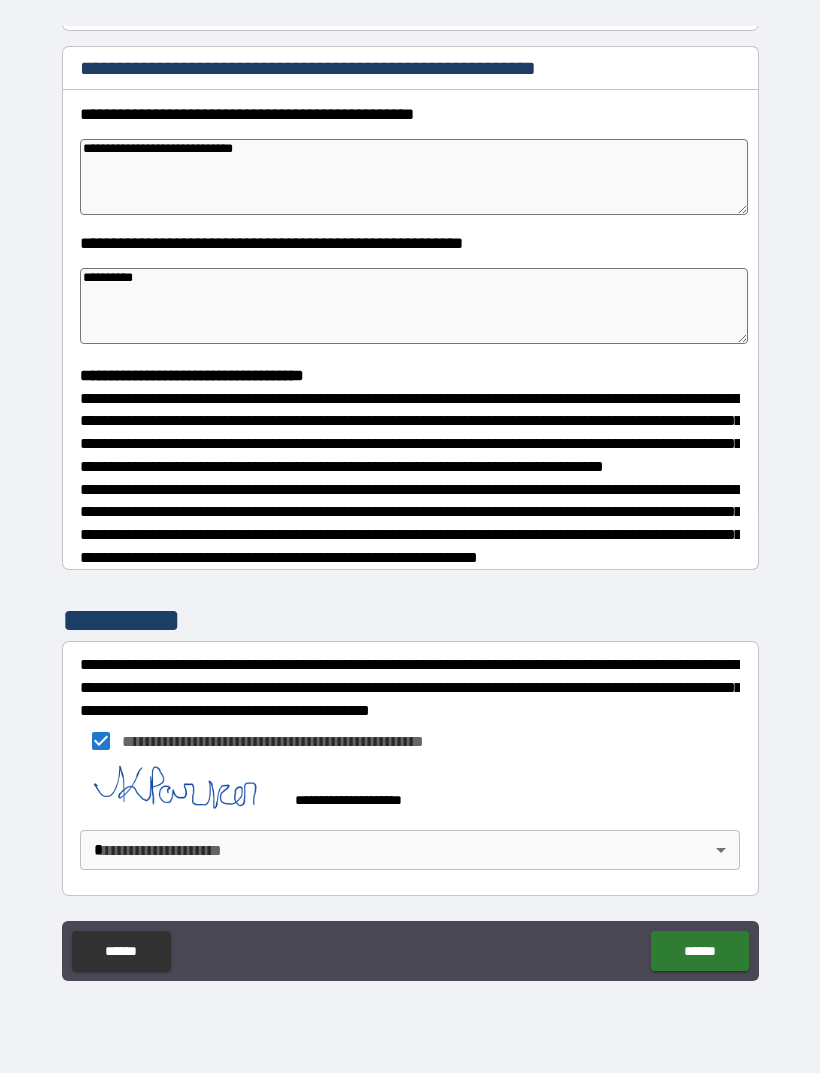 click on "******" at bounding box center [699, 951] 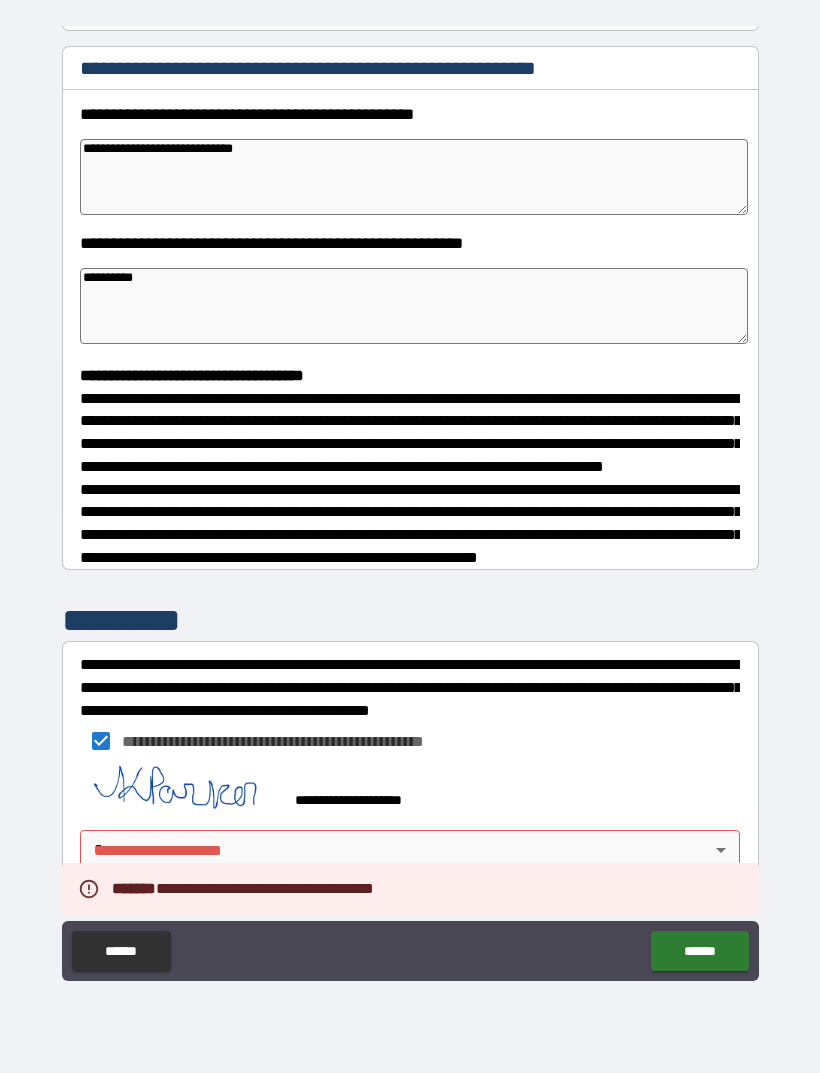 scroll, scrollTop: 276, scrollLeft: 0, axis: vertical 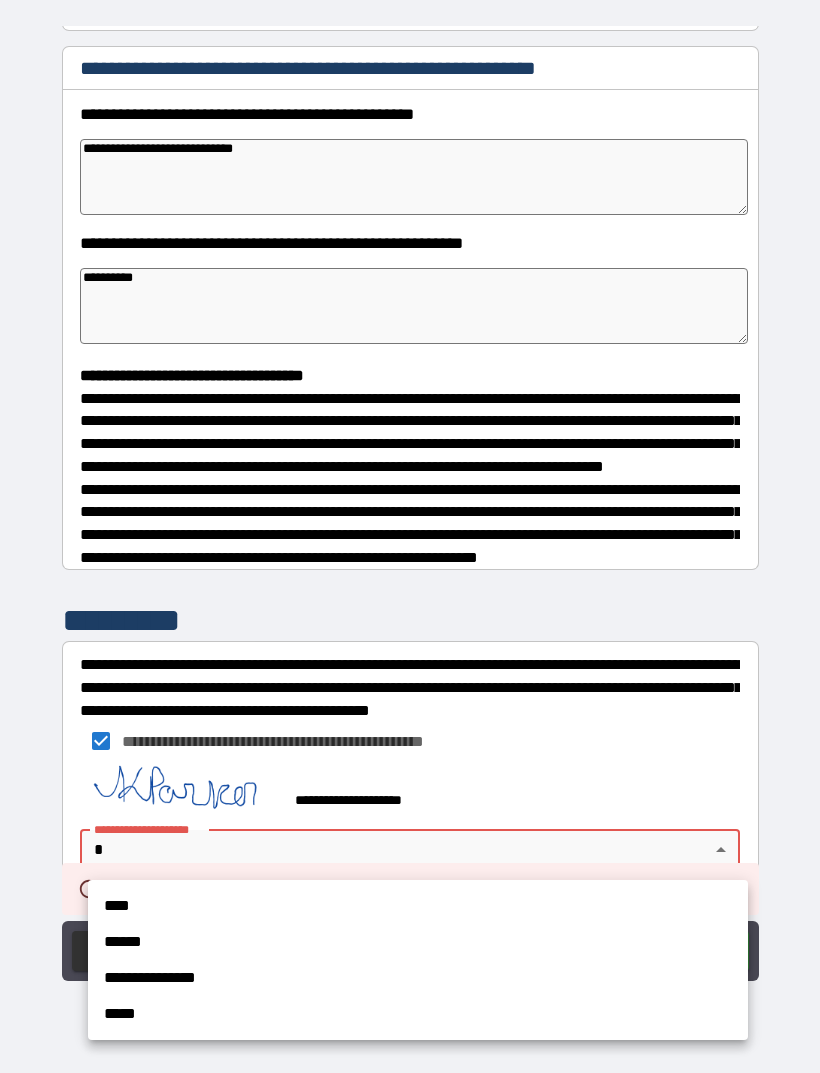 click on "**********" at bounding box center [418, 978] 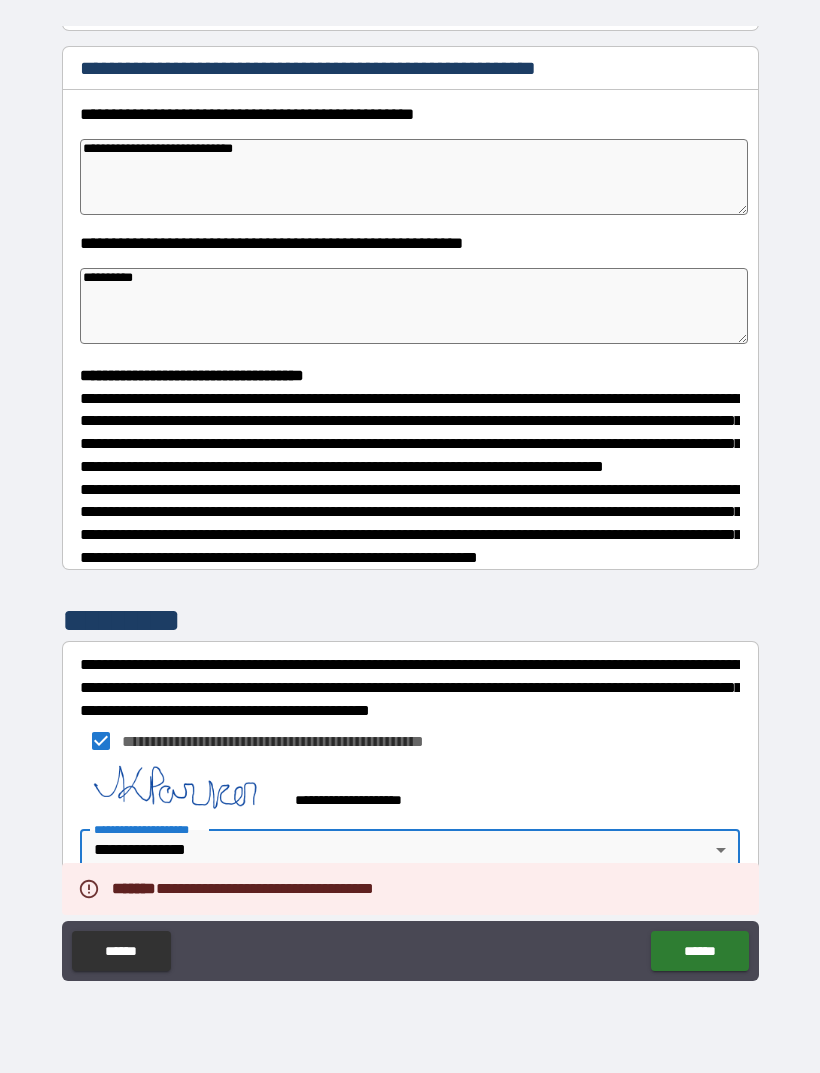 click on "******" at bounding box center [699, 951] 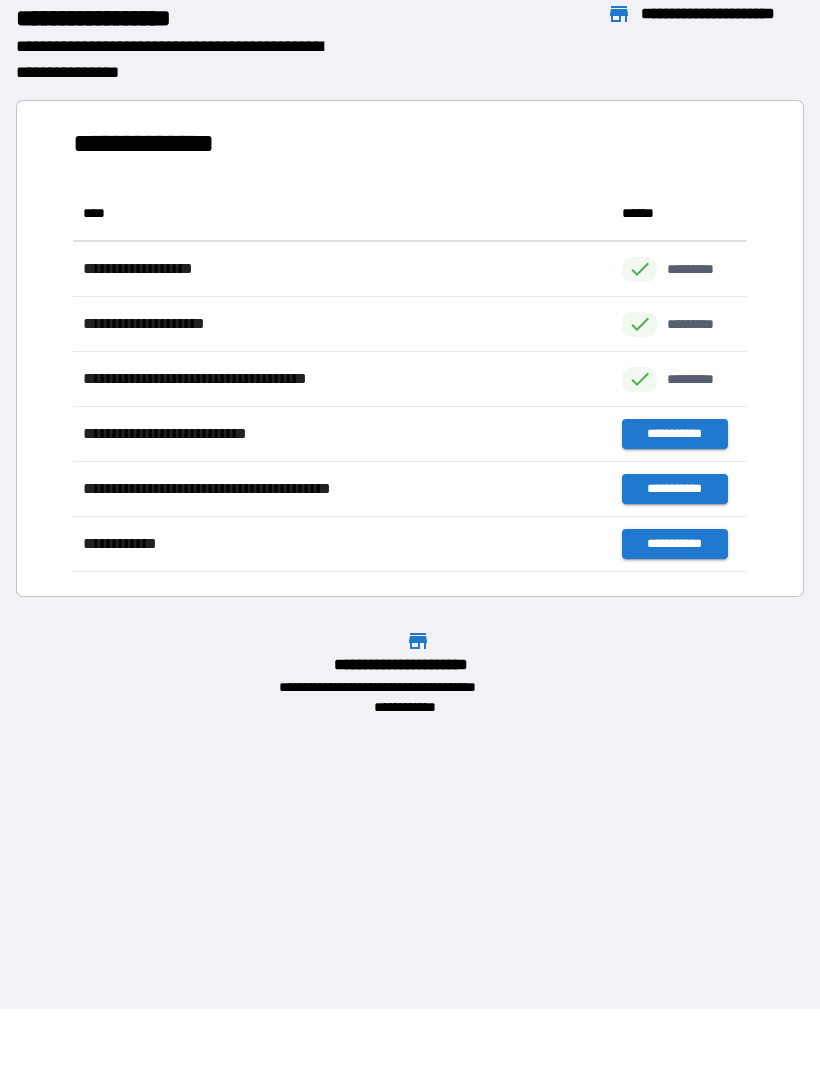 scroll, scrollTop: 1, scrollLeft: 1, axis: both 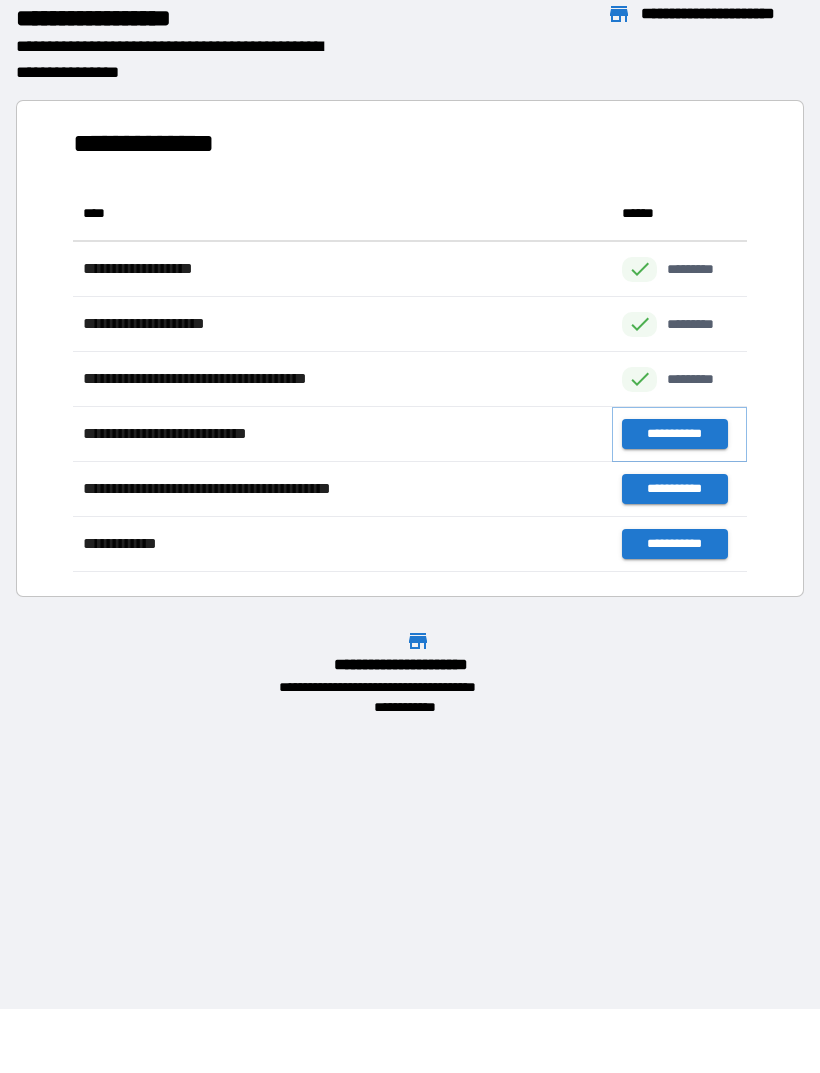 click on "**********" at bounding box center (674, 434) 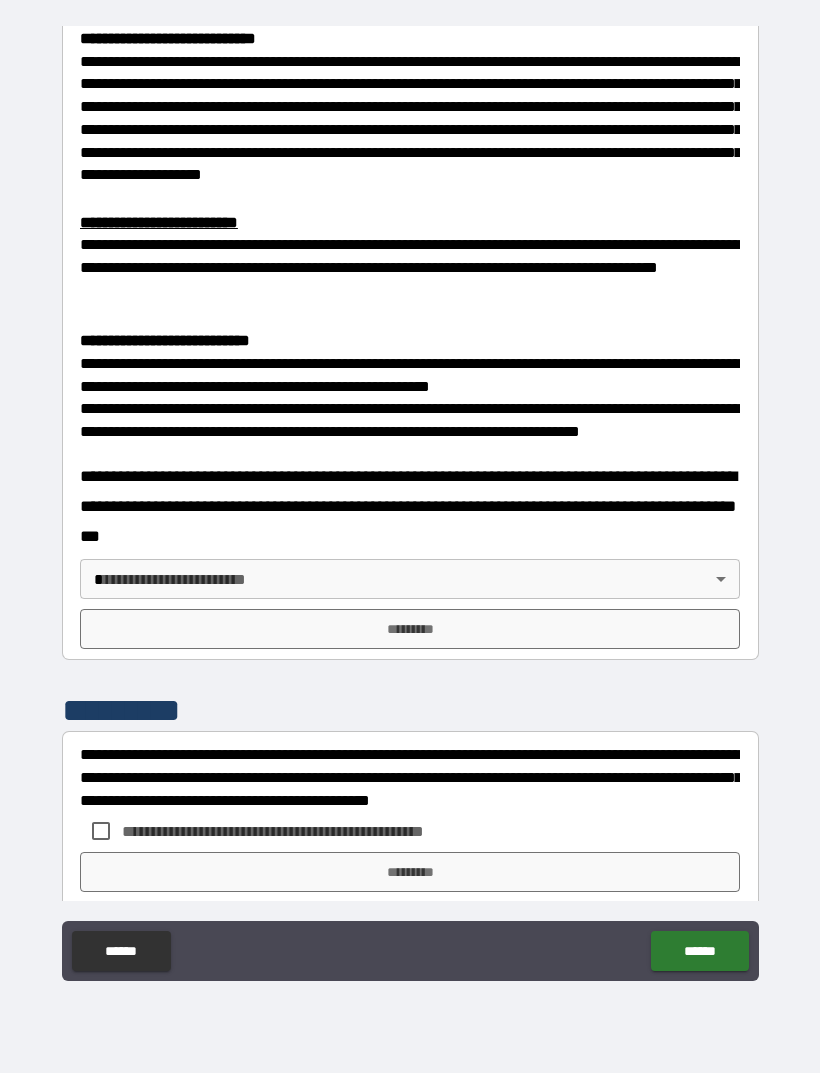 scroll, scrollTop: 503, scrollLeft: 0, axis: vertical 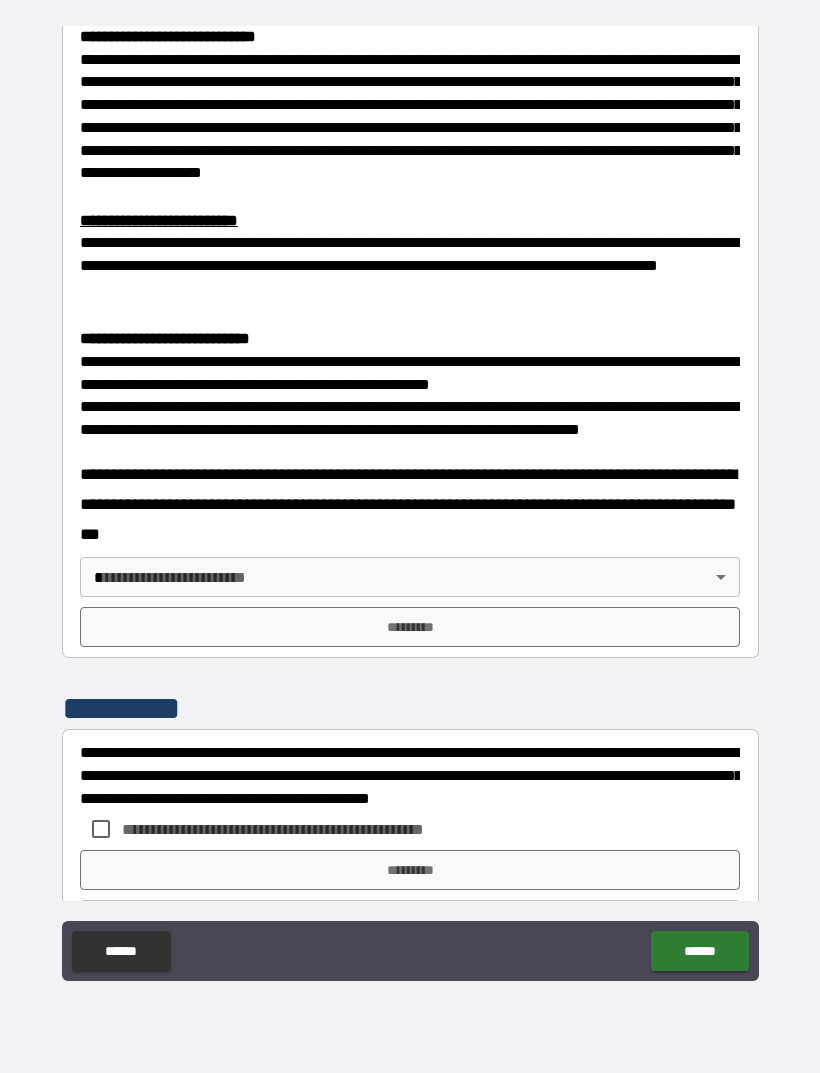 click on "**********" at bounding box center (410, 504) 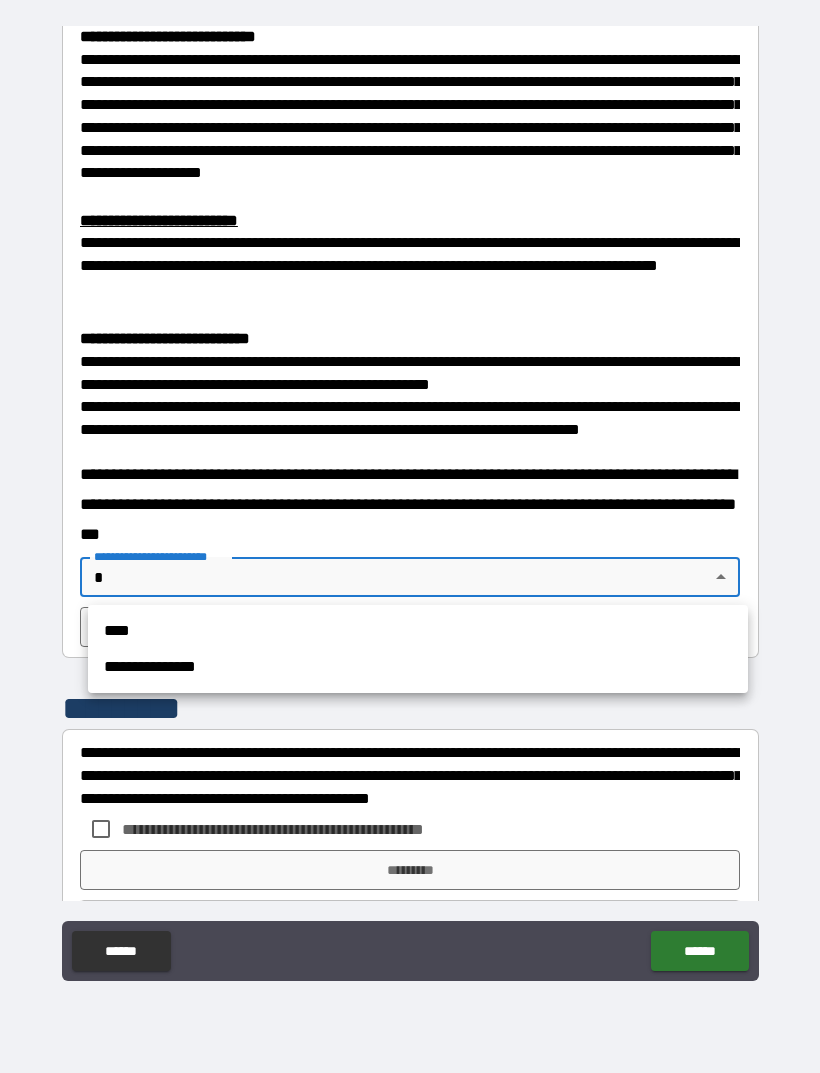 click on "**********" at bounding box center (418, 667) 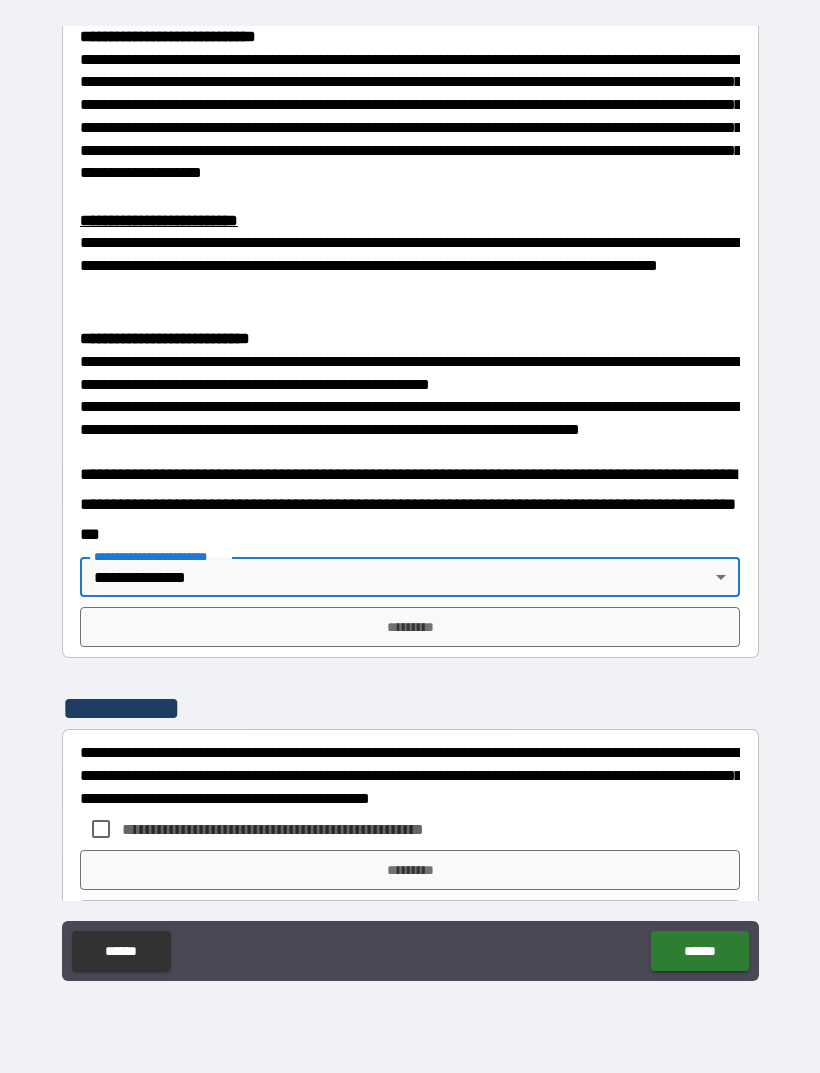 click on "*********" at bounding box center (410, 627) 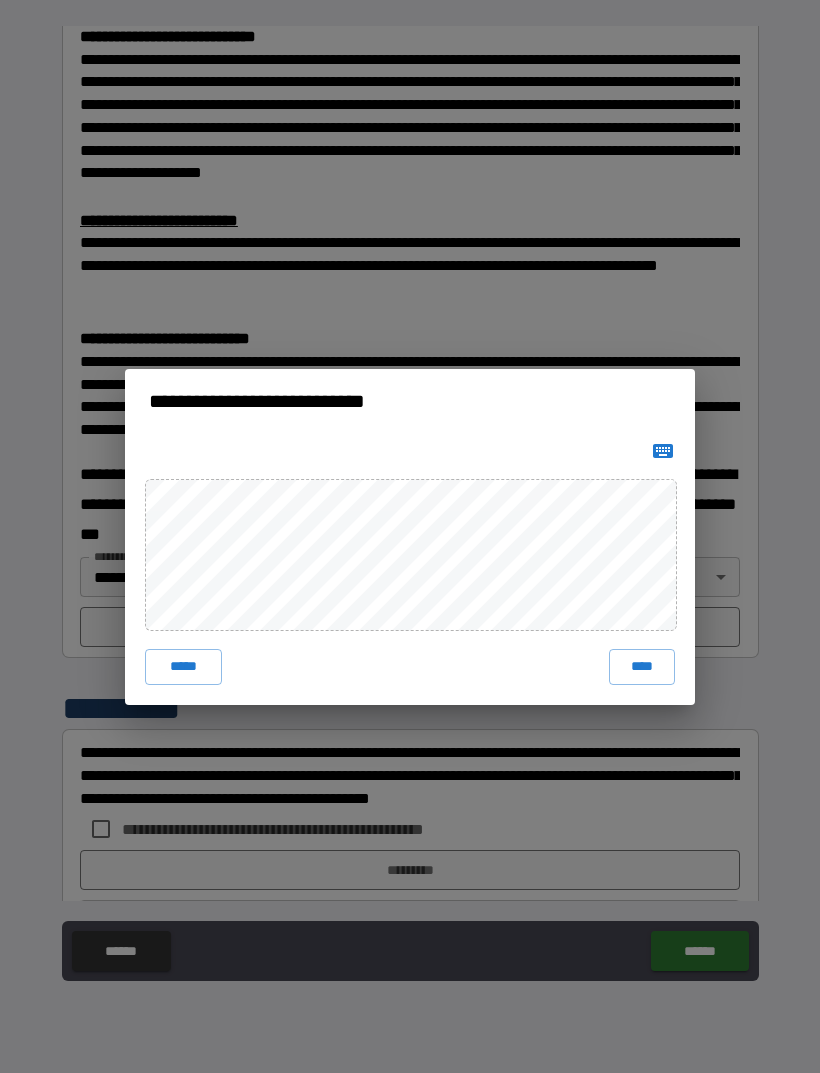 click on "****" at bounding box center (642, 667) 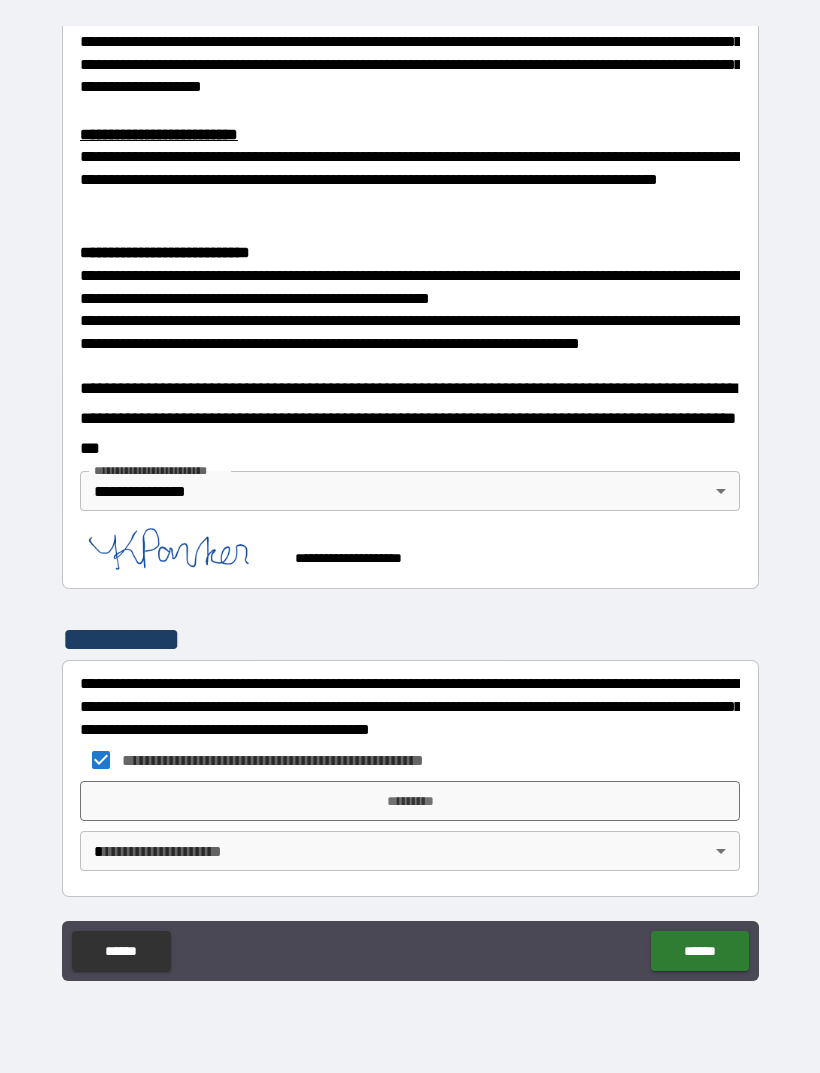 scroll, scrollTop: 588, scrollLeft: 0, axis: vertical 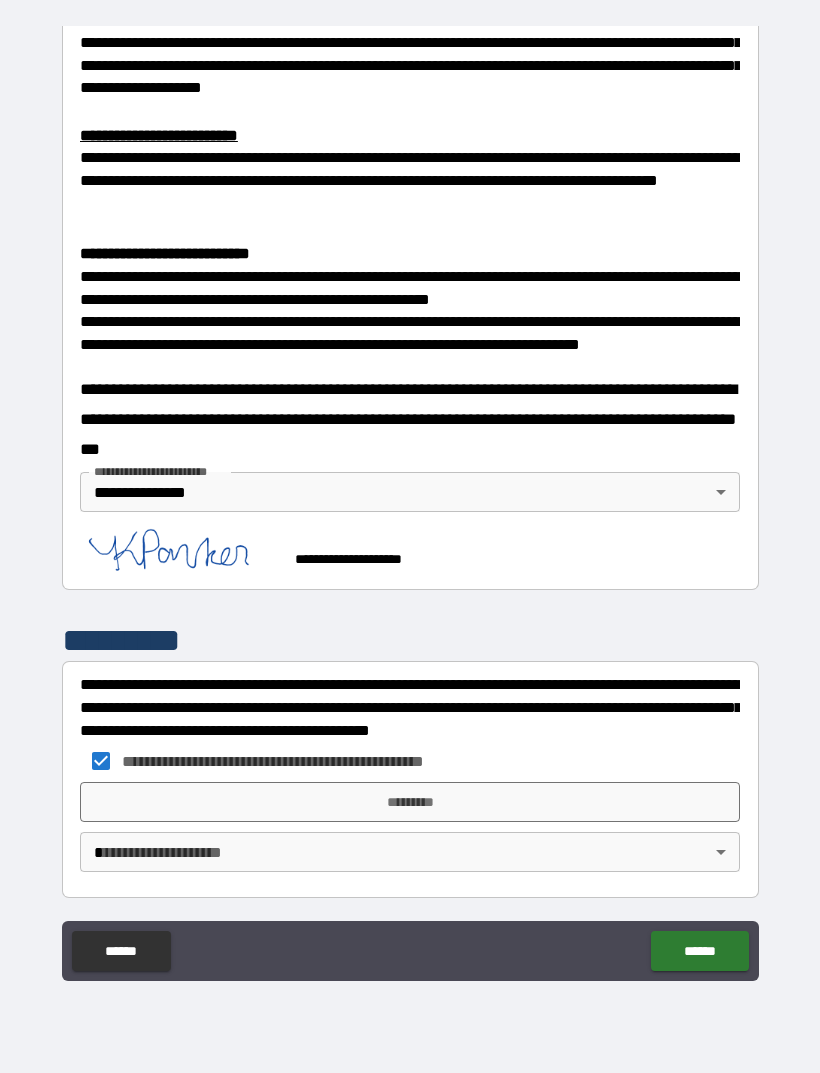 click on "*********" at bounding box center [410, 802] 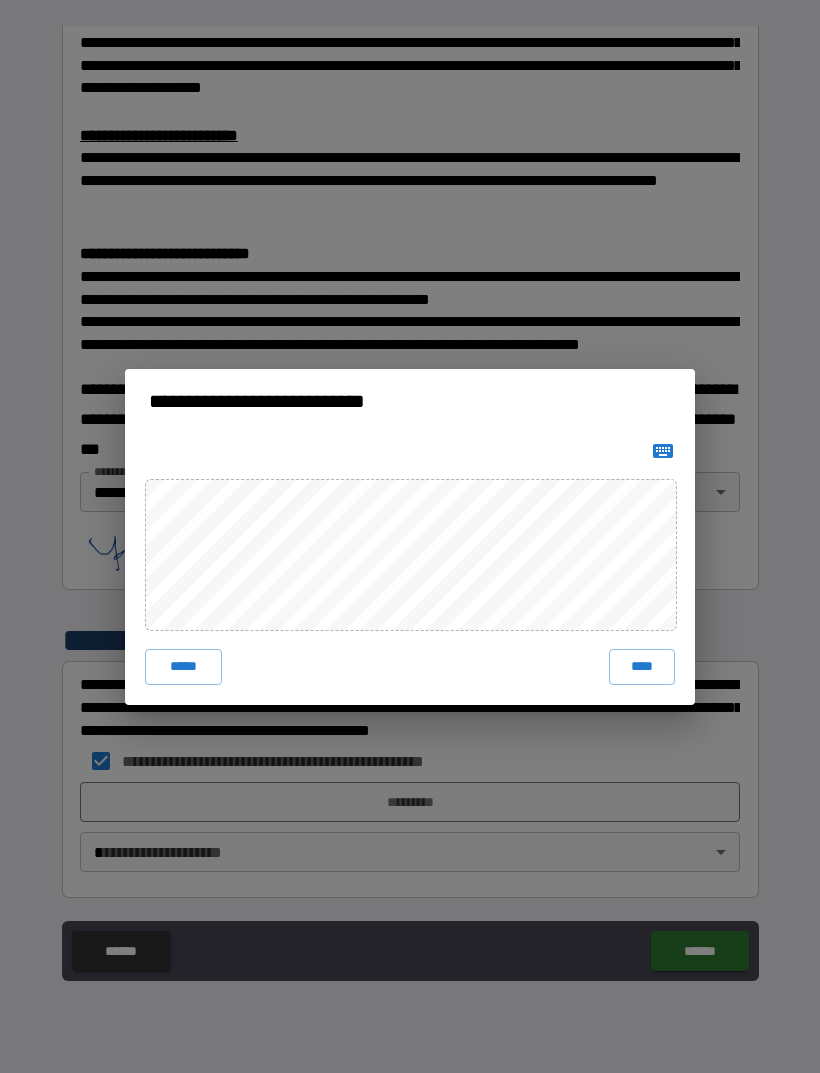 click on "****" at bounding box center (642, 667) 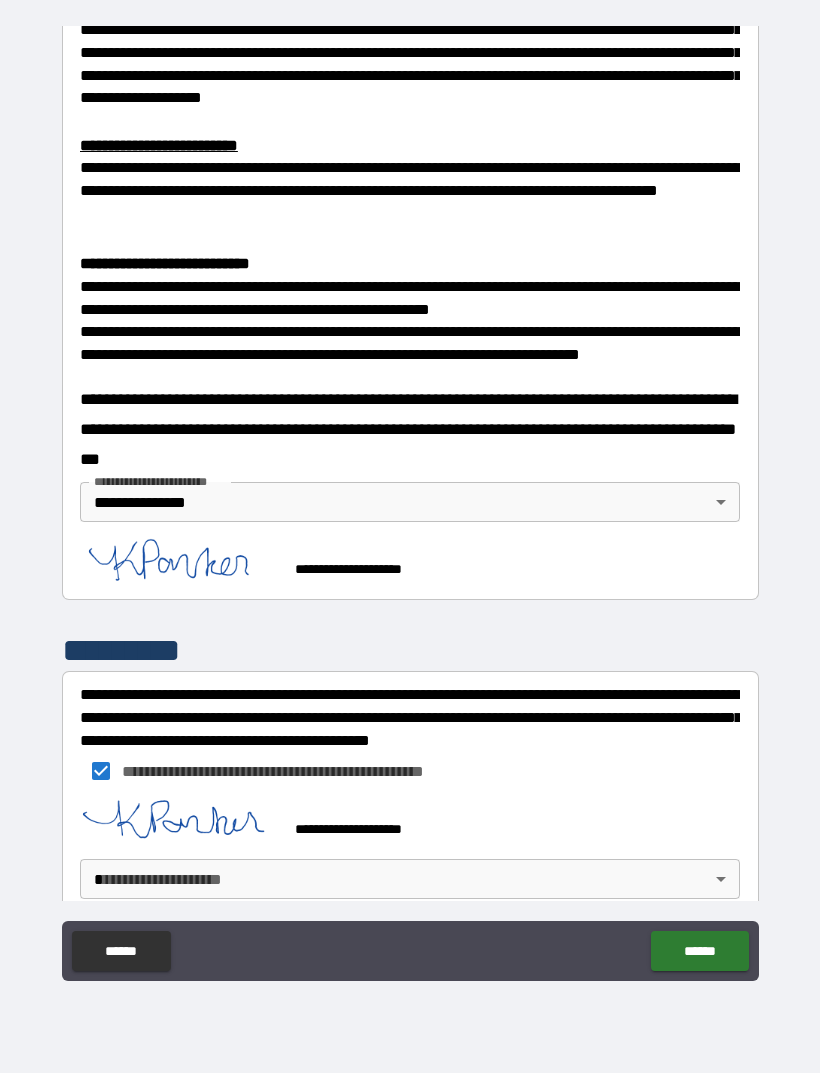 click on "**********" at bounding box center [410, 504] 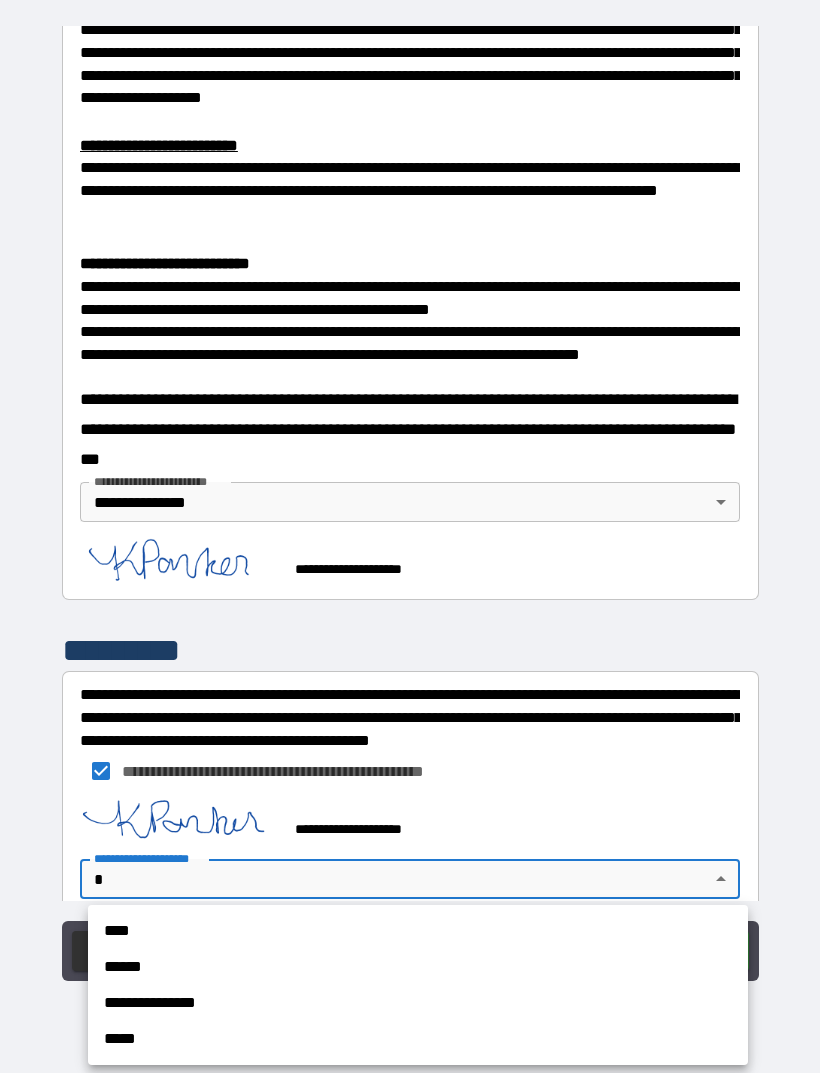 click on "**********" at bounding box center [418, 1003] 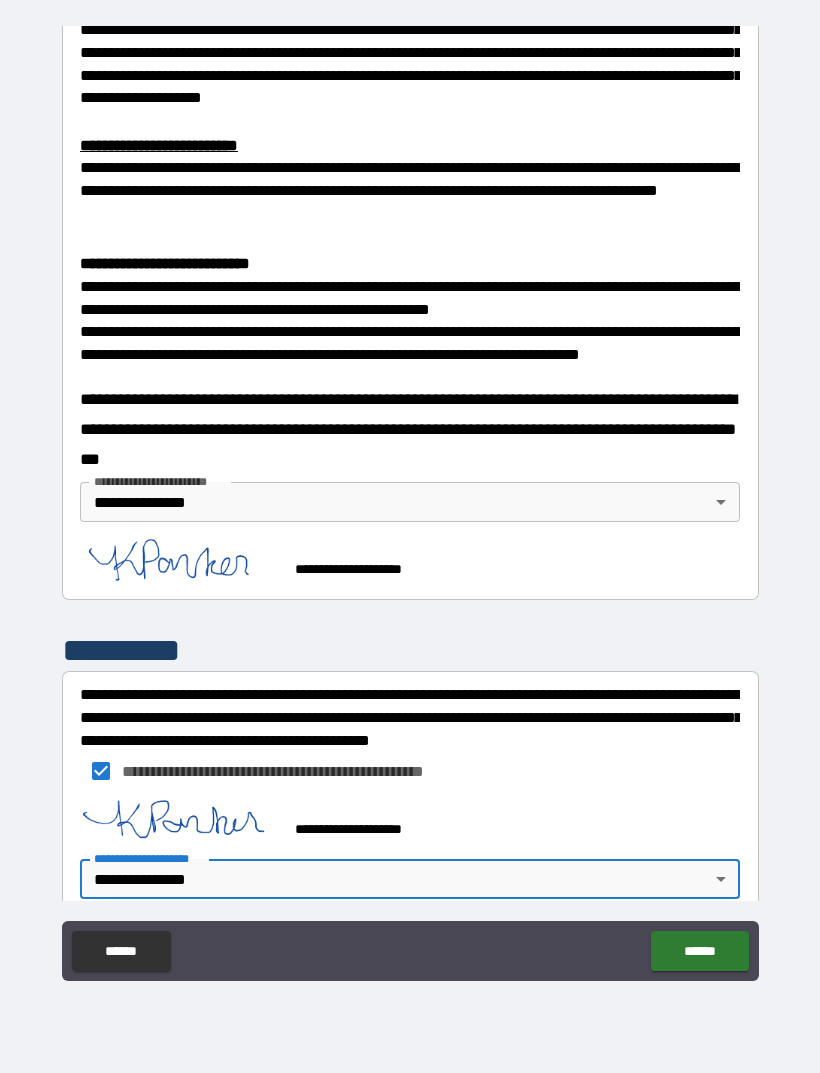 click on "******" at bounding box center (699, 951) 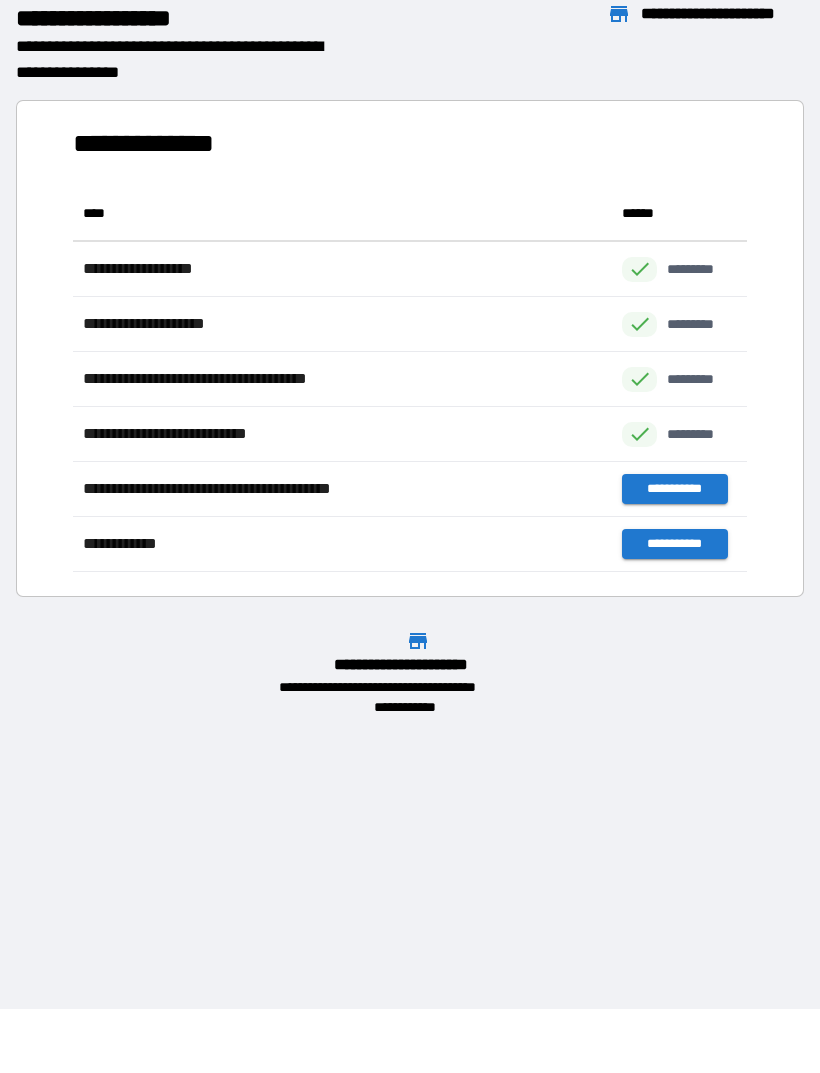 scroll, scrollTop: 1, scrollLeft: 1, axis: both 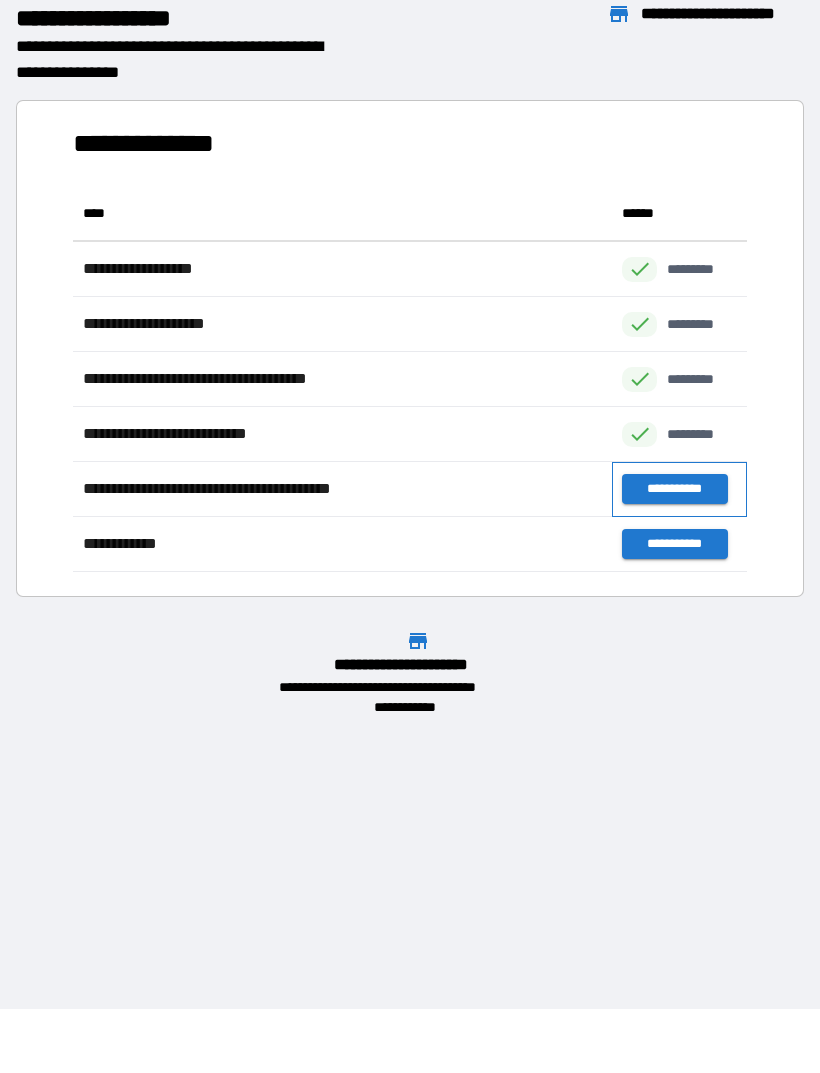 click on "**********" at bounding box center [679, 489] 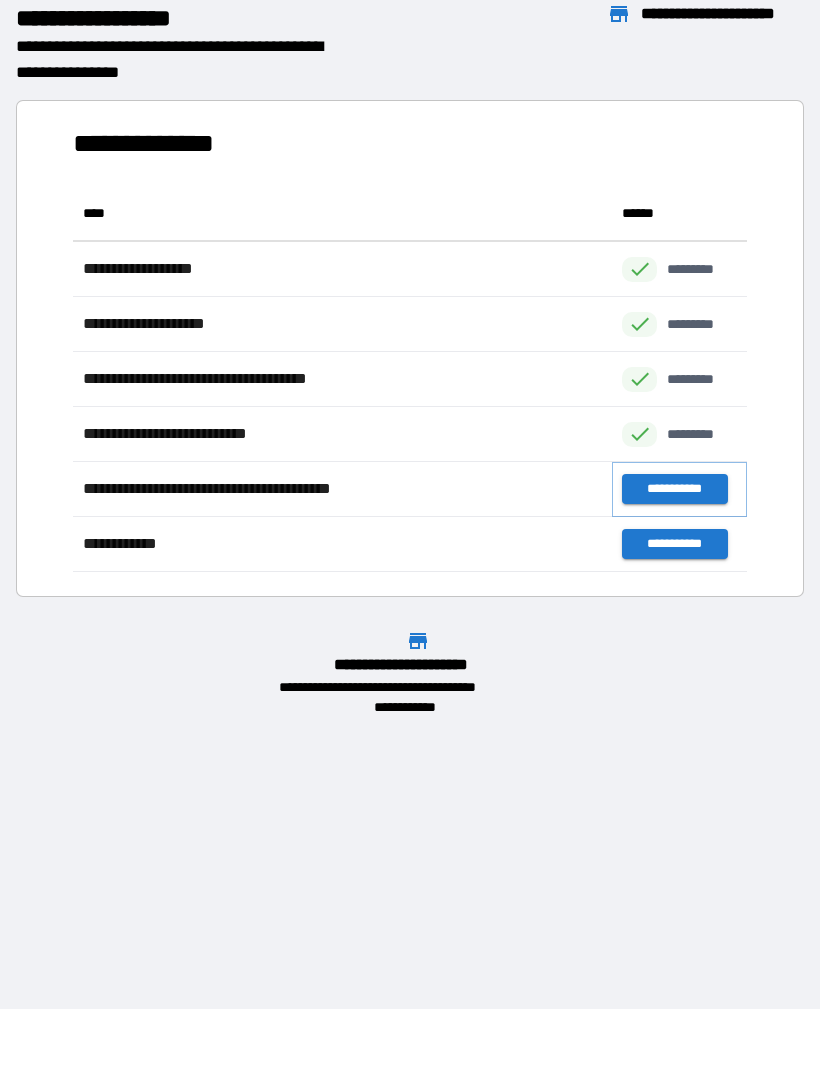 click on "**********" at bounding box center (674, 489) 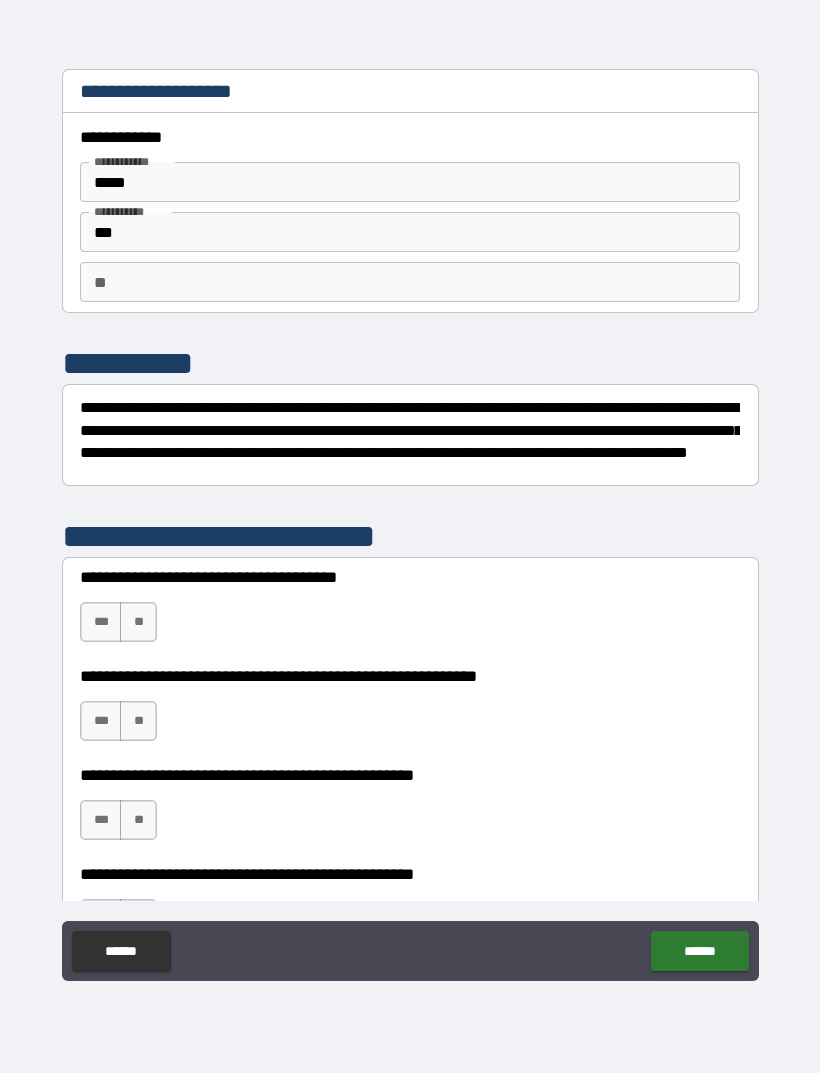 click on "**" at bounding box center (138, 622) 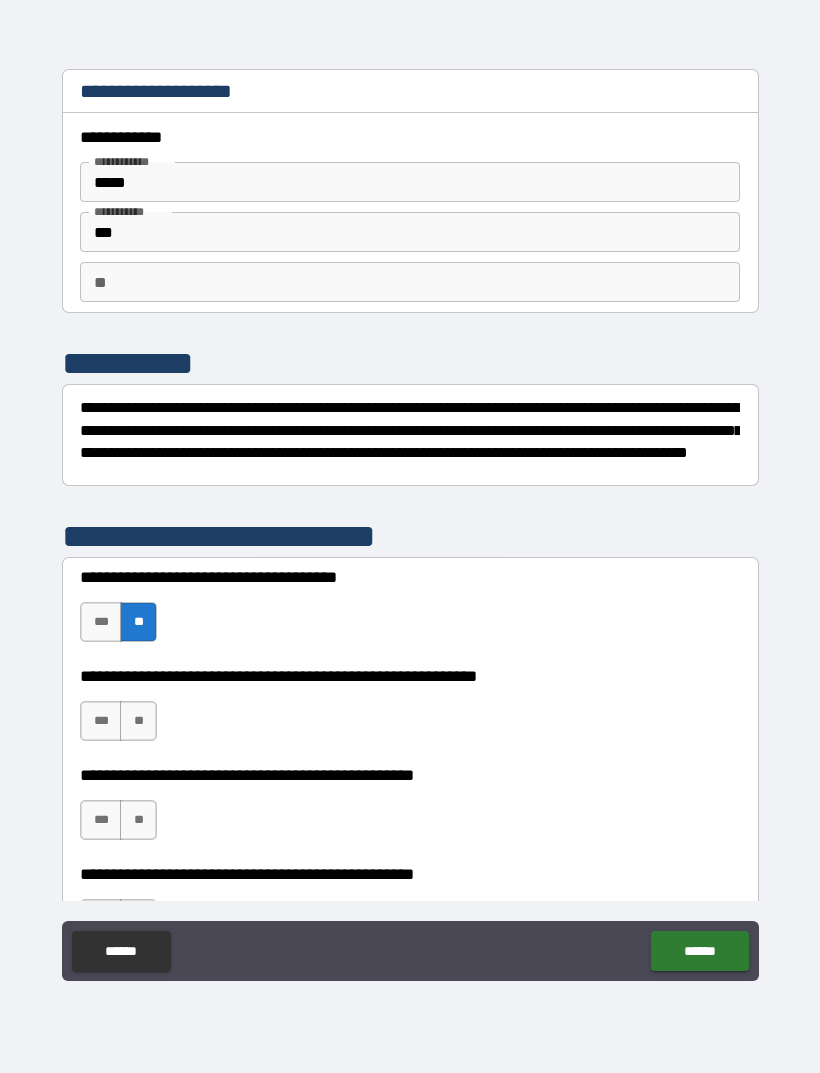 click on "***" at bounding box center [101, 721] 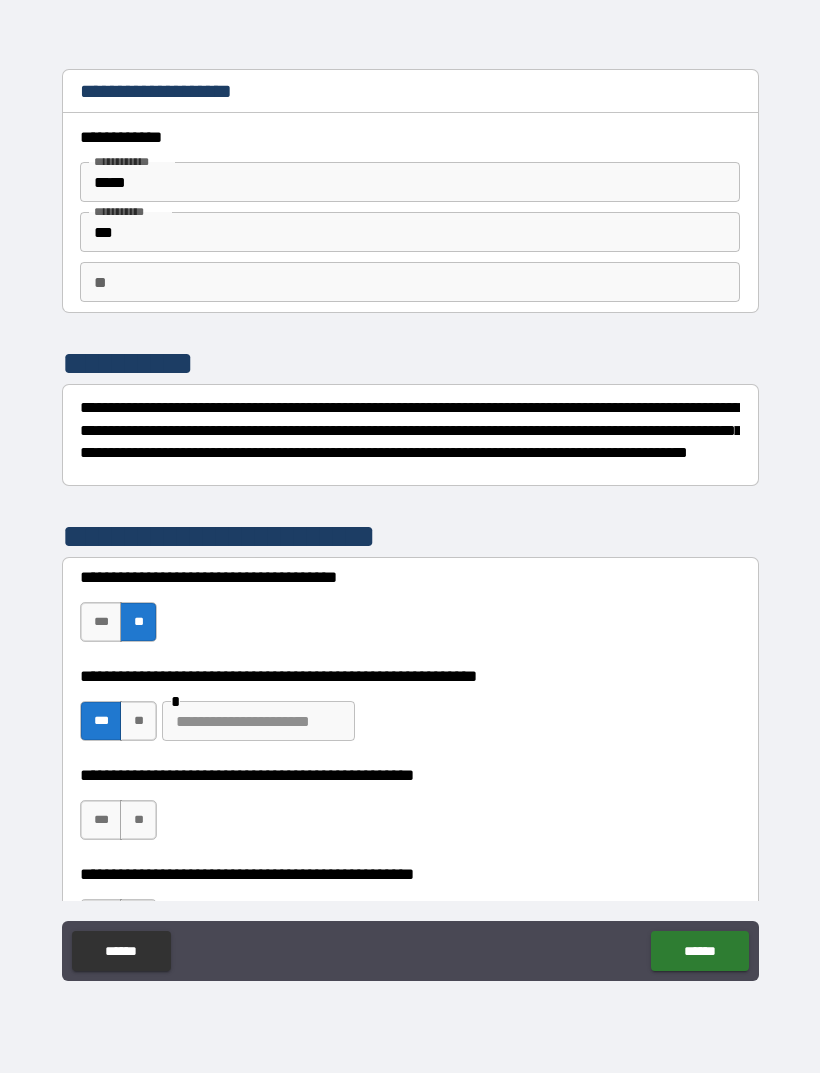 click at bounding box center (258, 721) 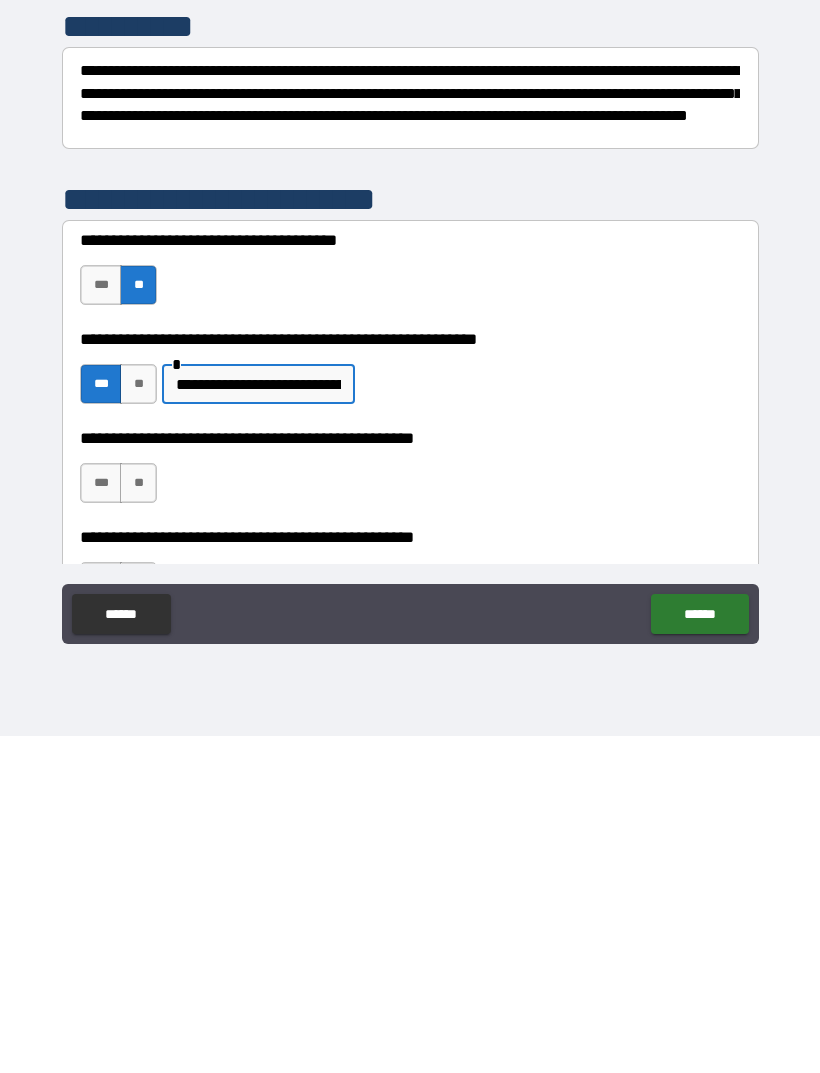 click on "**" at bounding box center [138, 820] 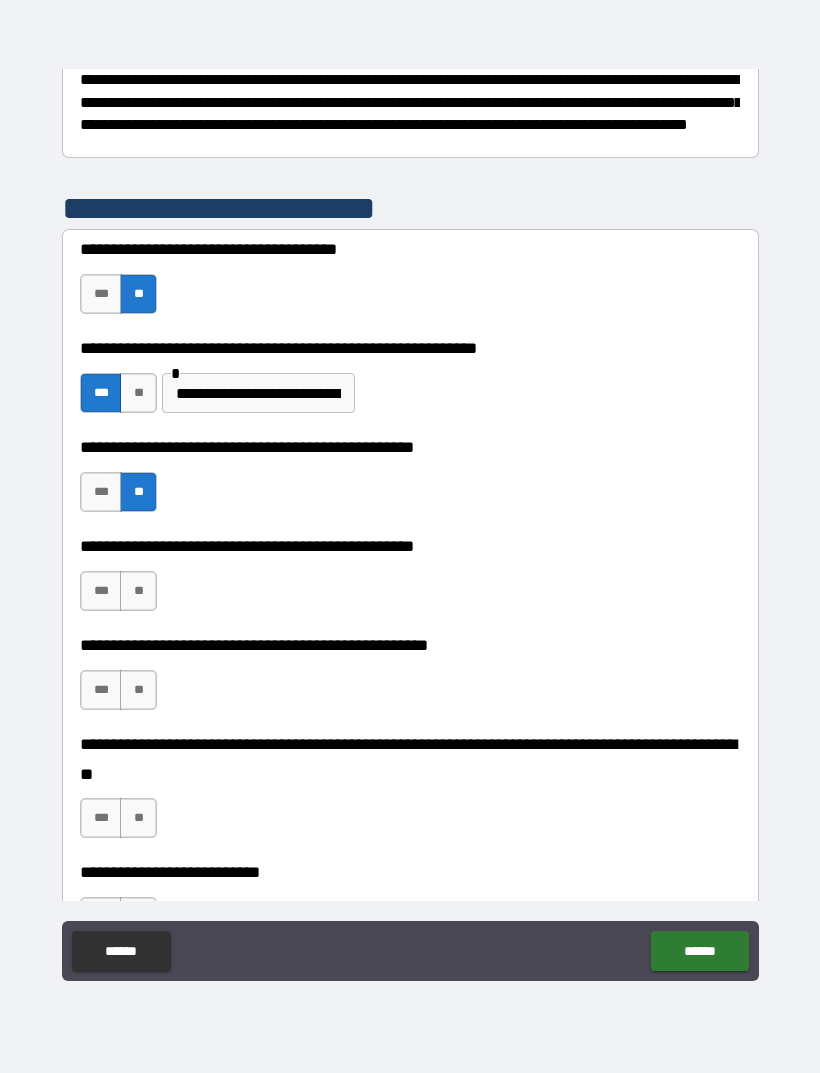 scroll, scrollTop: 358, scrollLeft: 0, axis: vertical 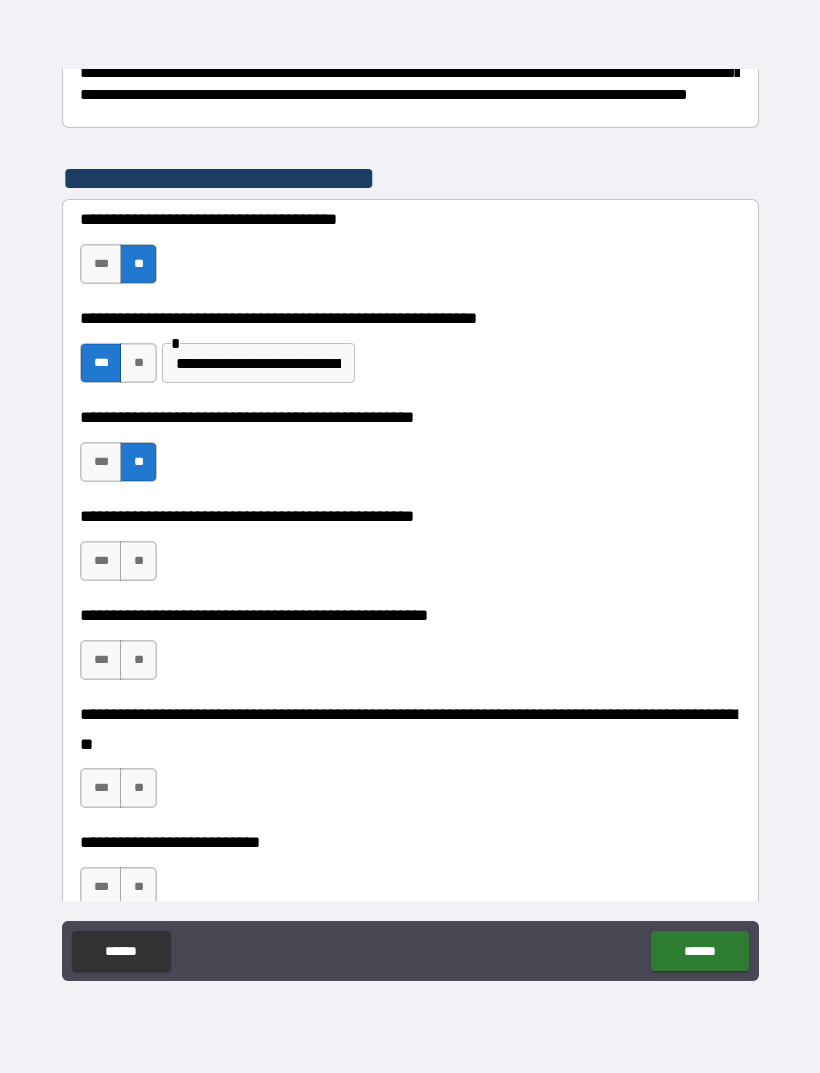 click on "**" at bounding box center (138, 561) 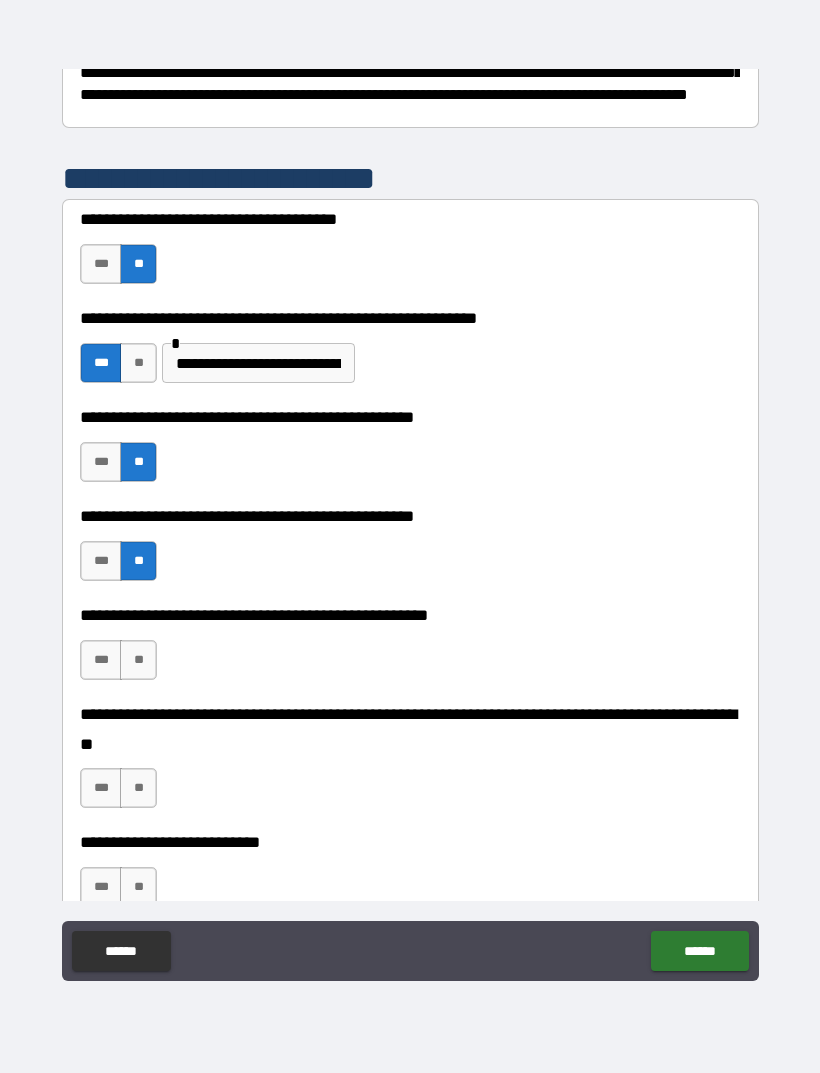 click on "**" at bounding box center [138, 660] 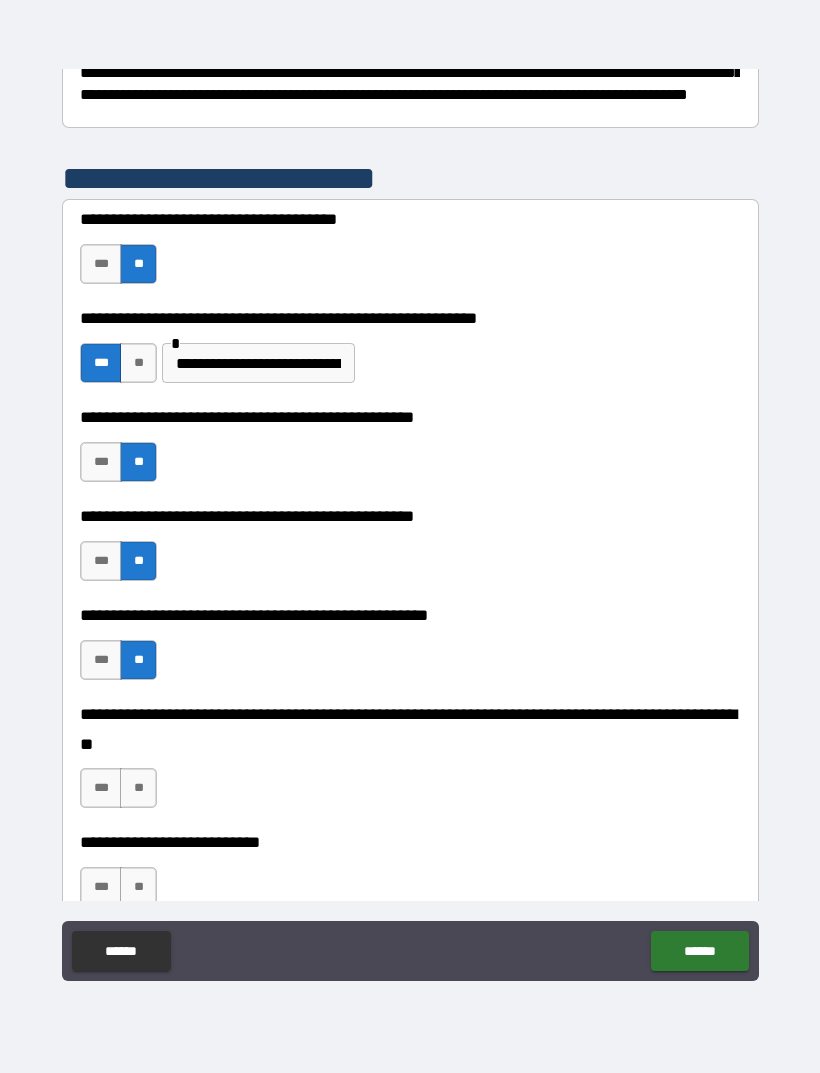click on "**" at bounding box center (138, 788) 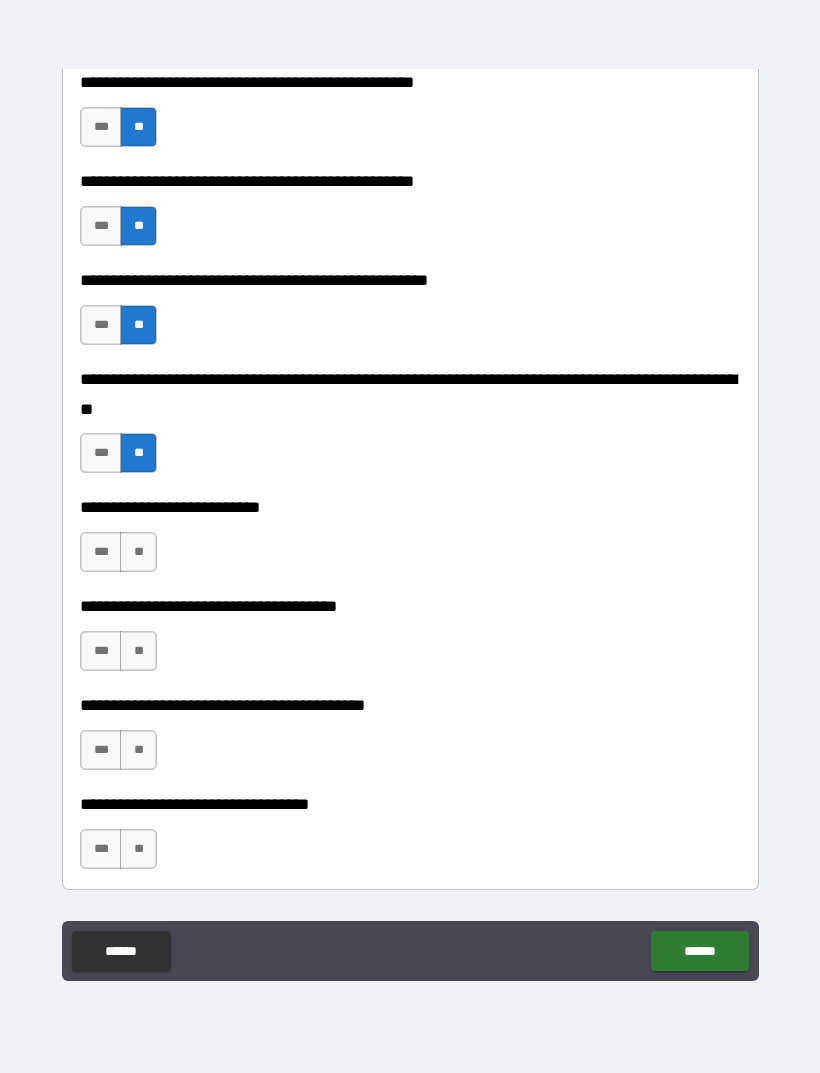 scroll, scrollTop: 697, scrollLeft: 0, axis: vertical 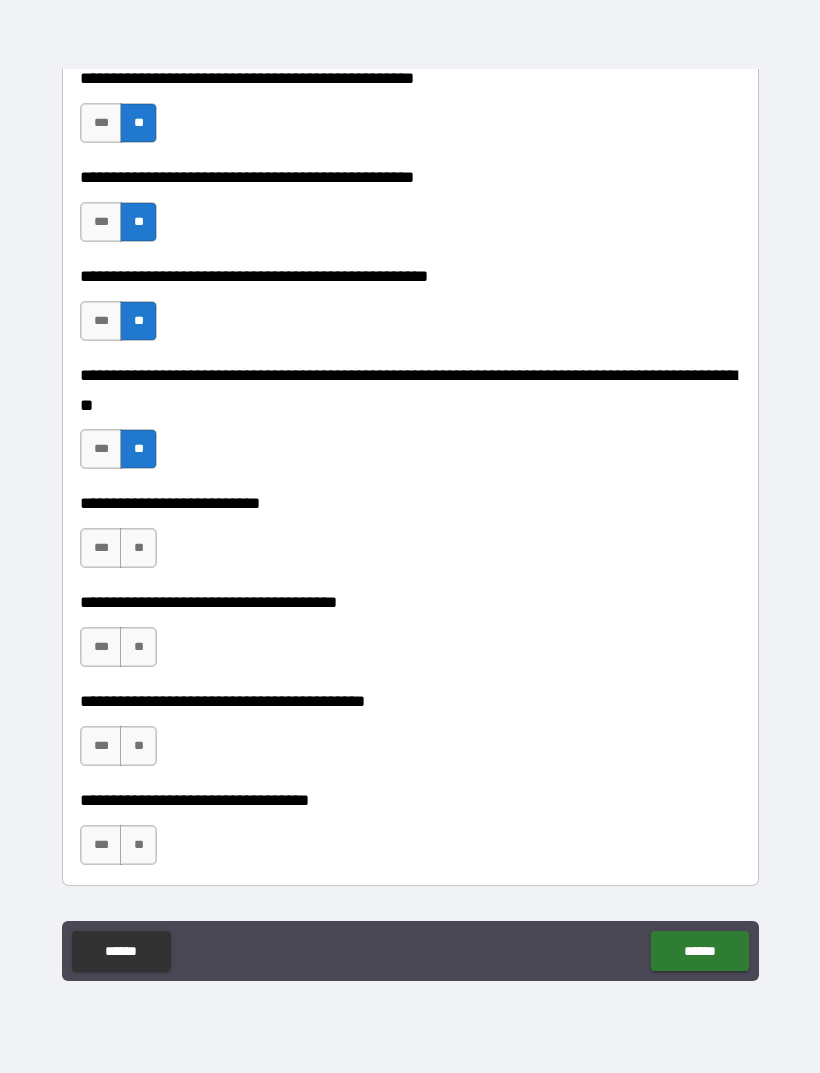 click on "**" at bounding box center (138, 548) 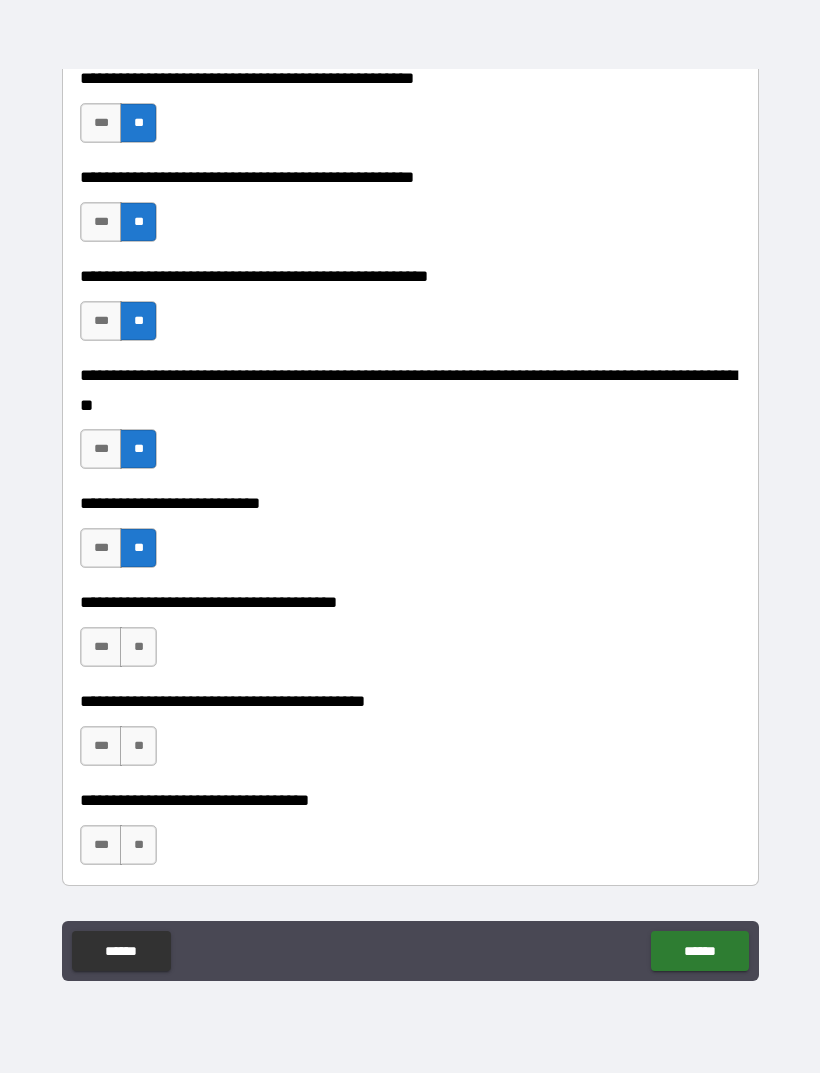 click on "**" at bounding box center [138, 647] 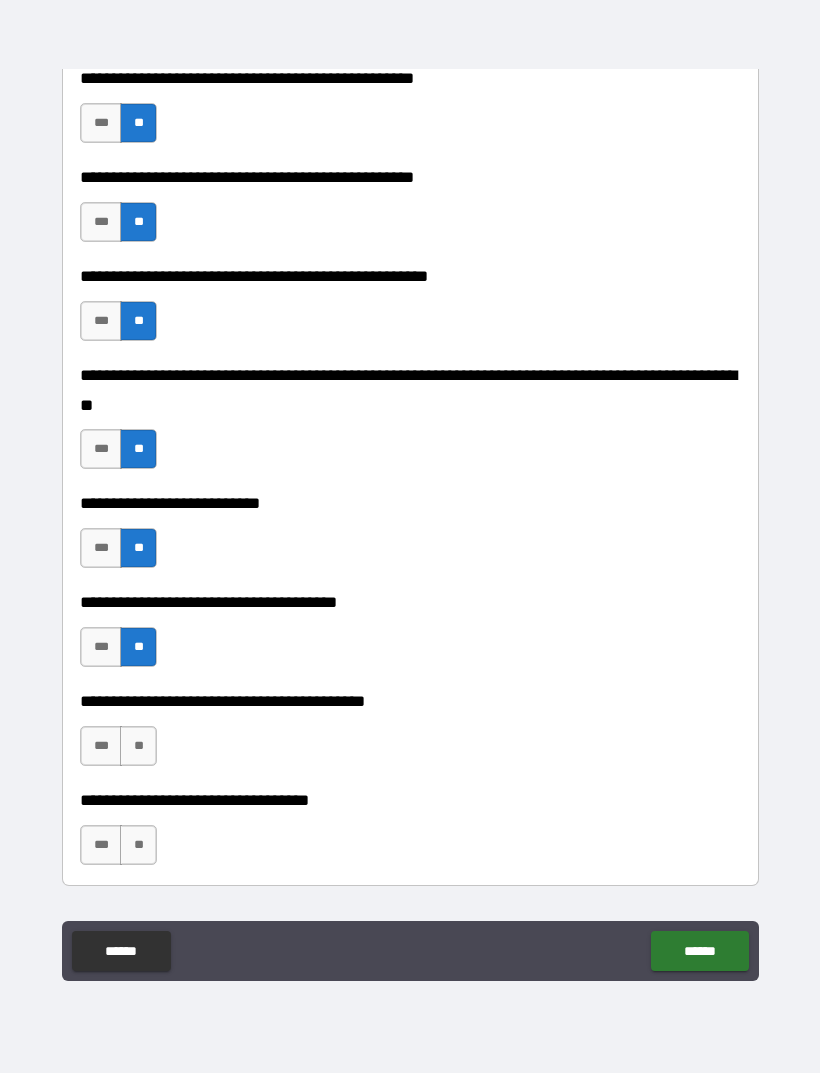 click on "**" at bounding box center (138, 746) 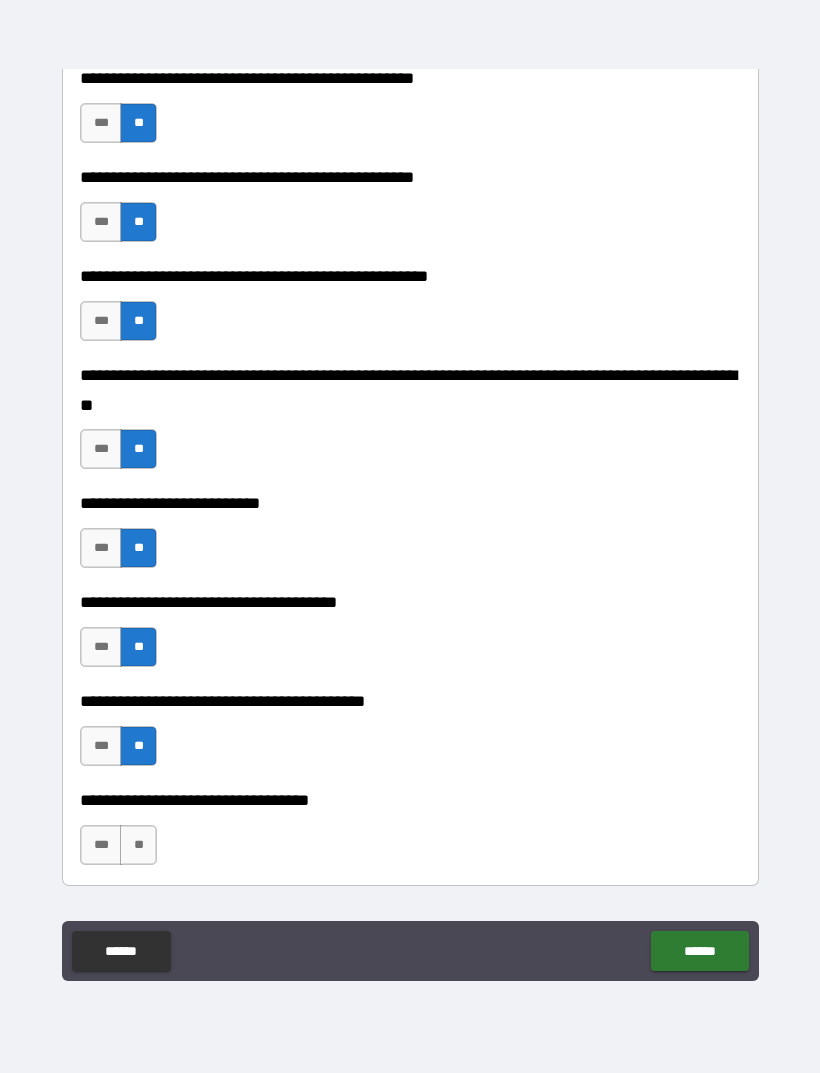 click on "**" at bounding box center (138, 845) 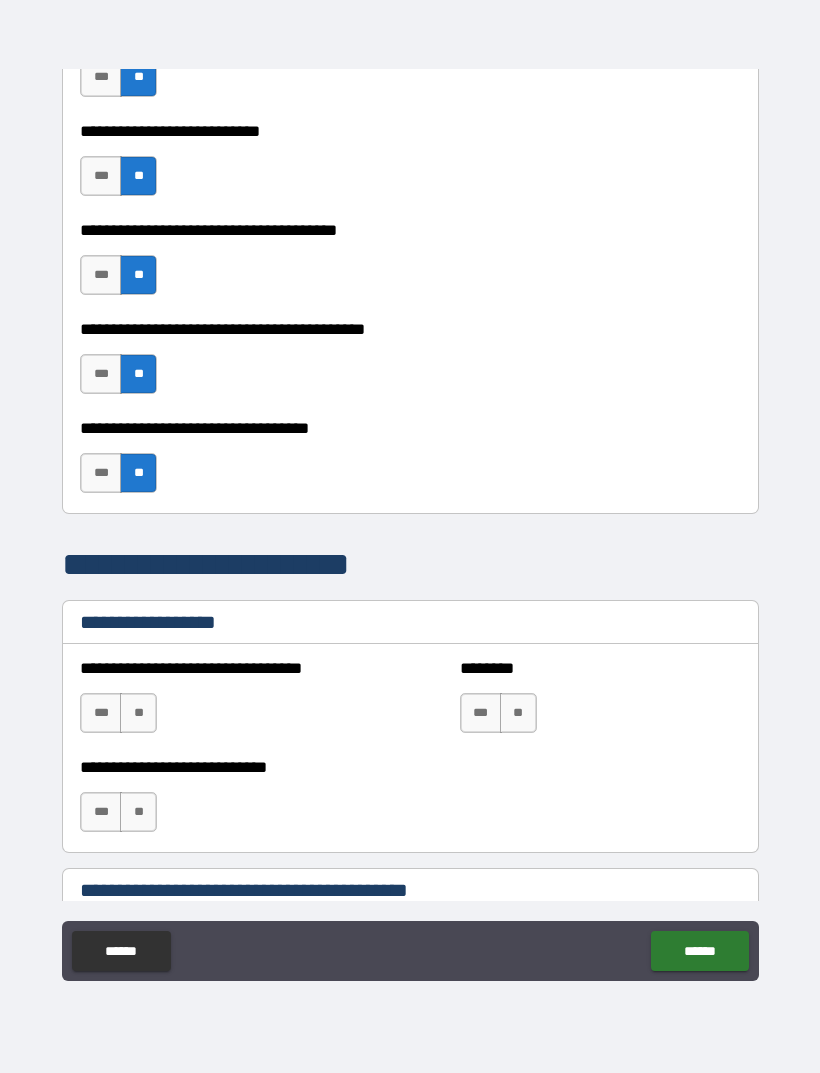 scroll, scrollTop: 1085, scrollLeft: 0, axis: vertical 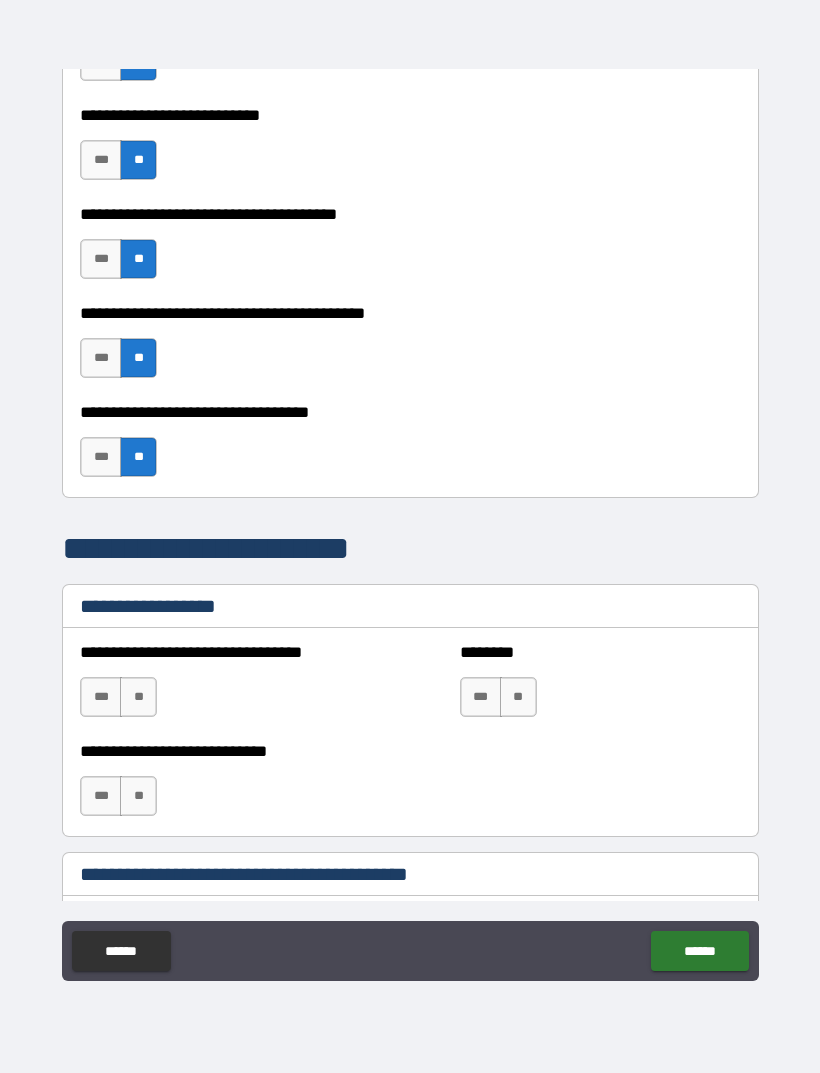 click on "**" at bounding box center [138, 697] 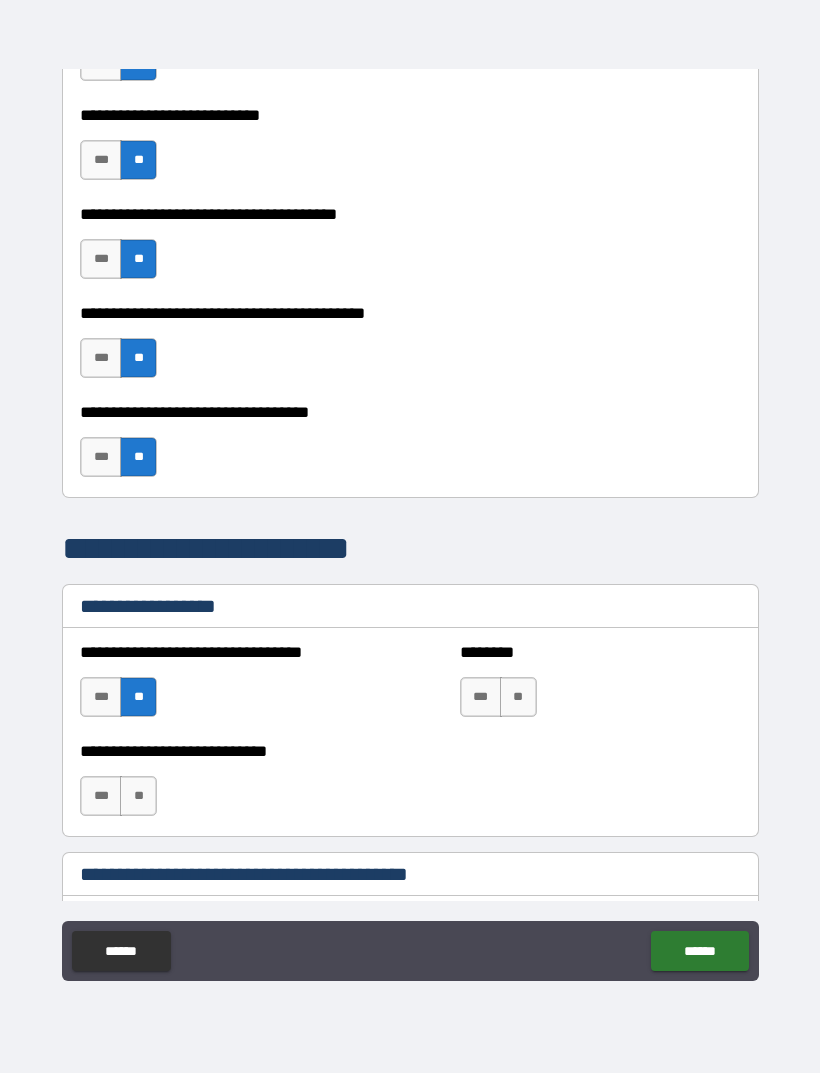click on "**" at bounding box center [518, 697] 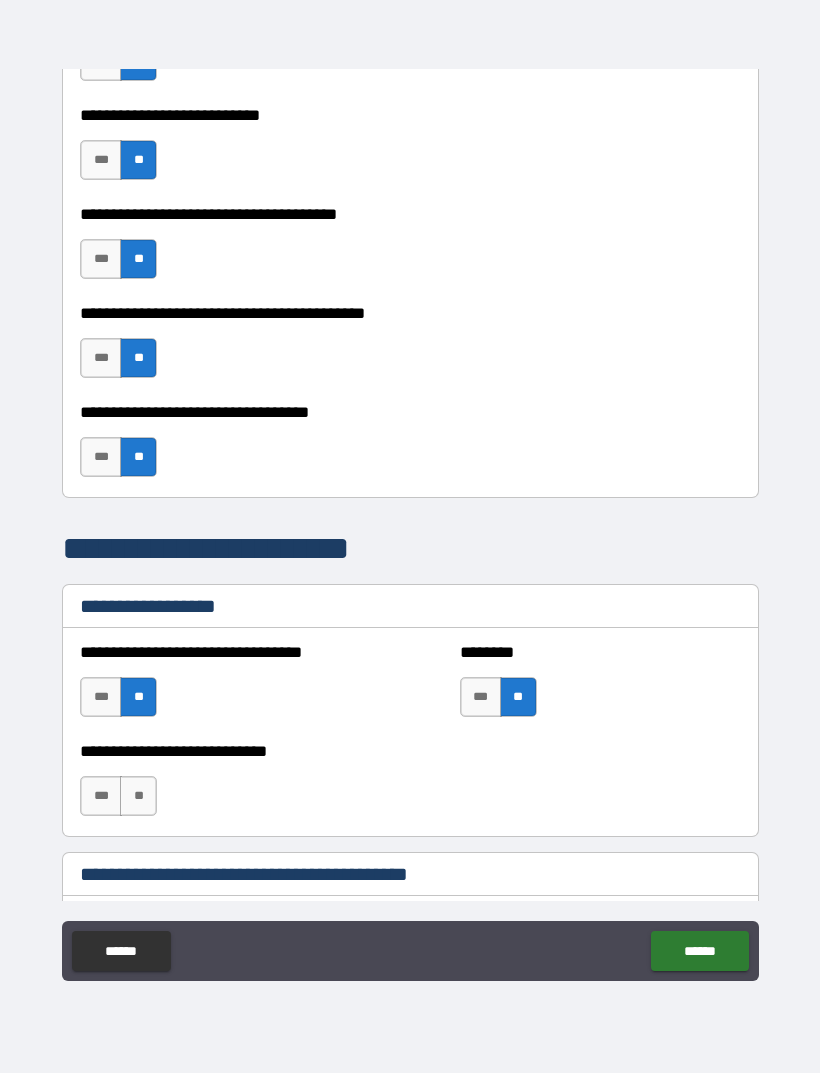click on "**" at bounding box center [138, 796] 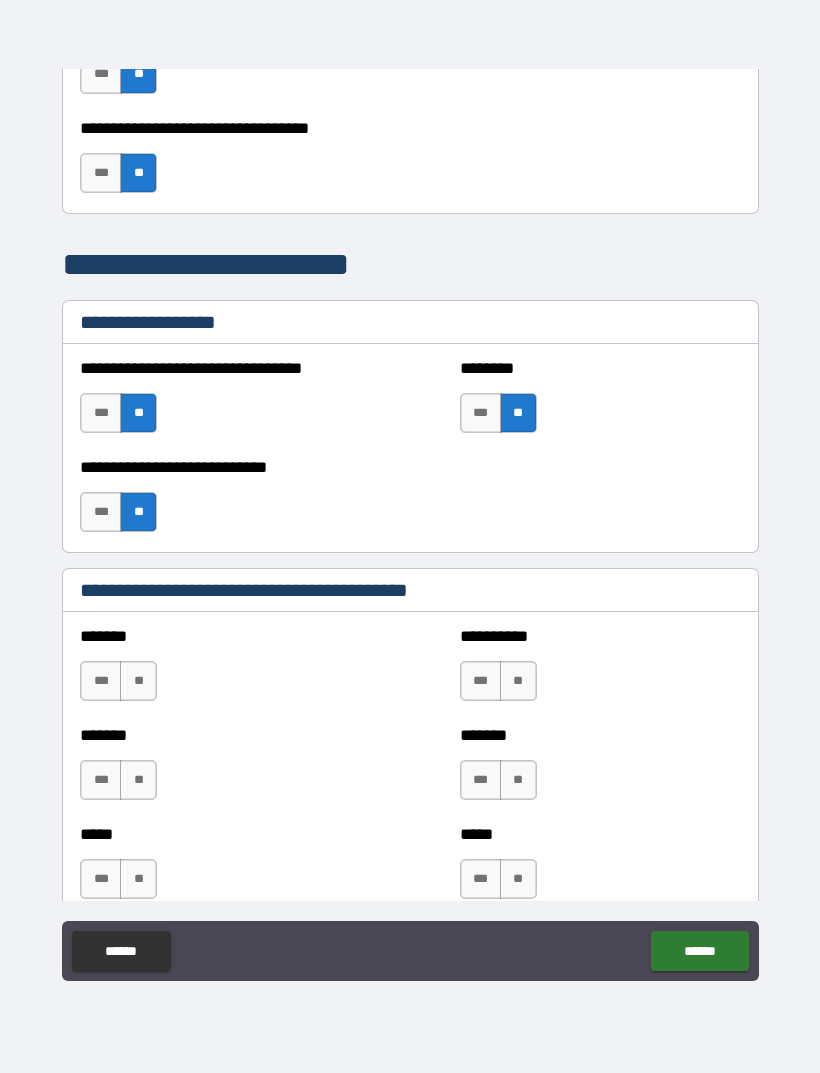 scroll, scrollTop: 1442, scrollLeft: 0, axis: vertical 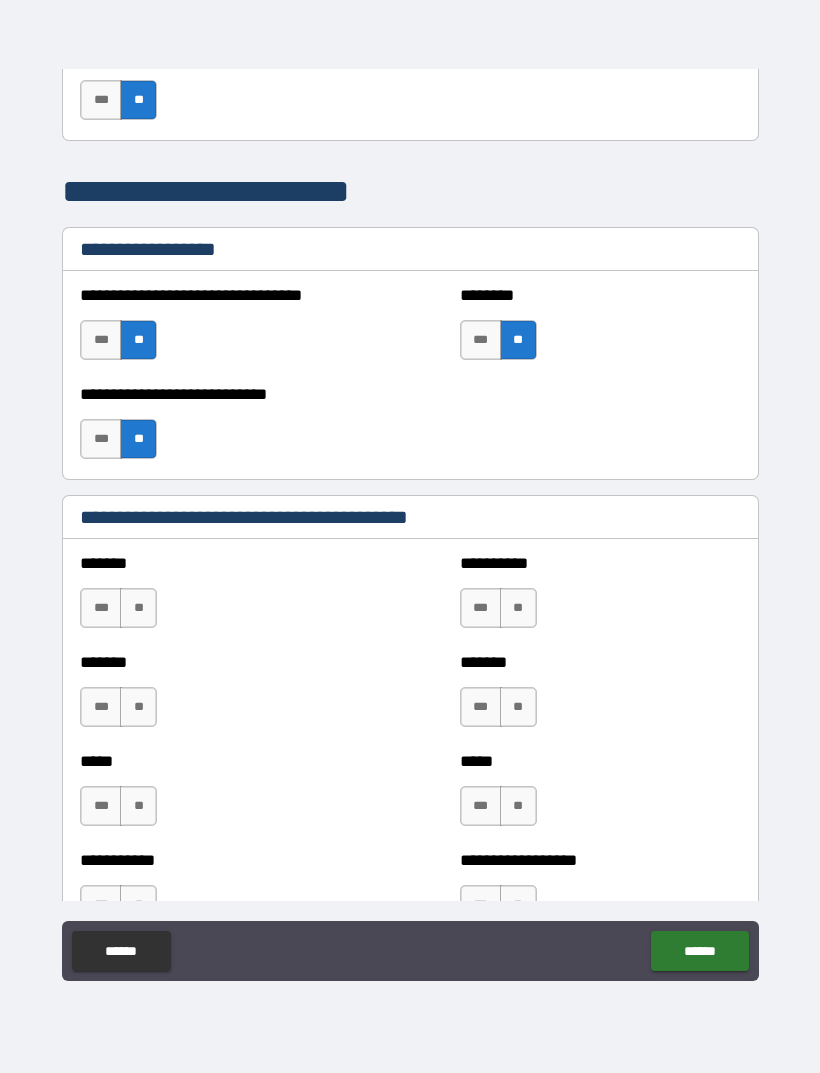 click on "**" at bounding box center [138, 608] 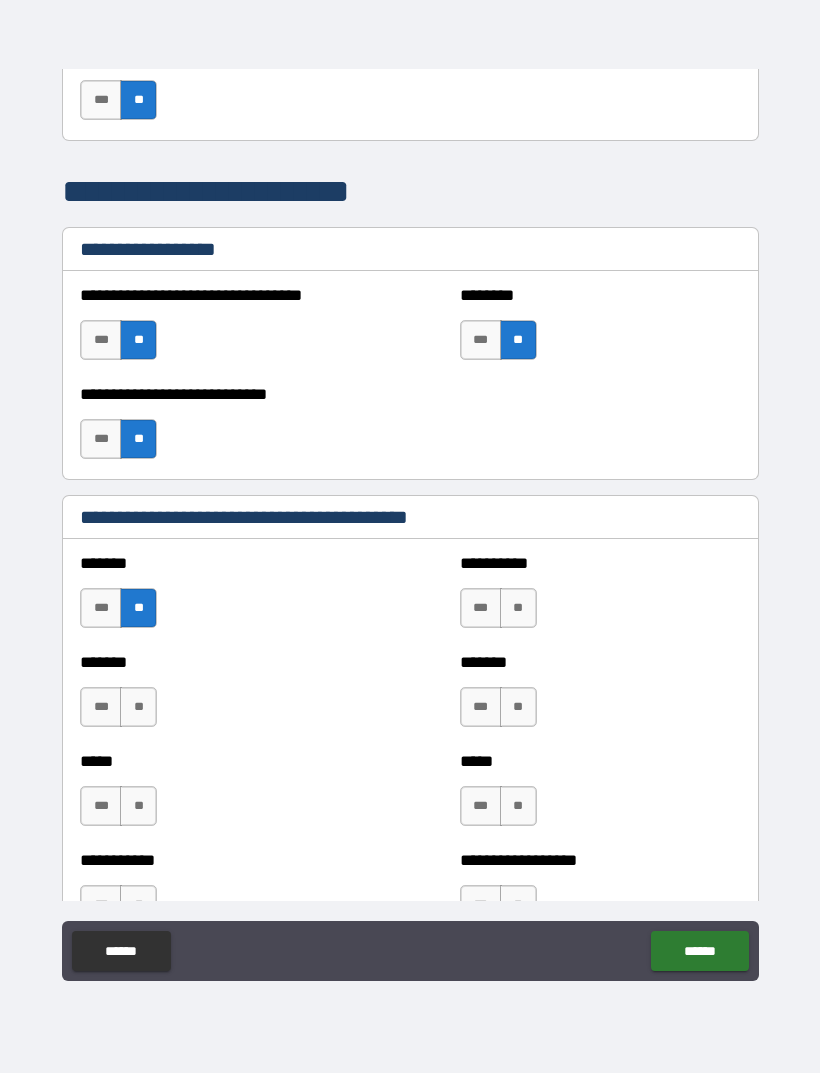 click on "**" at bounding box center [138, 707] 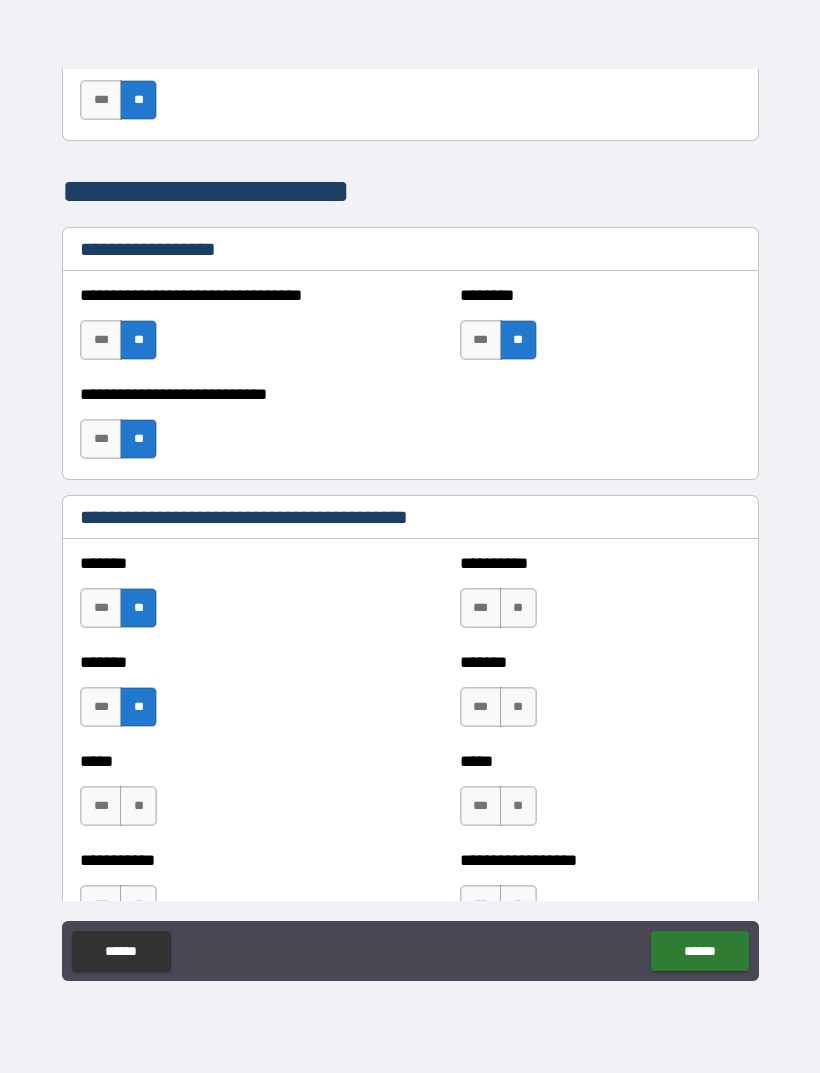 click on "**" at bounding box center [138, 806] 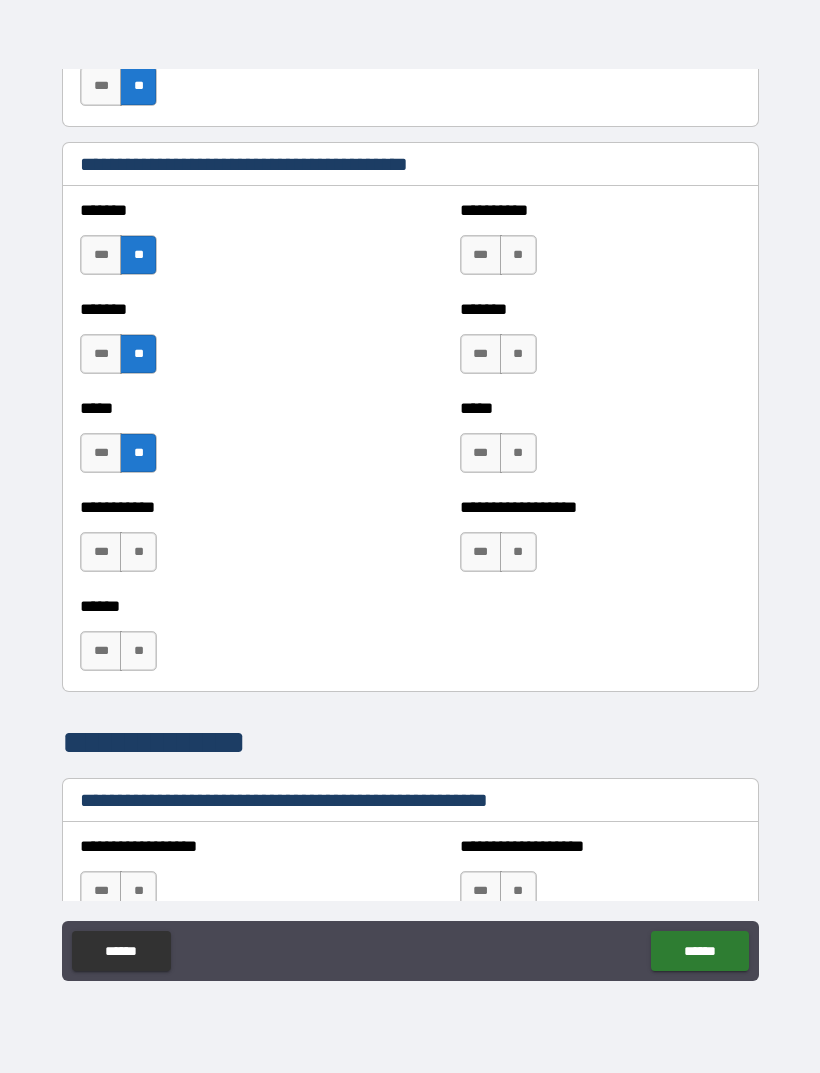 scroll, scrollTop: 1796, scrollLeft: 0, axis: vertical 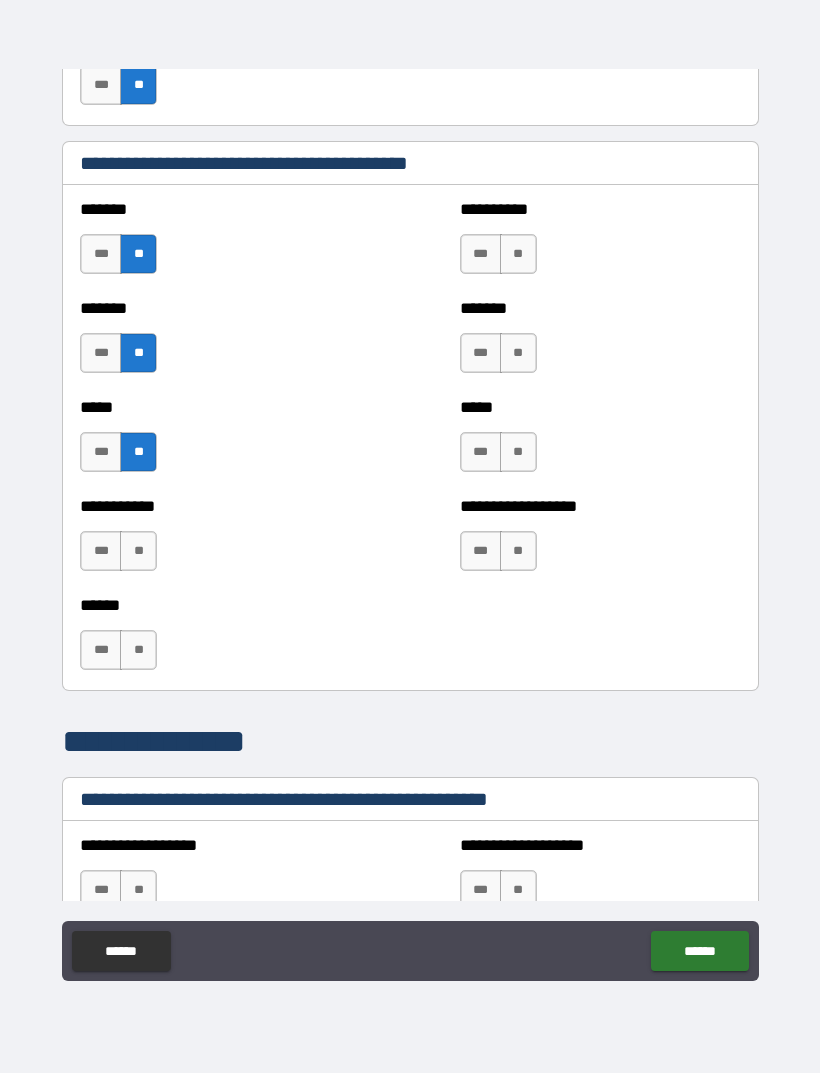 click on "**" at bounding box center (138, 551) 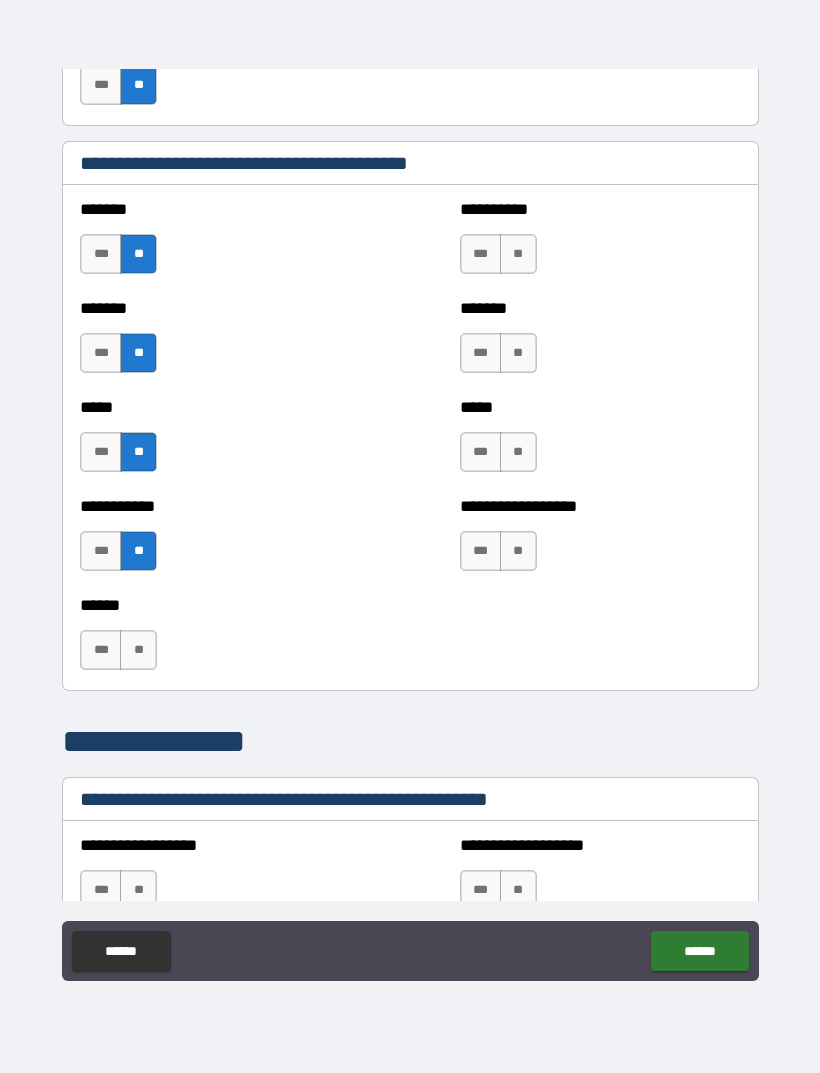 click on "**" at bounding box center [138, 650] 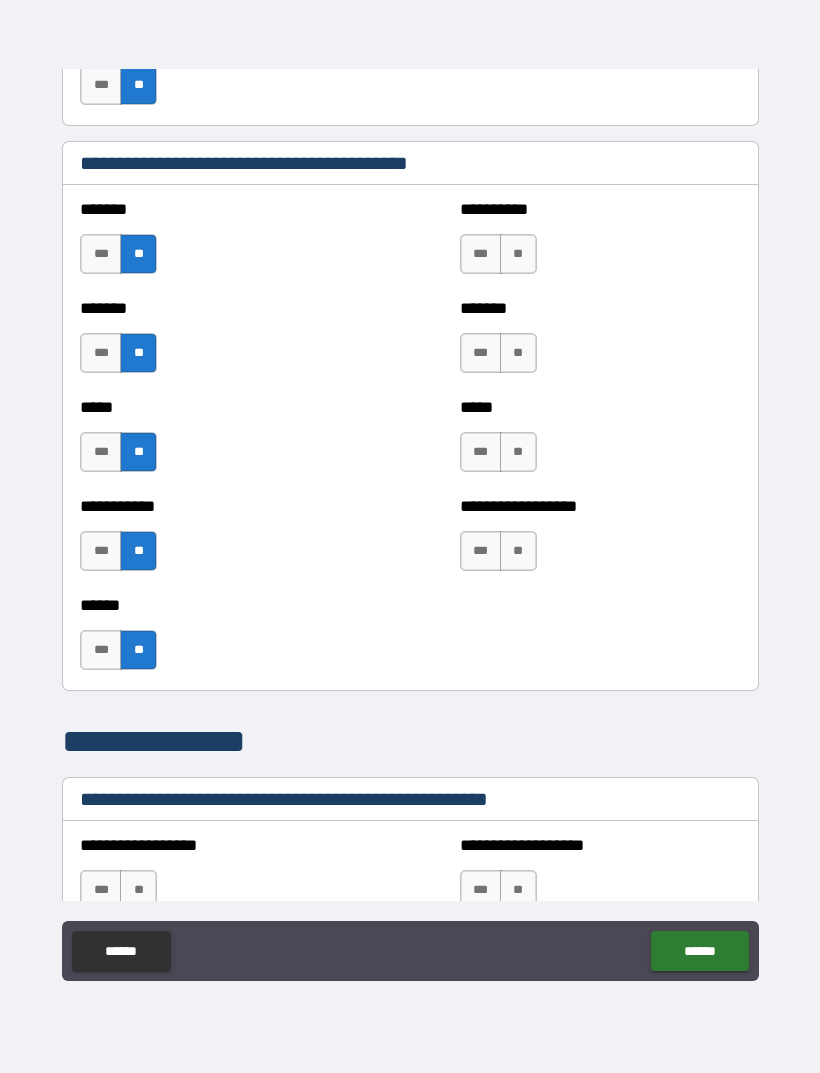 click on "**" at bounding box center (518, 254) 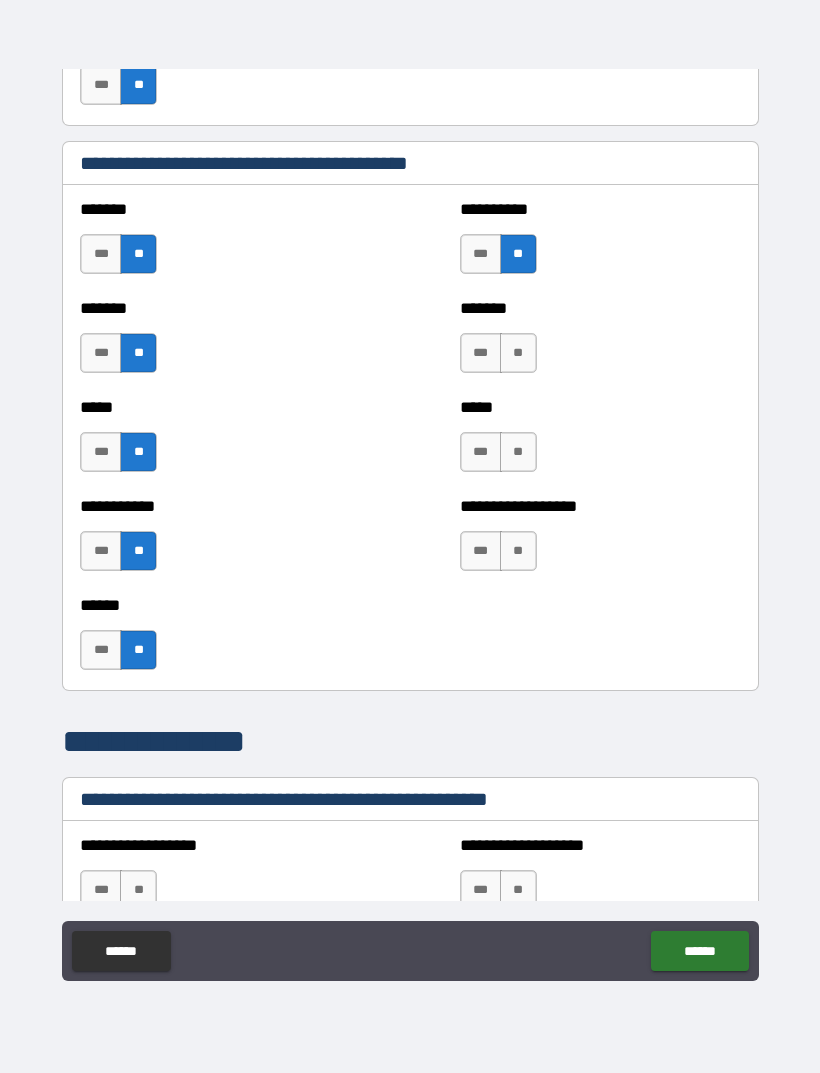 click on "**" at bounding box center (518, 353) 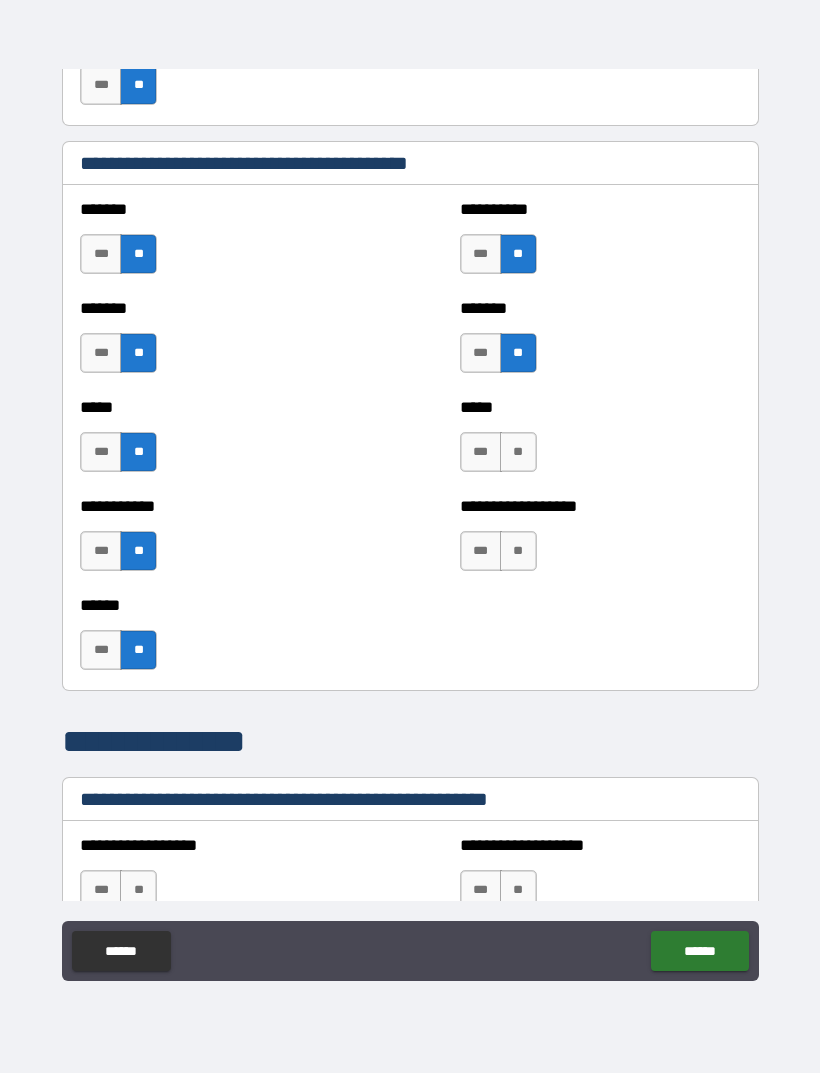 click on "**" at bounding box center [518, 452] 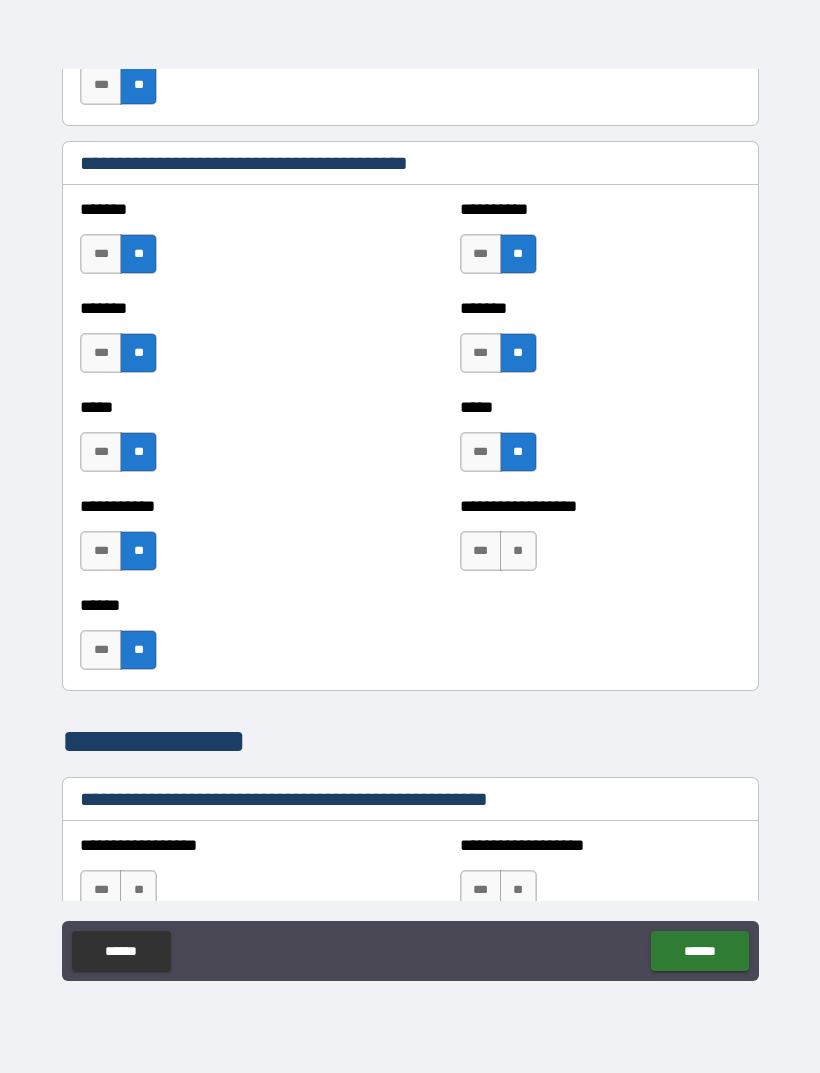 click on "**" at bounding box center [518, 551] 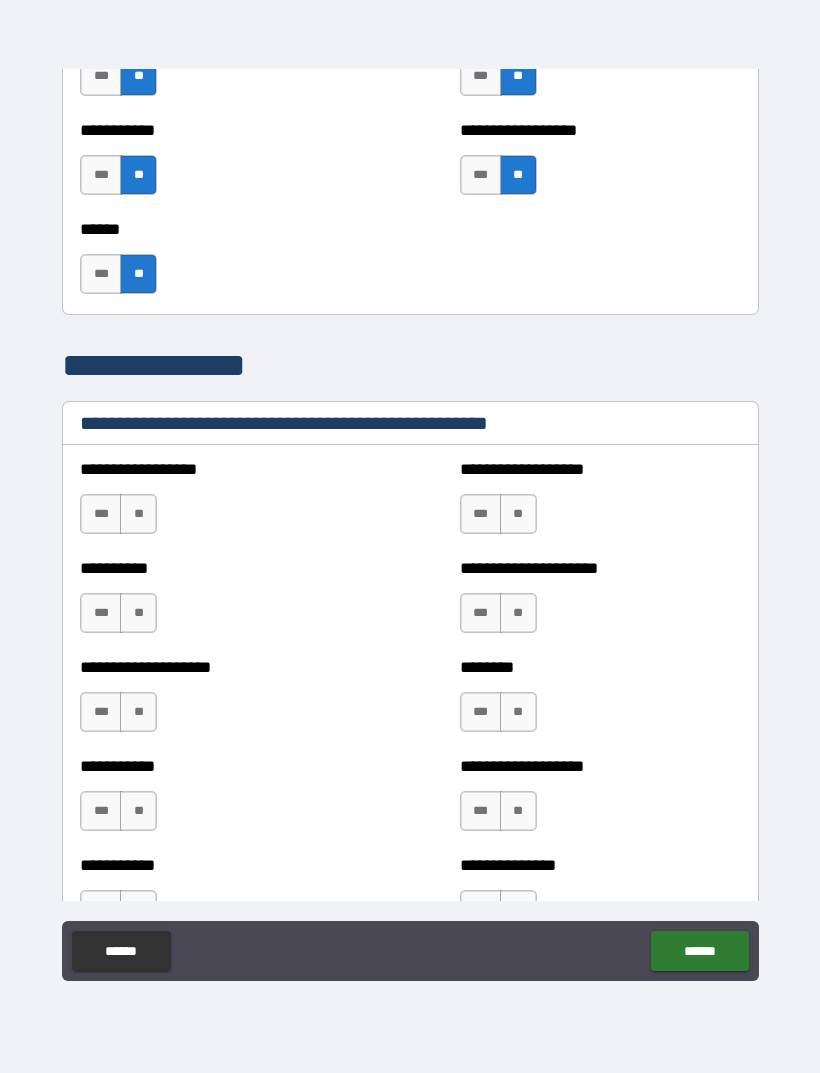 scroll, scrollTop: 2175, scrollLeft: 0, axis: vertical 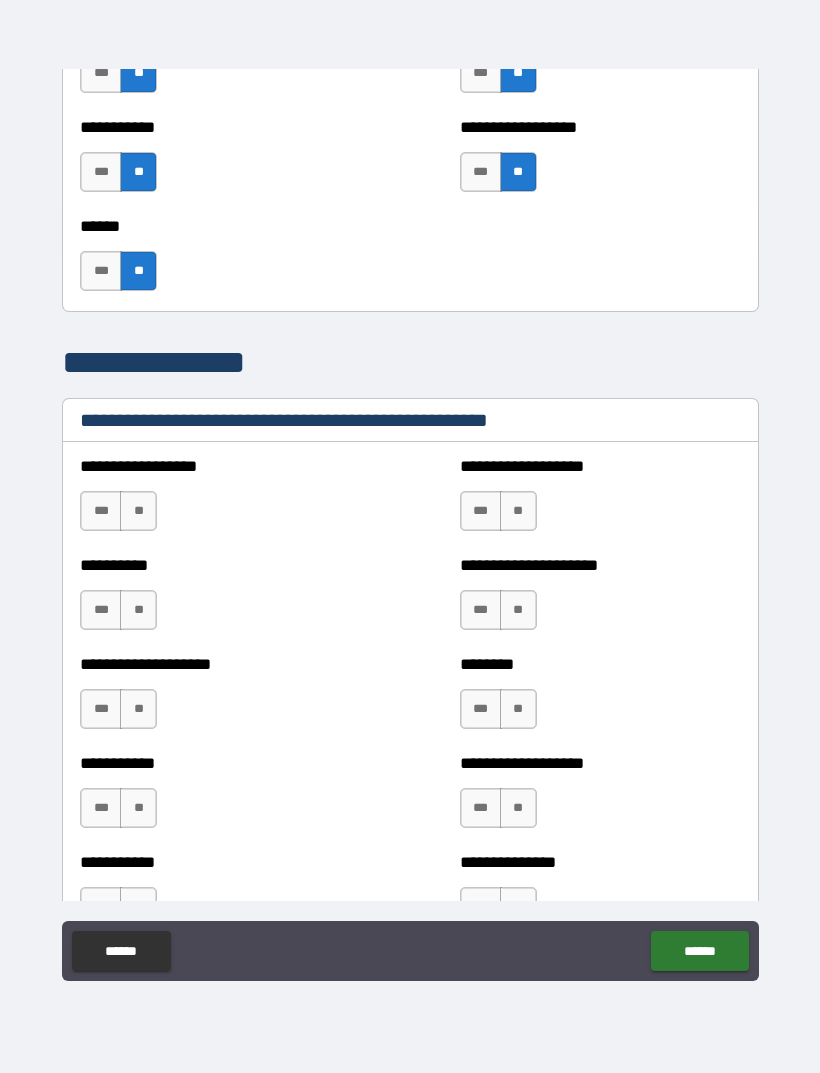 click on "**" at bounding box center (138, 511) 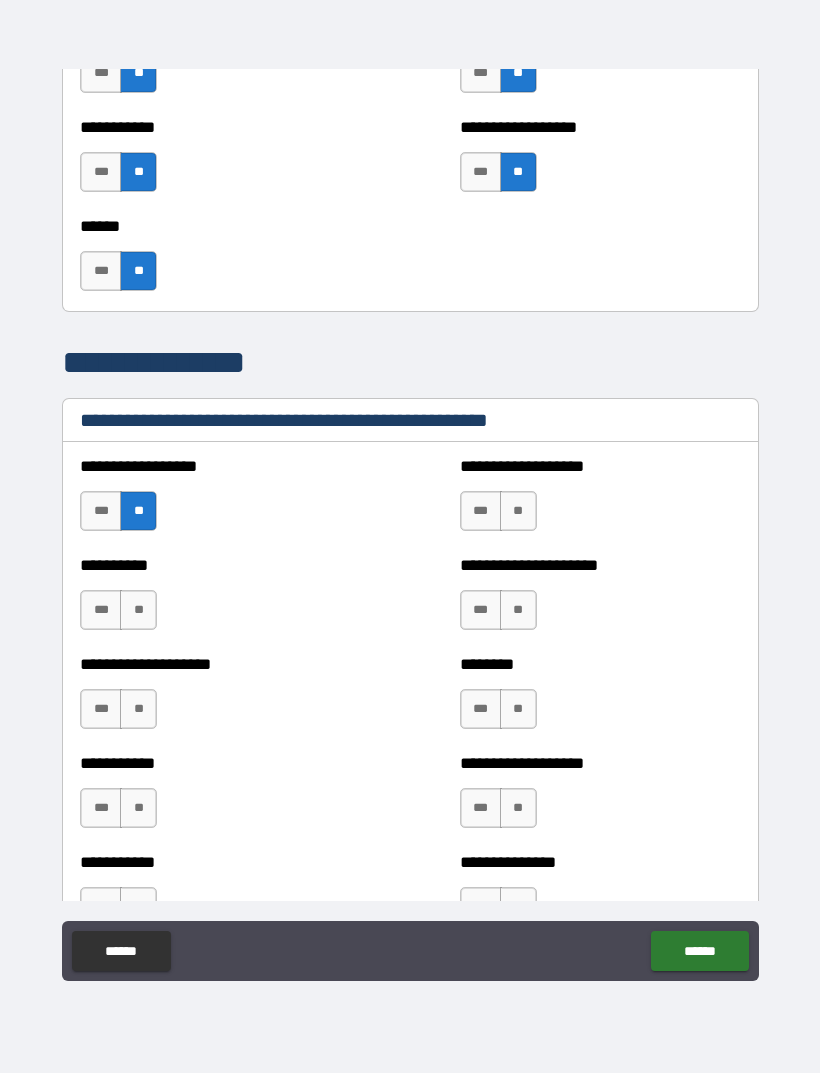 click on "**" at bounding box center (138, 610) 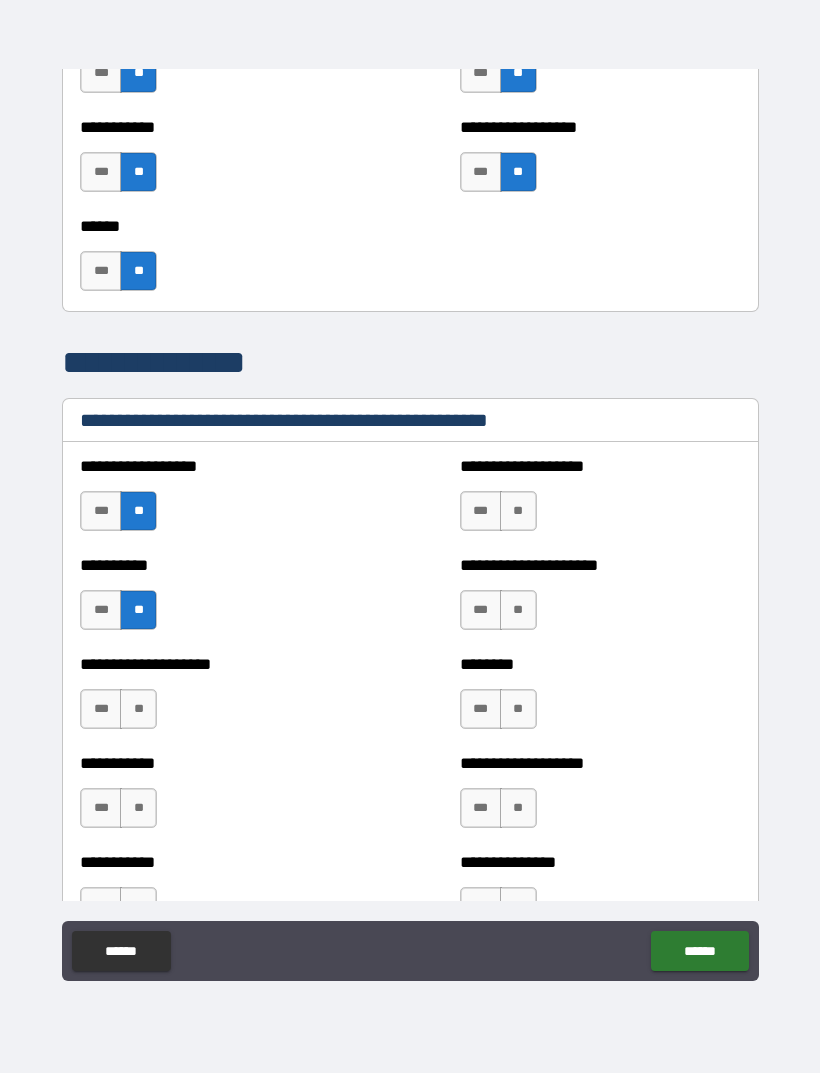 click on "**" at bounding box center [138, 709] 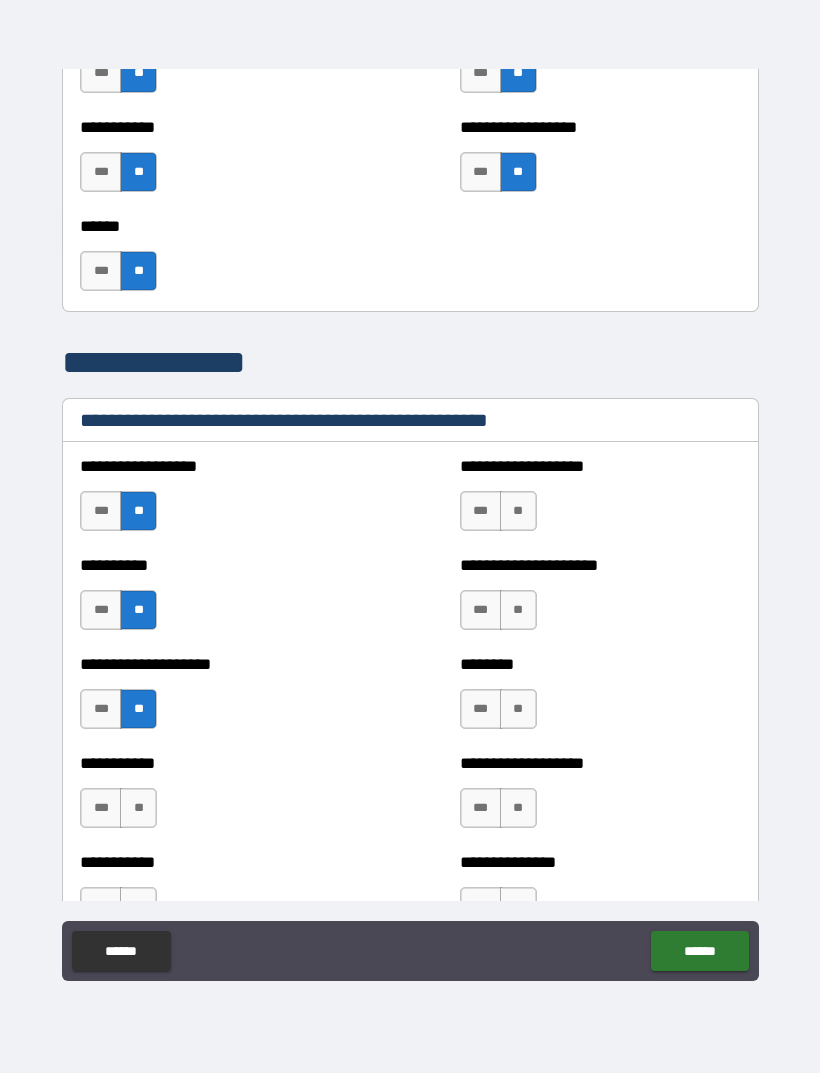 click on "**" at bounding box center [138, 808] 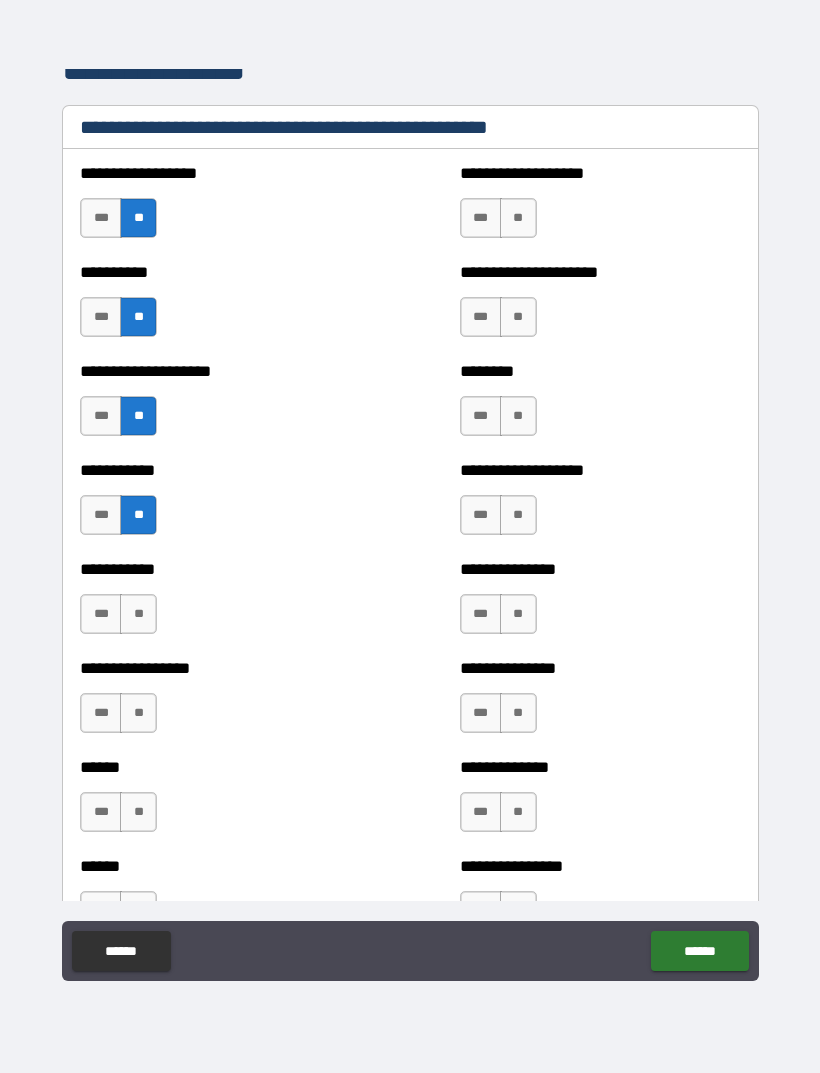 scroll, scrollTop: 2480, scrollLeft: 0, axis: vertical 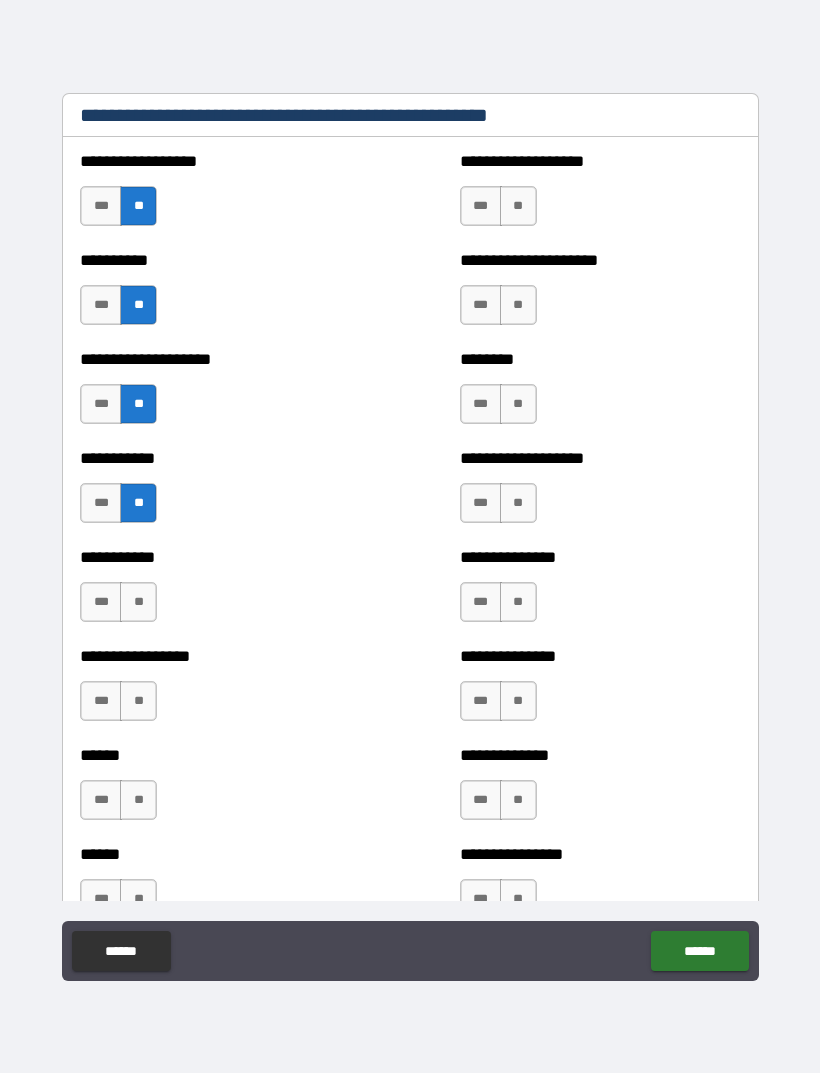 click on "**" at bounding box center [138, 602] 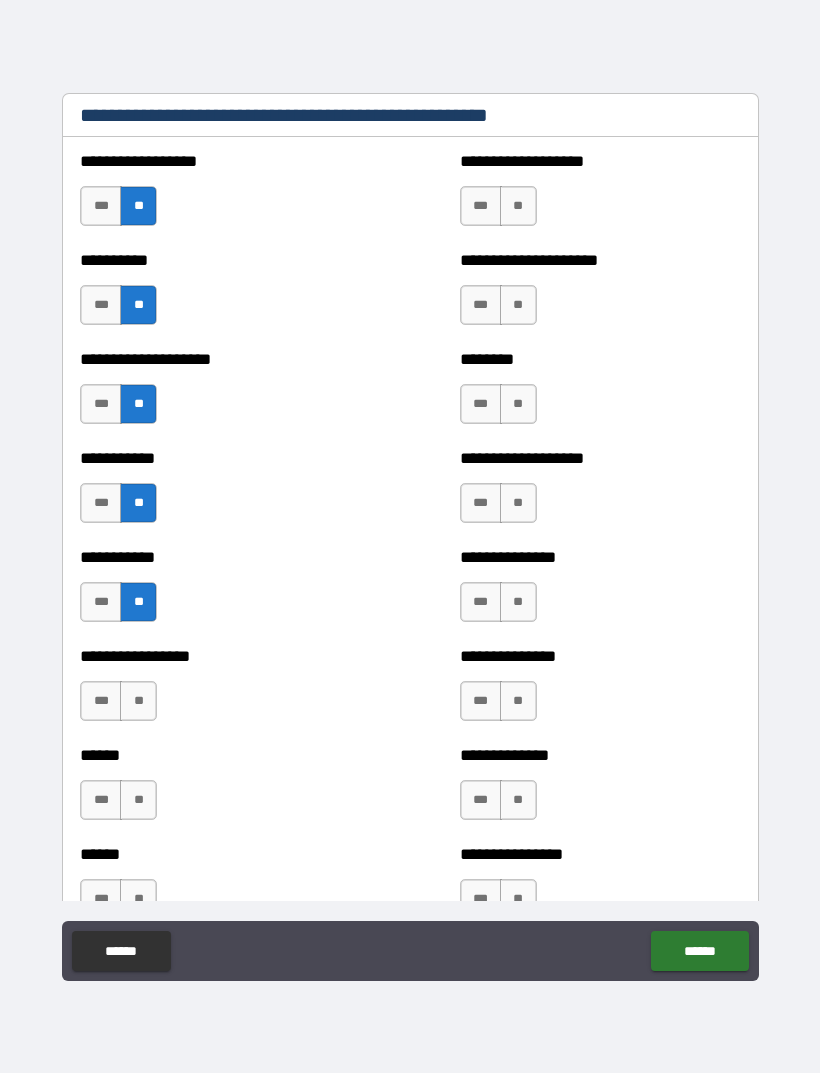 click on "**" at bounding box center [138, 701] 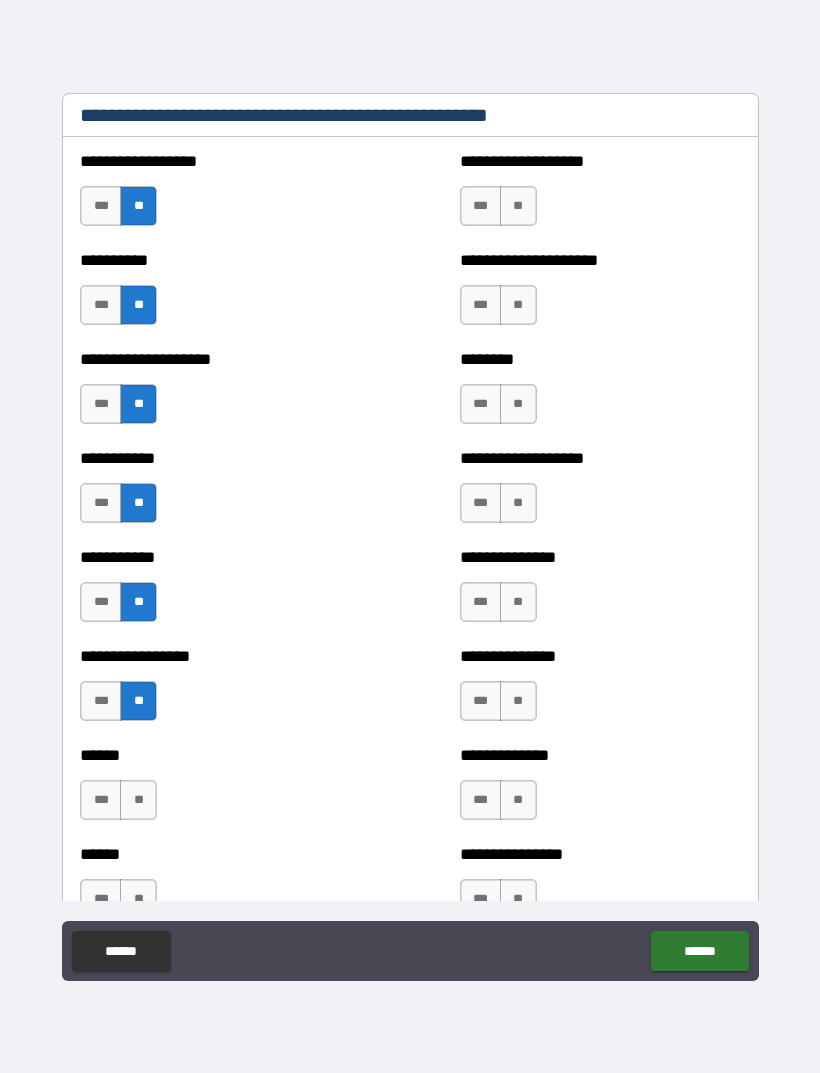 click on "**" at bounding box center [138, 800] 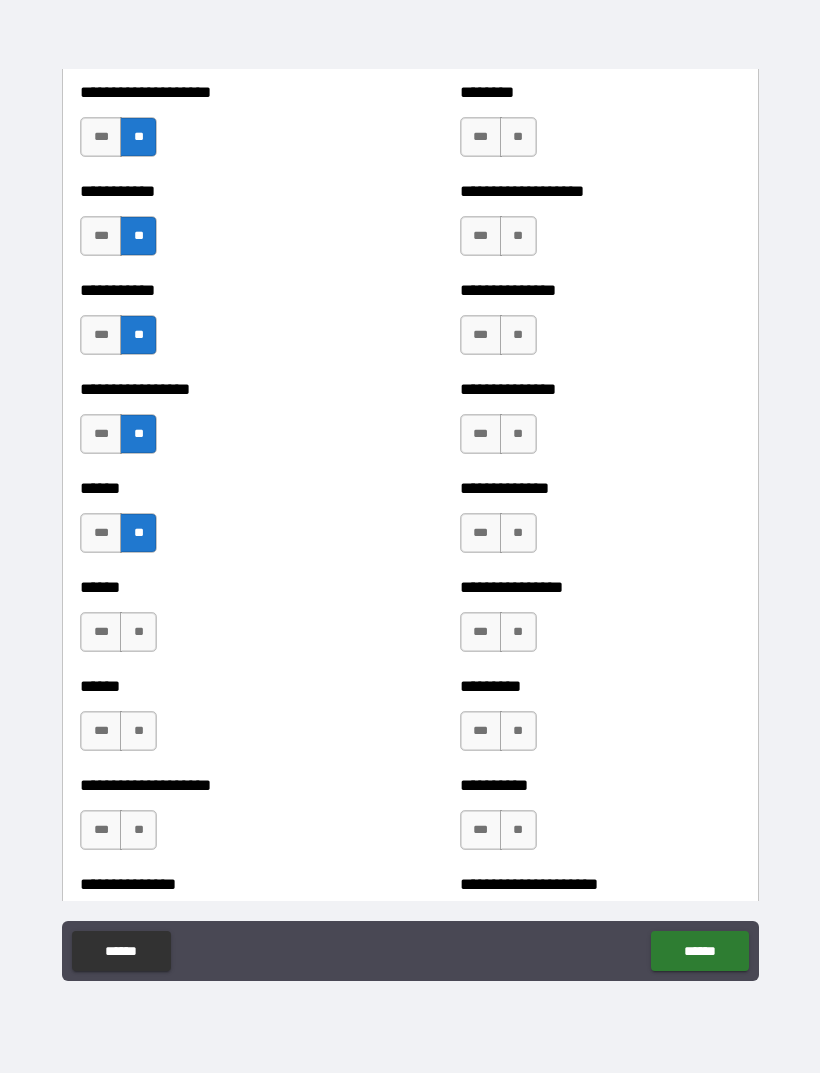 scroll, scrollTop: 2760, scrollLeft: 0, axis: vertical 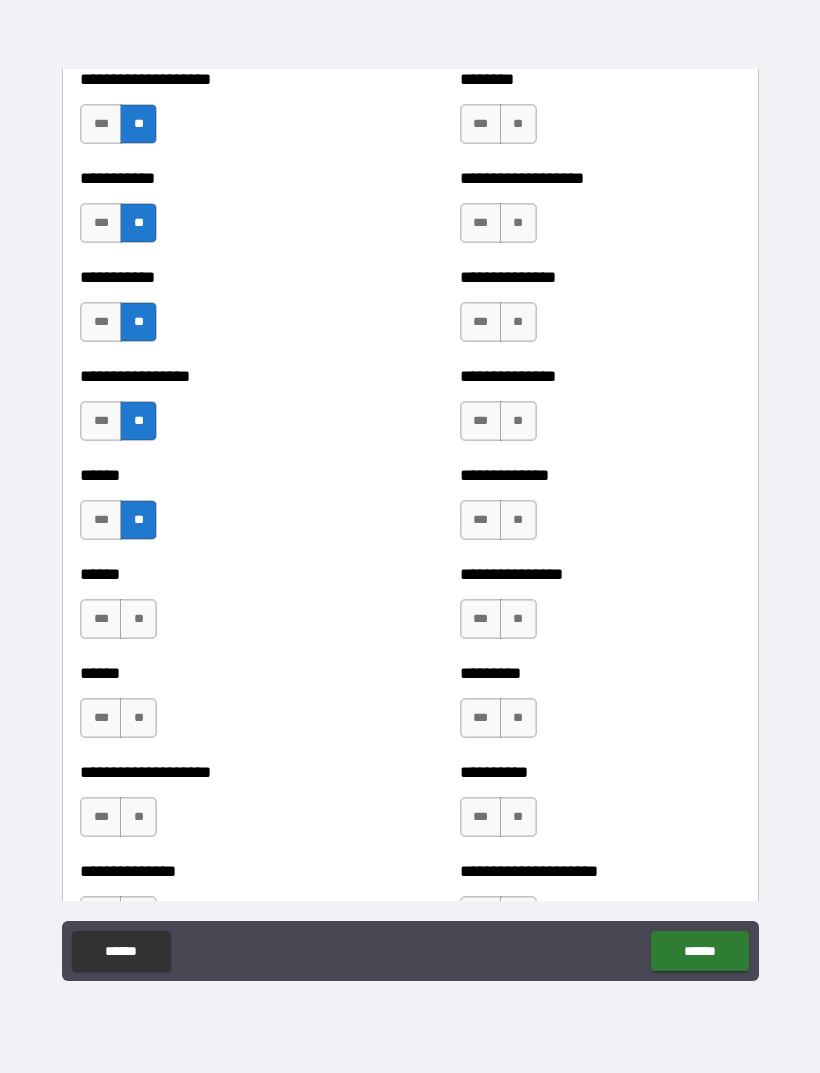 click on "**" at bounding box center [138, 619] 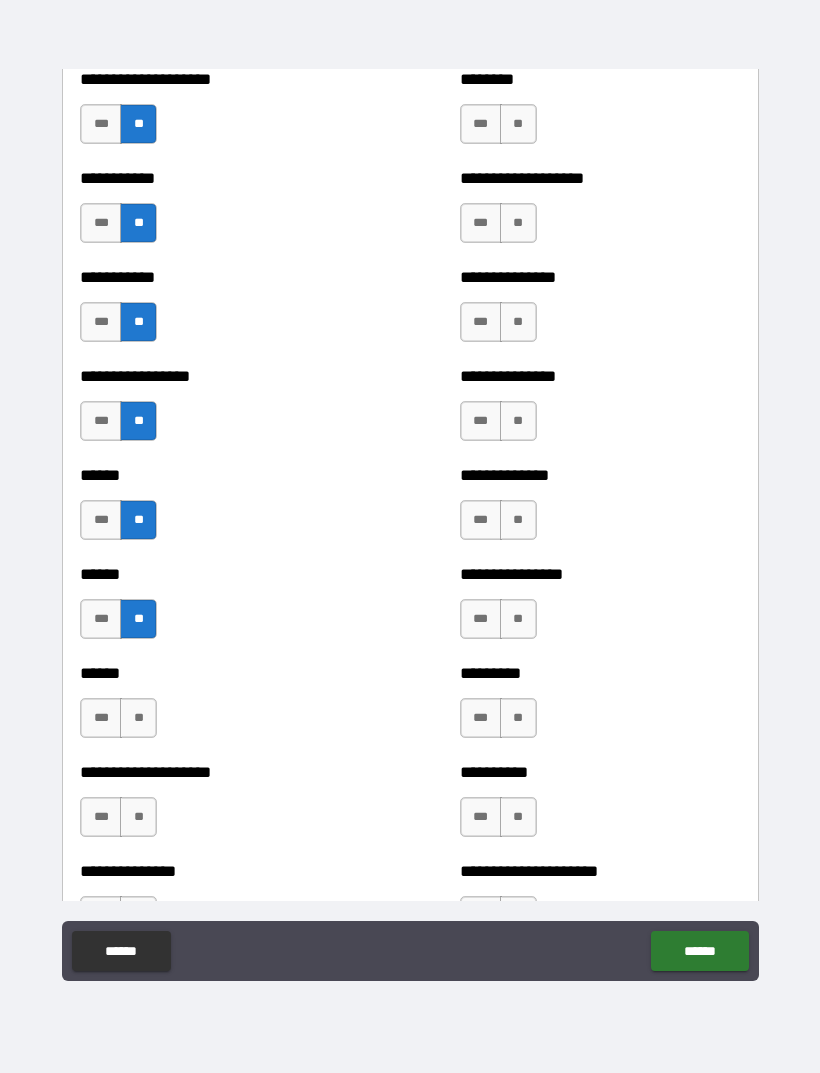 click on "**" at bounding box center [138, 718] 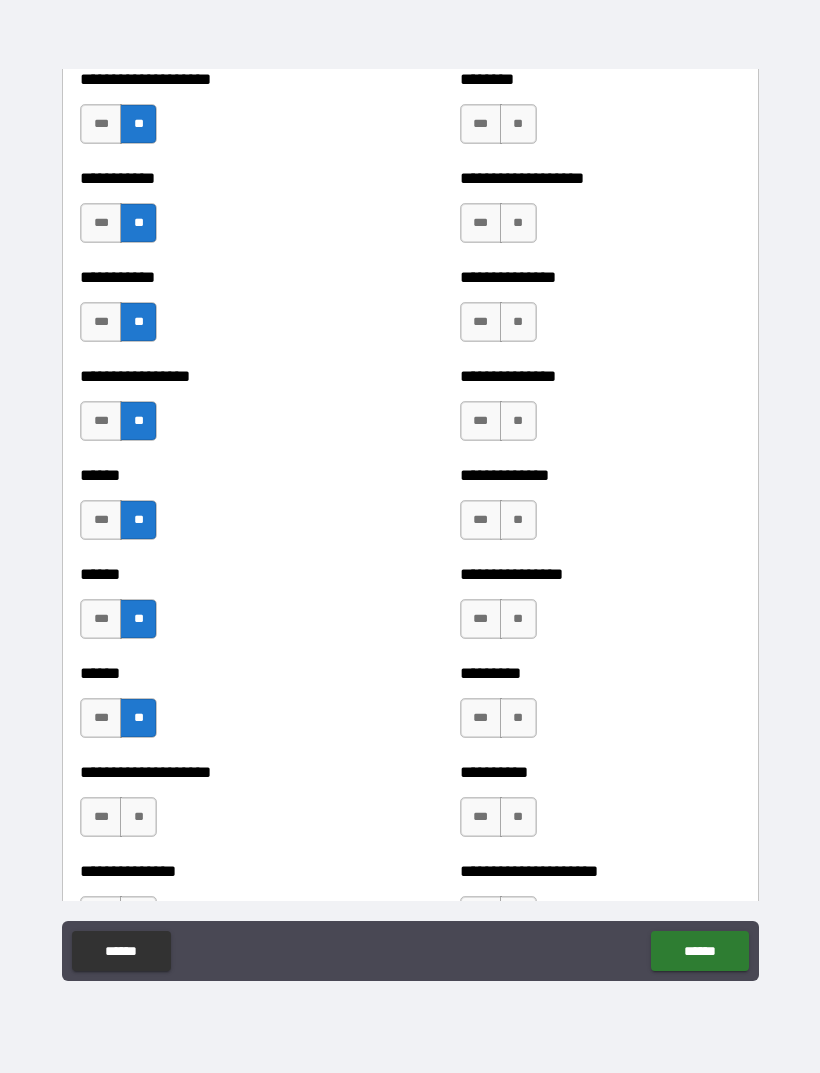 click on "**" at bounding box center (138, 817) 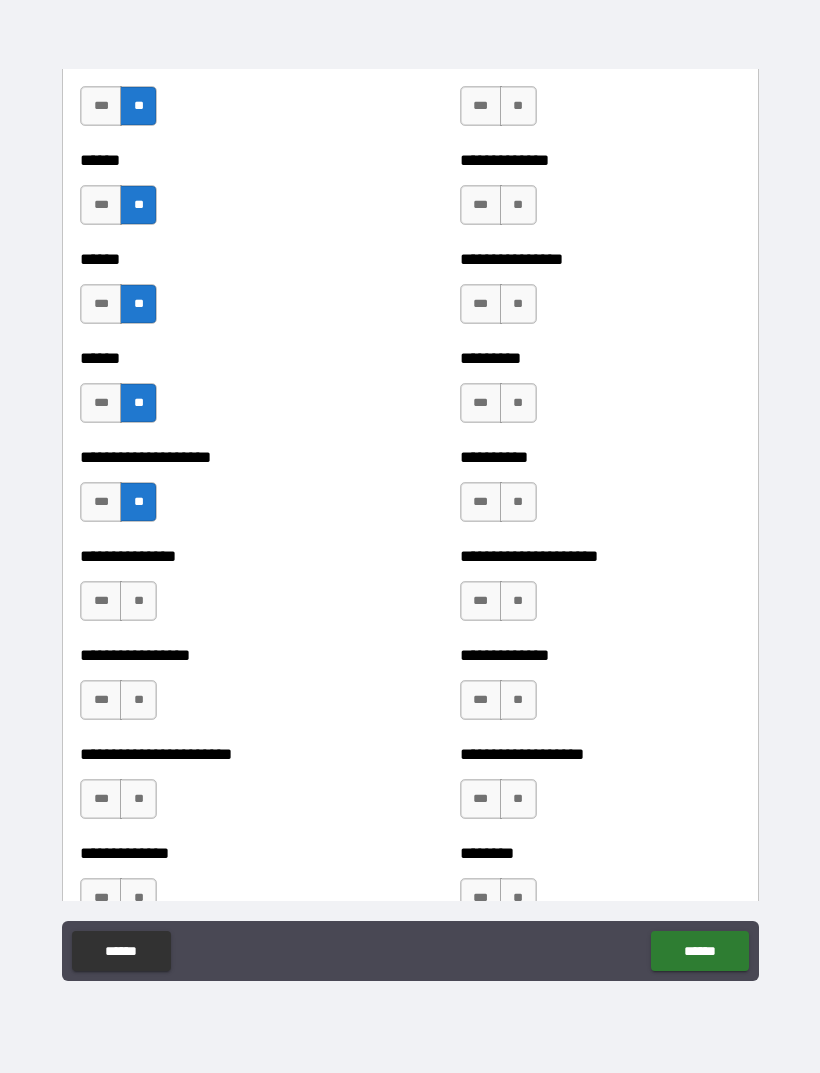scroll, scrollTop: 3076, scrollLeft: 0, axis: vertical 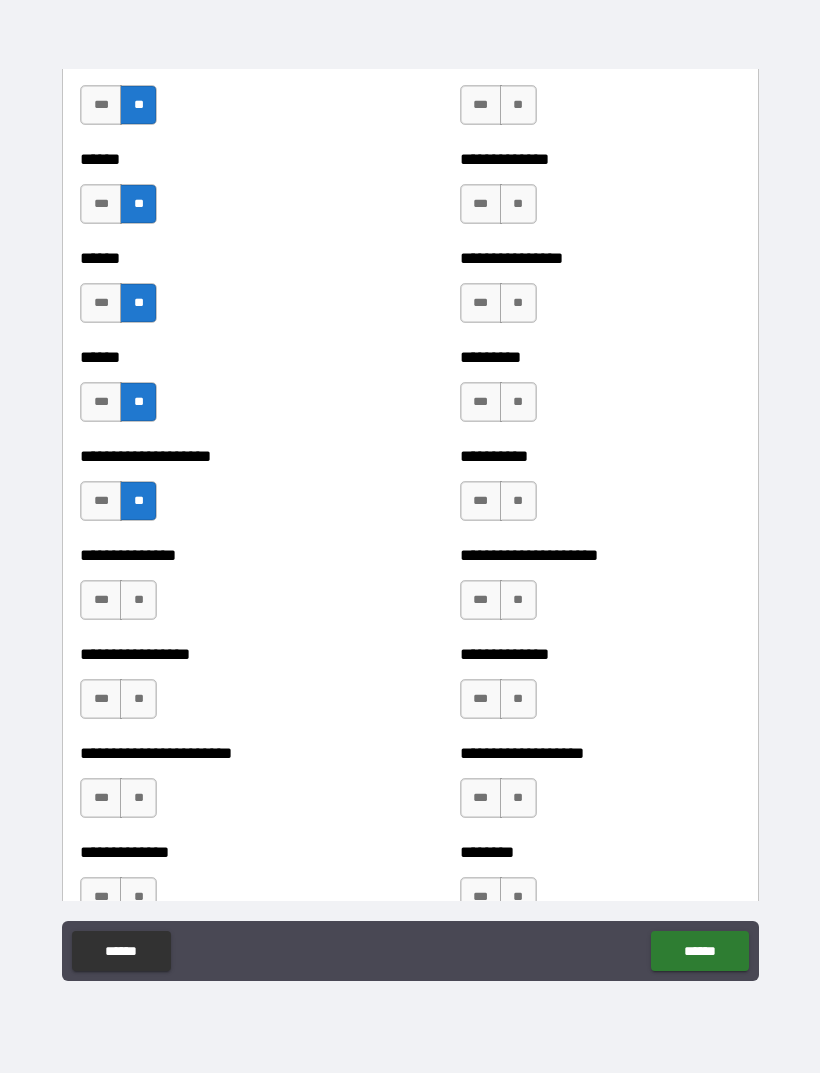 click on "**" at bounding box center (138, 600) 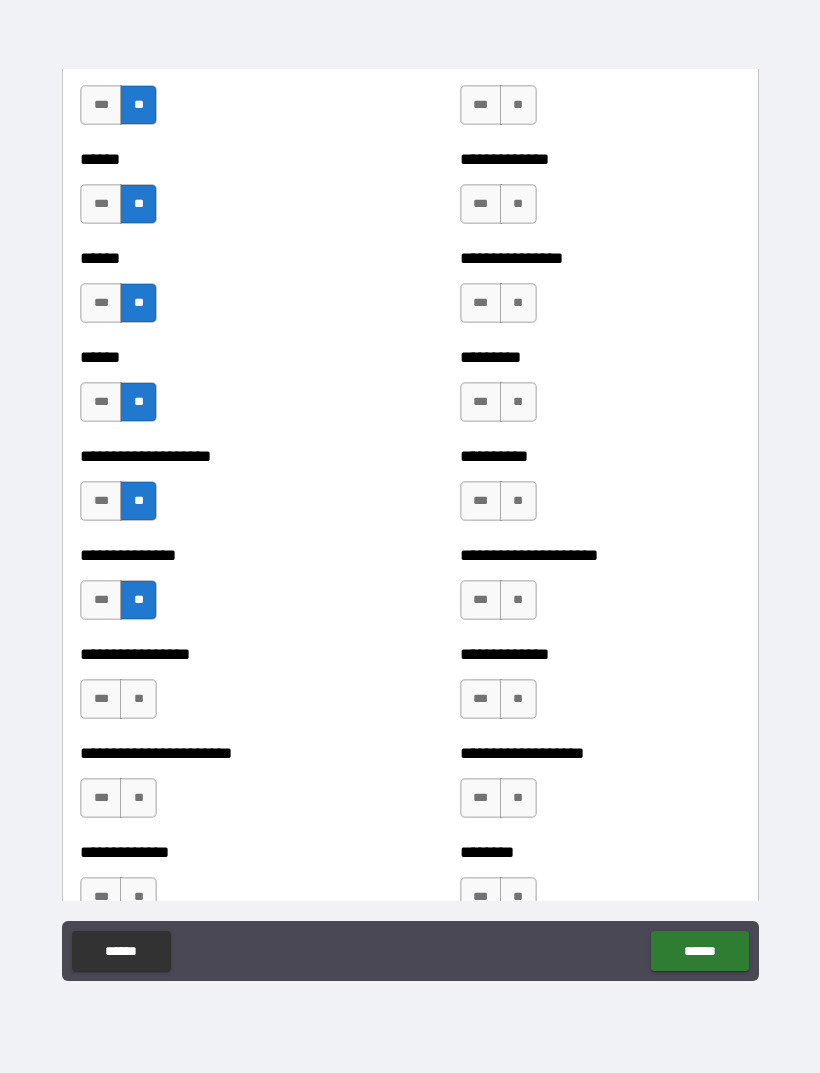 click on "**" at bounding box center (138, 699) 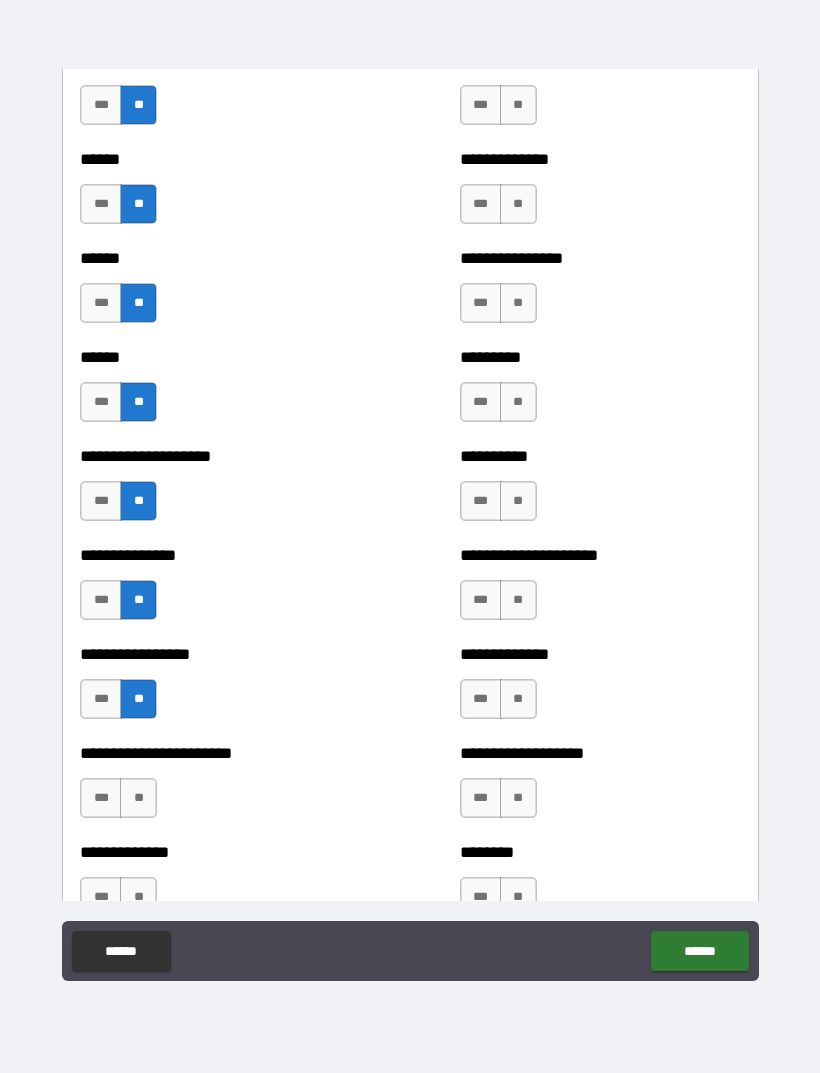 click on "**" at bounding box center (138, 798) 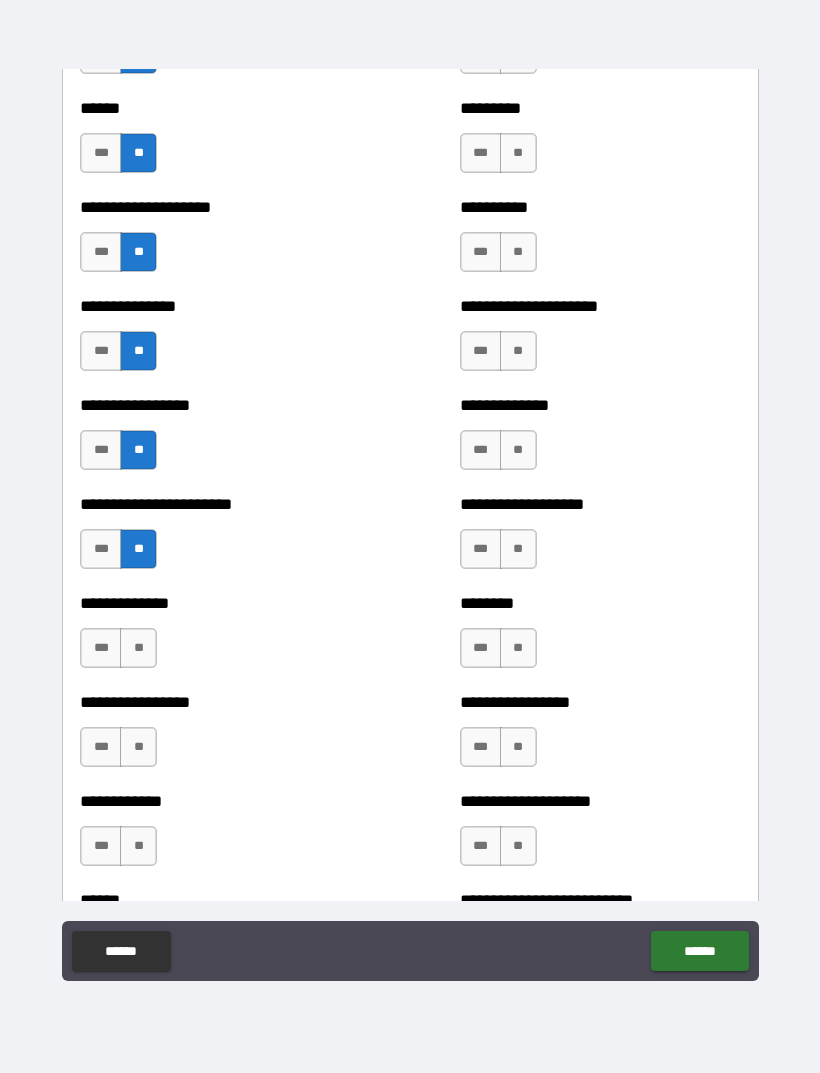 scroll, scrollTop: 3326, scrollLeft: 0, axis: vertical 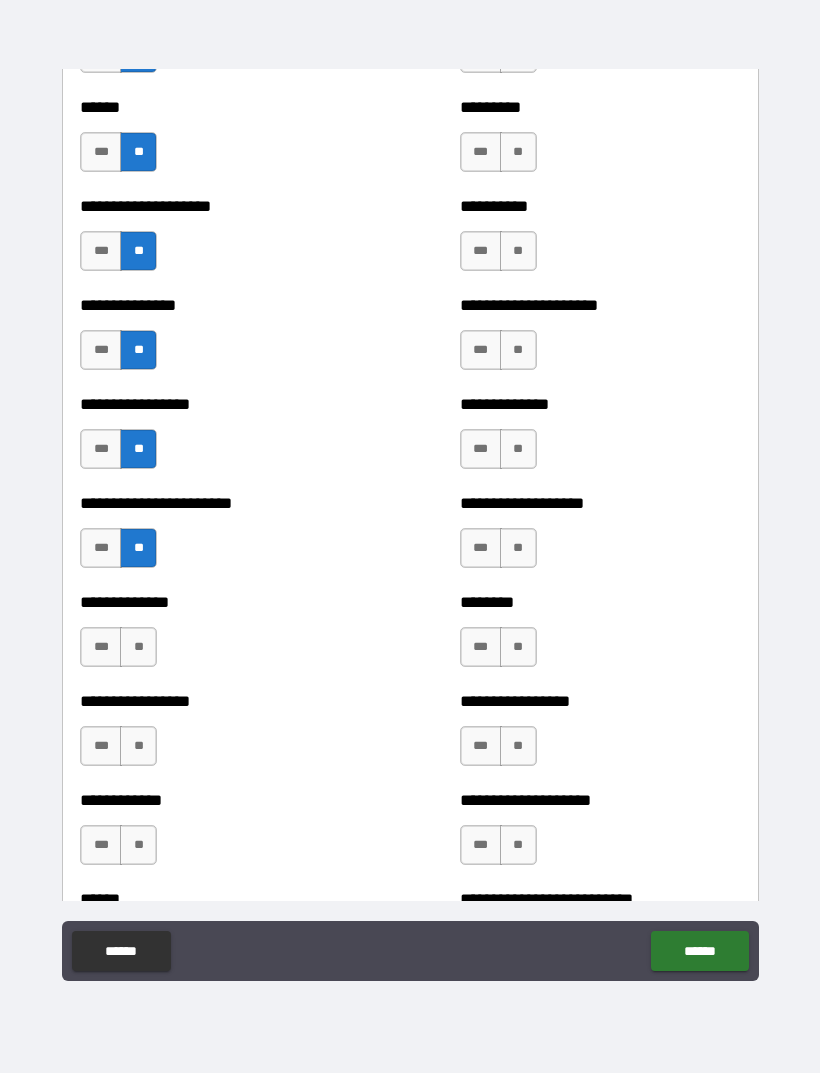 click on "**" at bounding box center (138, 647) 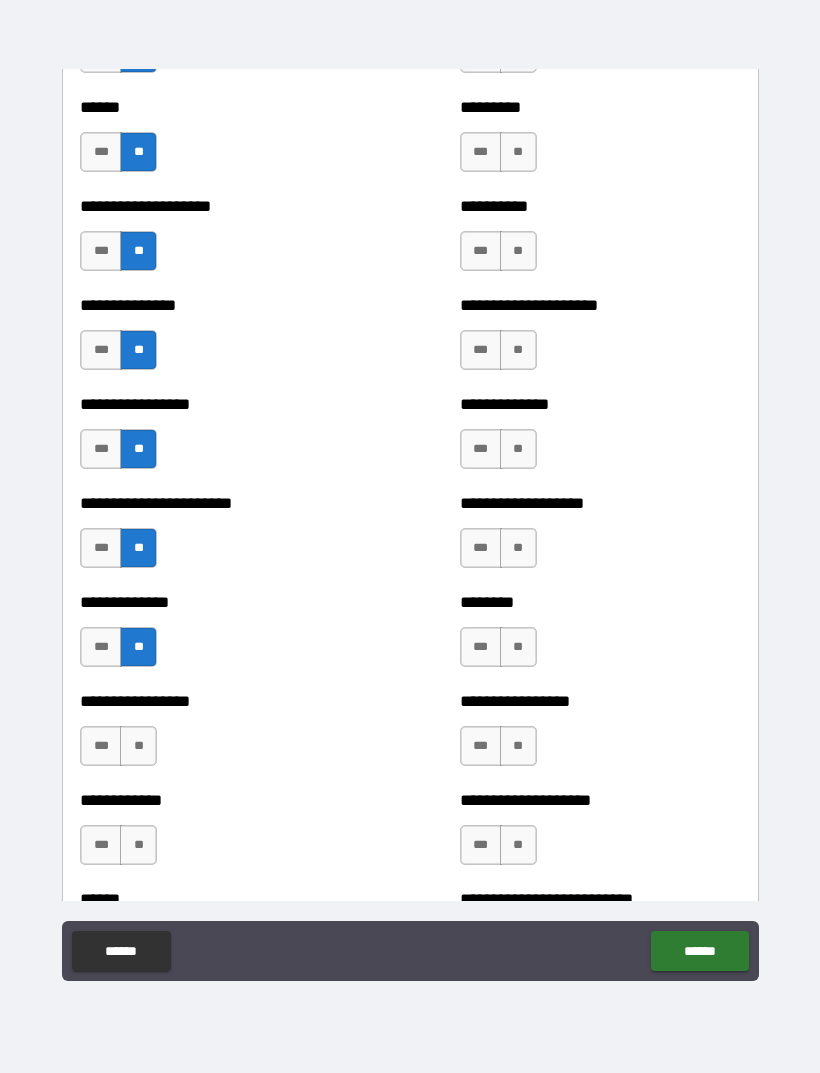 click on "**" at bounding box center (138, 746) 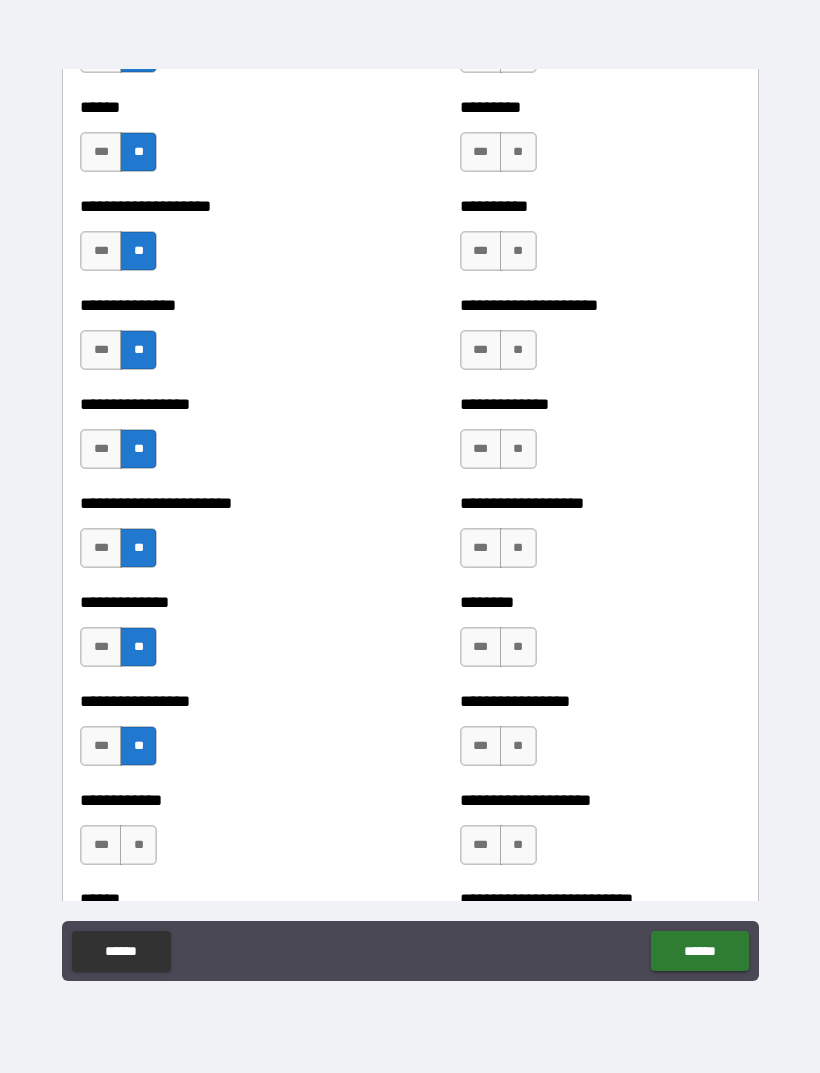 click on "**" at bounding box center (138, 845) 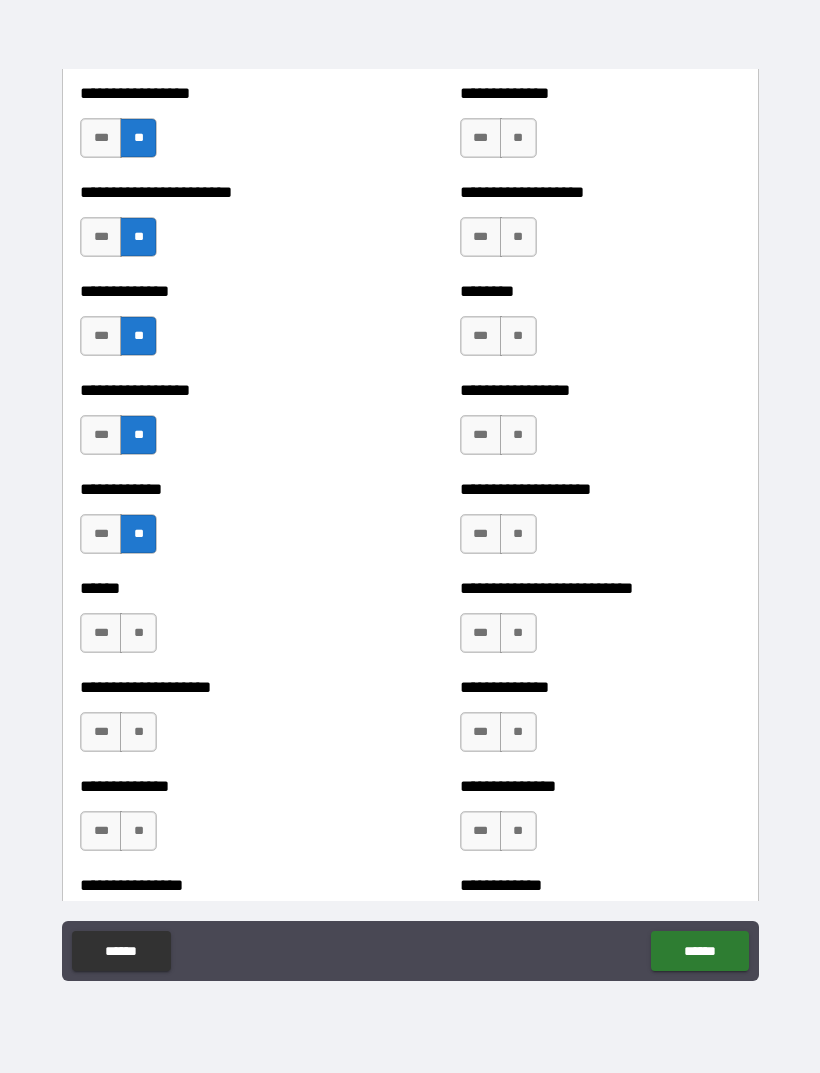 scroll, scrollTop: 3638, scrollLeft: 0, axis: vertical 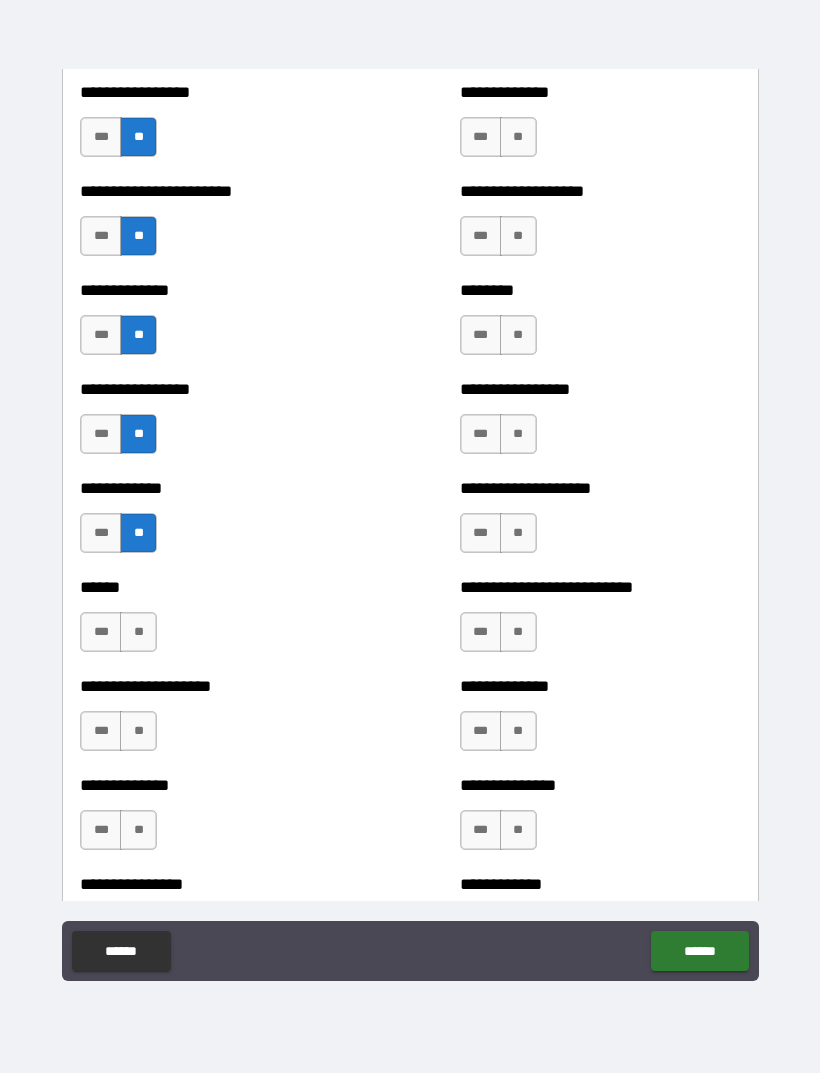 click on "**" at bounding box center (138, 632) 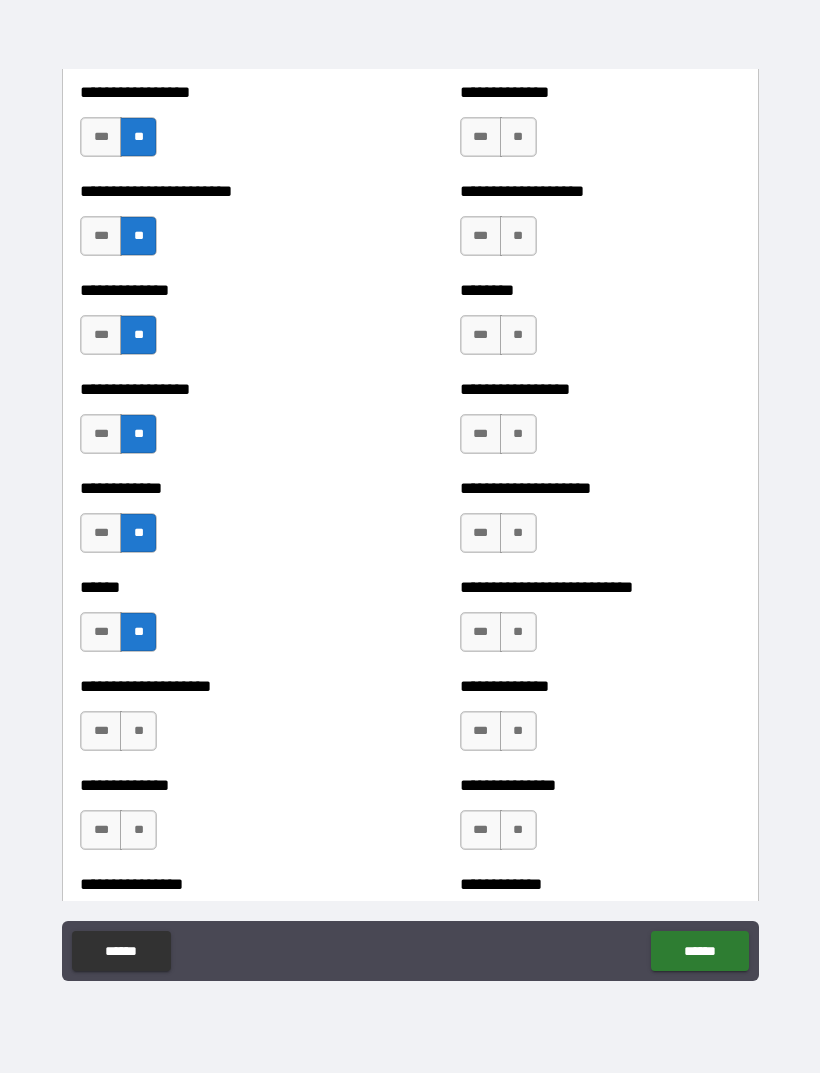 click on "**" at bounding box center [138, 731] 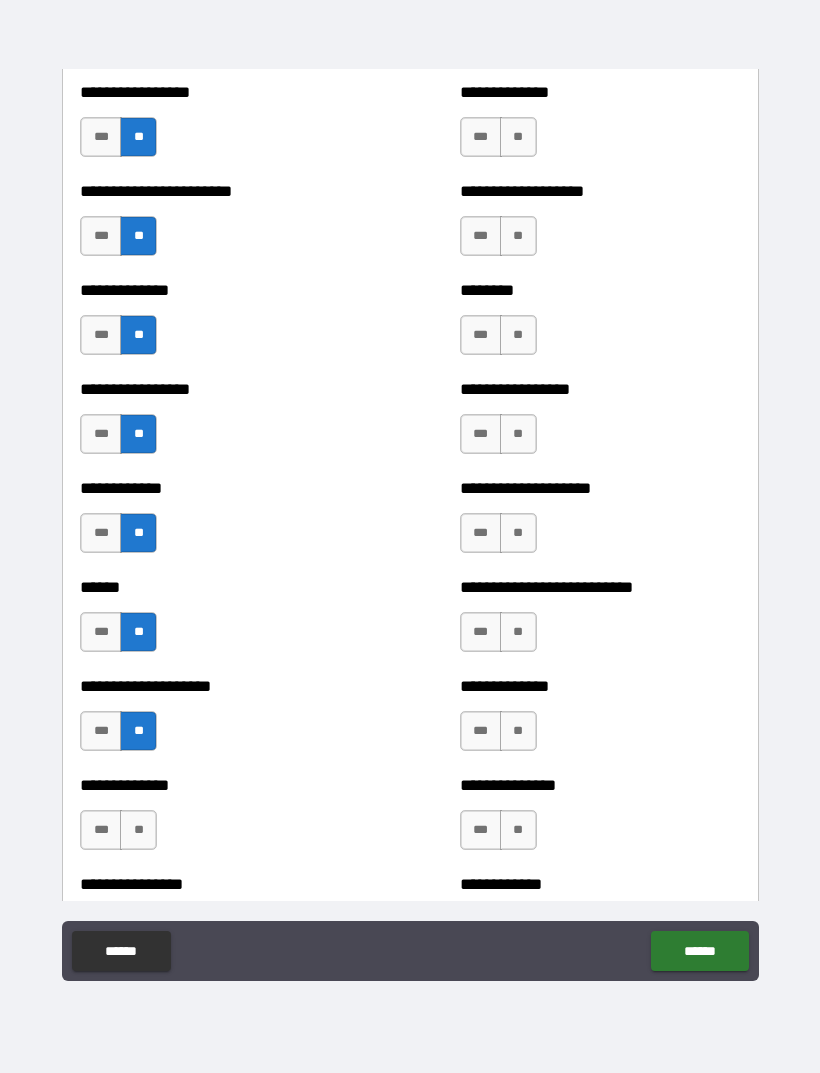 click on "**" at bounding box center [138, 830] 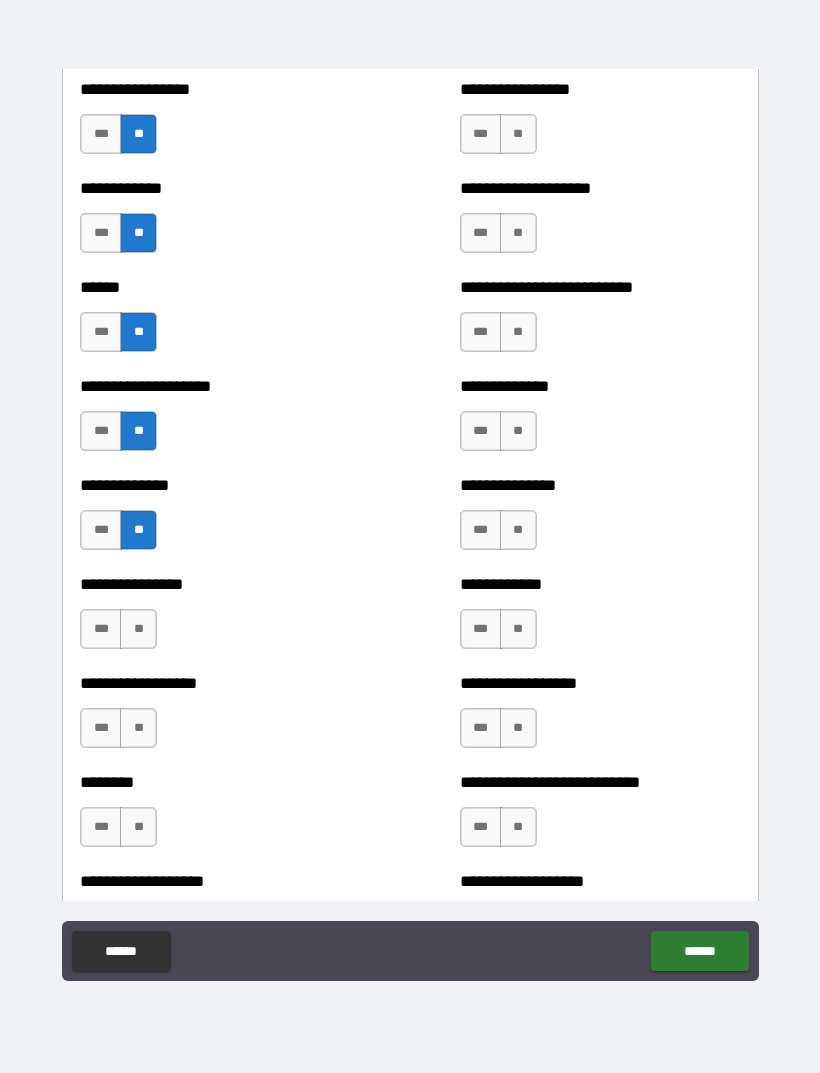 scroll, scrollTop: 3937, scrollLeft: 0, axis: vertical 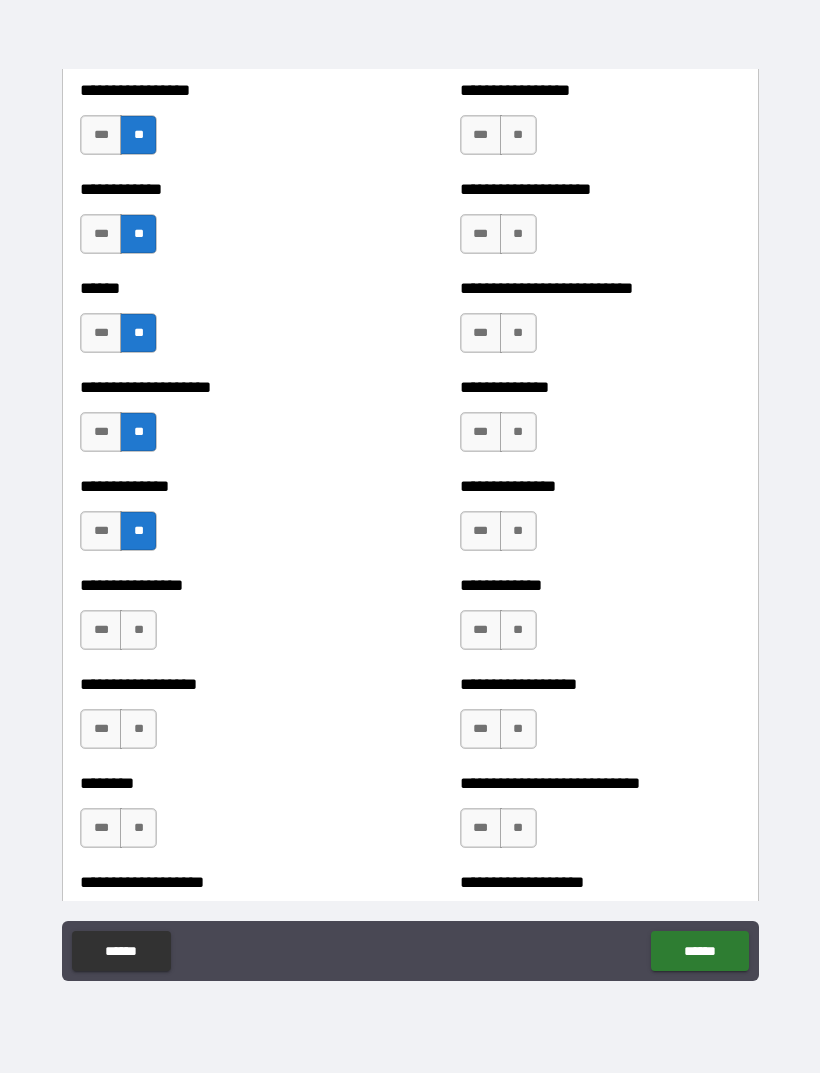 click on "**" at bounding box center [138, 630] 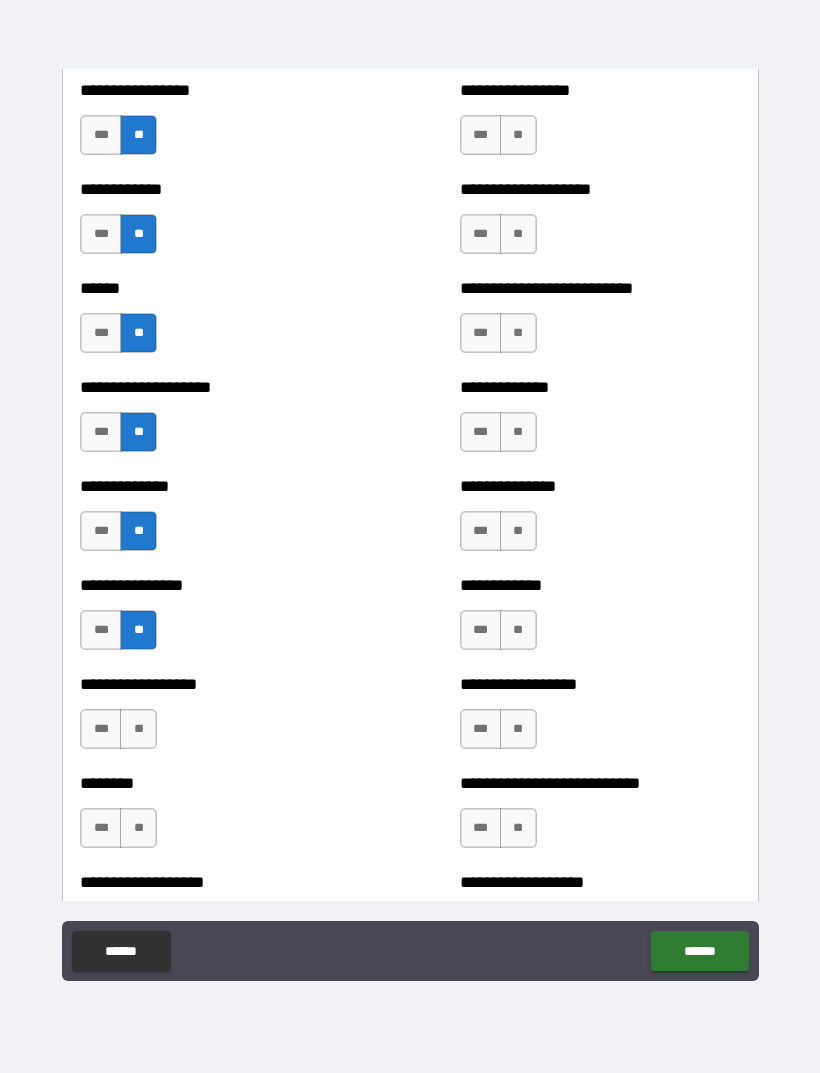 click on "**" at bounding box center [138, 729] 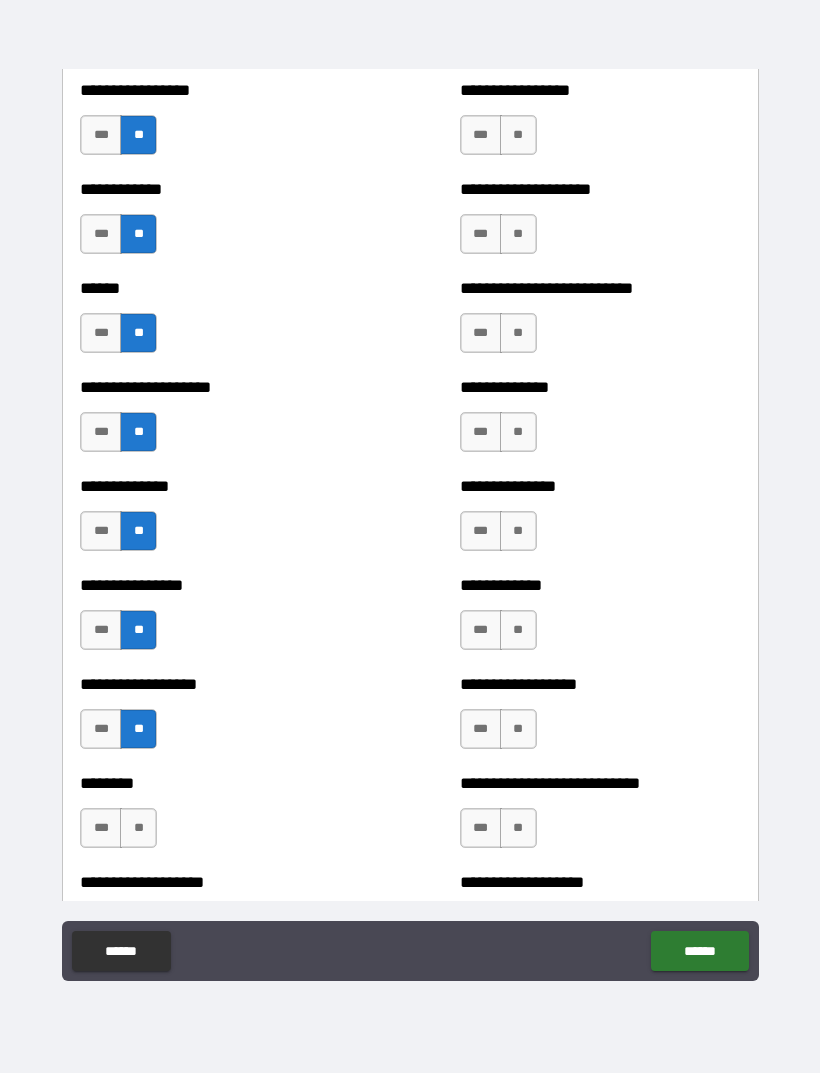 click on "**" at bounding box center (138, 828) 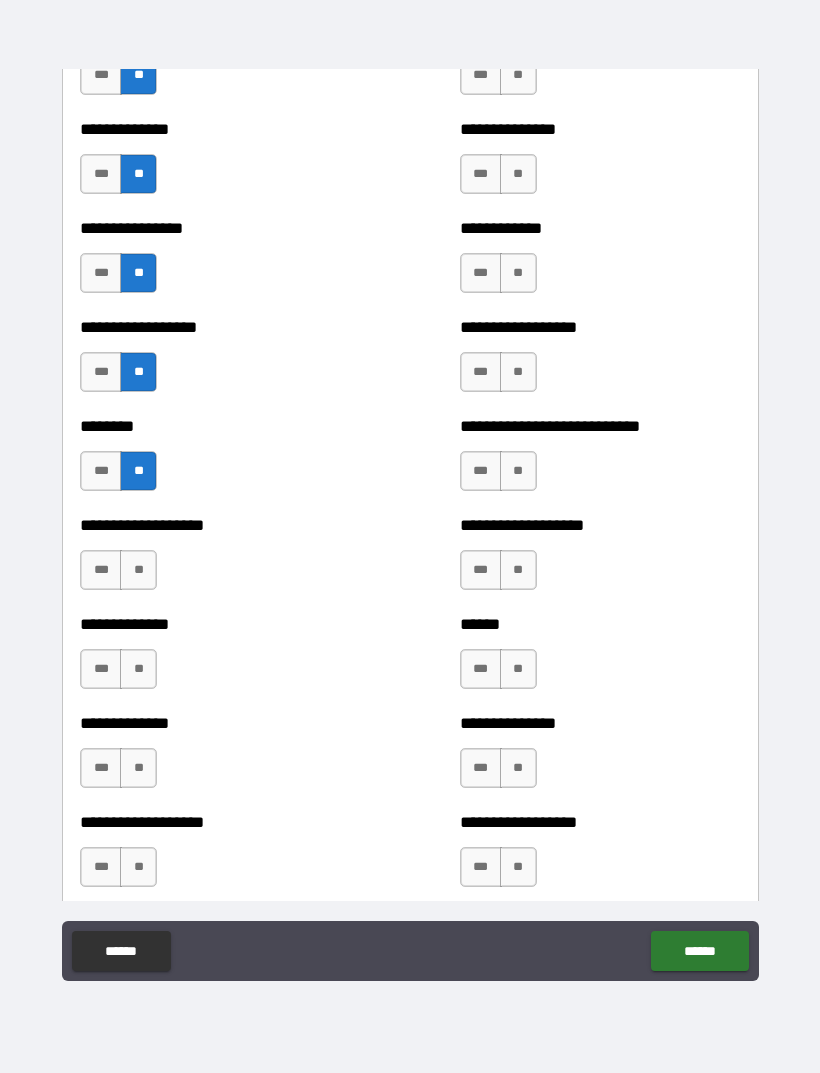 scroll, scrollTop: 4293, scrollLeft: 0, axis: vertical 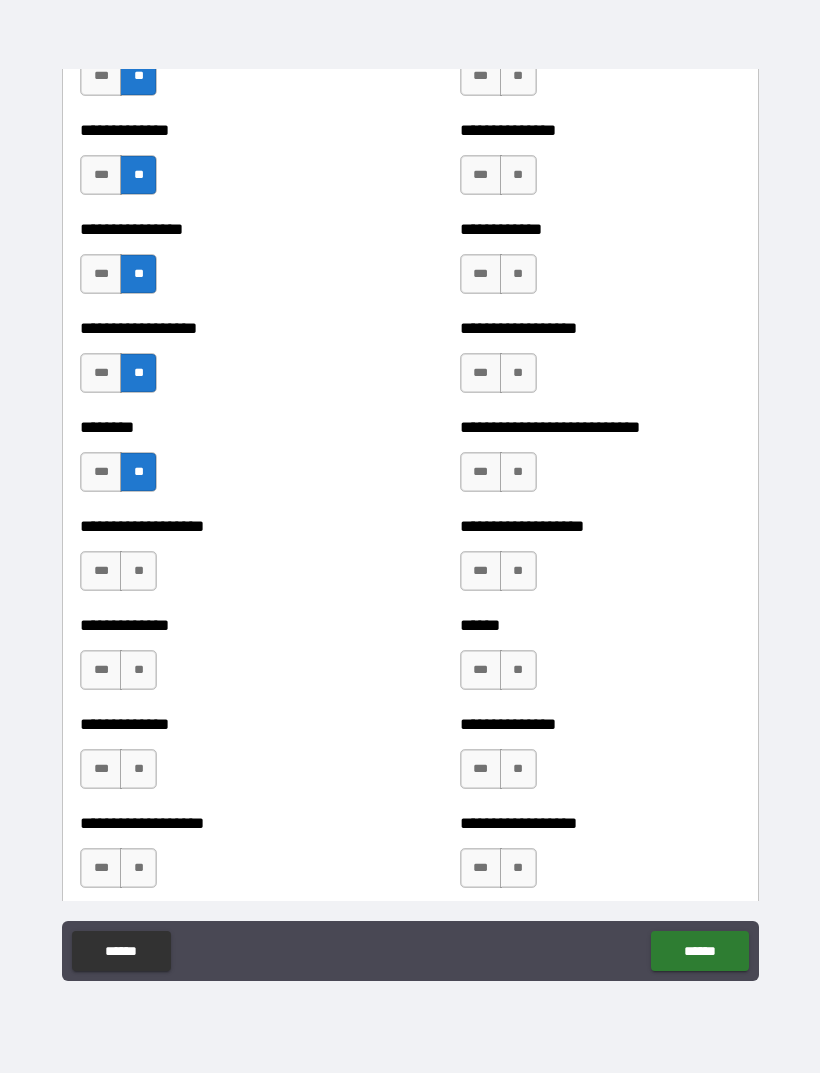 click on "**" at bounding box center [138, 571] 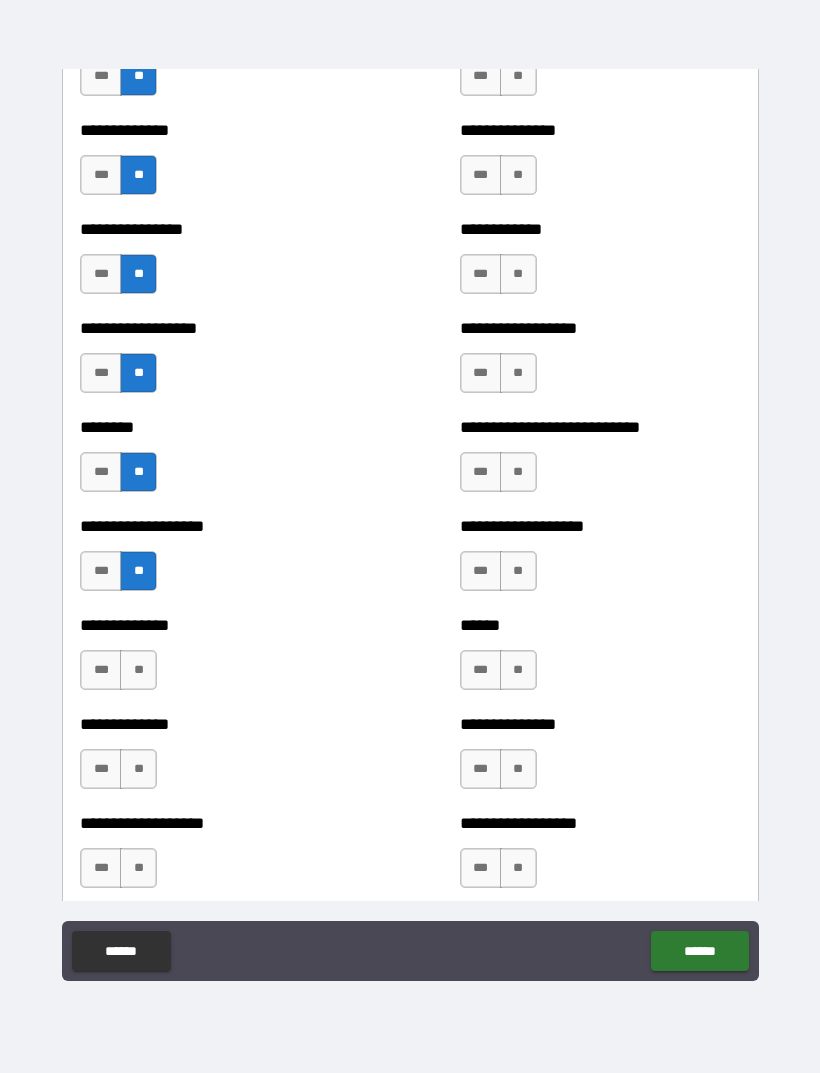 click on "**" at bounding box center (138, 670) 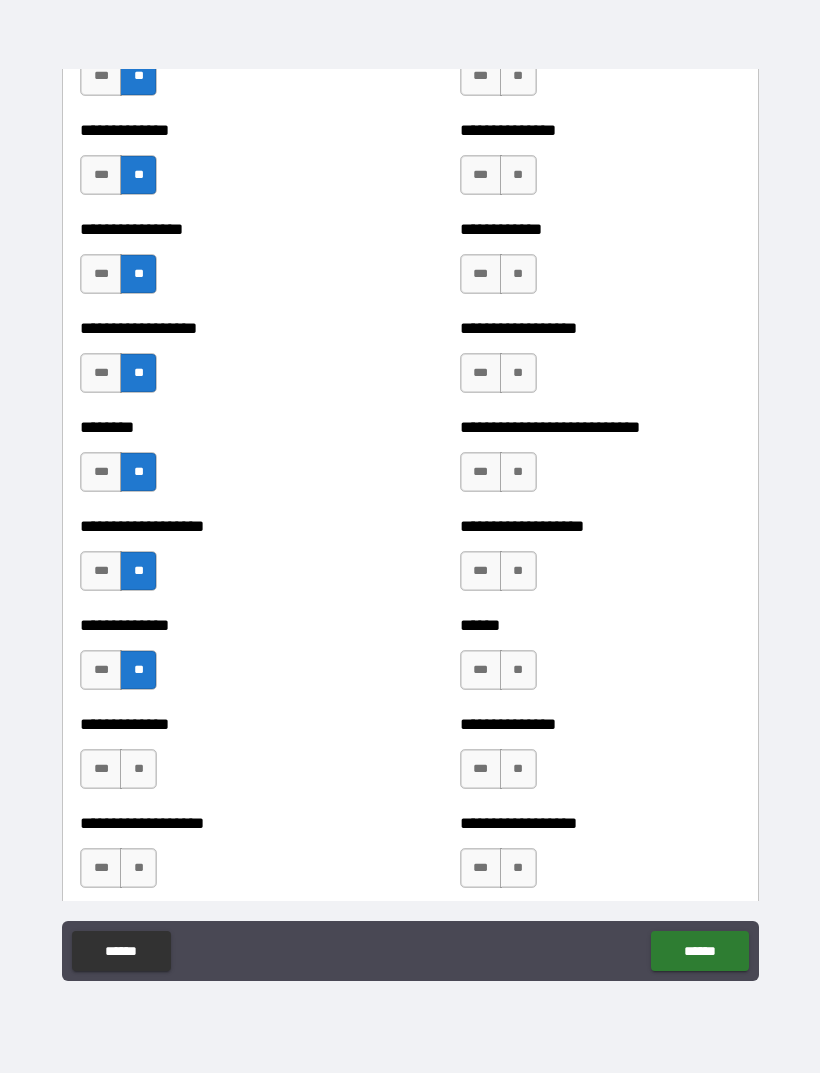 click on "**" at bounding box center [138, 769] 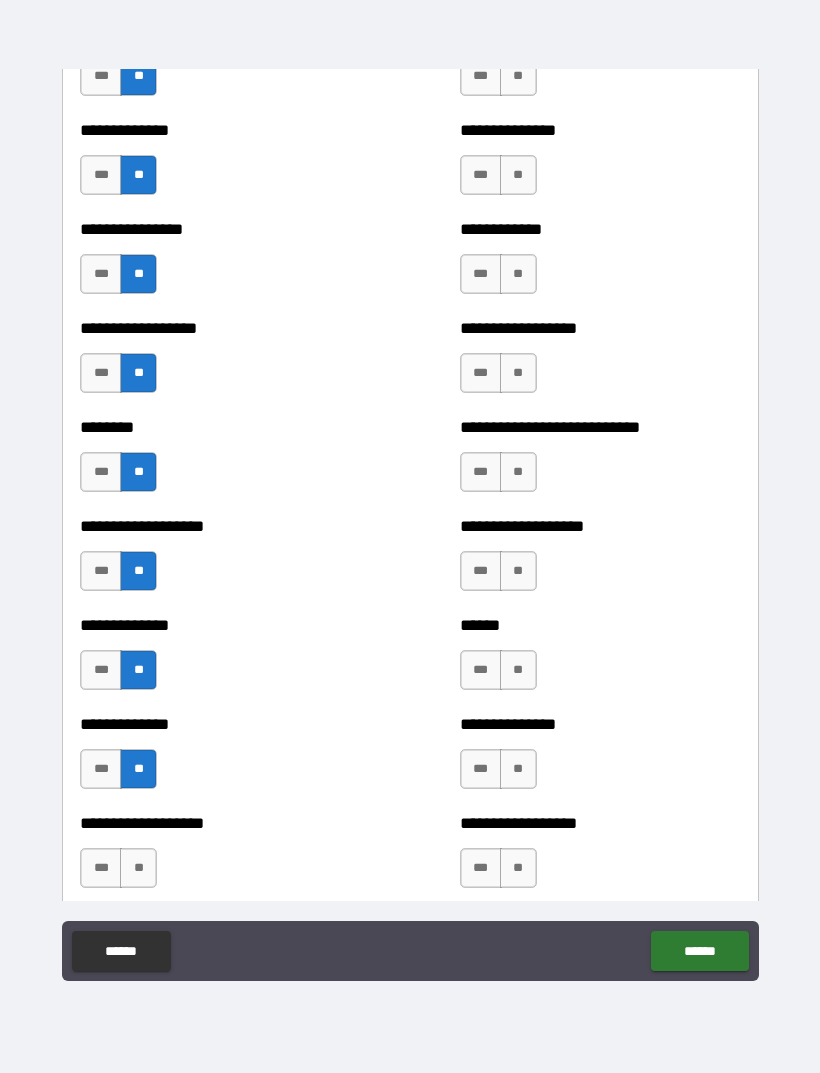 click on "**" at bounding box center (138, 868) 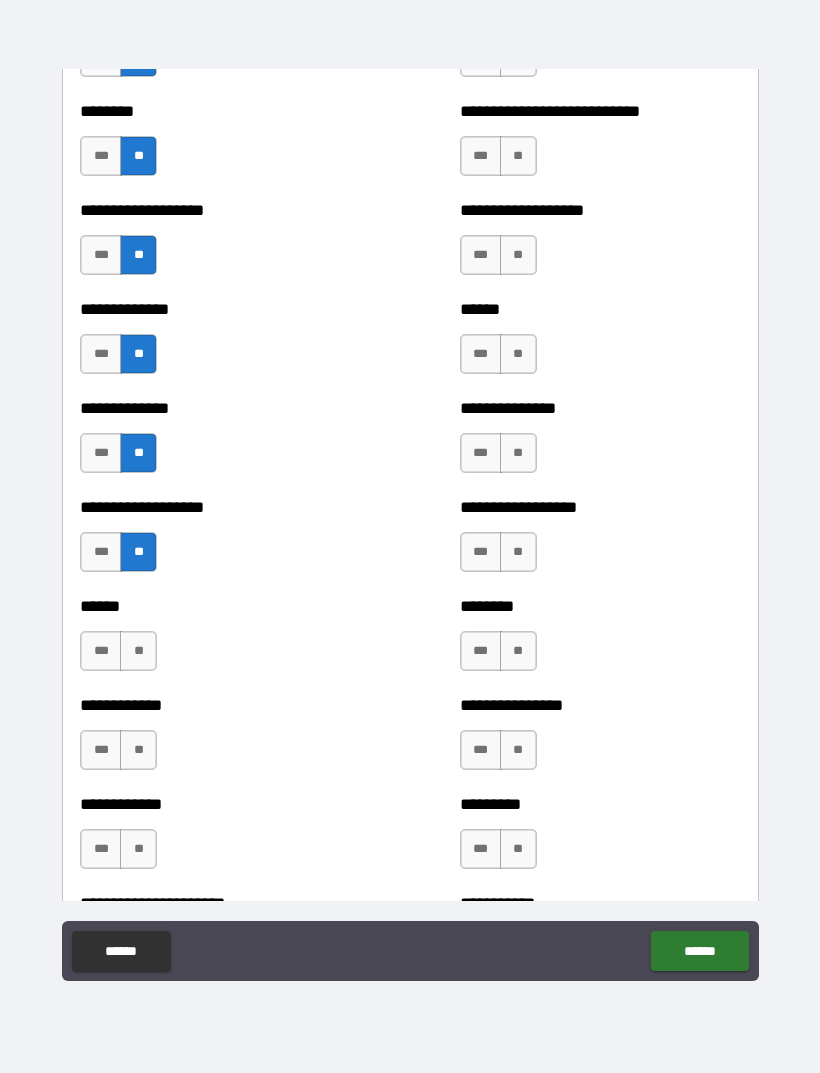 scroll, scrollTop: 4610, scrollLeft: 0, axis: vertical 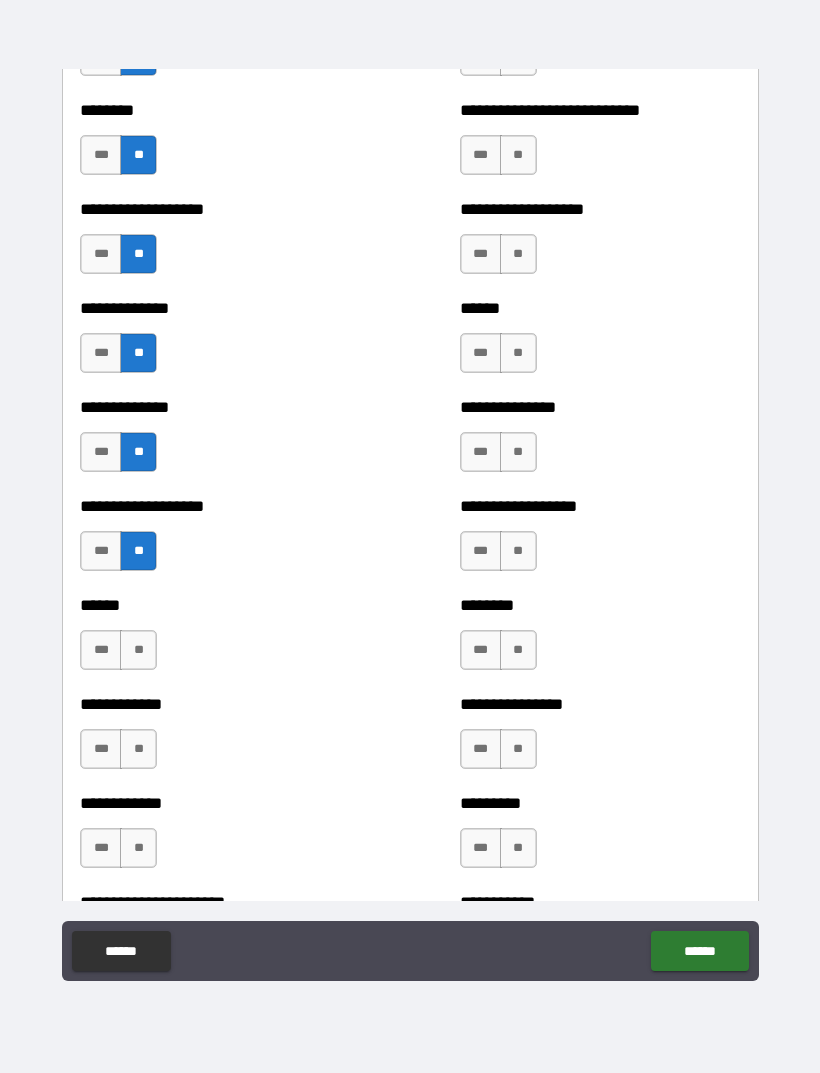 click on "**" at bounding box center (138, 650) 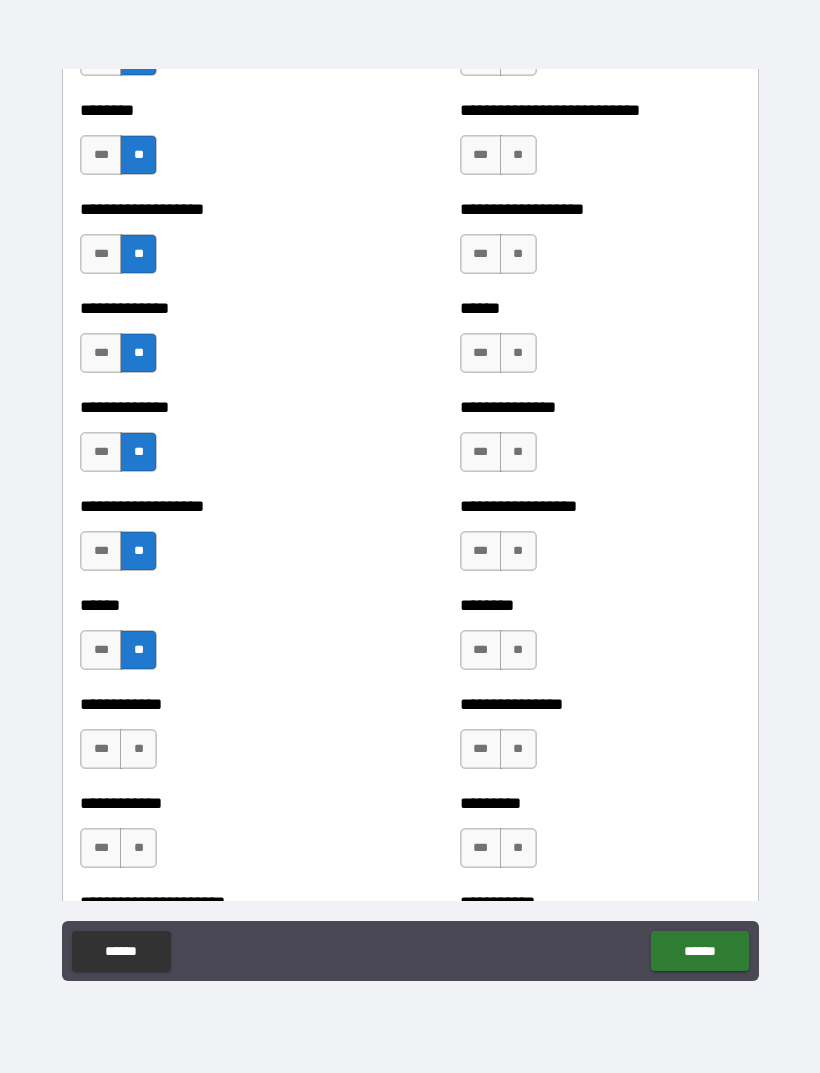 click on "**" at bounding box center (138, 749) 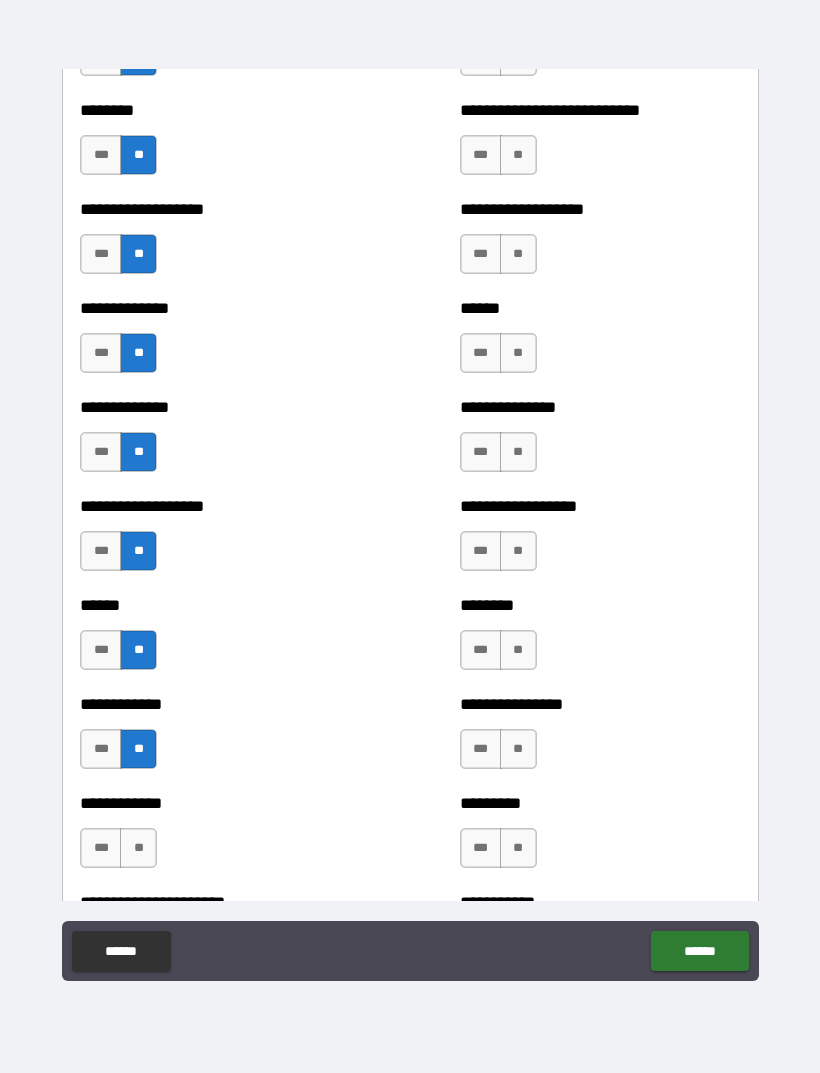 click on "**" at bounding box center [138, 848] 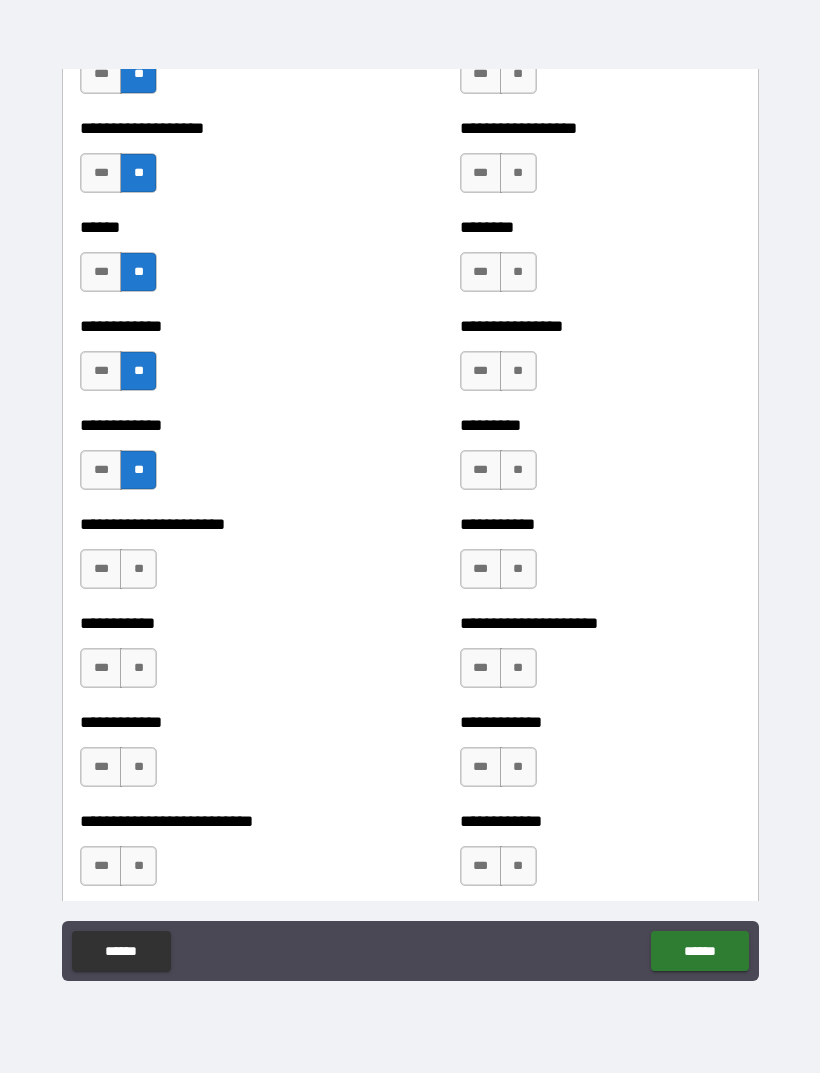 scroll, scrollTop: 4989, scrollLeft: 0, axis: vertical 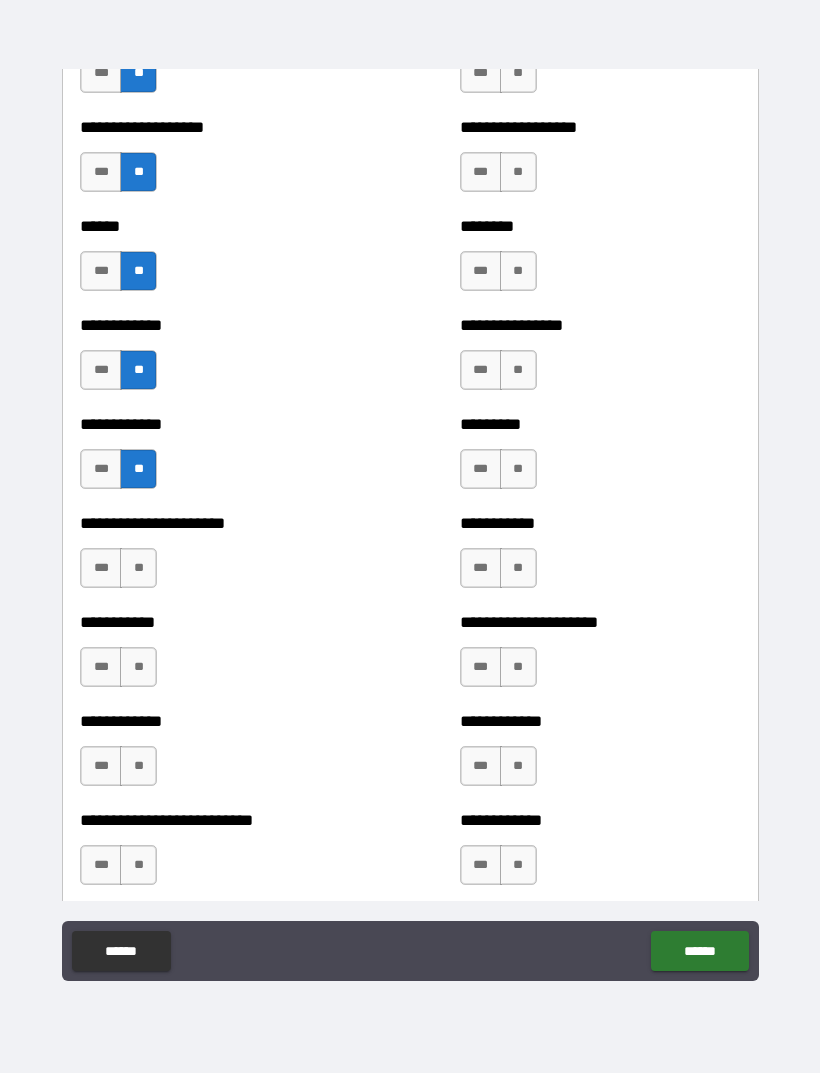 click on "**" at bounding box center [138, 568] 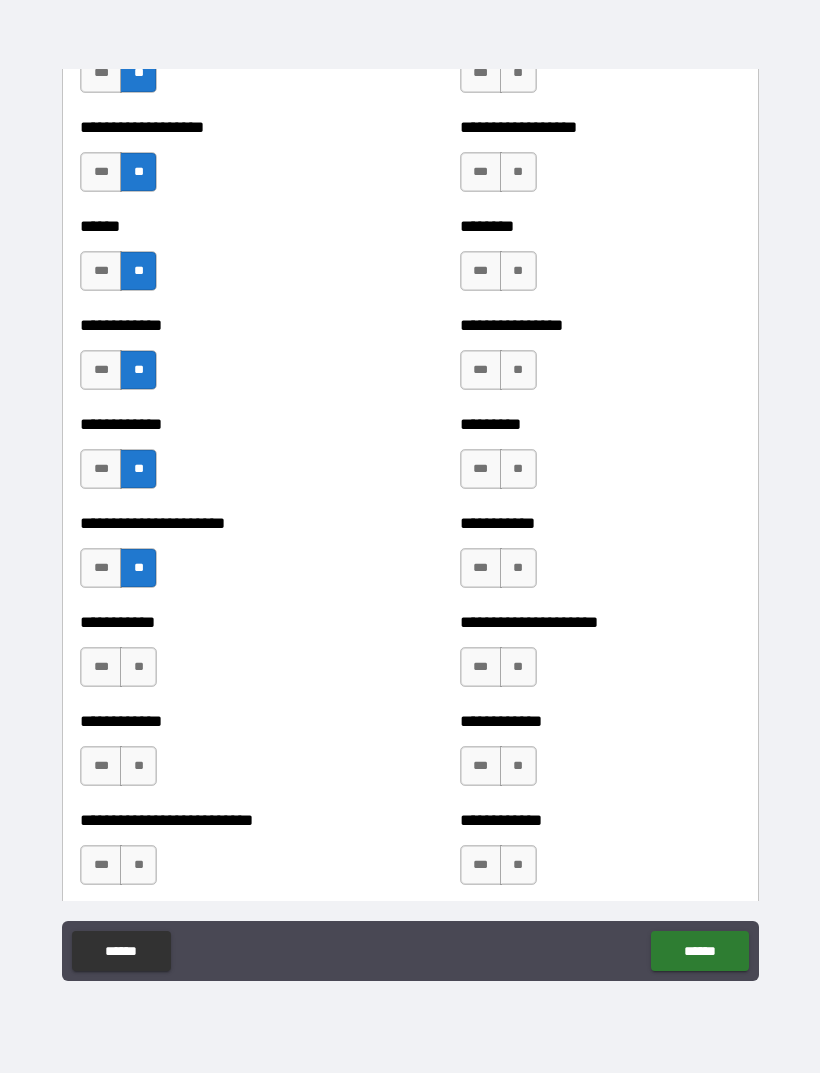 click on "**" at bounding box center (138, 667) 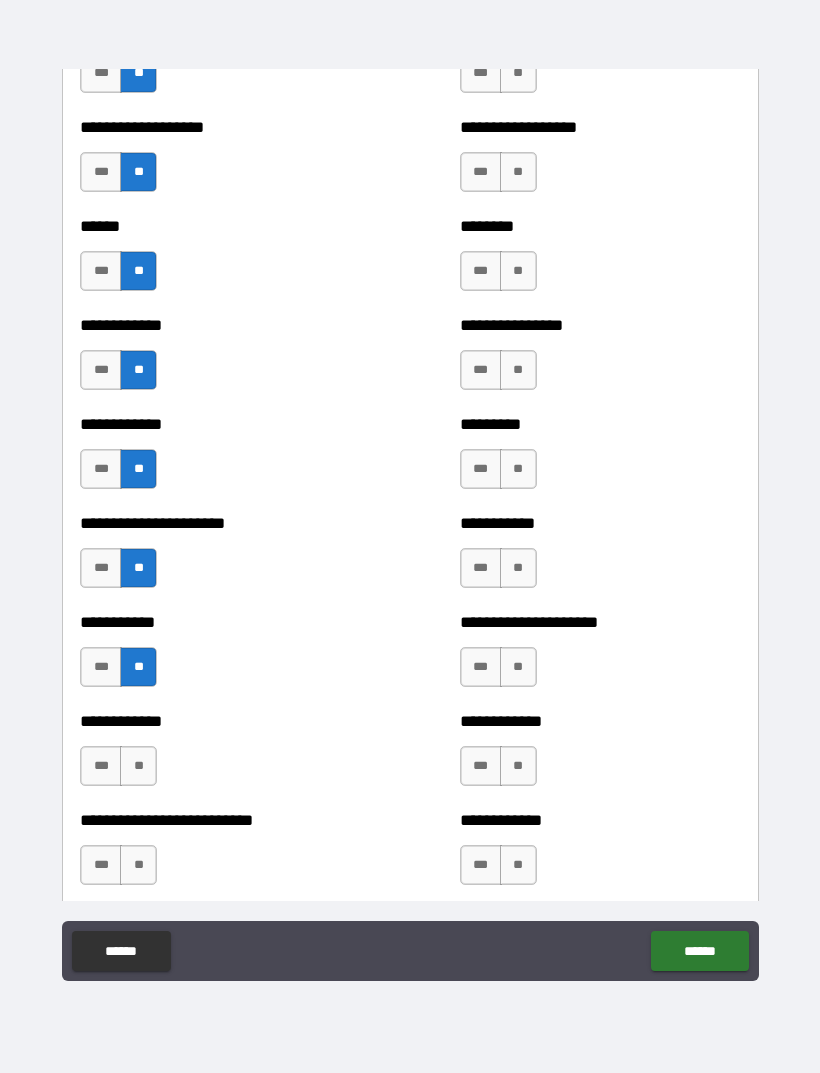 click on "**" at bounding box center (138, 766) 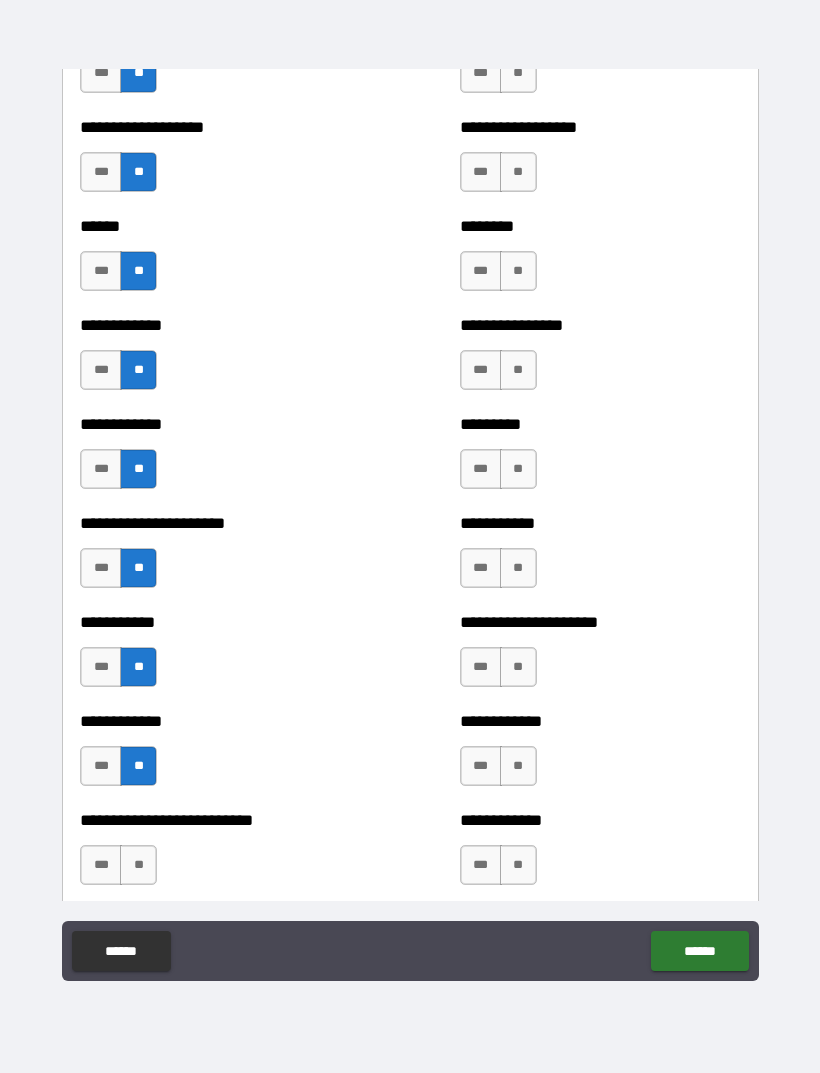 click on "**" at bounding box center (138, 865) 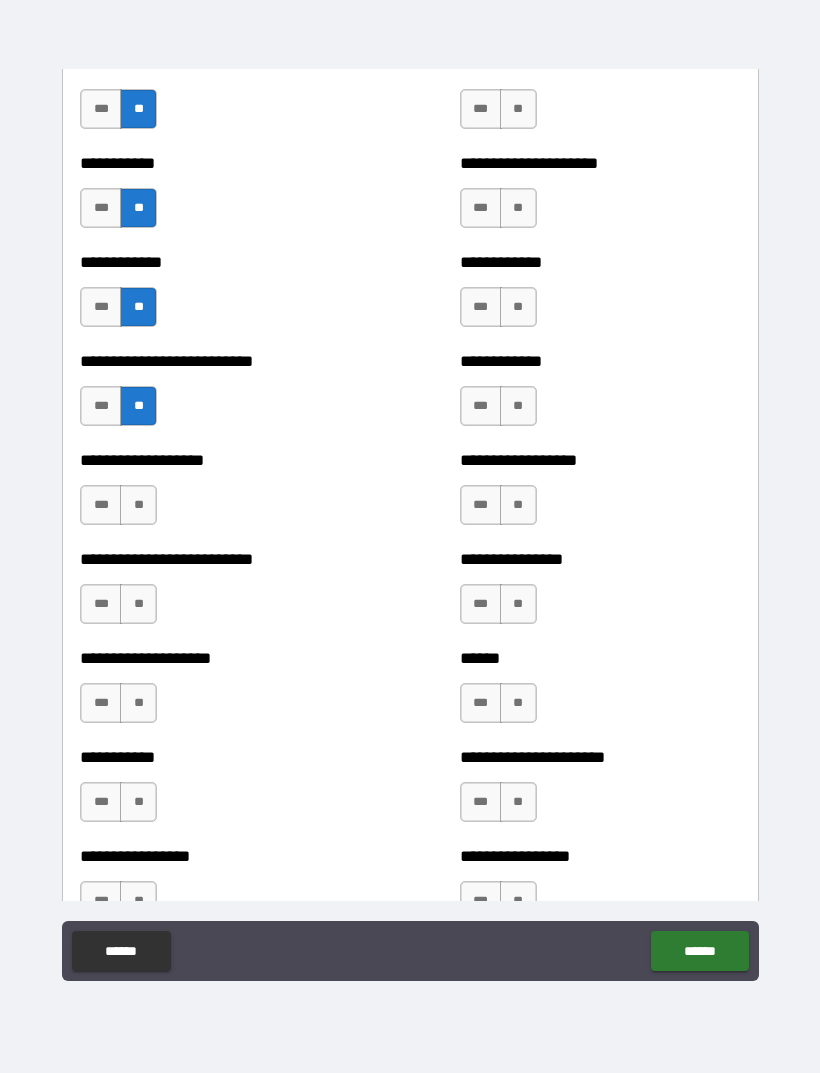 scroll, scrollTop: 5447, scrollLeft: 0, axis: vertical 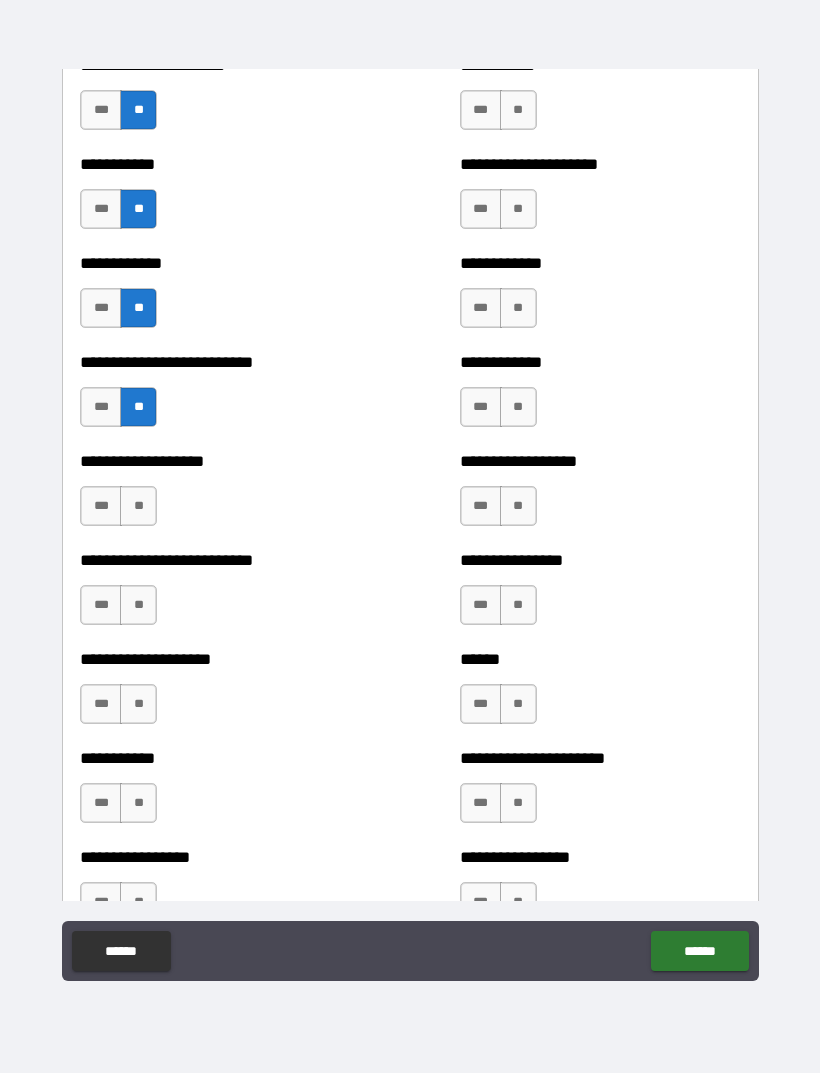 click on "**" at bounding box center (138, 506) 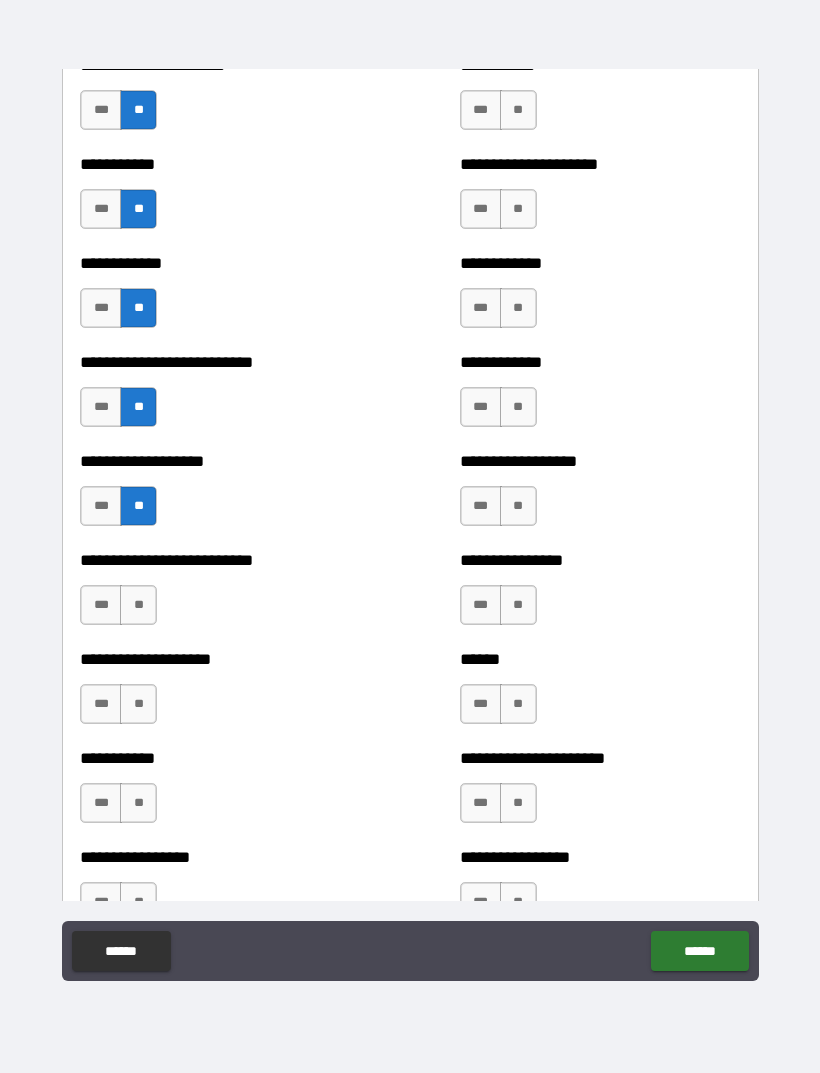 click on "**" at bounding box center [138, 605] 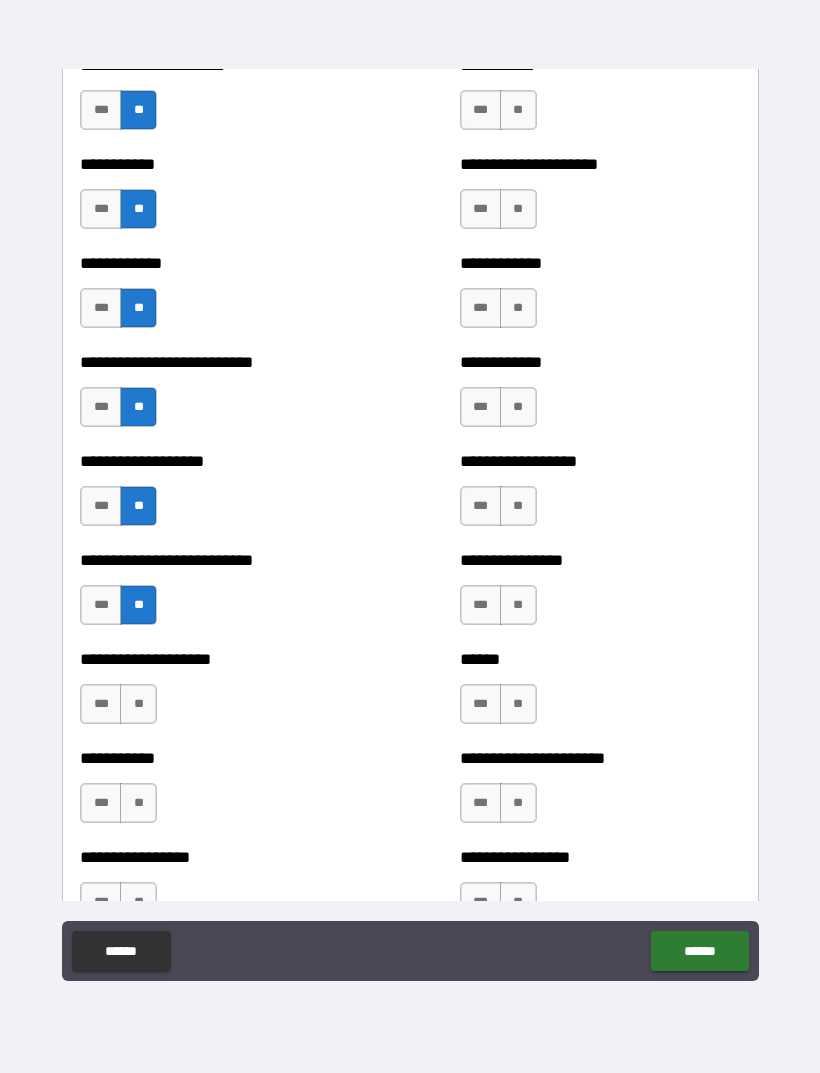 click on "***" at bounding box center [101, 605] 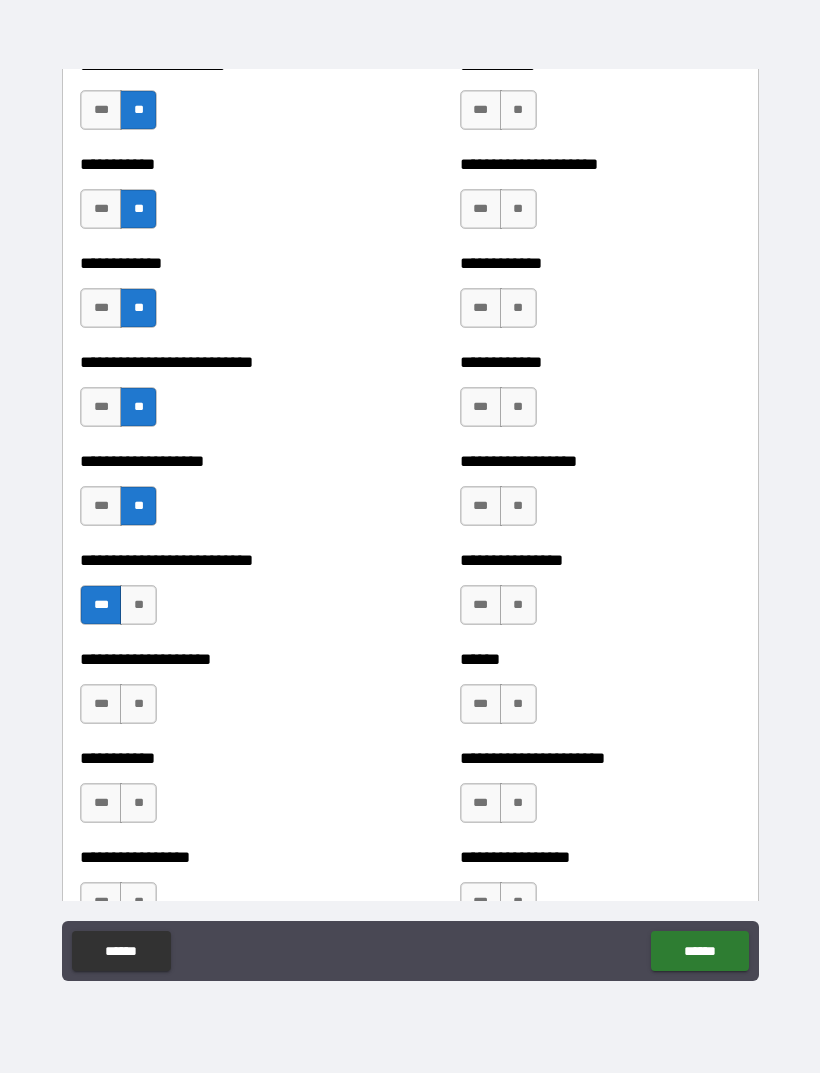 click on "**" at bounding box center (138, 704) 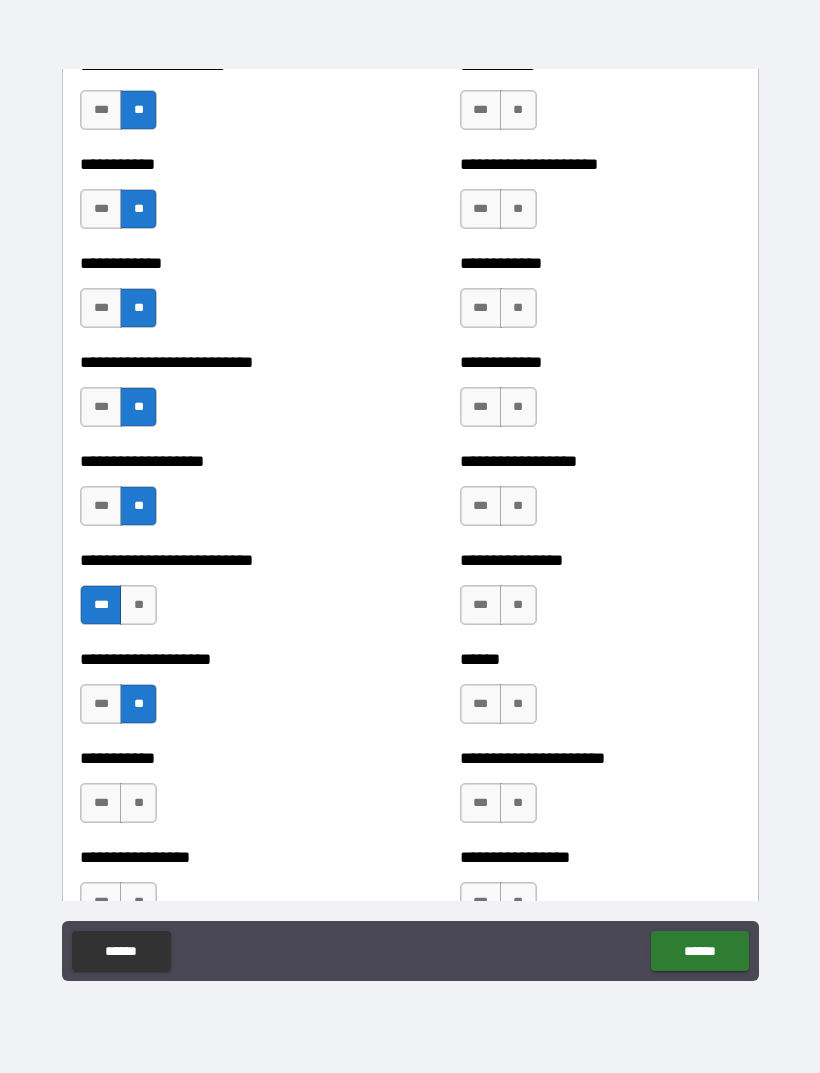 click on "**" at bounding box center [138, 803] 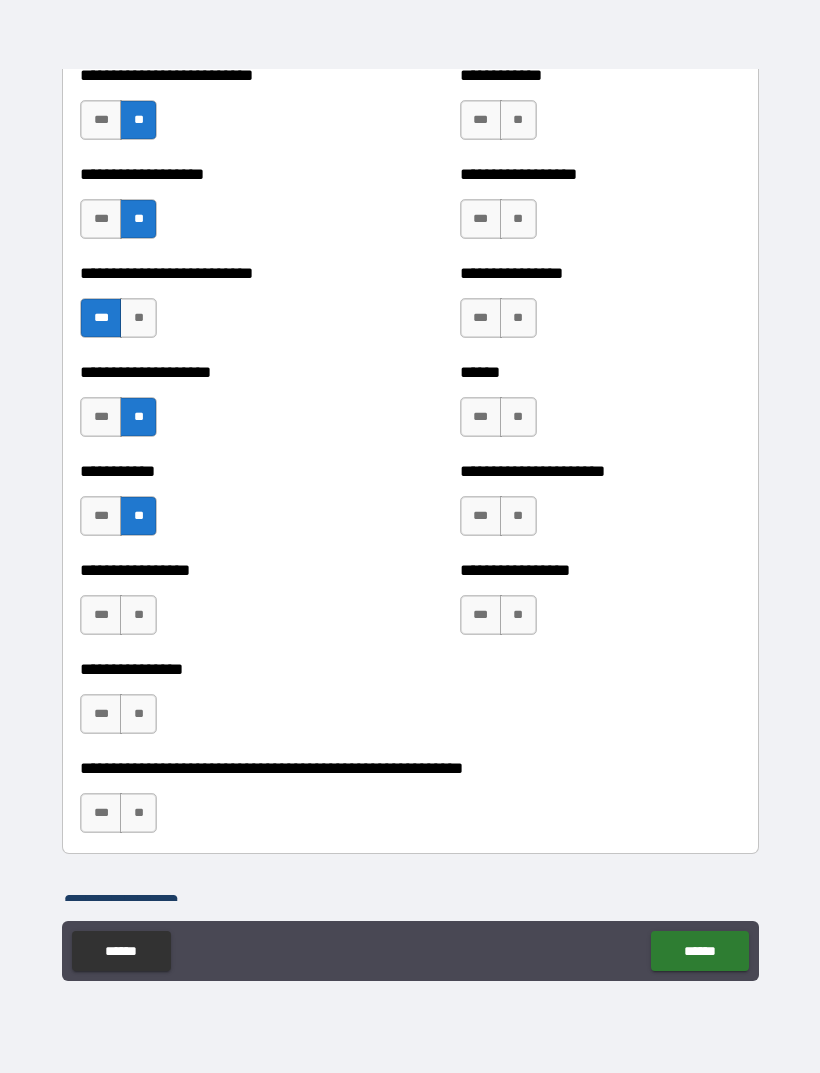 scroll, scrollTop: 5747, scrollLeft: 0, axis: vertical 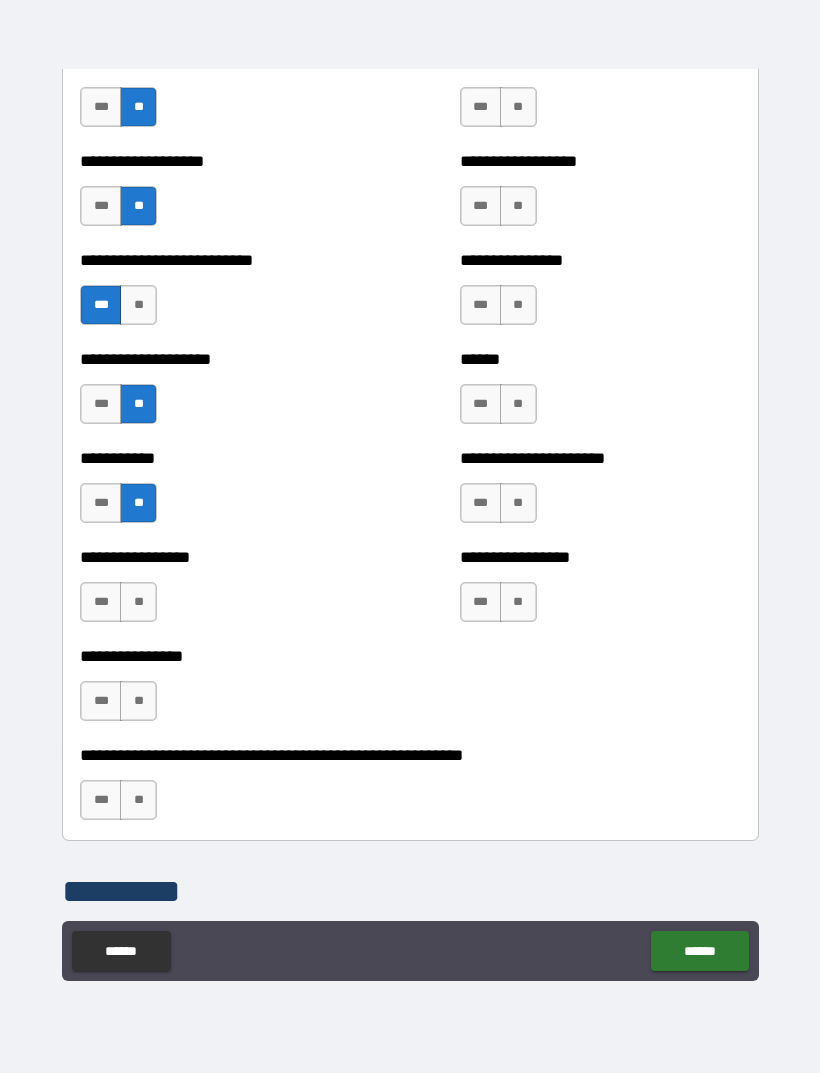 click on "**" at bounding box center (138, 602) 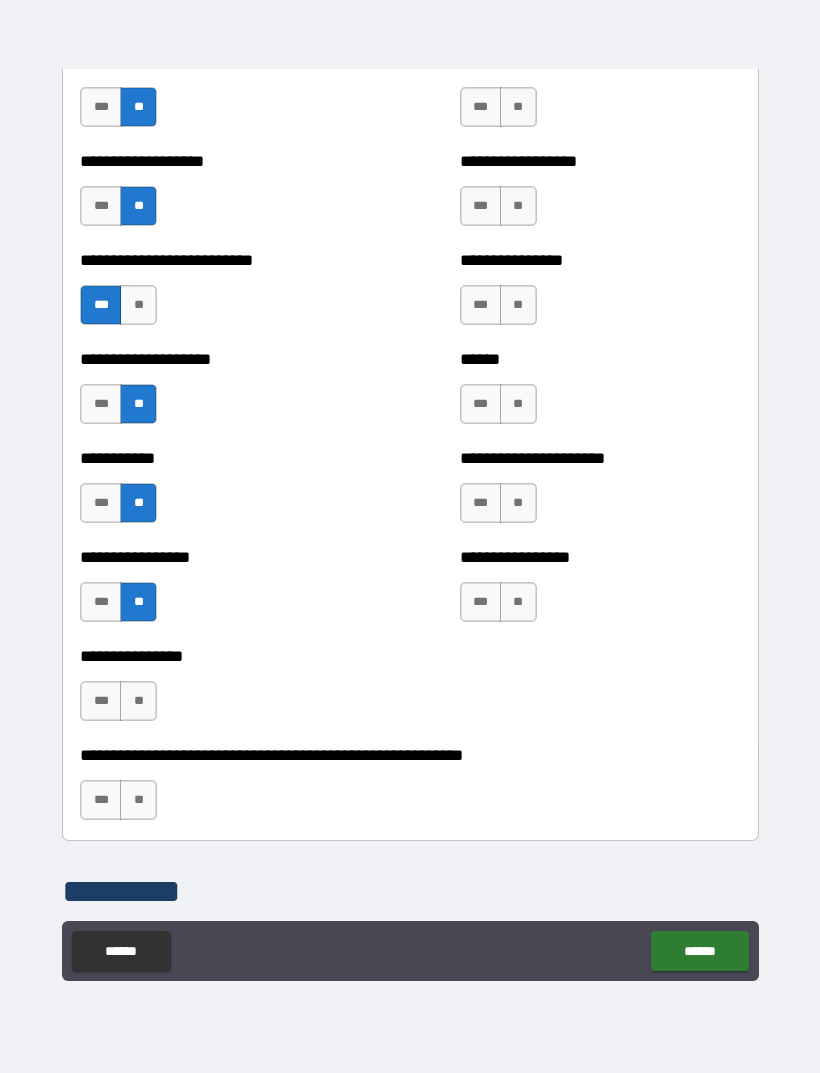 click on "**" at bounding box center (138, 701) 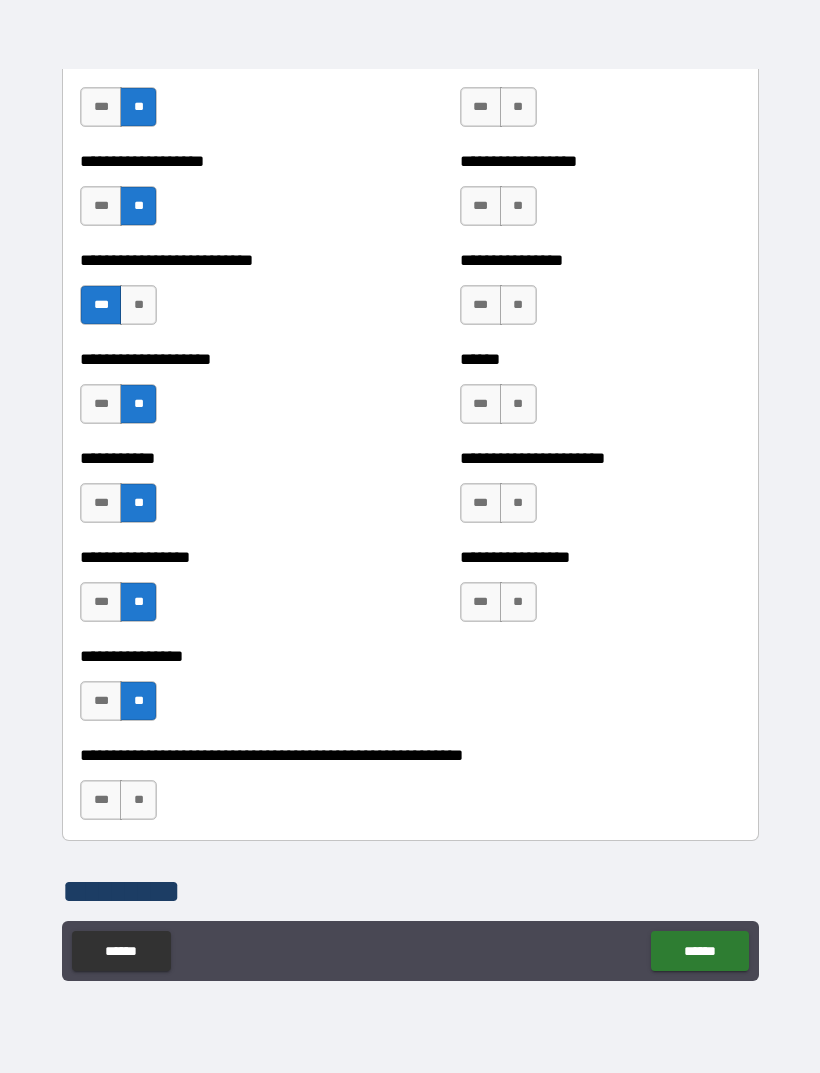click on "**" at bounding box center [138, 800] 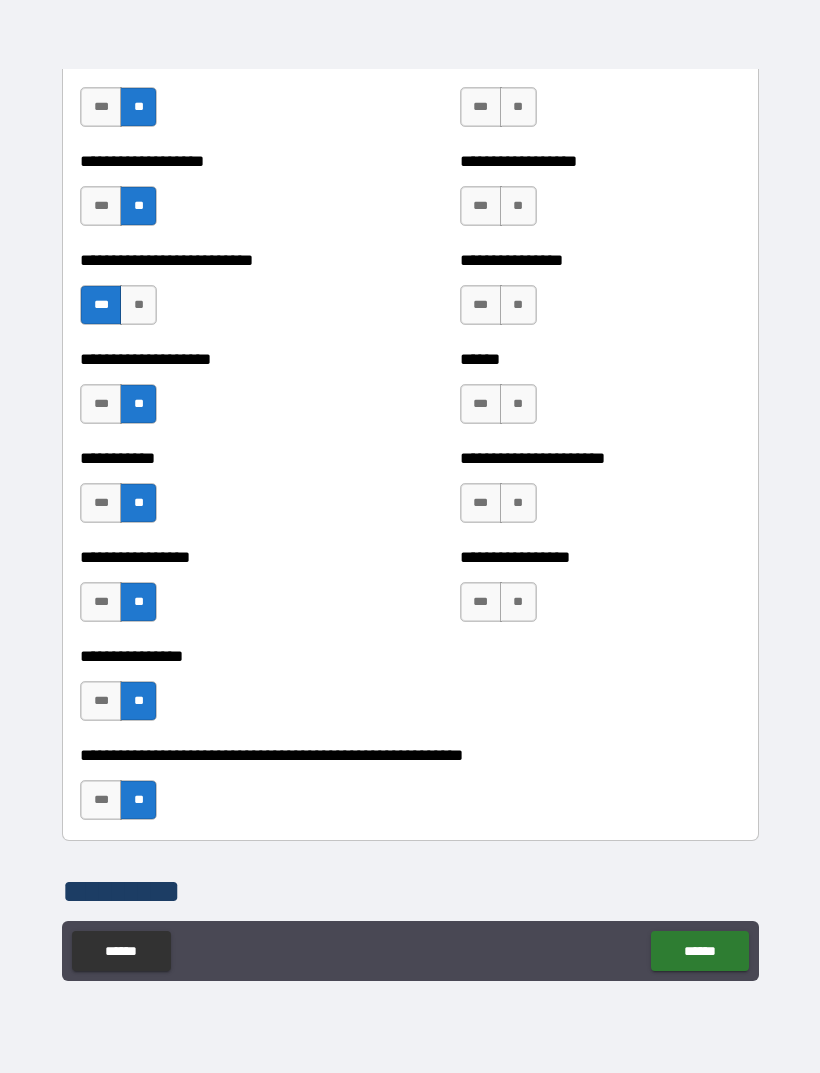 click on "**" at bounding box center (518, 602) 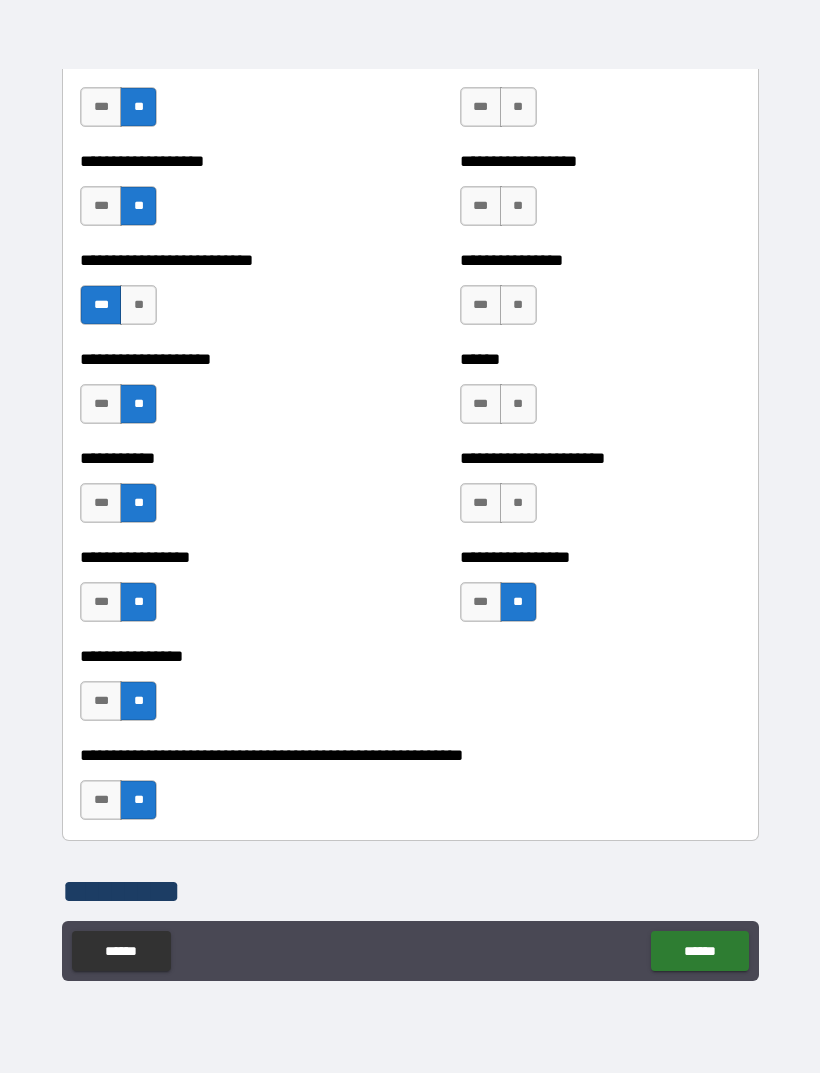 click on "**" at bounding box center [518, 503] 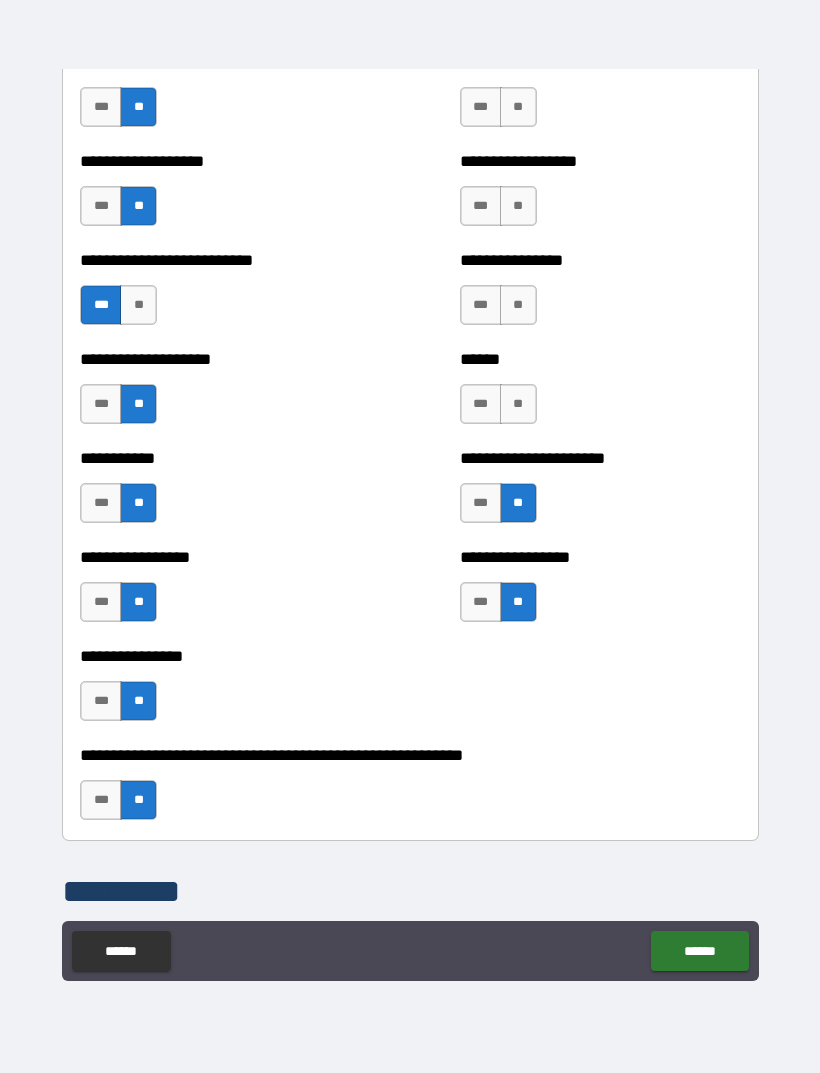 click on "**" at bounding box center [518, 404] 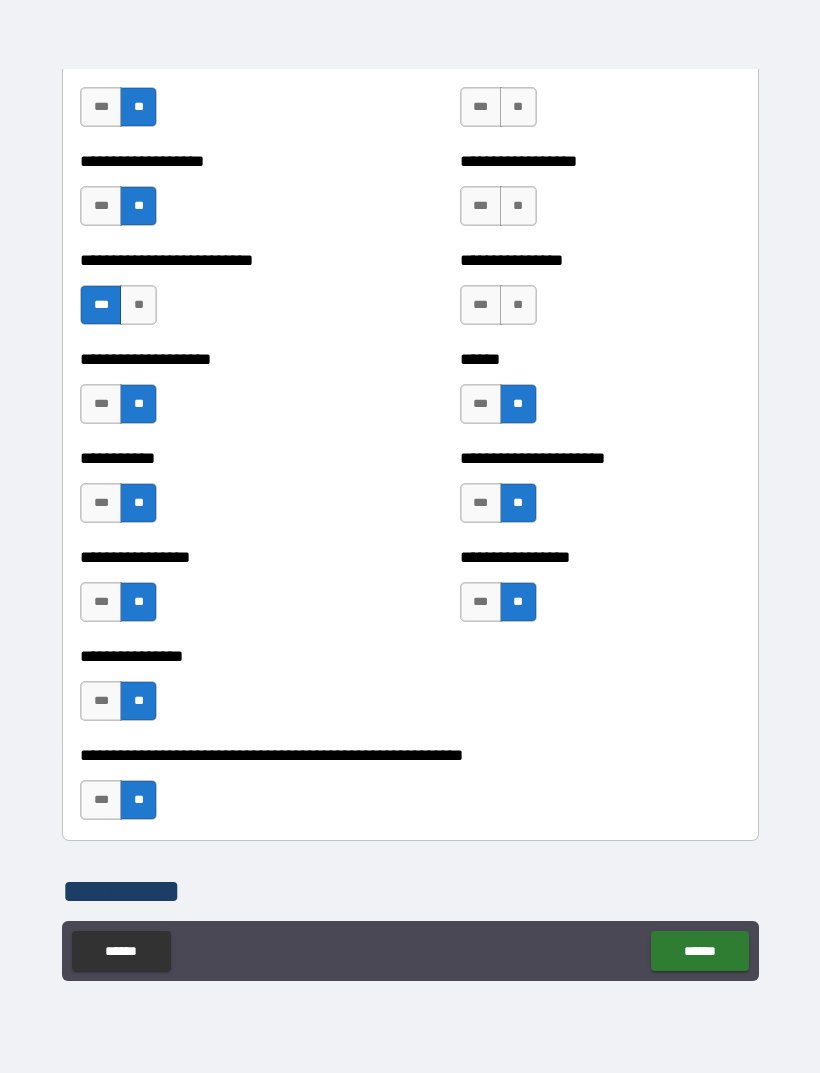 click on "**" at bounding box center [518, 305] 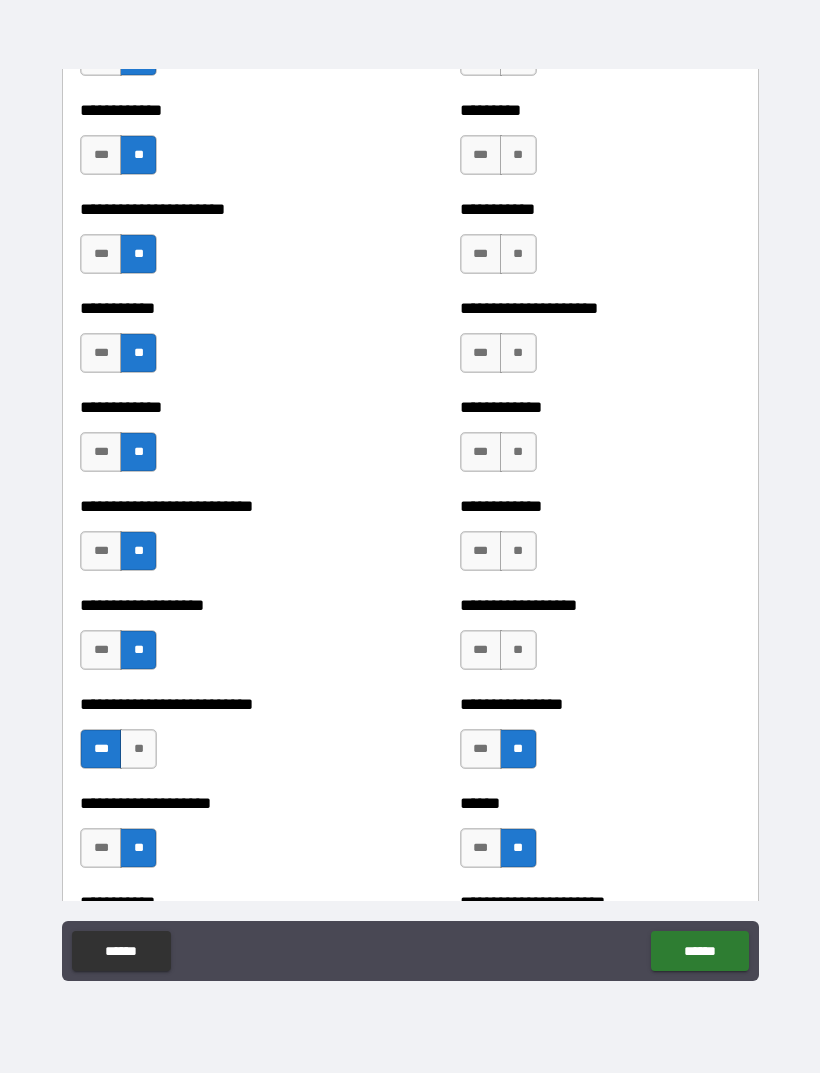 scroll, scrollTop: 5302, scrollLeft: 0, axis: vertical 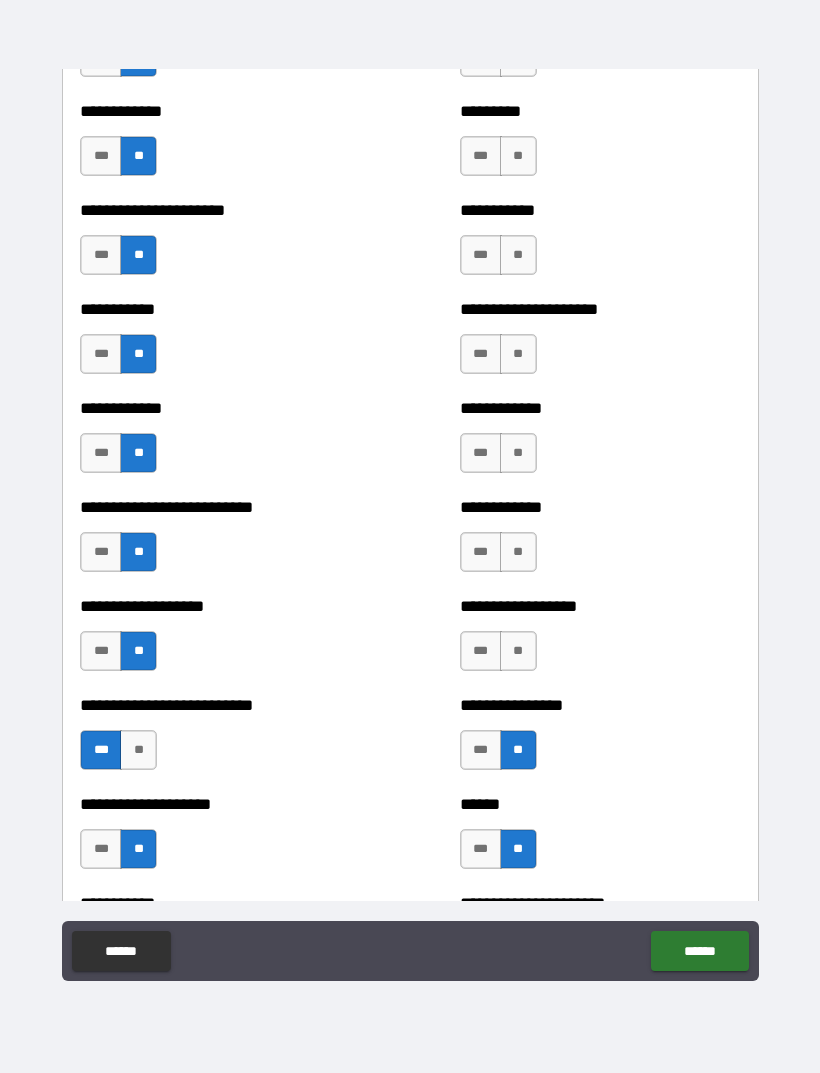 click on "**" at bounding box center [518, 651] 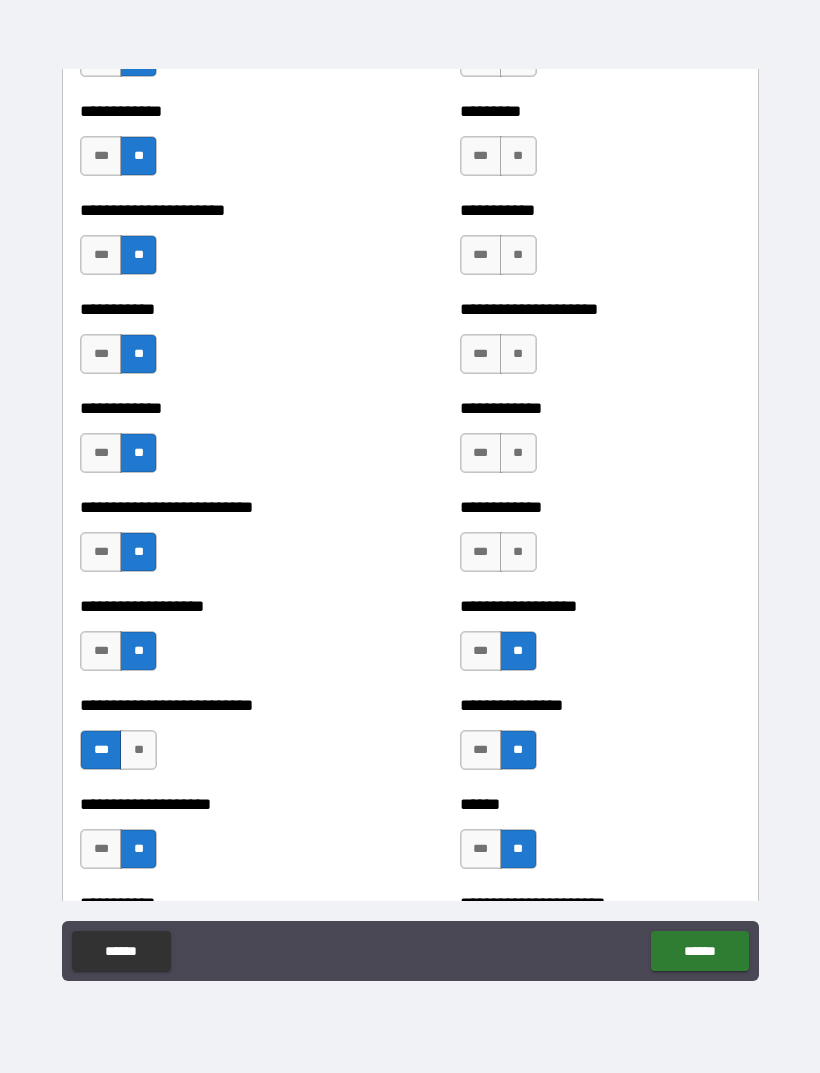 click on "**" at bounding box center (518, 552) 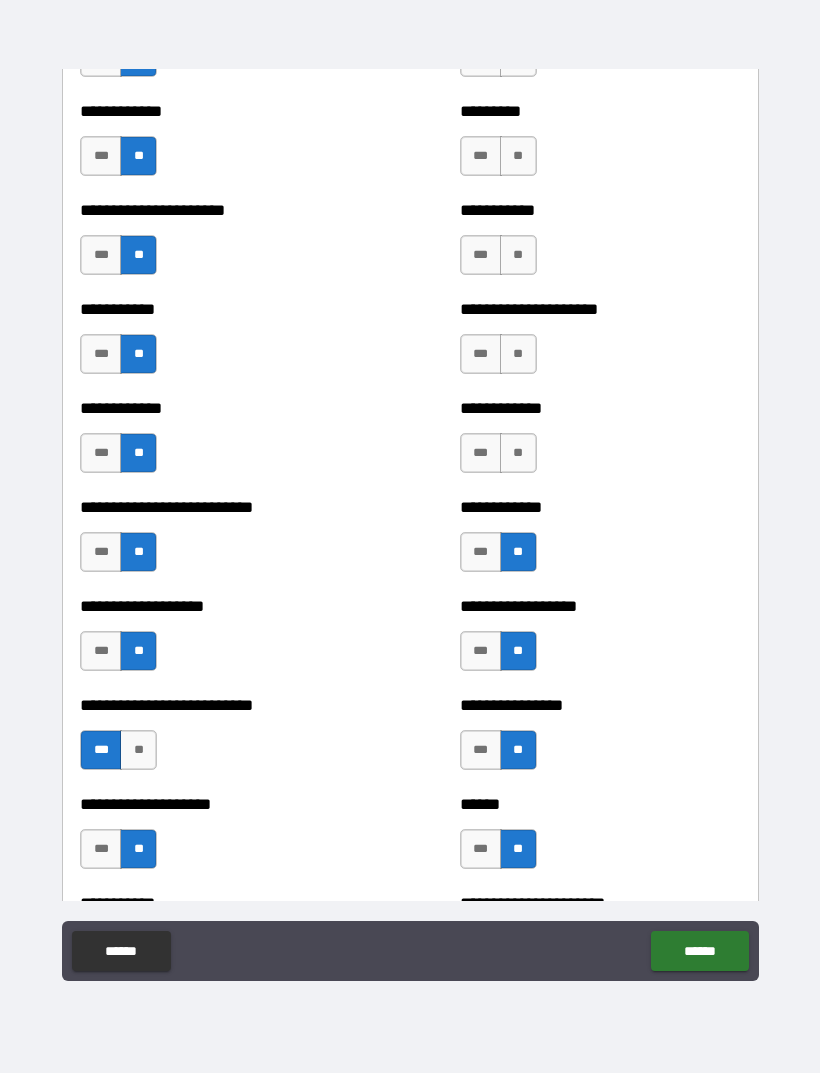 click on "**" at bounding box center (518, 453) 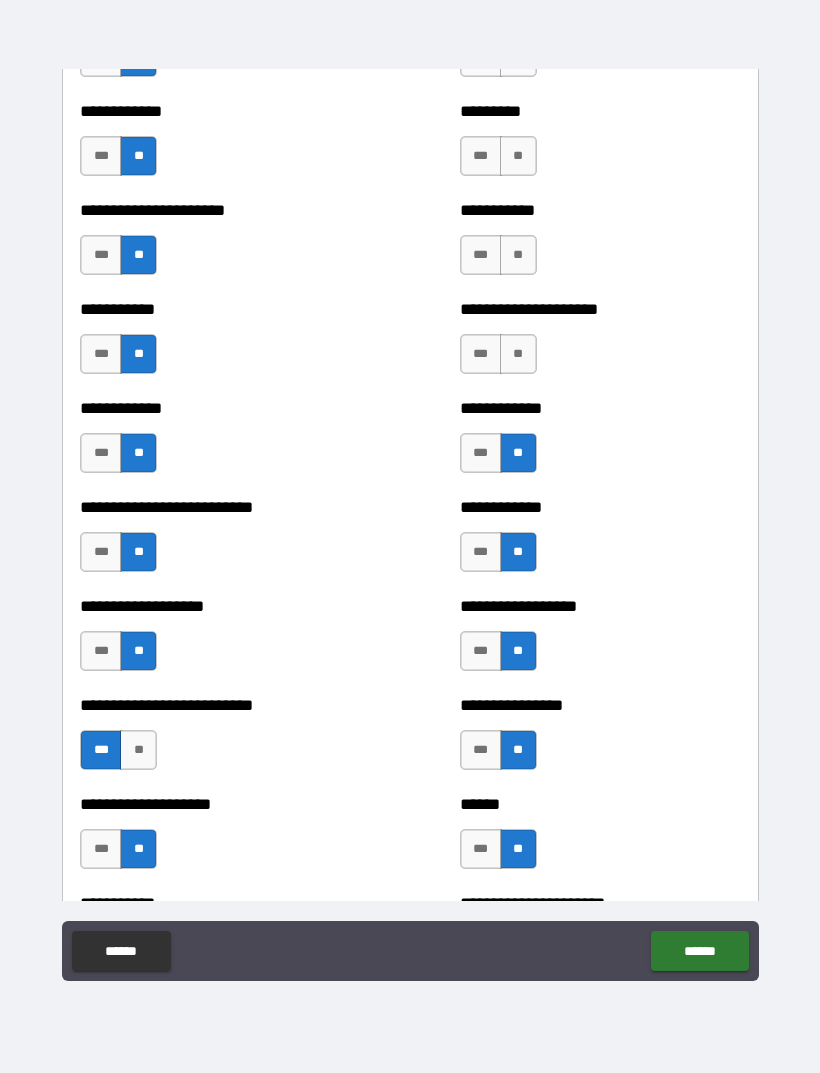 click on "**" at bounding box center [518, 354] 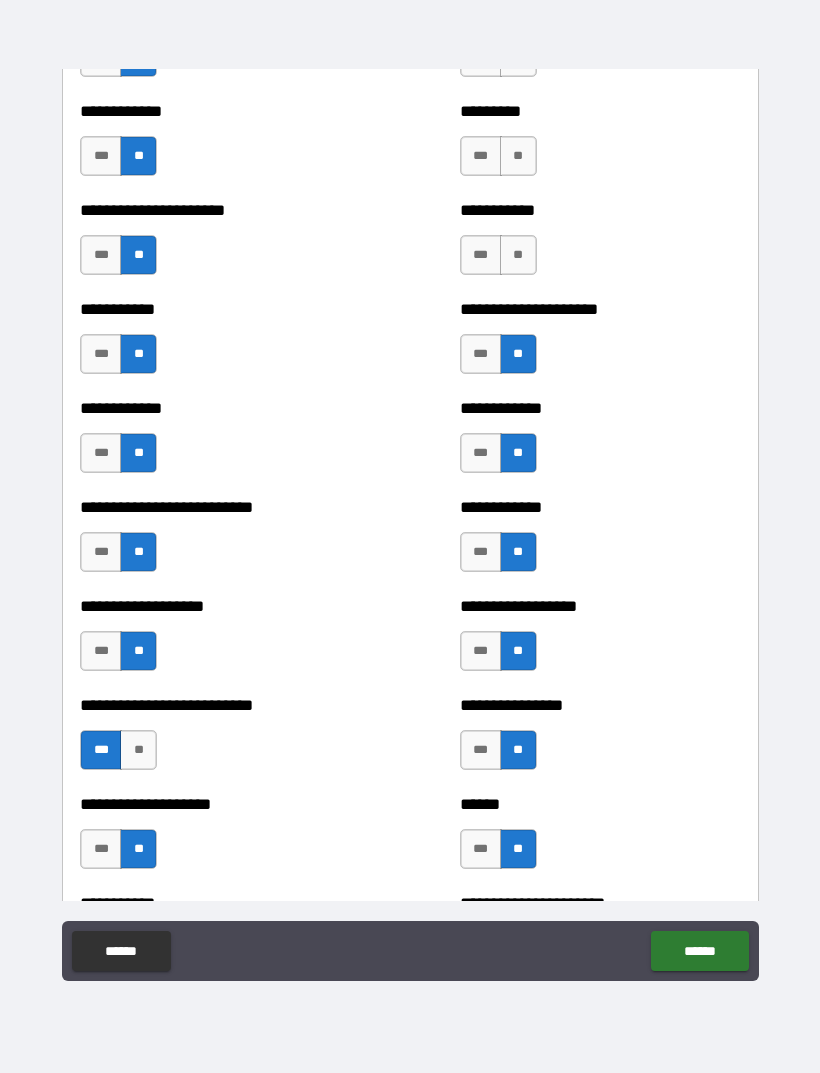 click on "**" at bounding box center (518, 255) 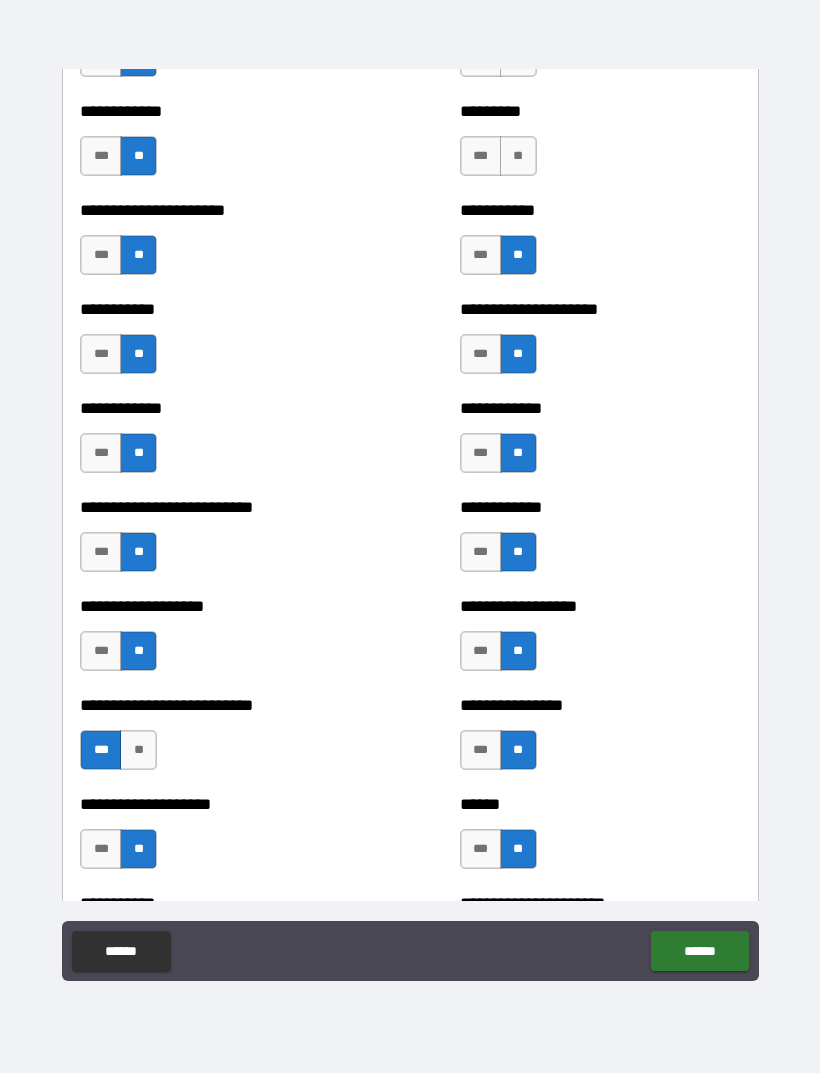 click on "**" at bounding box center (518, 156) 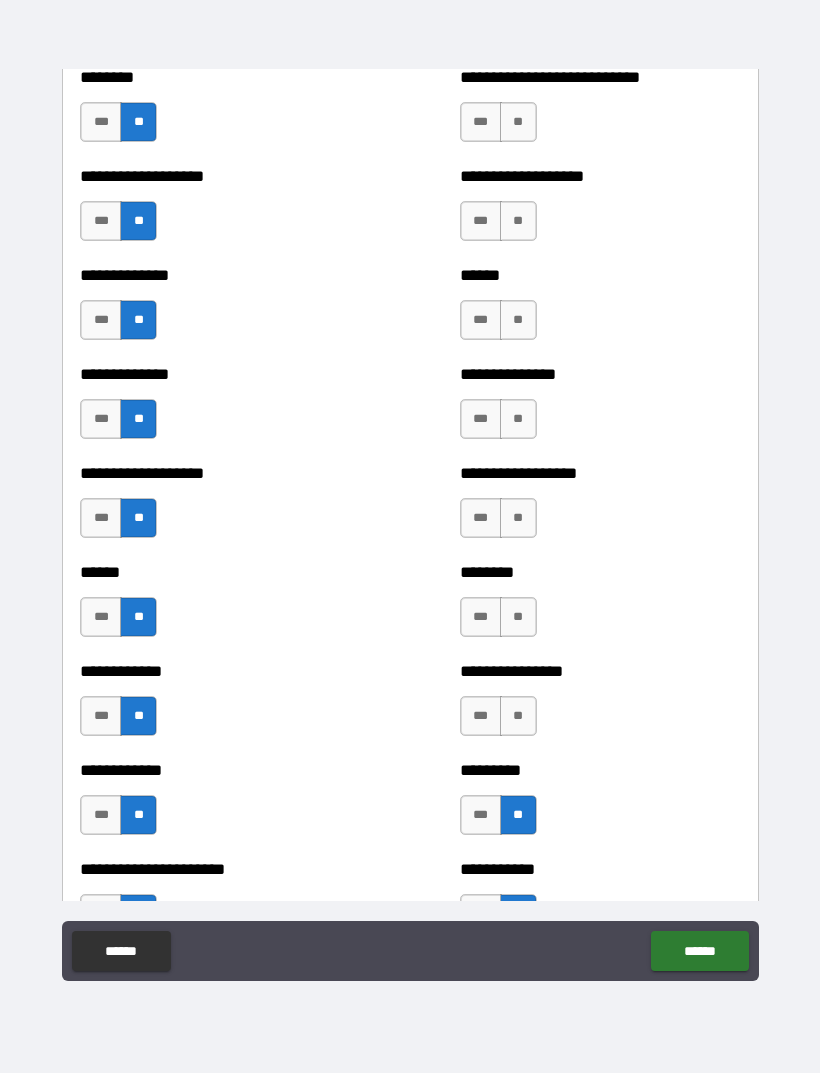 scroll, scrollTop: 4630, scrollLeft: 0, axis: vertical 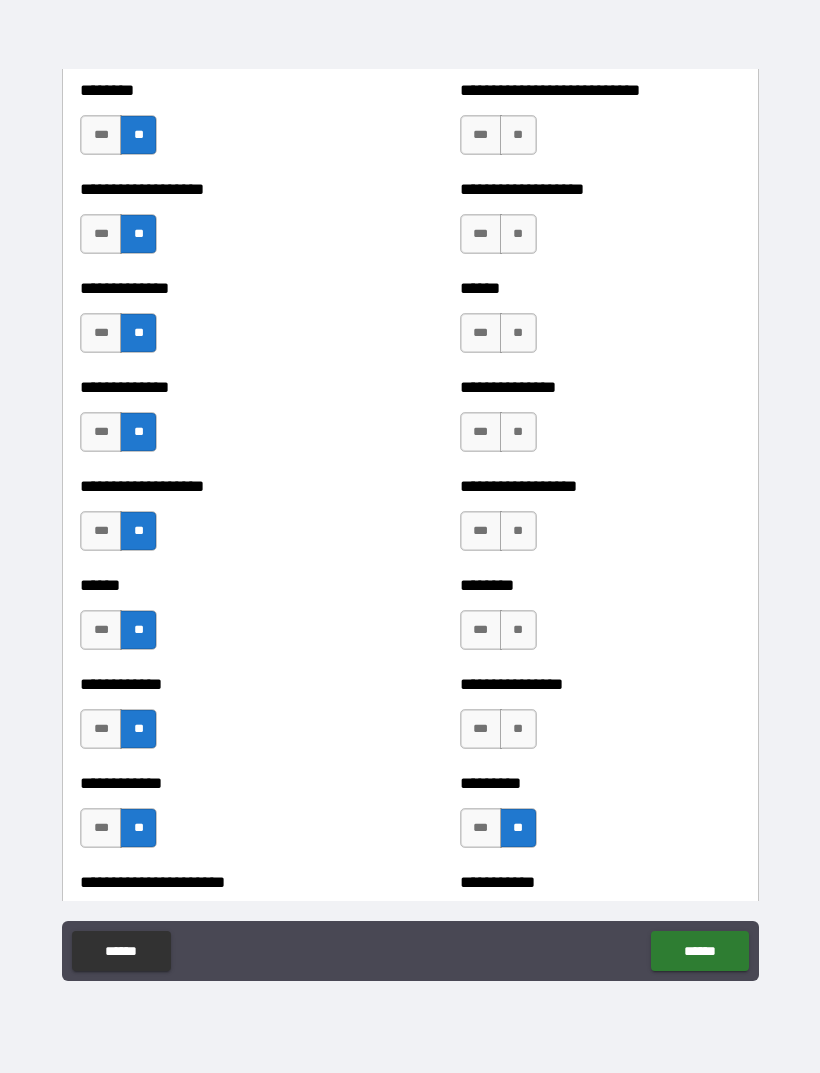 click on "**" at bounding box center [518, 729] 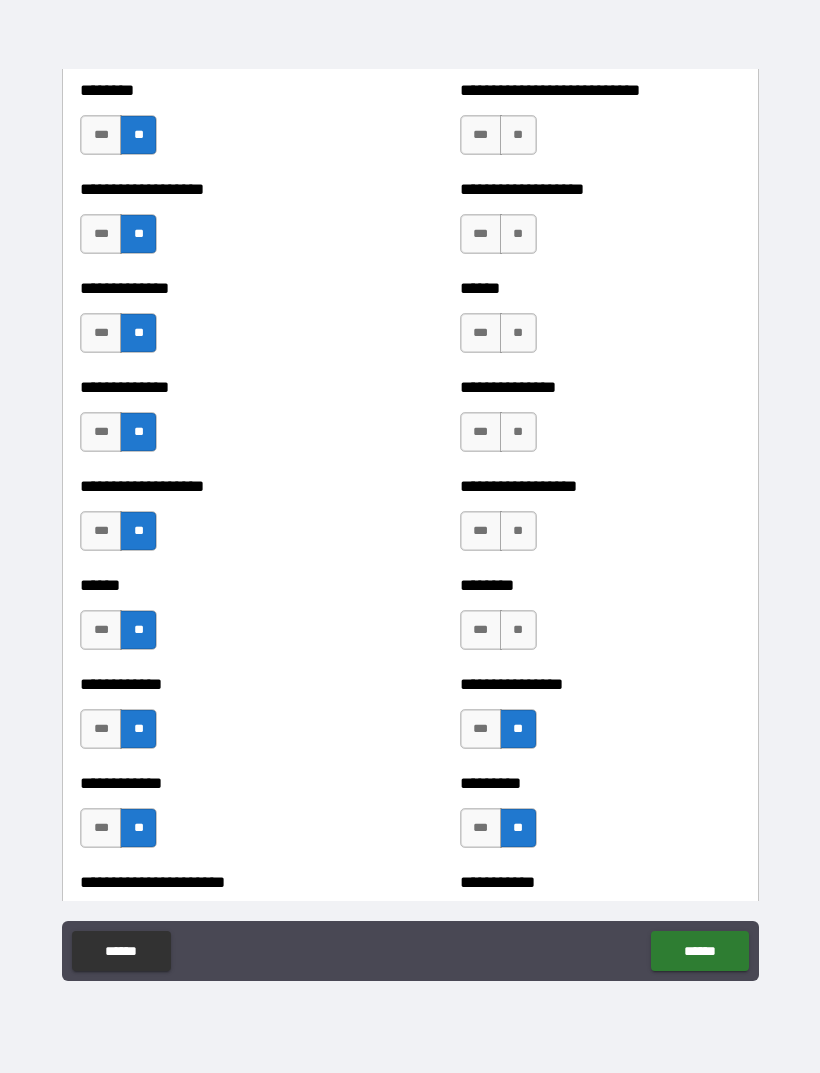 click on "**" at bounding box center (518, 630) 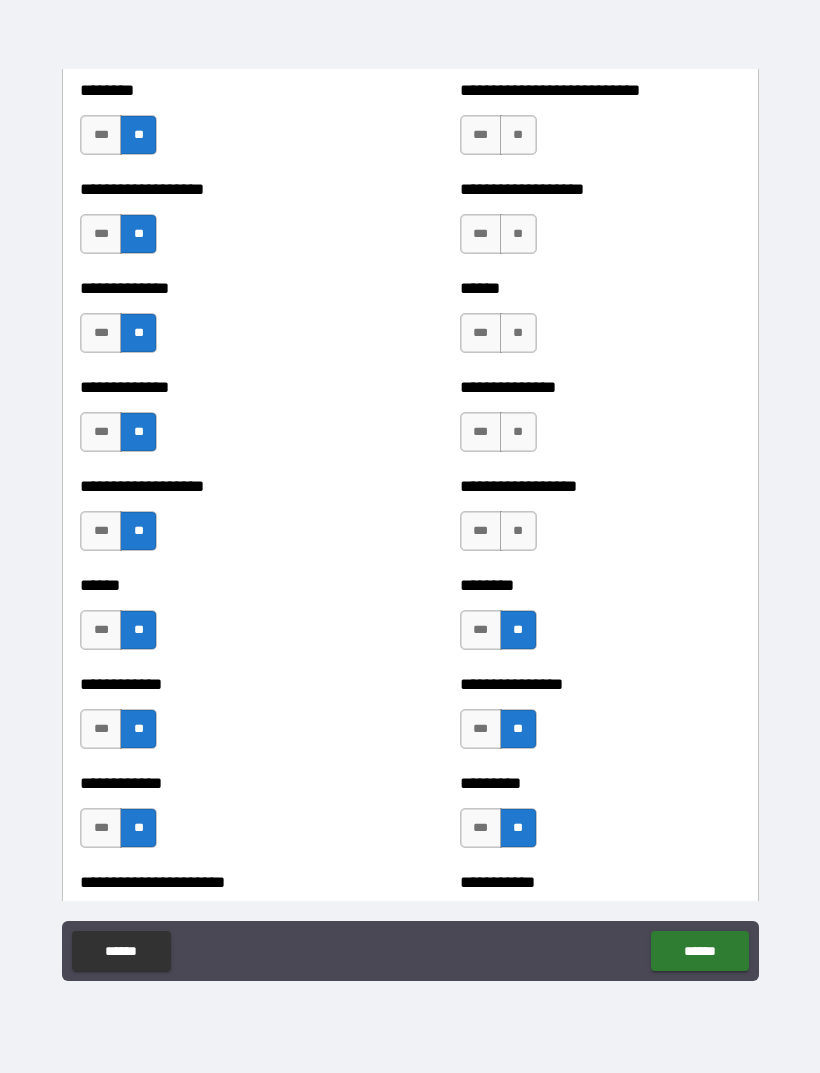 click on "**" at bounding box center (518, 531) 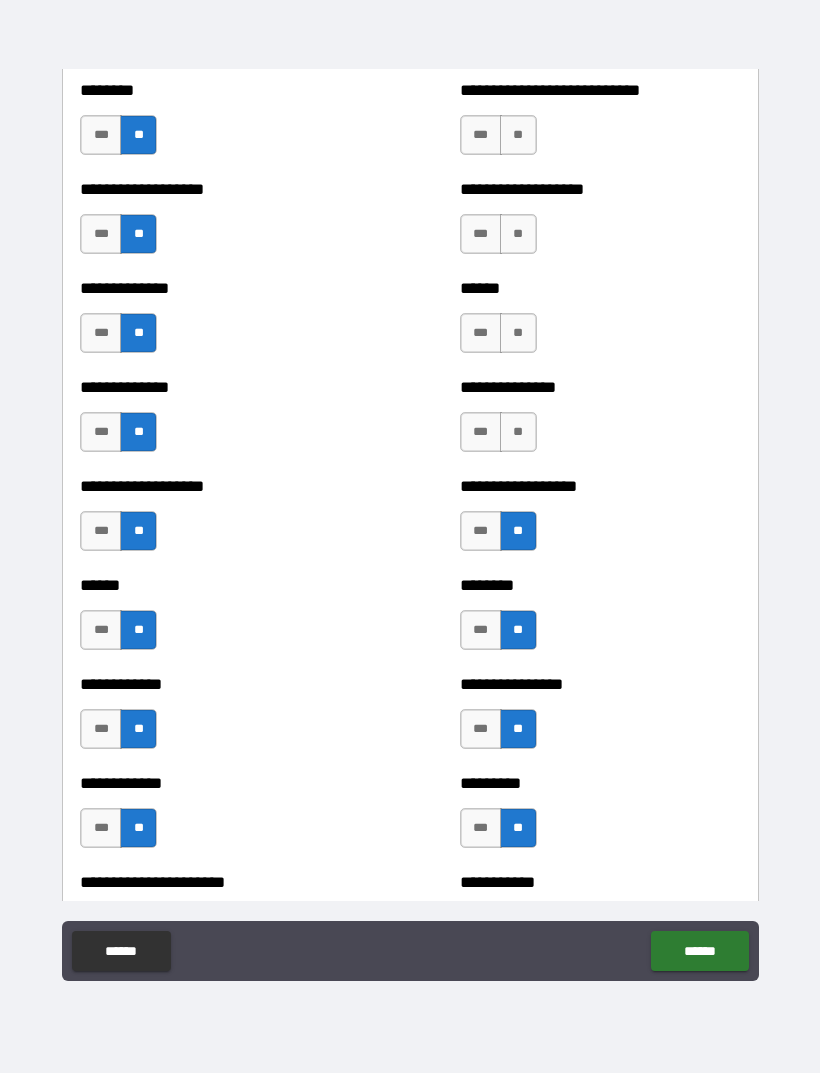 click on "**" at bounding box center (518, 432) 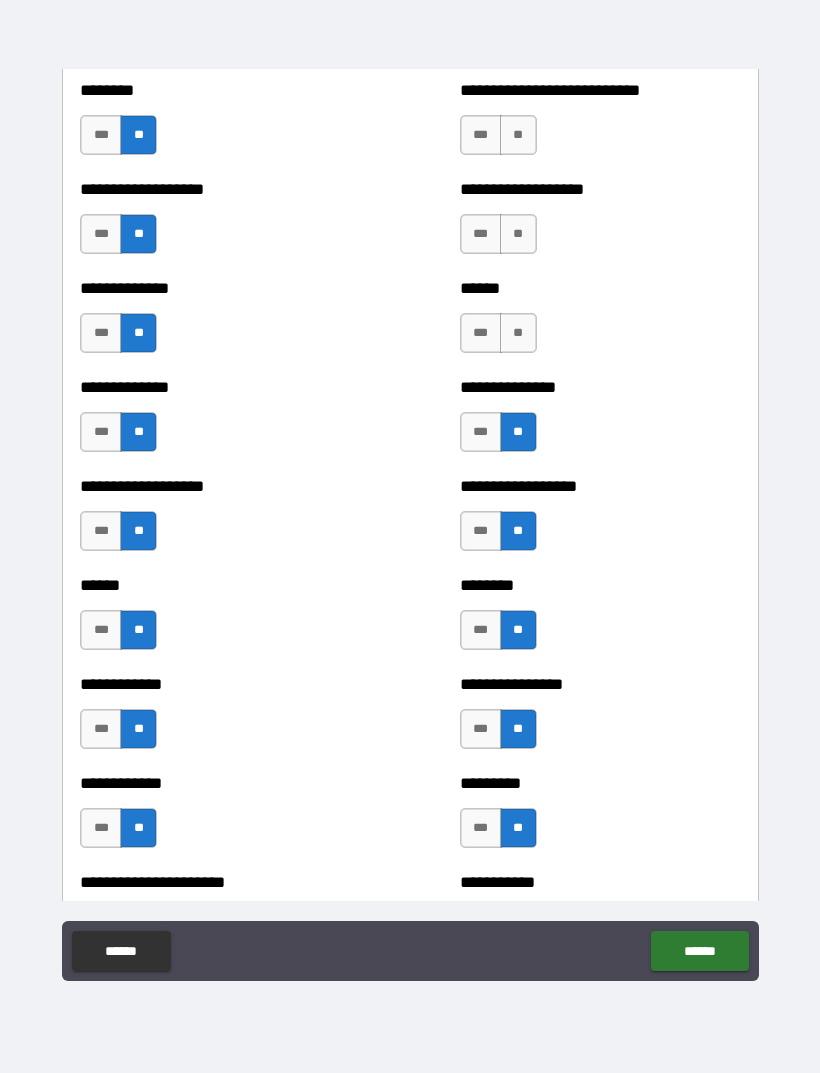 click on "**" at bounding box center [518, 333] 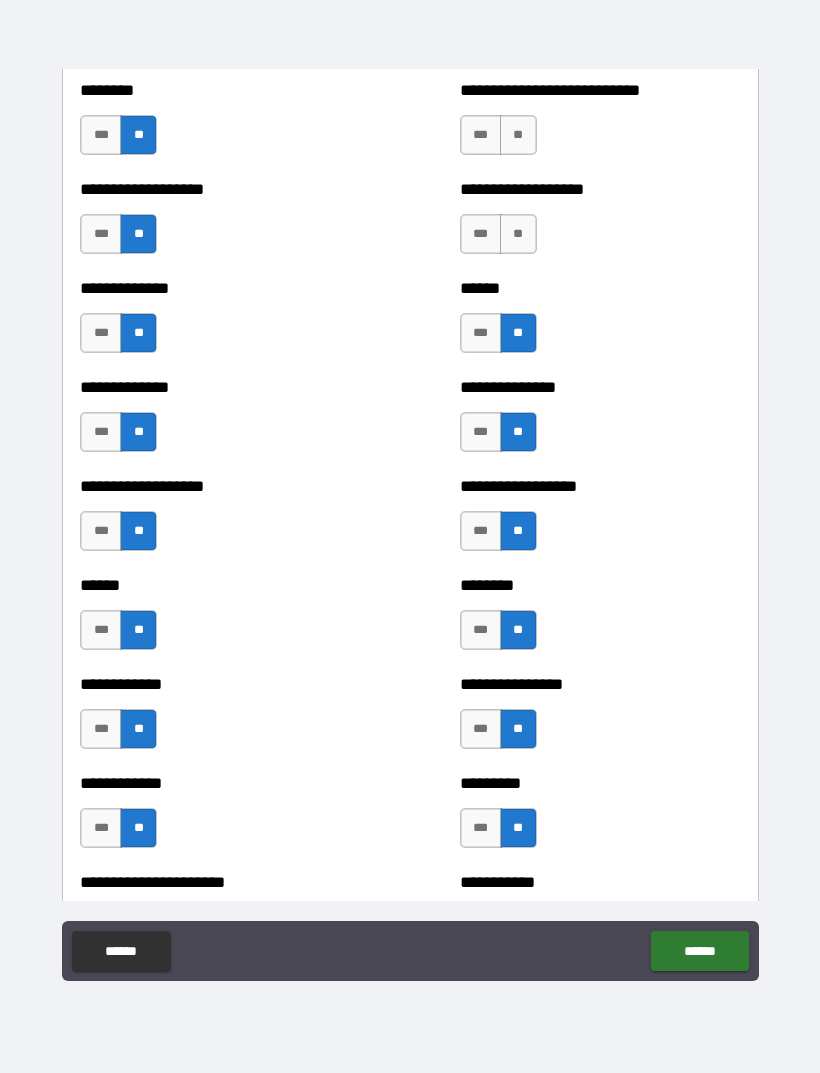 click on "**" at bounding box center [518, 234] 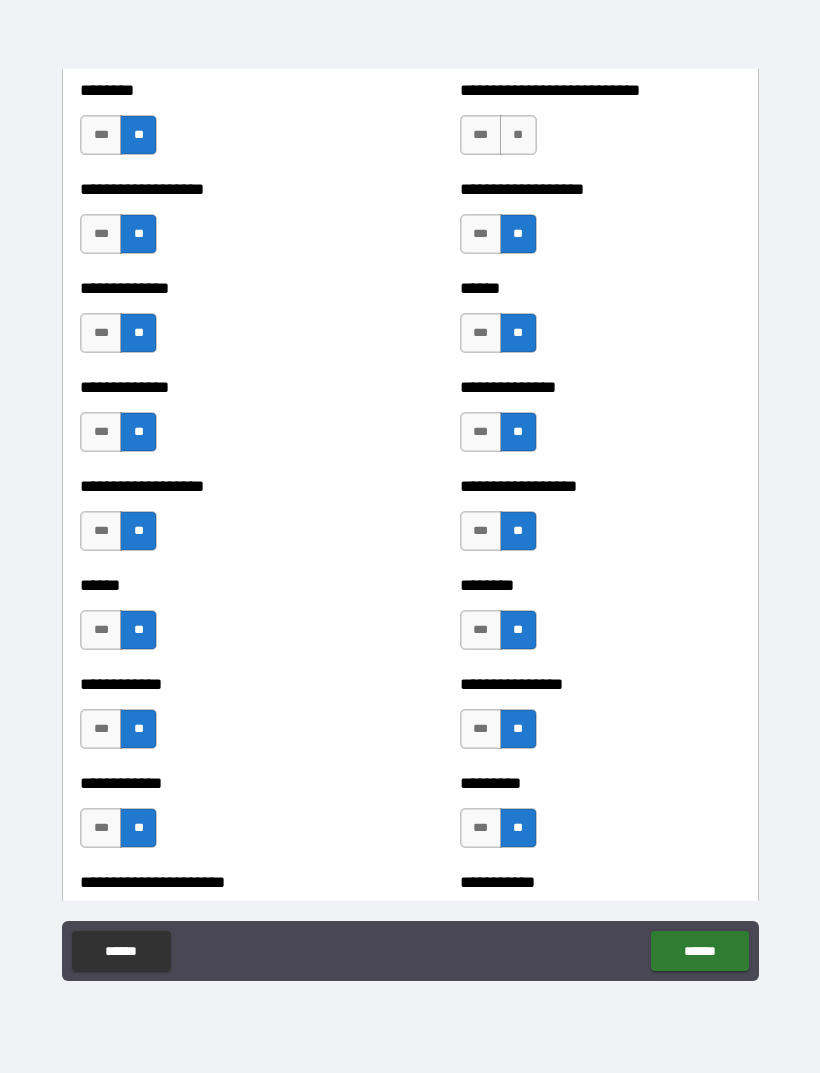 click on "**" at bounding box center [518, 135] 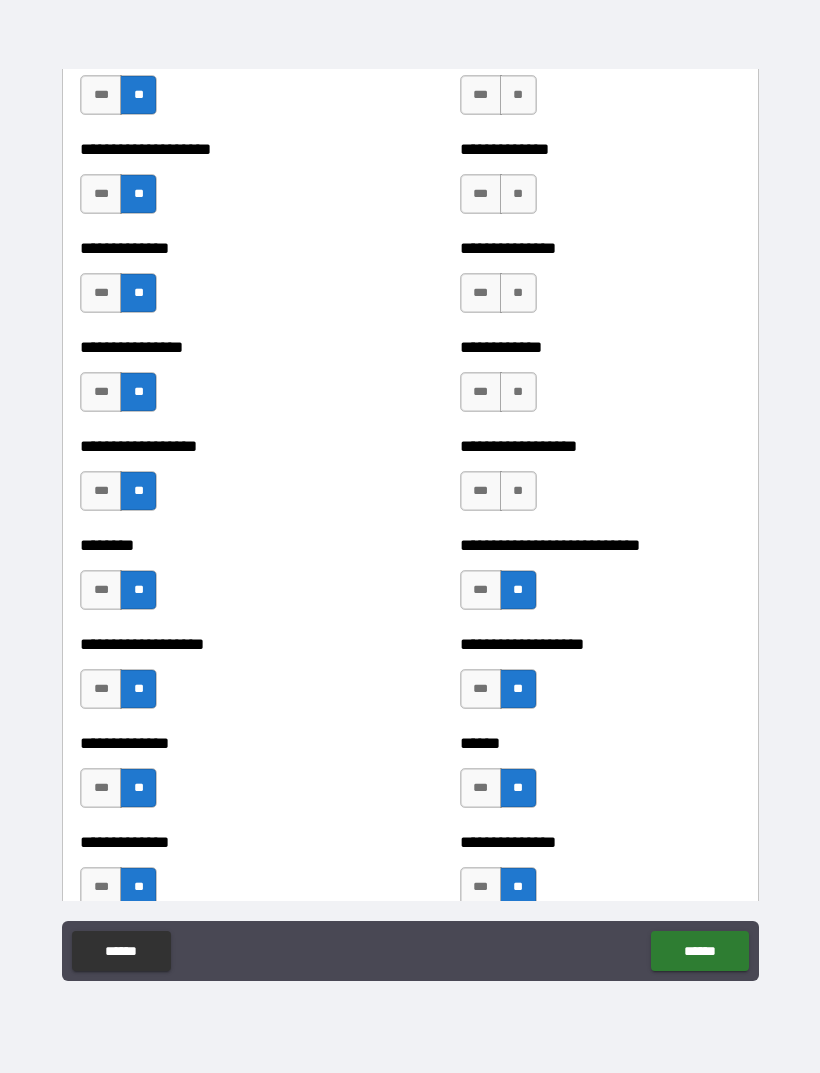 scroll, scrollTop: 4170, scrollLeft: 0, axis: vertical 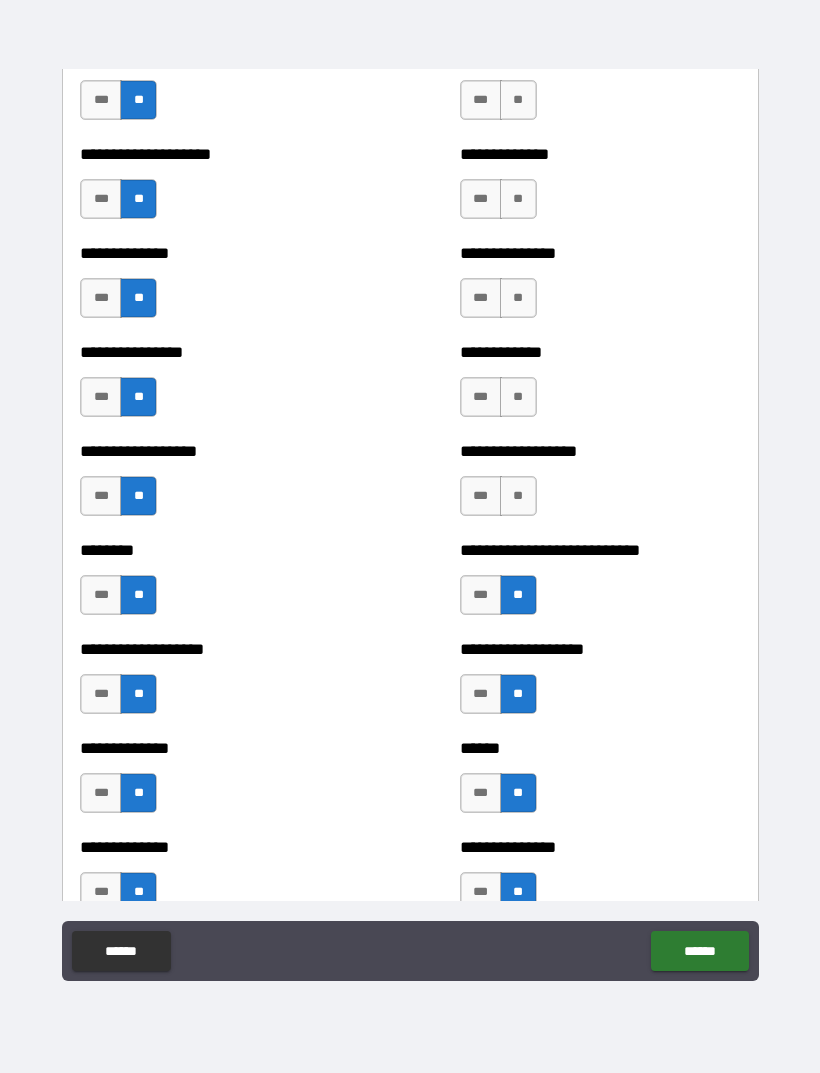 click on "**" at bounding box center (518, 496) 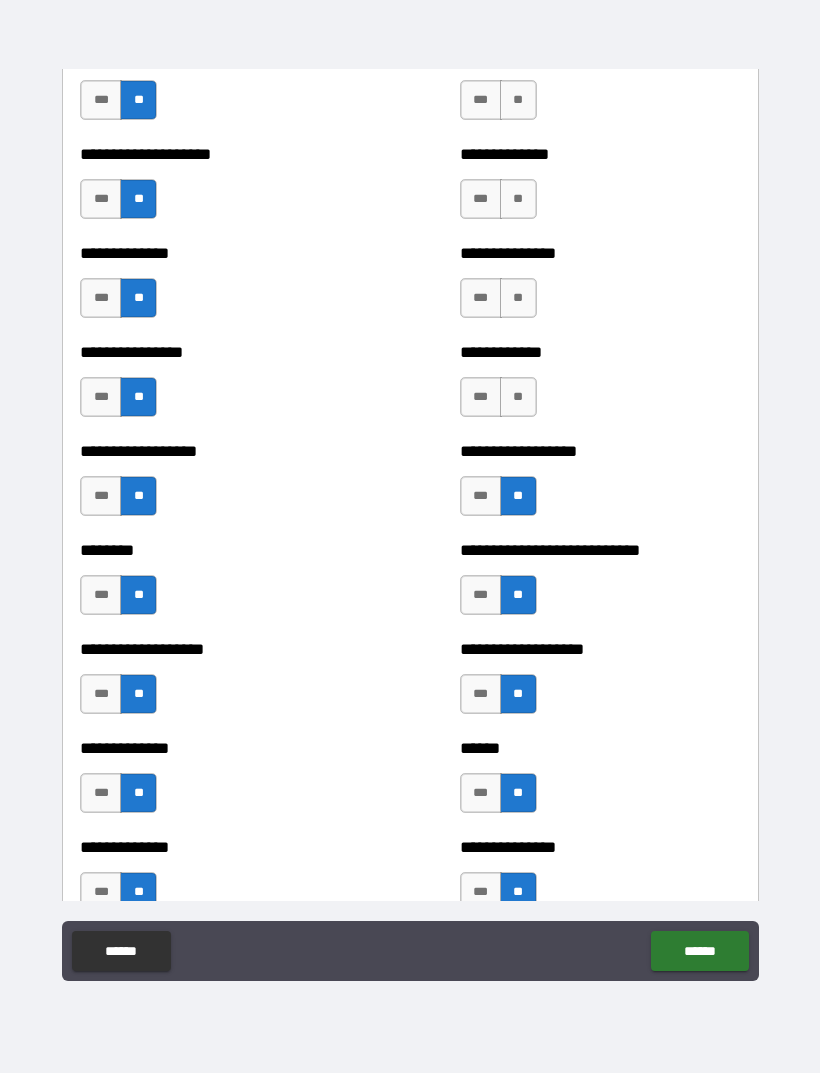click on "**" at bounding box center (518, 397) 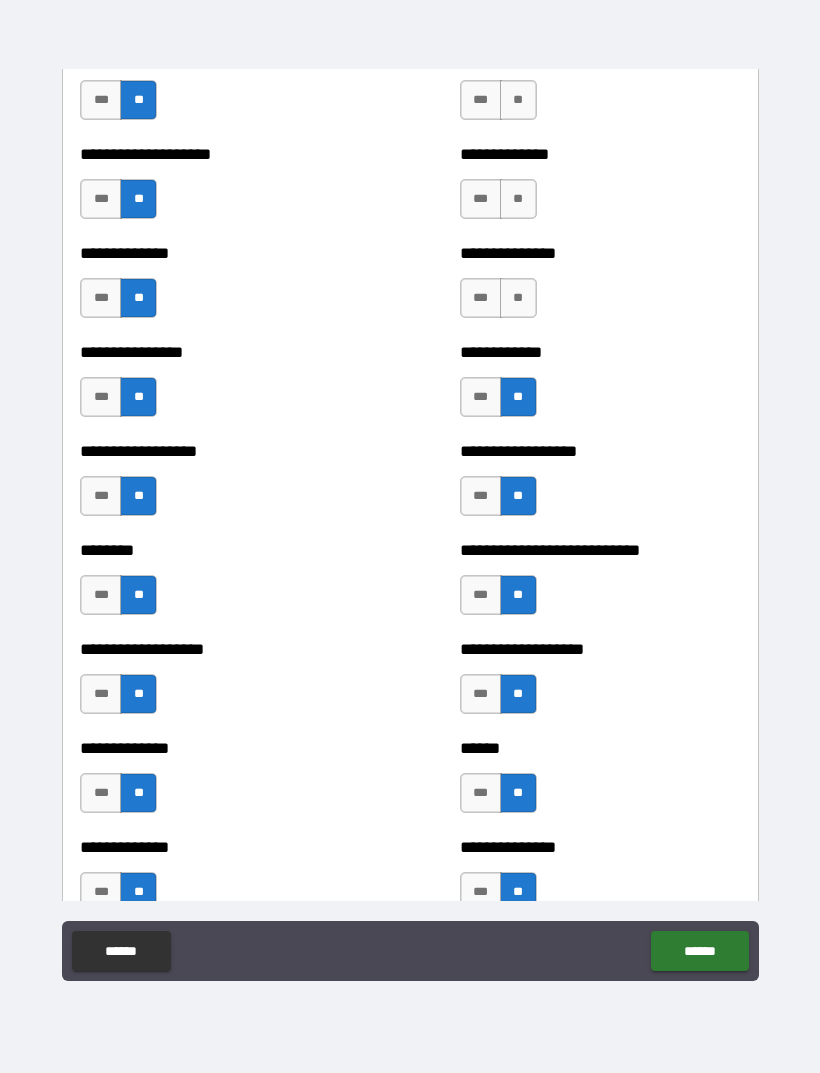 click on "**" at bounding box center [518, 298] 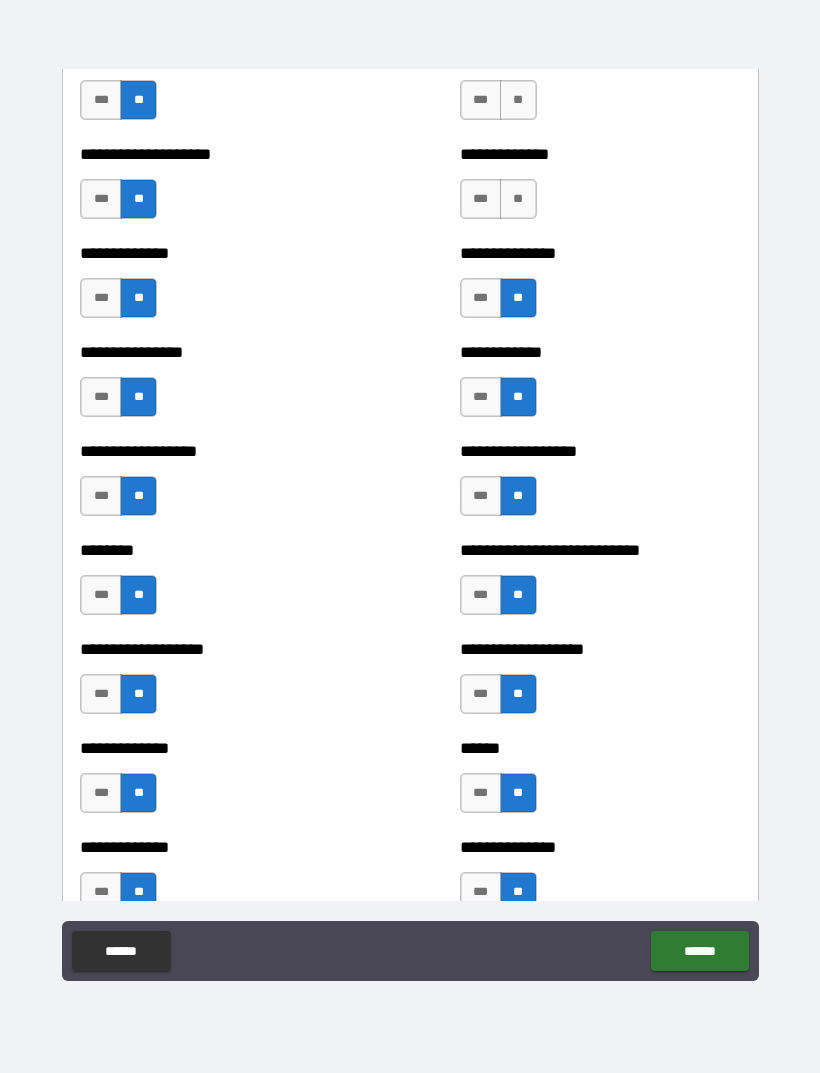 click on "**" at bounding box center (518, 199) 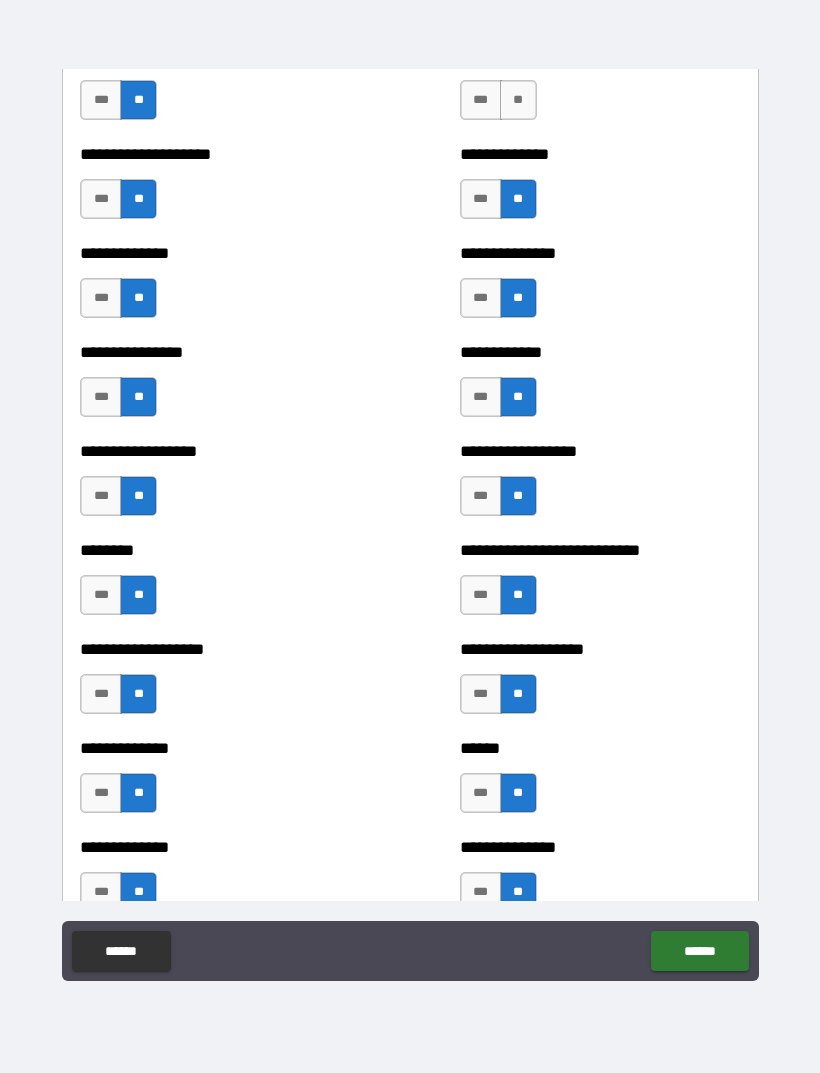 click on "**" at bounding box center [518, 100] 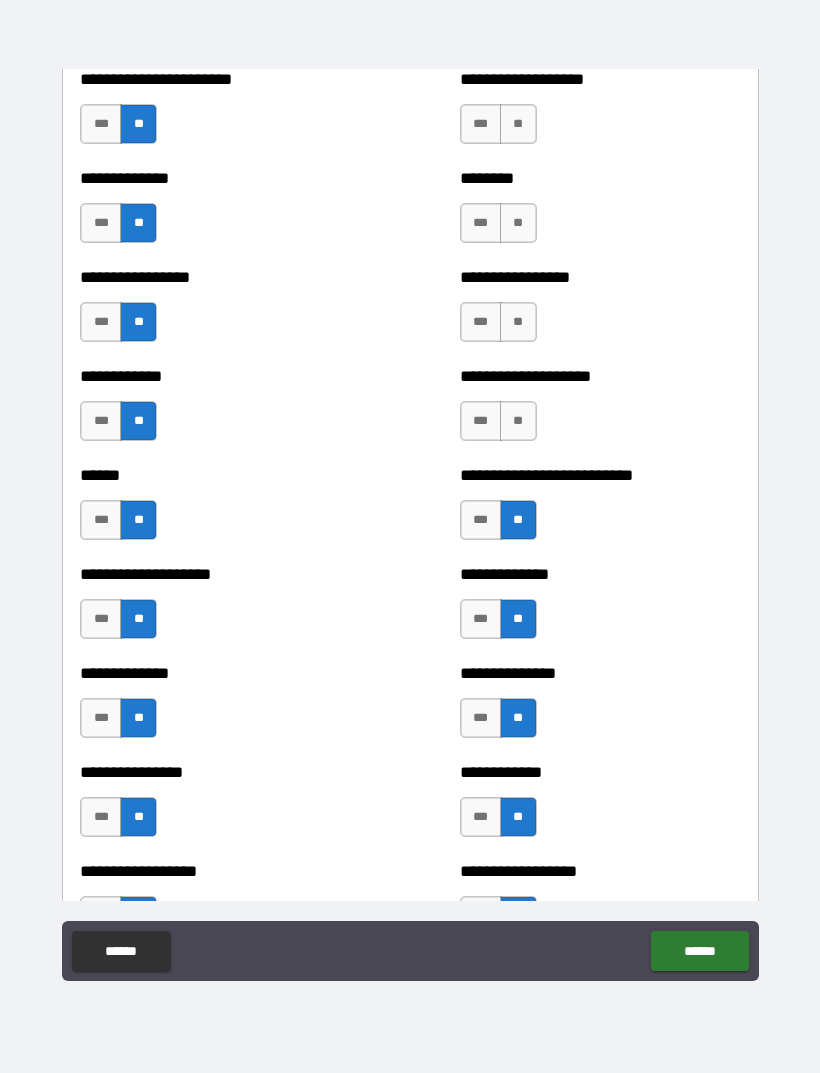 scroll, scrollTop: 3747, scrollLeft: 0, axis: vertical 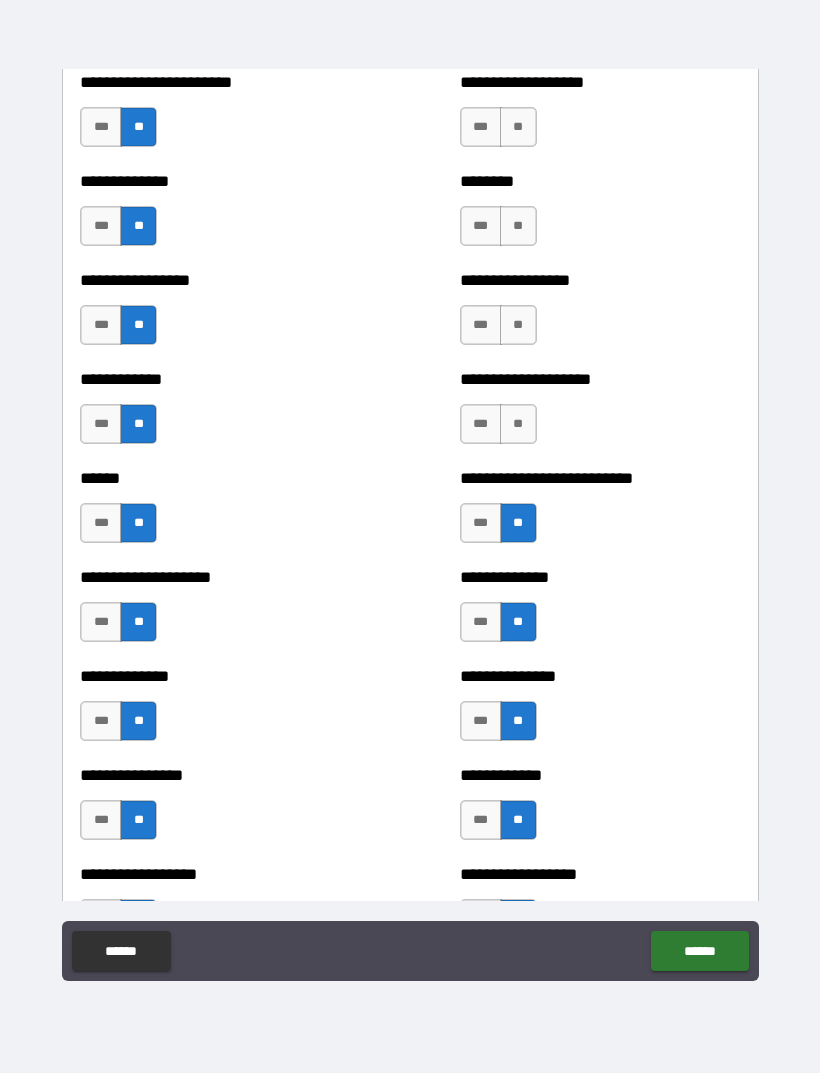 click on "**" at bounding box center (518, 325) 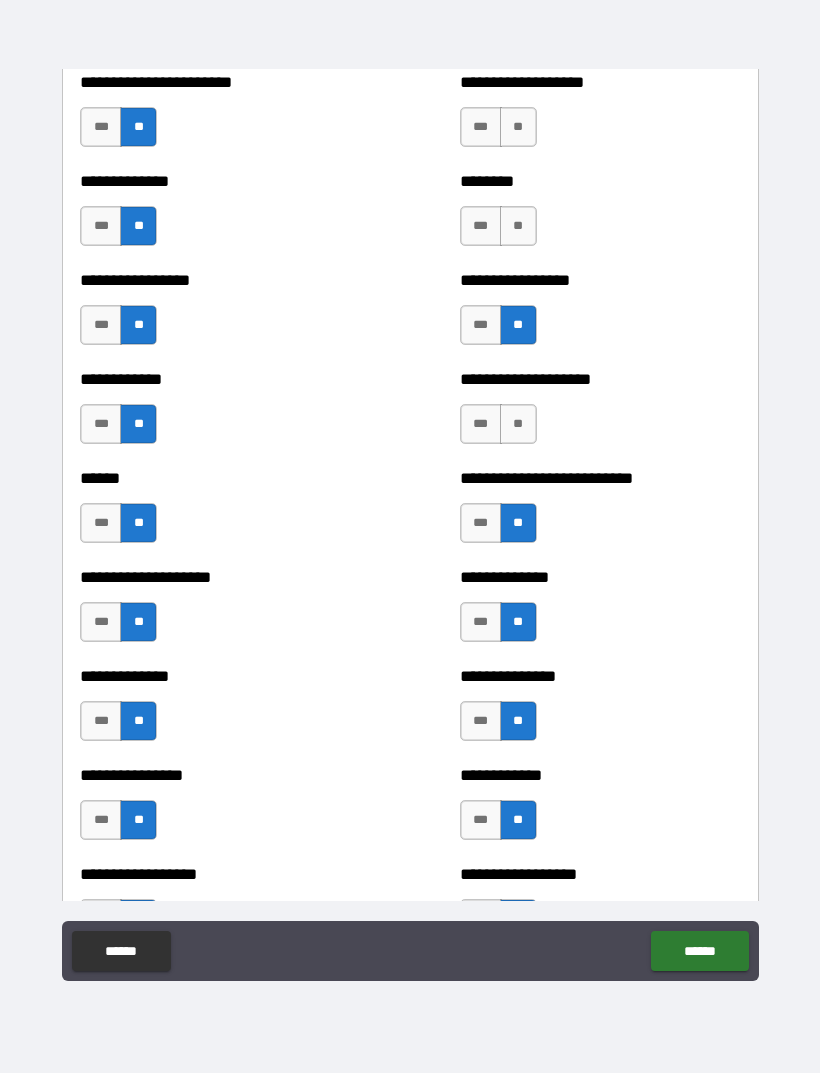 click on "**" at bounding box center (518, 226) 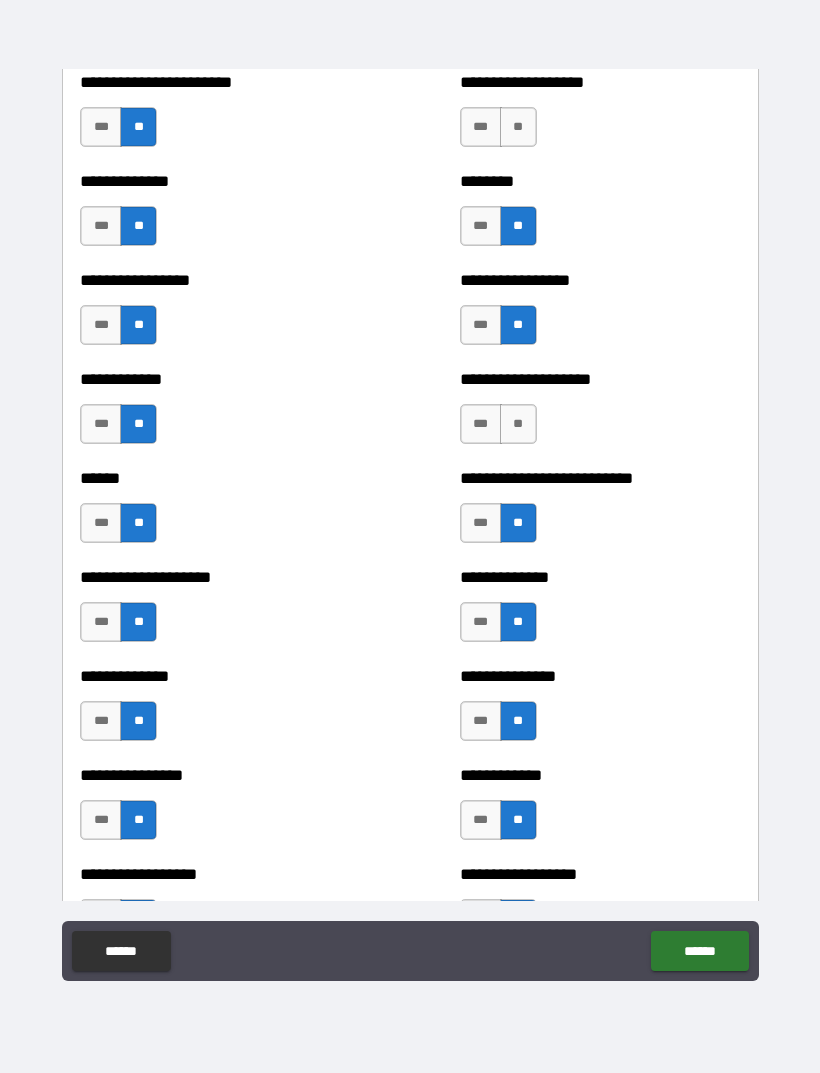 click on "**" at bounding box center [518, 127] 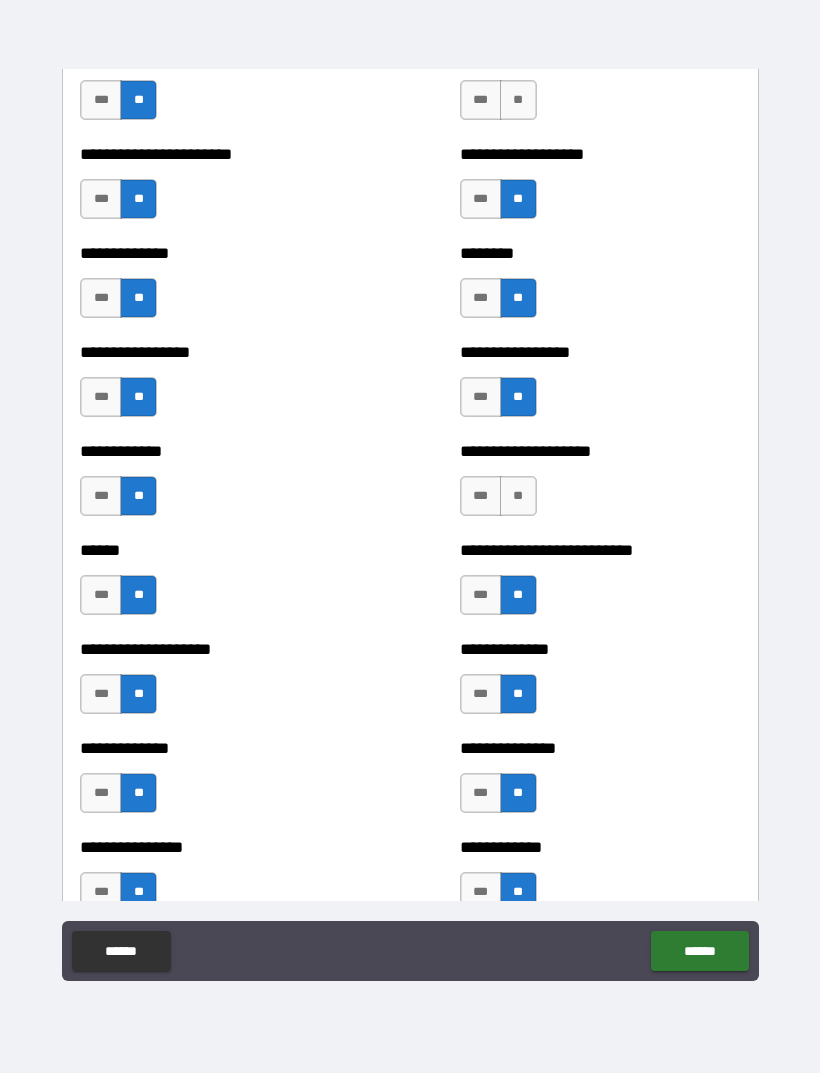 scroll, scrollTop: 3677, scrollLeft: 0, axis: vertical 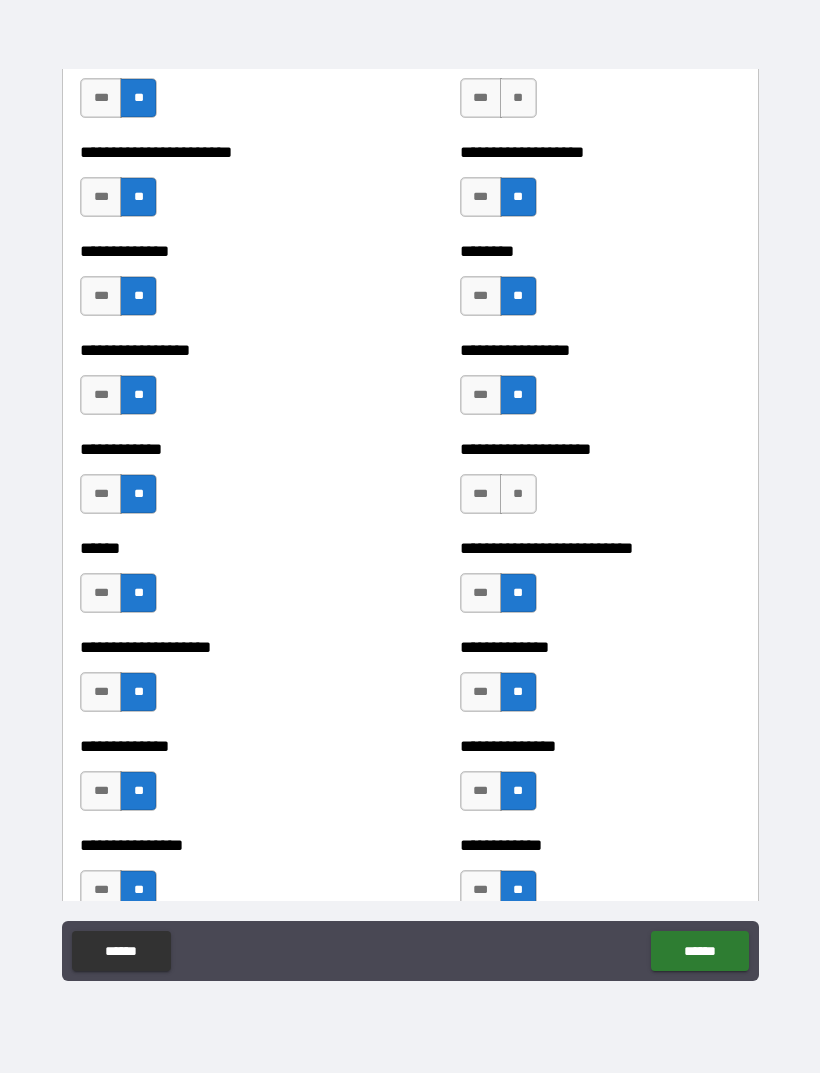 click on "**" at bounding box center [518, 494] 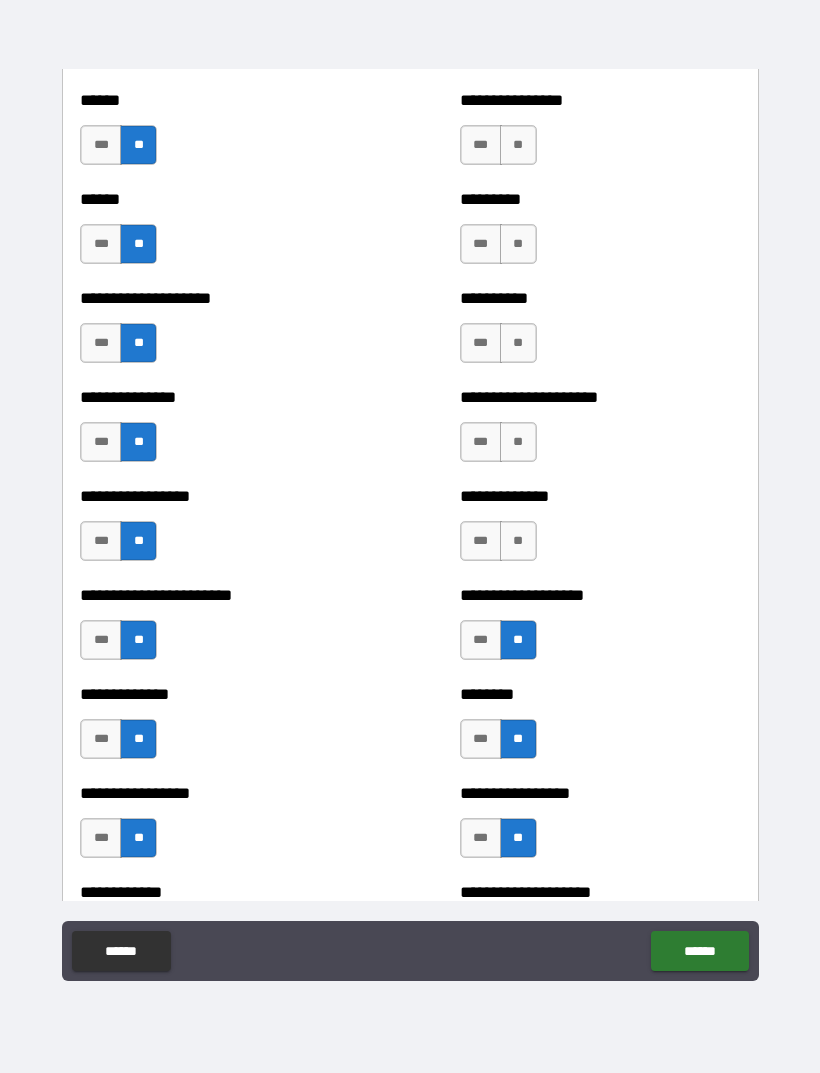 scroll, scrollTop: 3231, scrollLeft: 0, axis: vertical 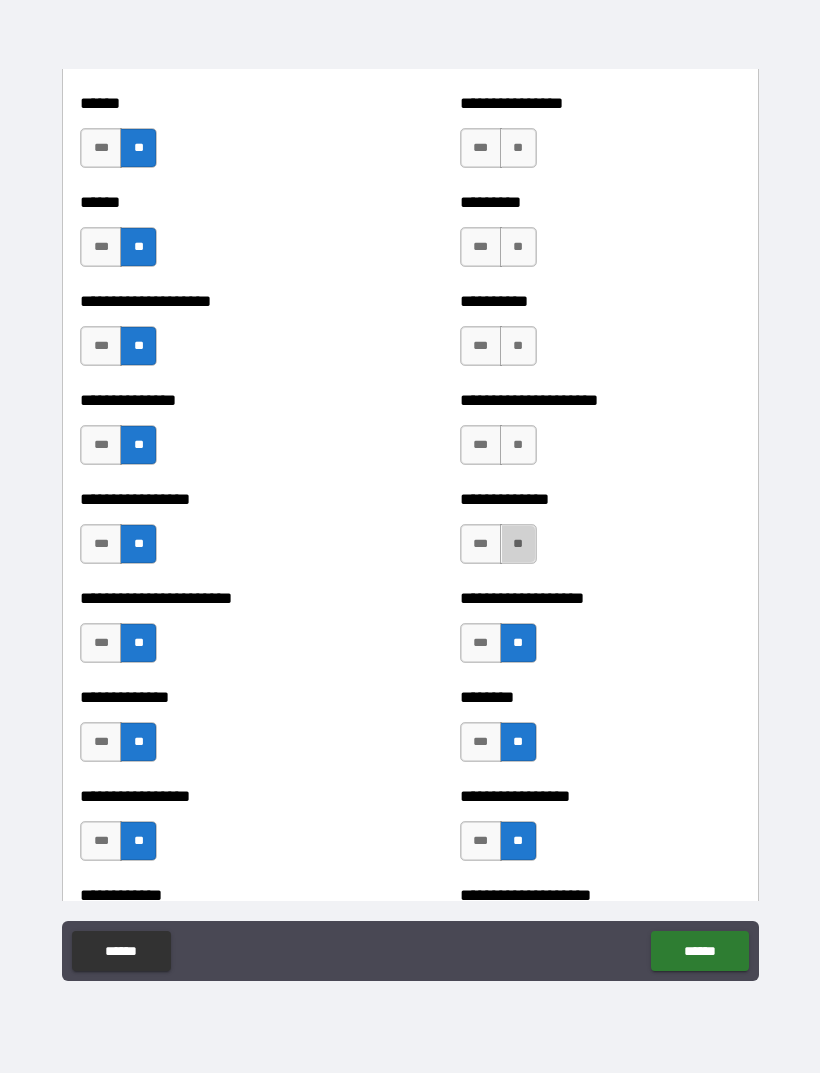 click on "**" at bounding box center [518, 544] 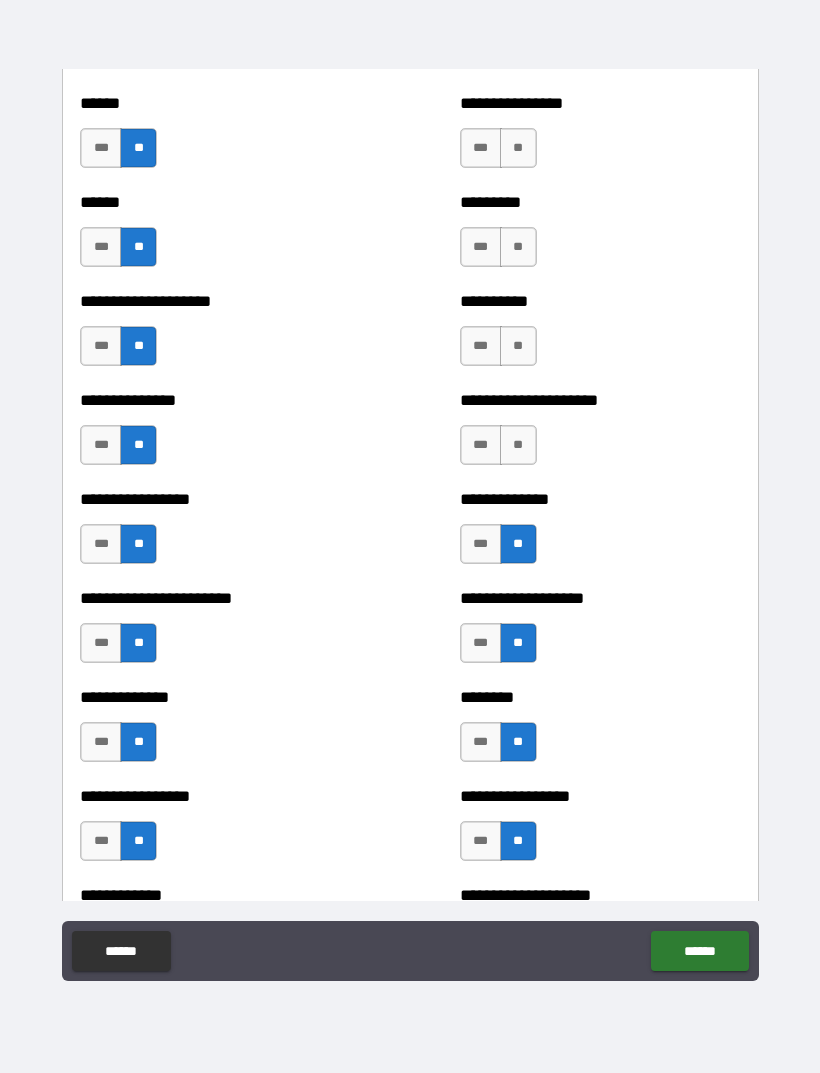 click on "**" at bounding box center [518, 445] 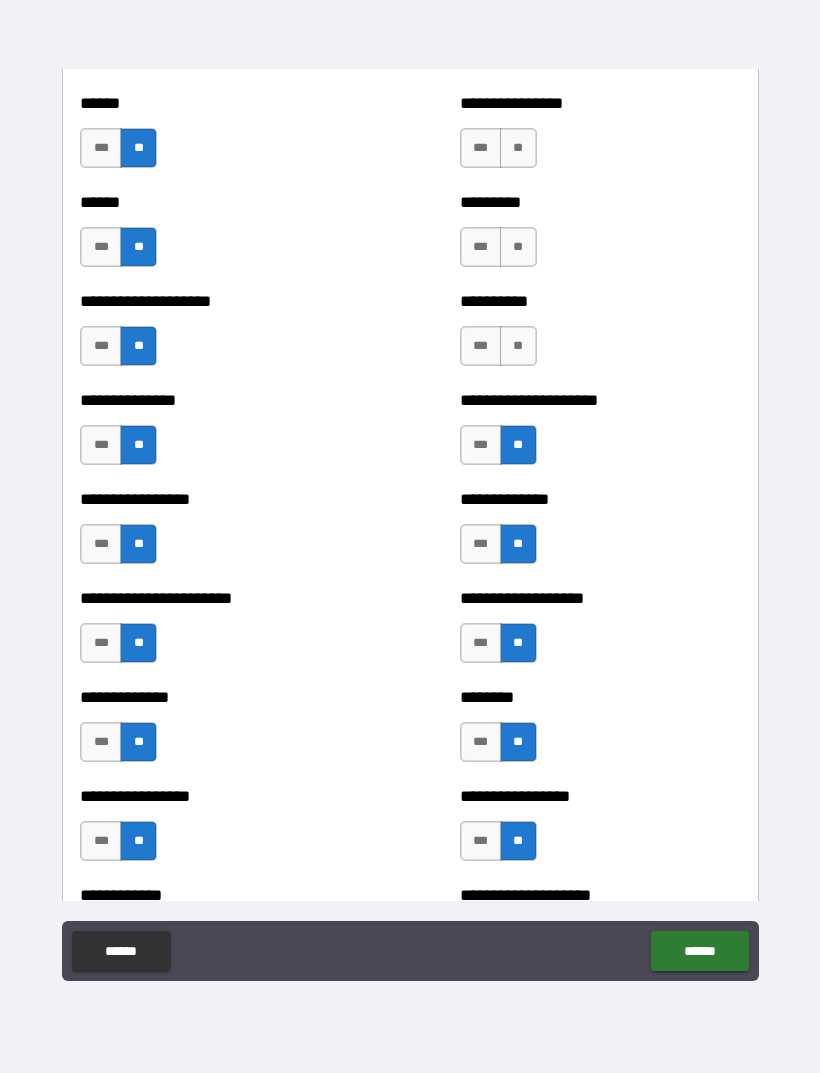 click on "**" at bounding box center (518, 346) 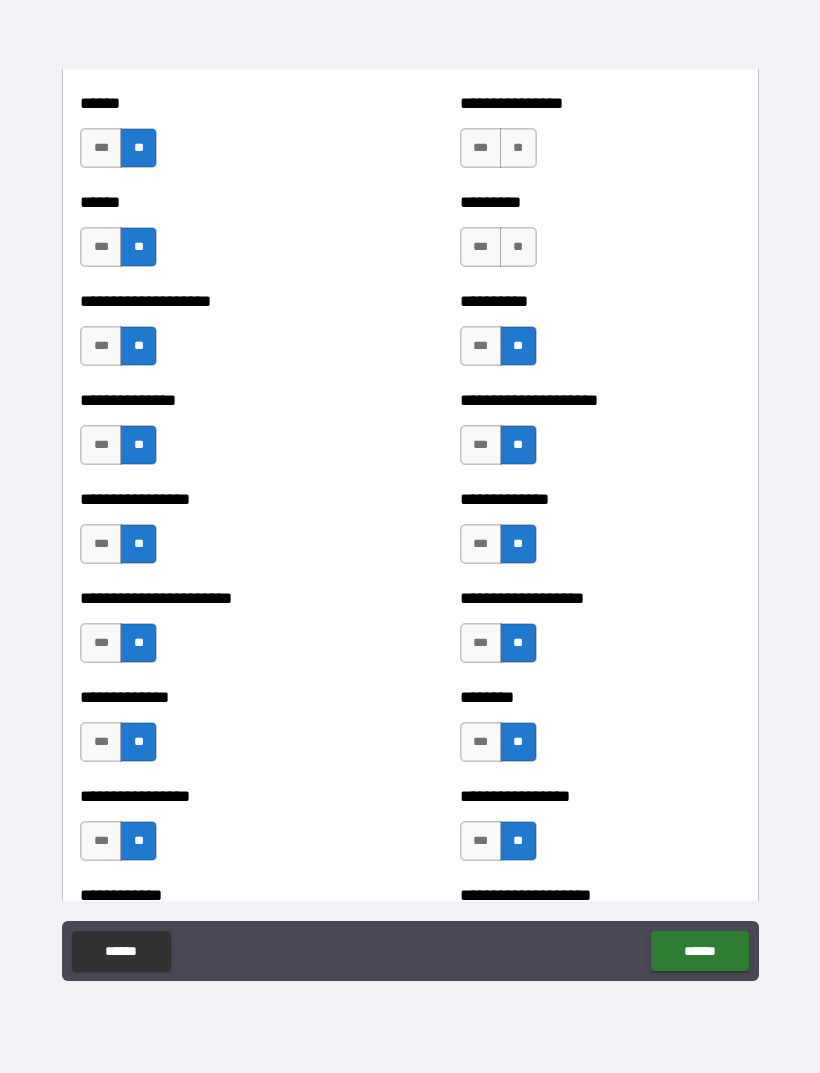 click on "**" at bounding box center [518, 247] 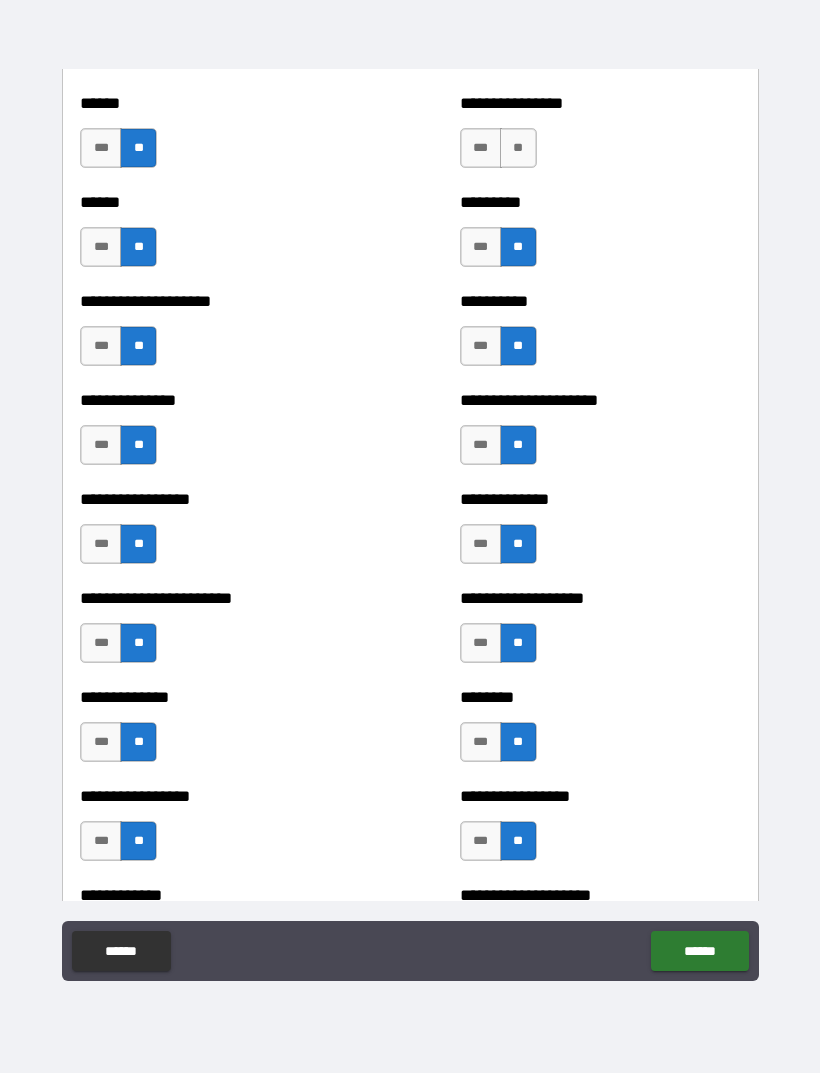 click on "**" at bounding box center (518, 148) 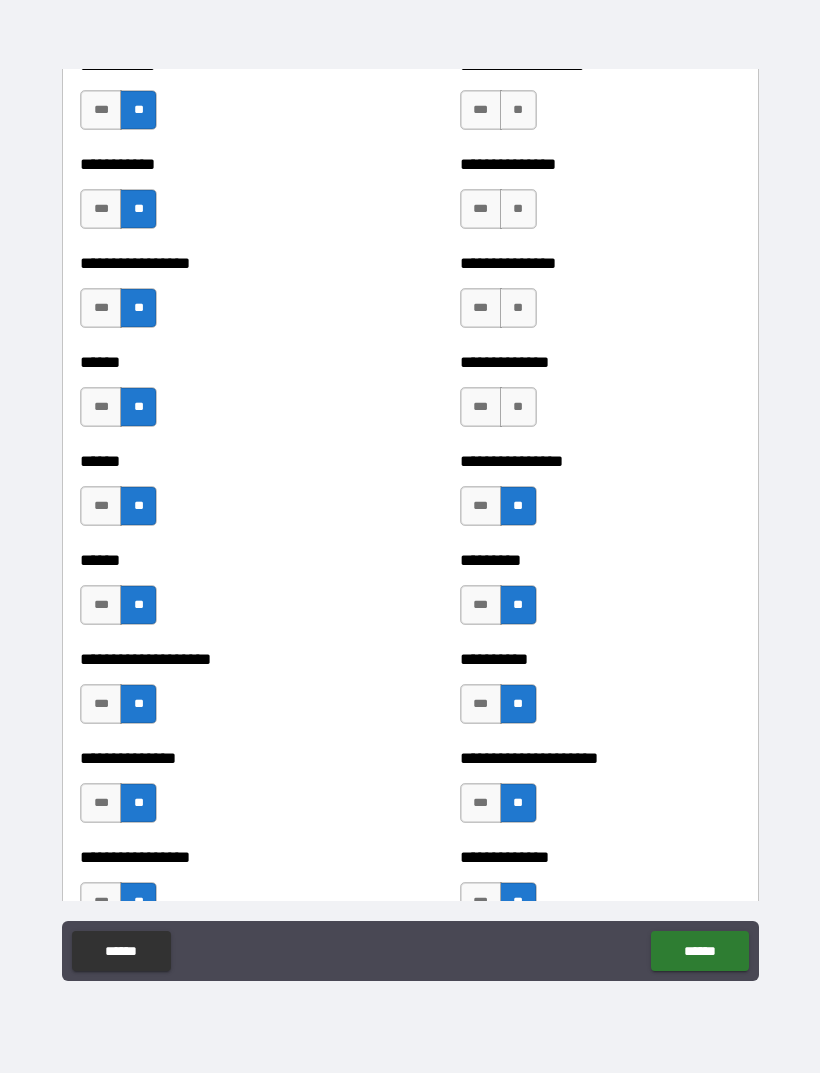 scroll, scrollTop: 2863, scrollLeft: 0, axis: vertical 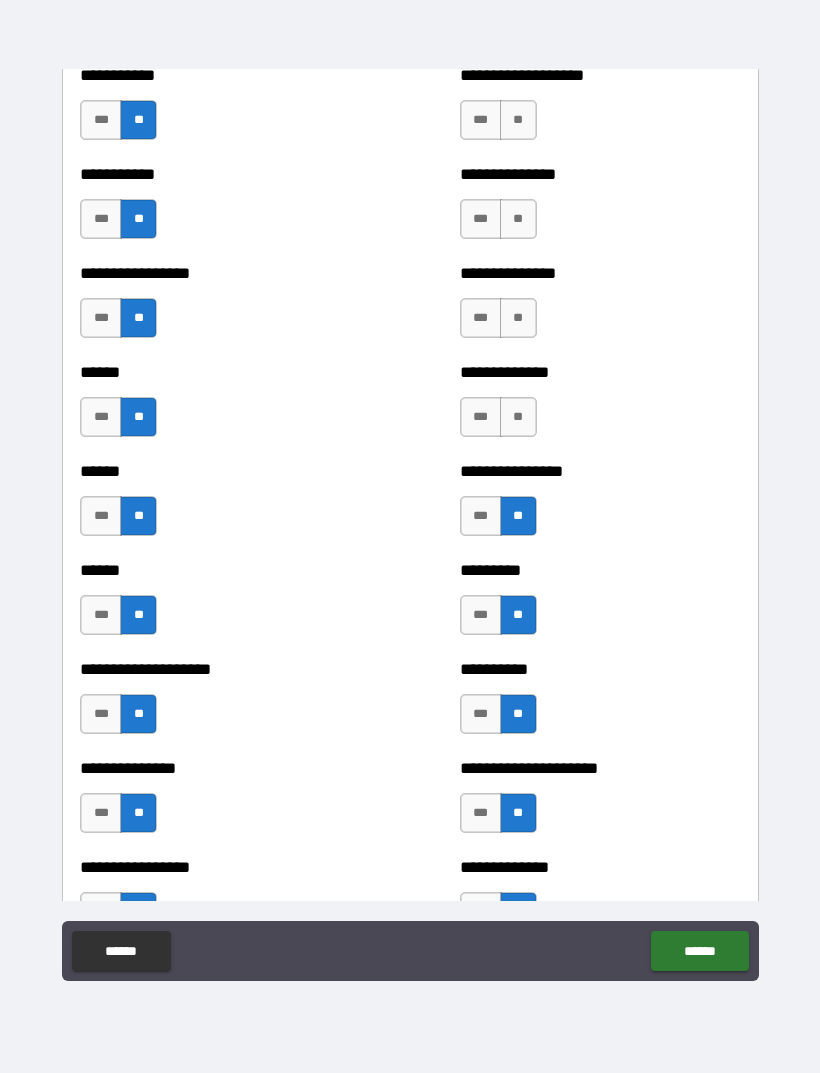 click on "**" at bounding box center (518, 417) 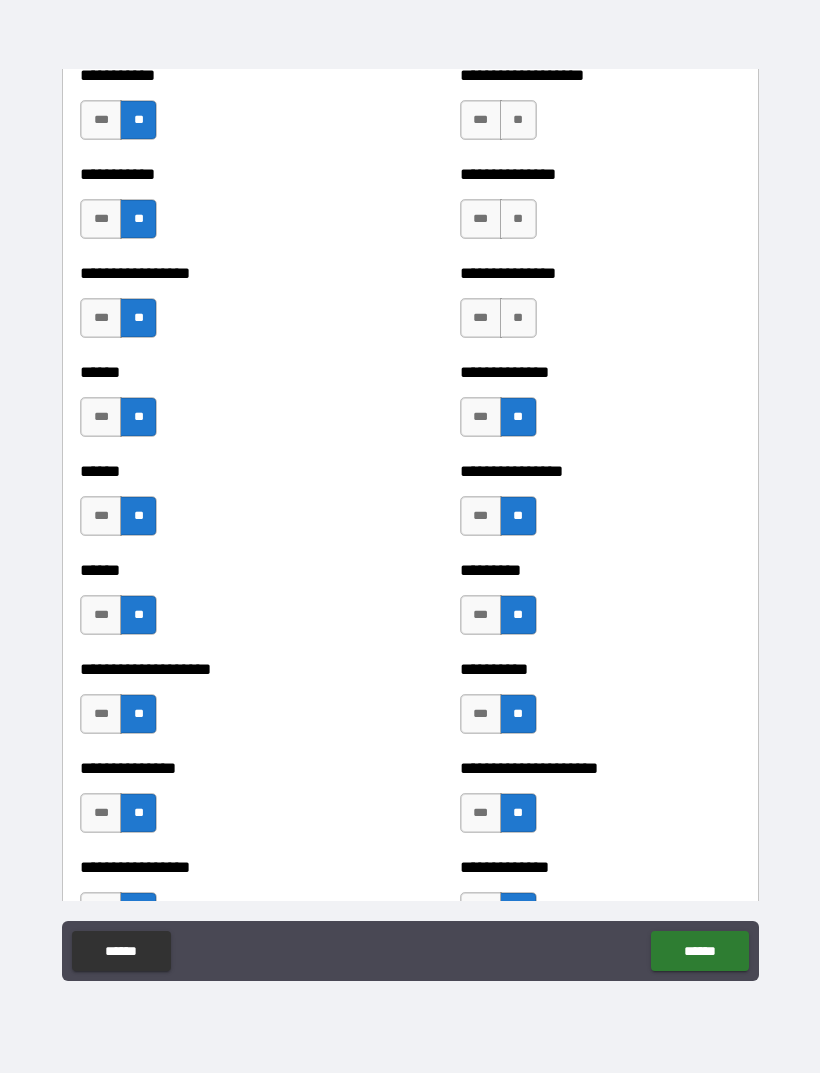 click on "**" at bounding box center (518, 318) 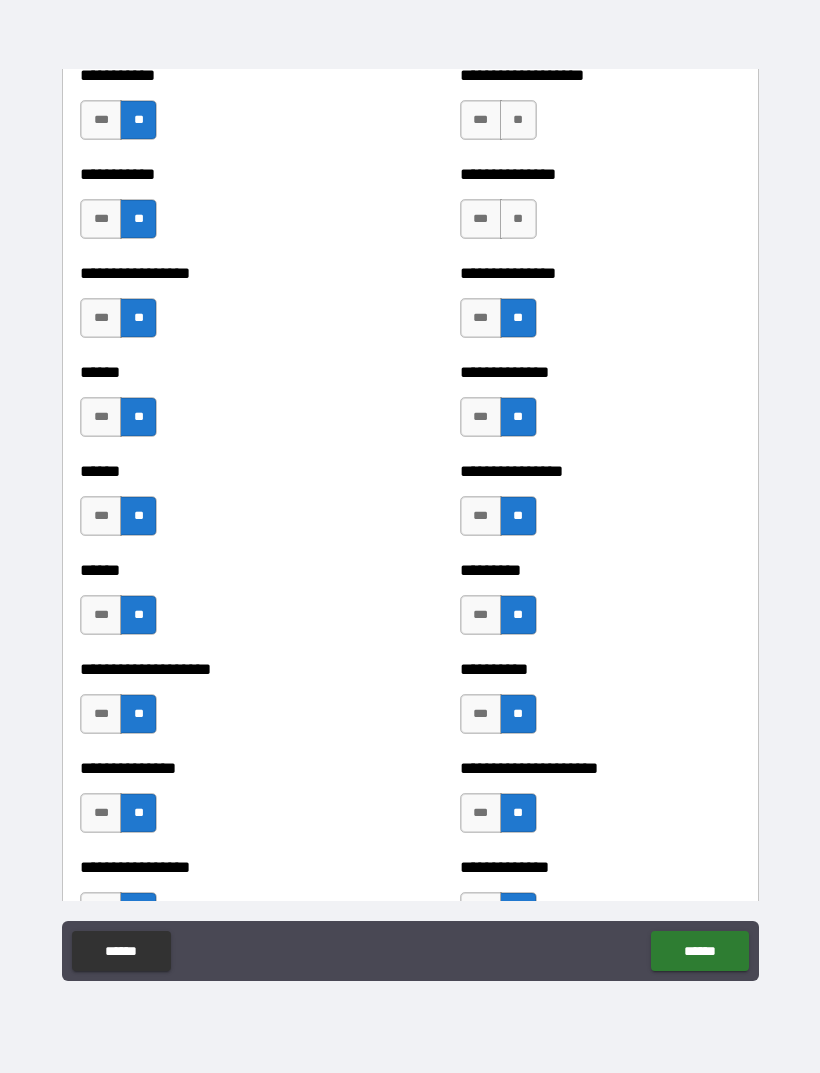 click on "**********" at bounding box center [600, 209] 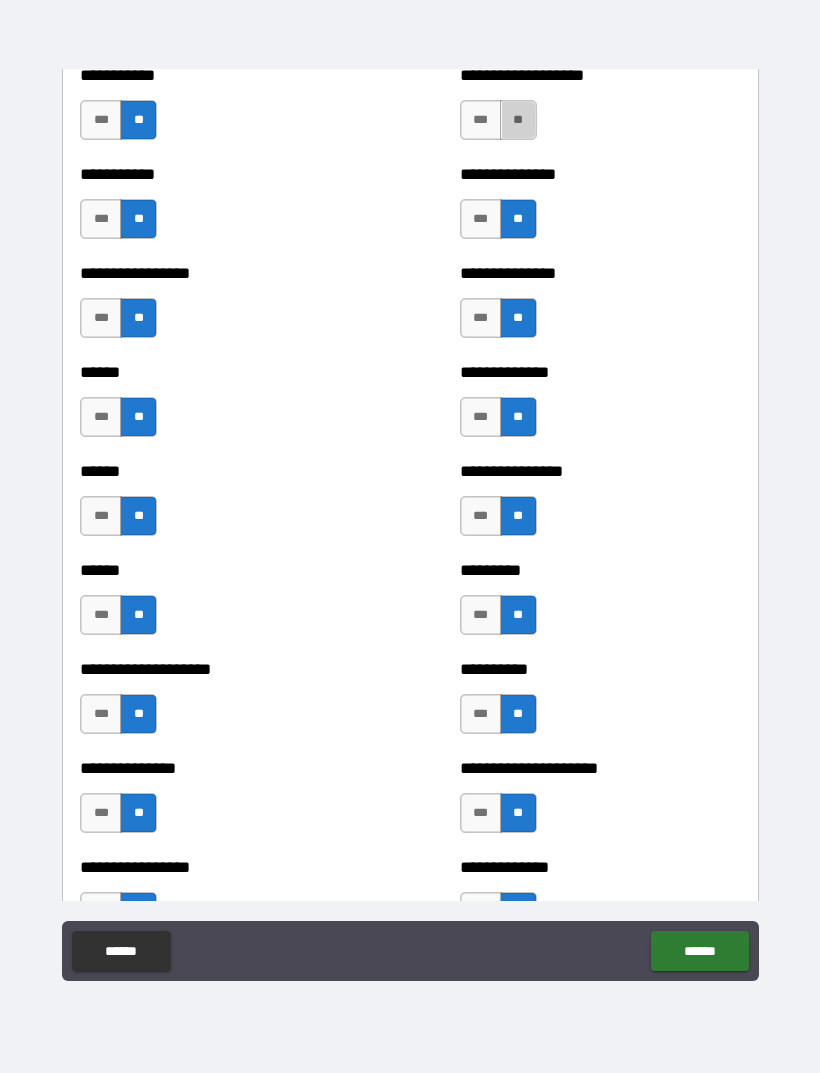 click on "**" at bounding box center [518, 120] 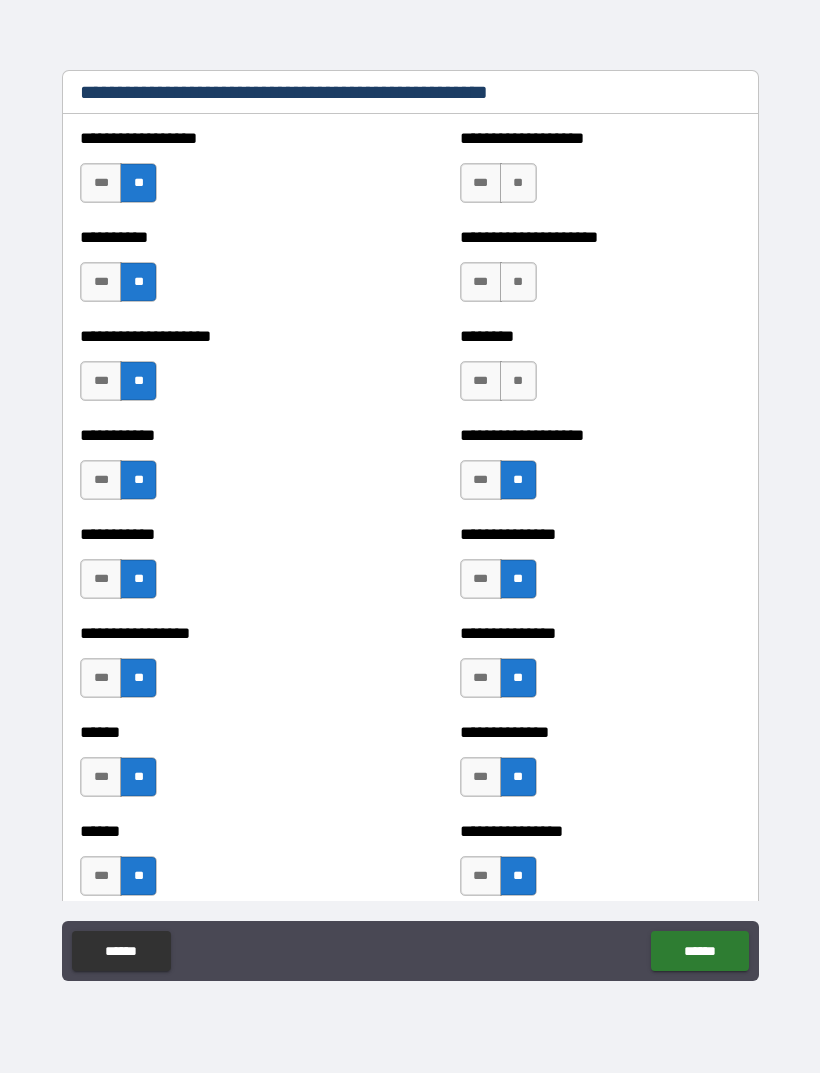 scroll, scrollTop: 2502, scrollLeft: 0, axis: vertical 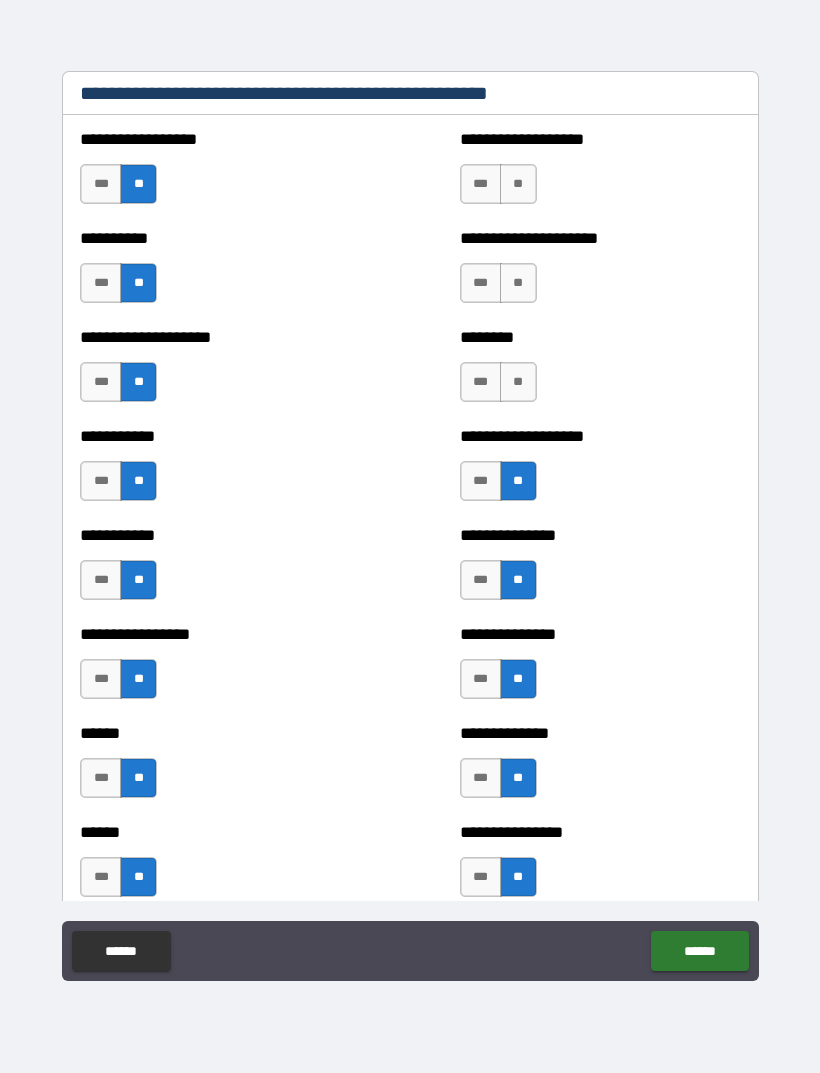 click on "**" at bounding box center (518, 382) 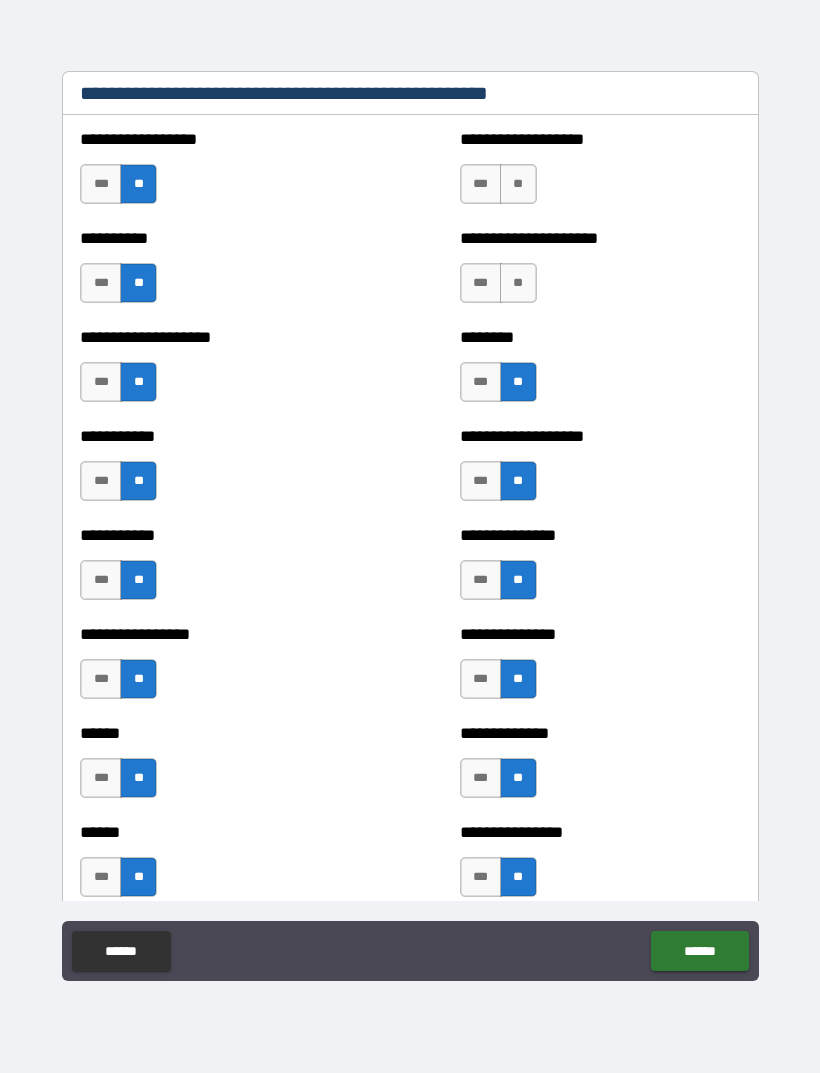 click on "**" at bounding box center (518, 283) 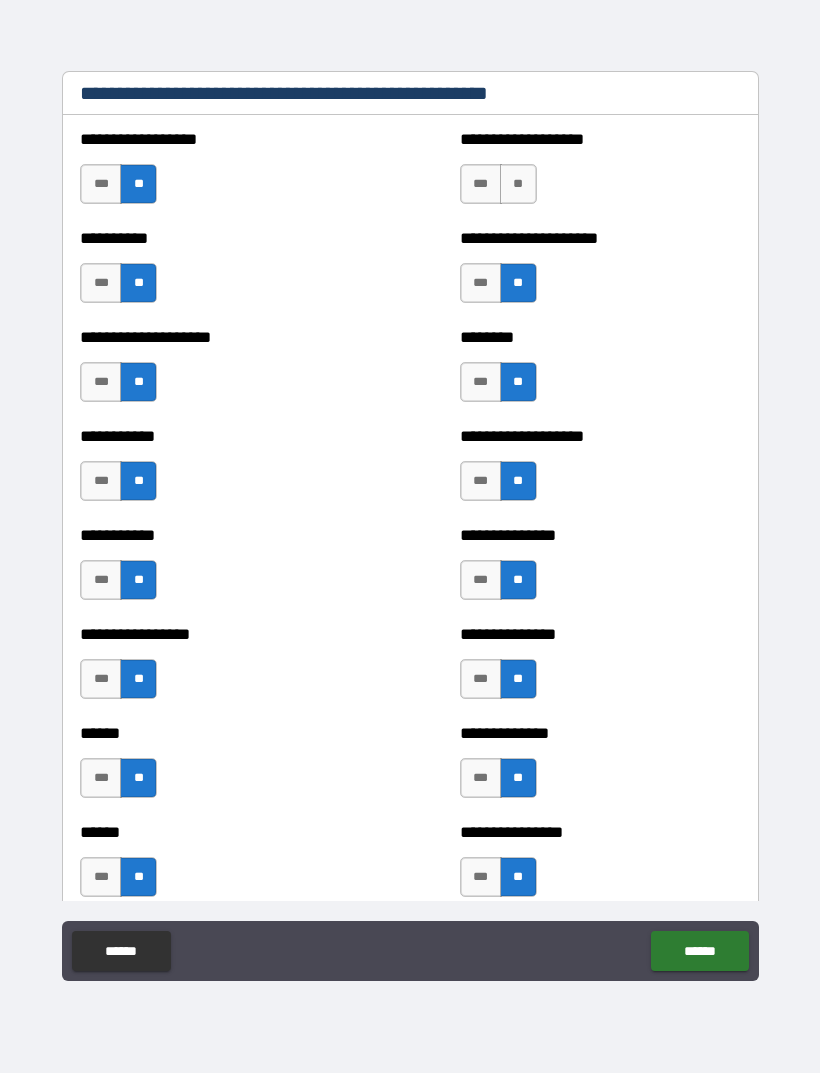 click on "**********" at bounding box center [600, 174] 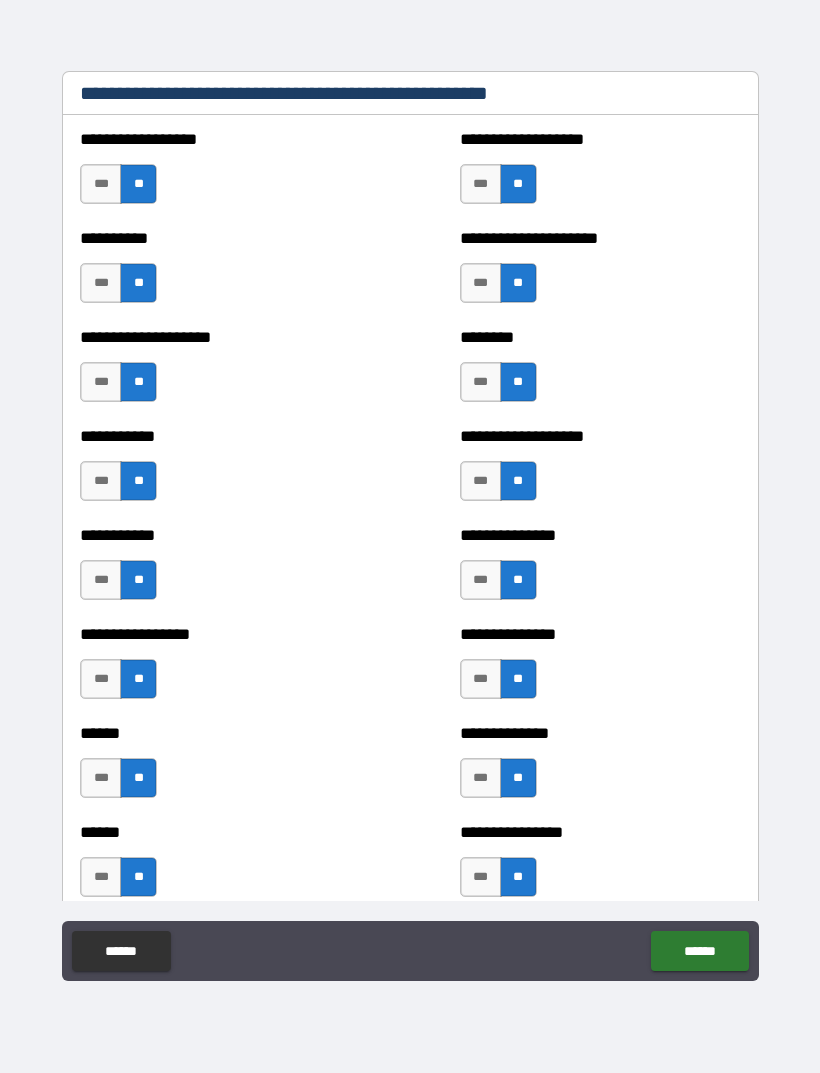 click on "******" at bounding box center (699, 951) 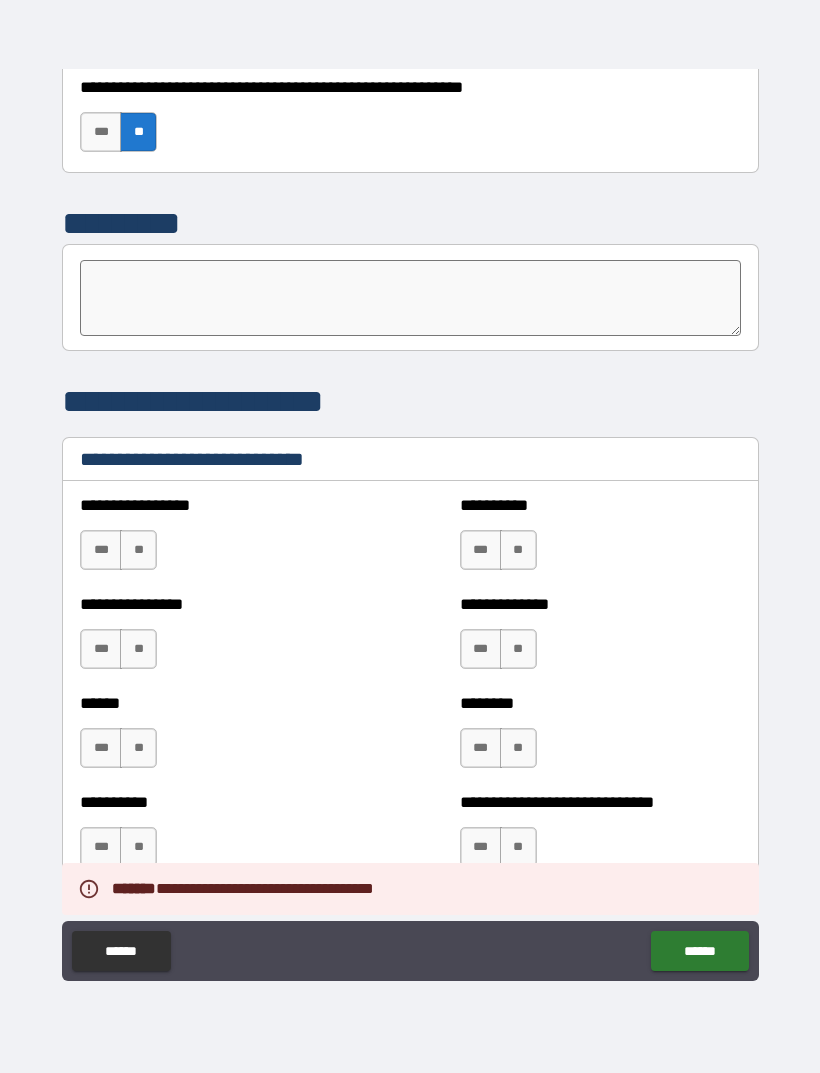 scroll, scrollTop: 6414, scrollLeft: 0, axis: vertical 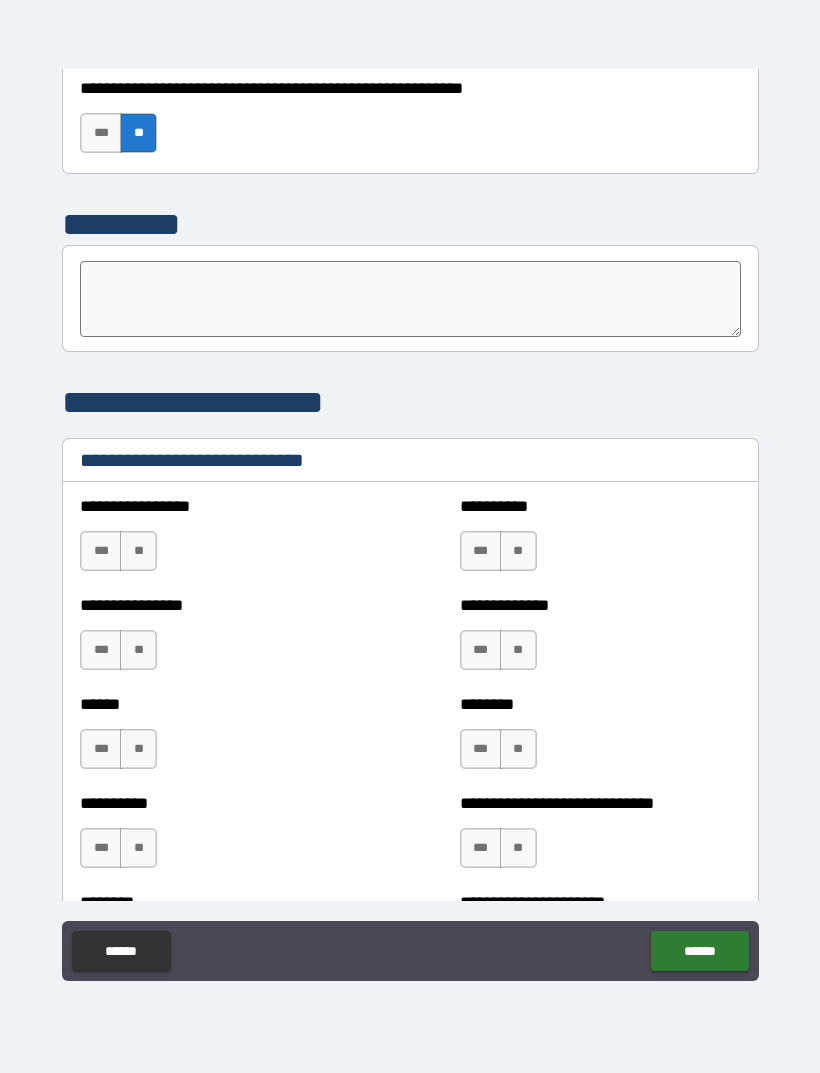 click on "***" at bounding box center (101, 551) 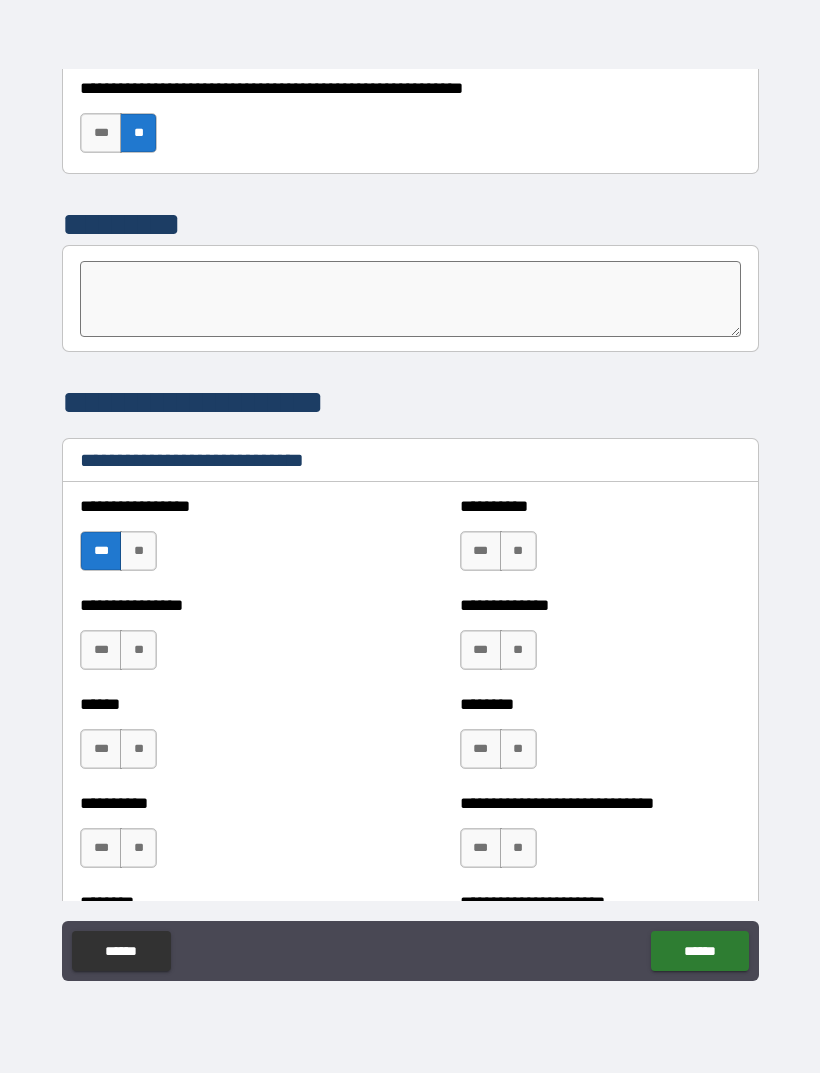 click on "**" at bounding box center (138, 650) 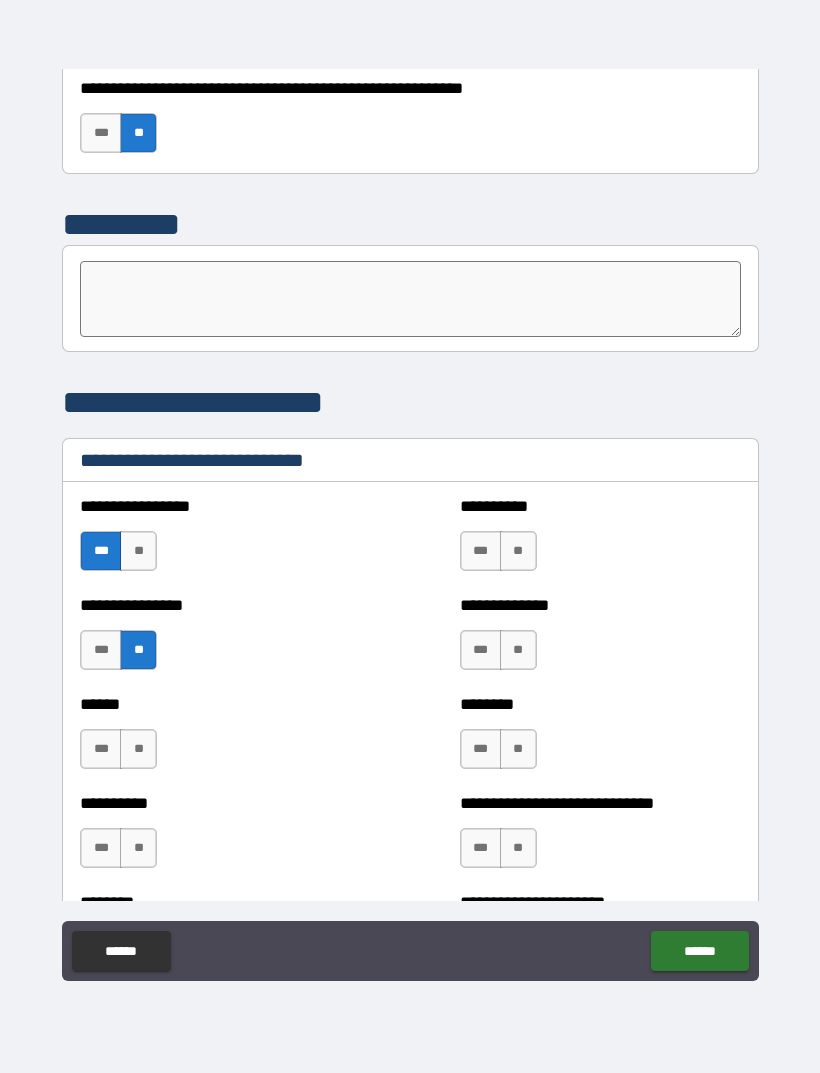 click on "***" at bounding box center [101, 749] 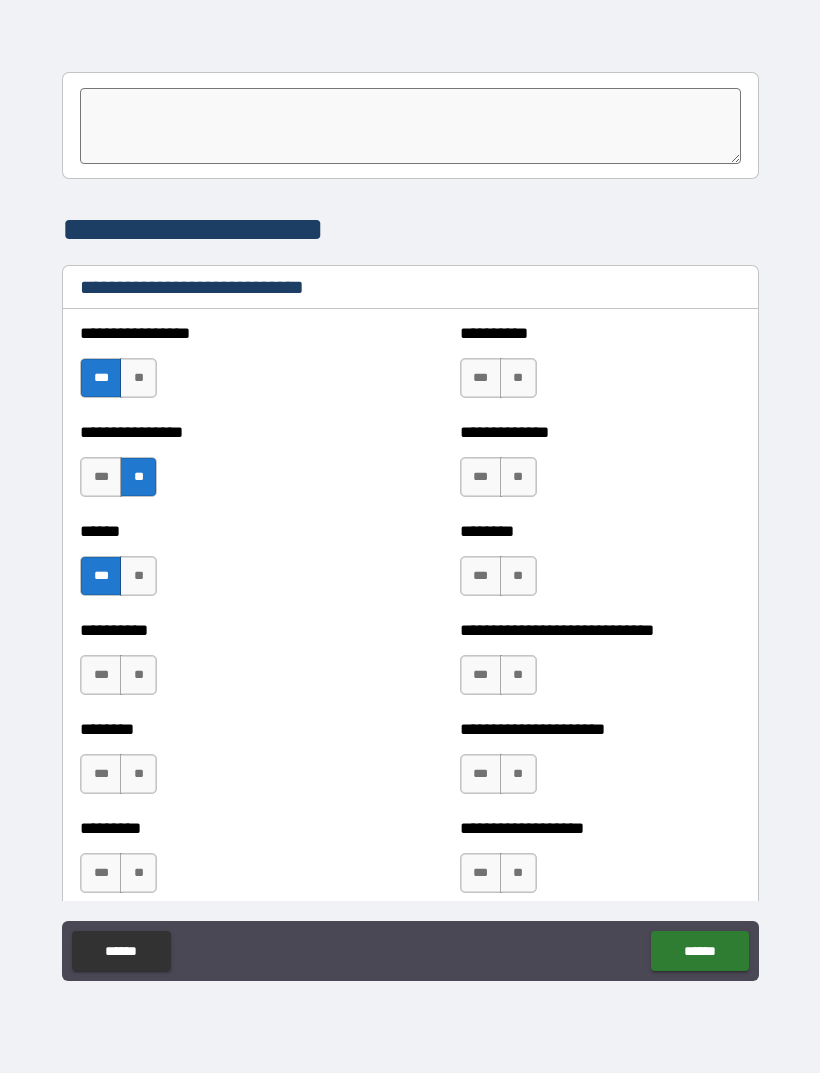 scroll, scrollTop: 6598, scrollLeft: 0, axis: vertical 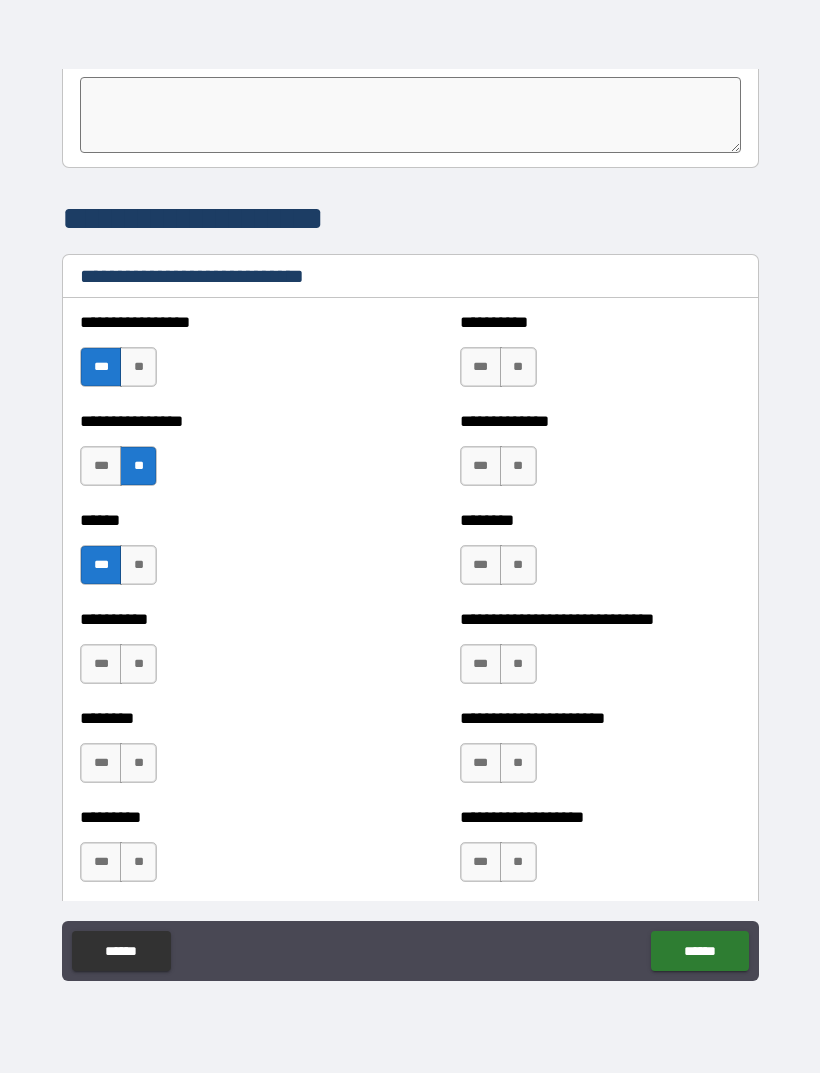 click on "**" at bounding box center (138, 664) 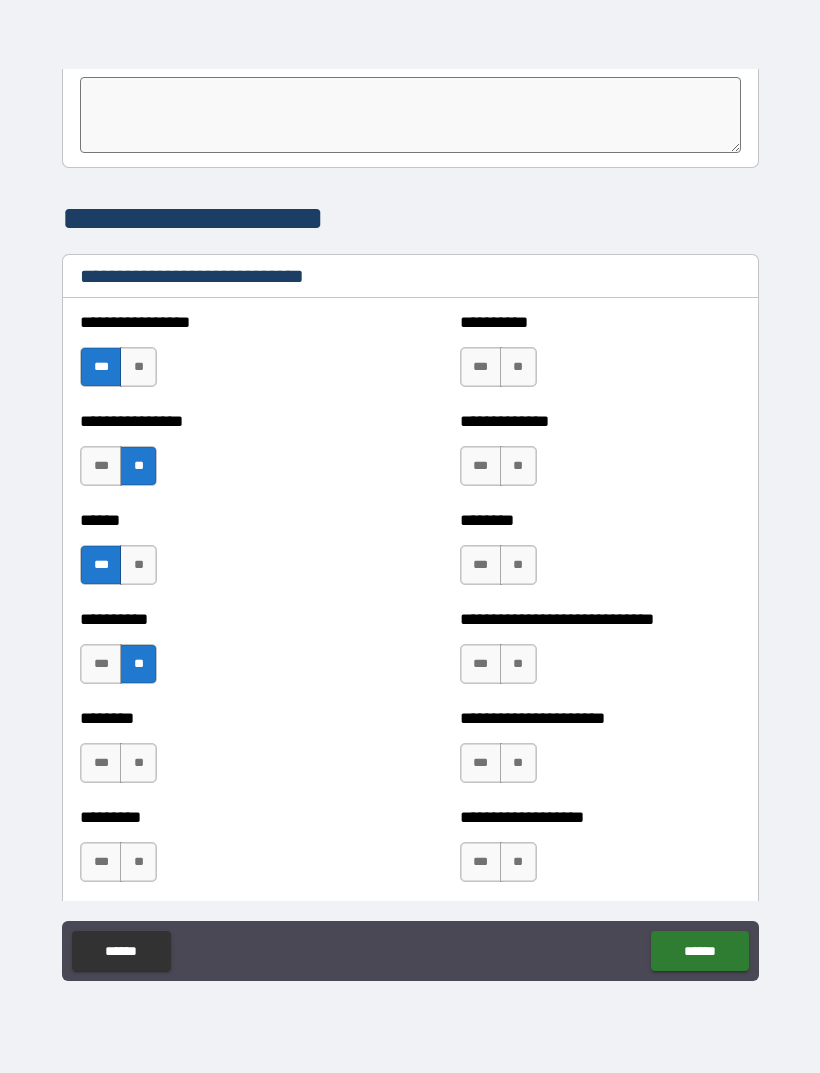 click on "**" at bounding box center (138, 763) 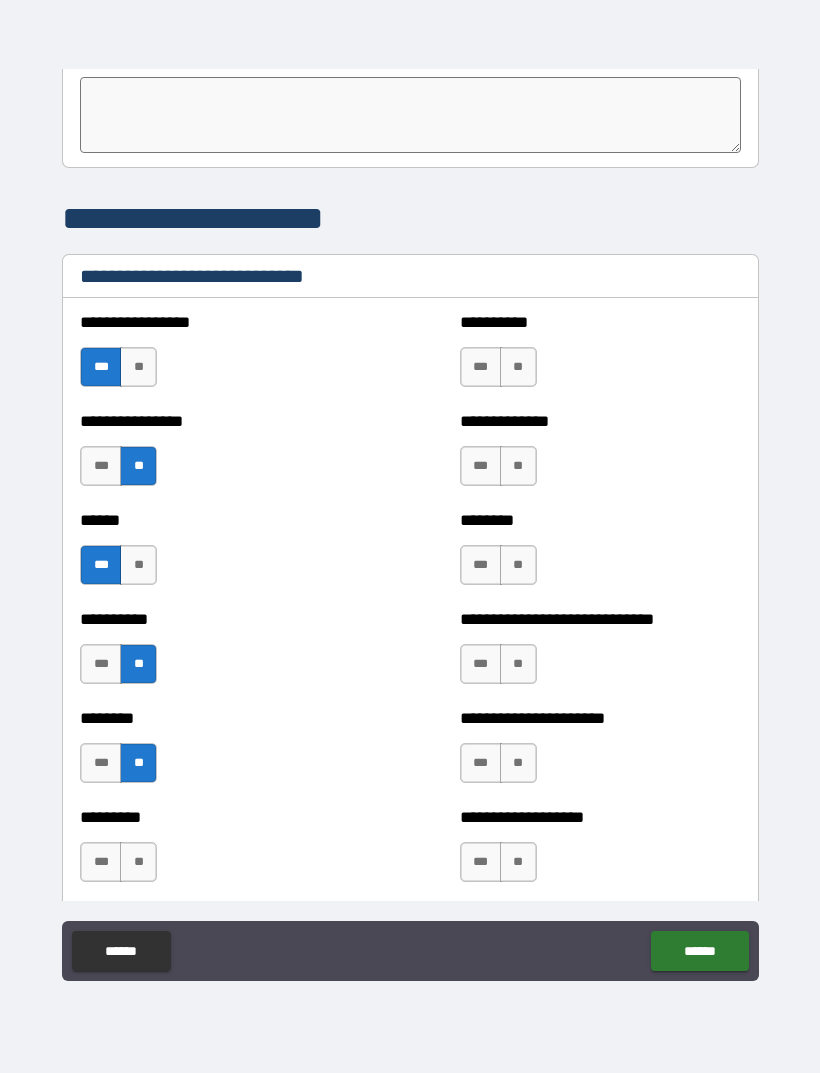click on "**" at bounding box center [138, 862] 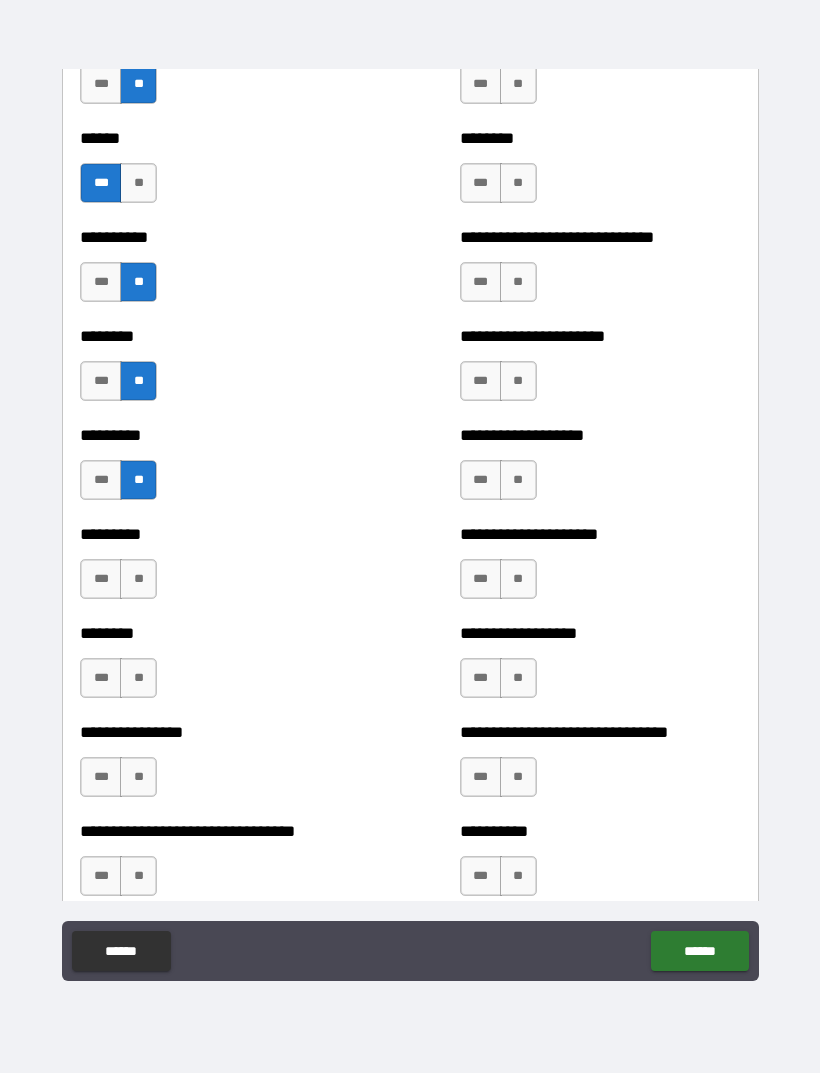 scroll, scrollTop: 6981, scrollLeft: 0, axis: vertical 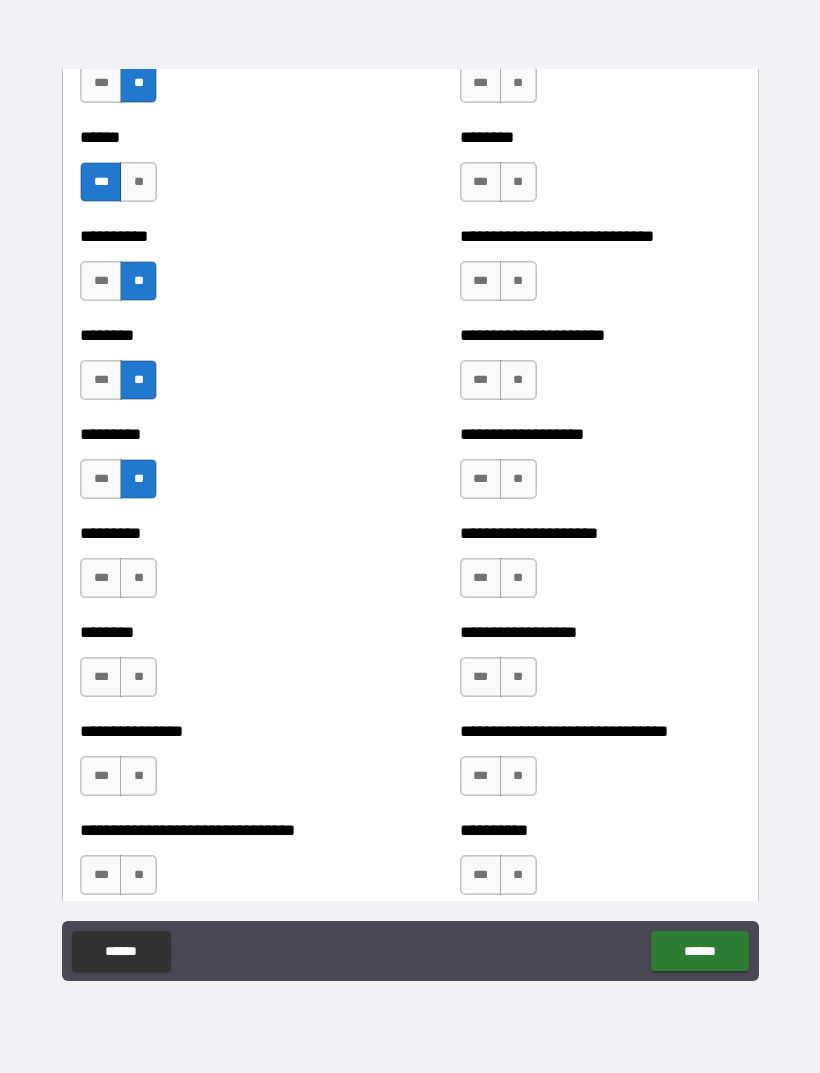 click on "**" at bounding box center (138, 578) 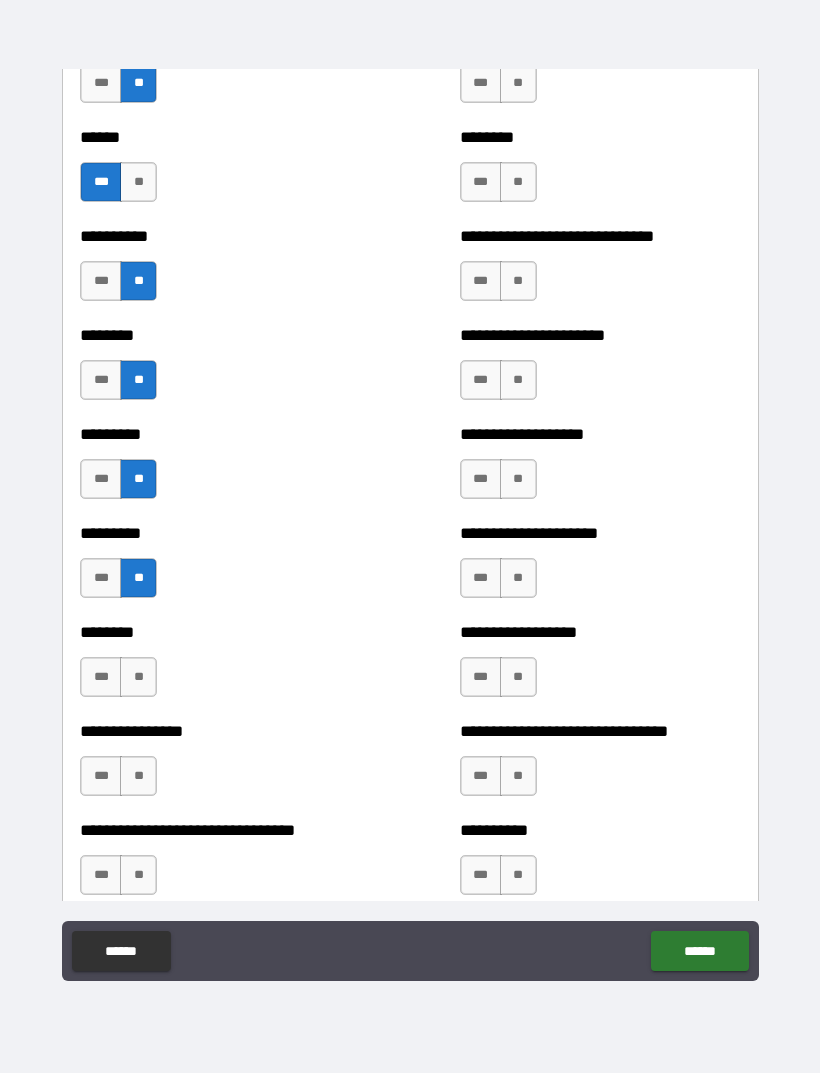 click on "**" at bounding box center [138, 677] 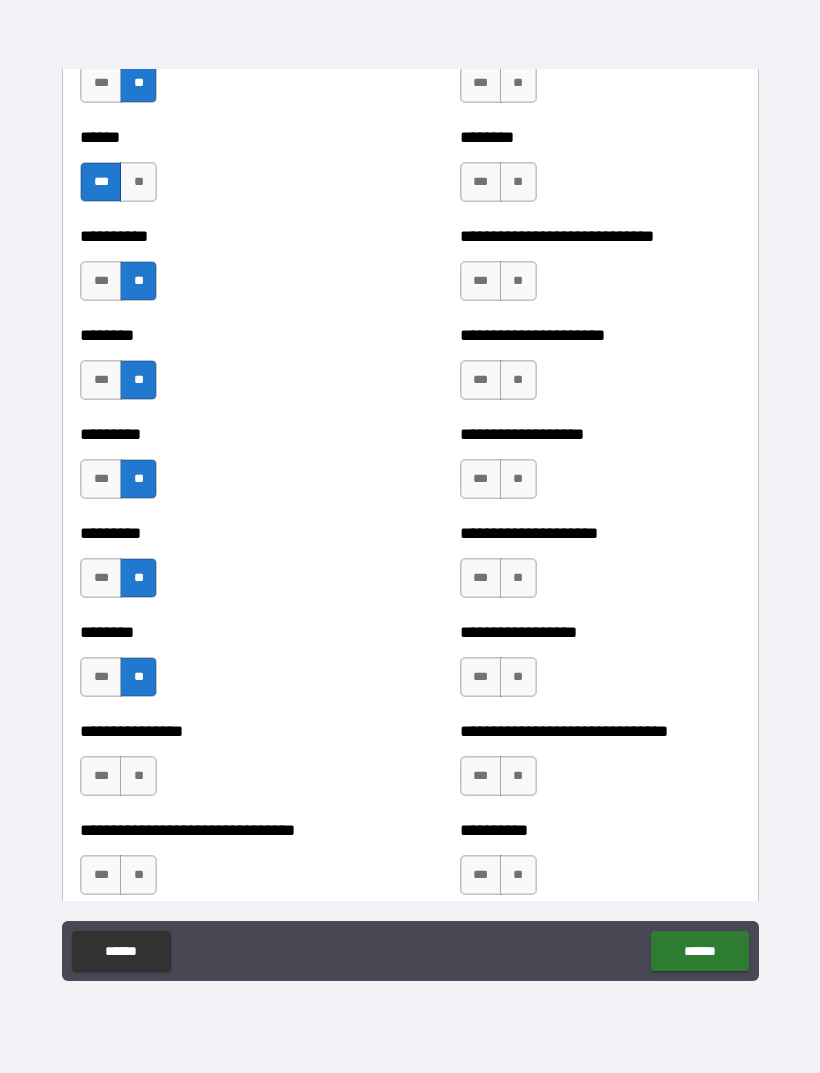click on "**" at bounding box center [138, 776] 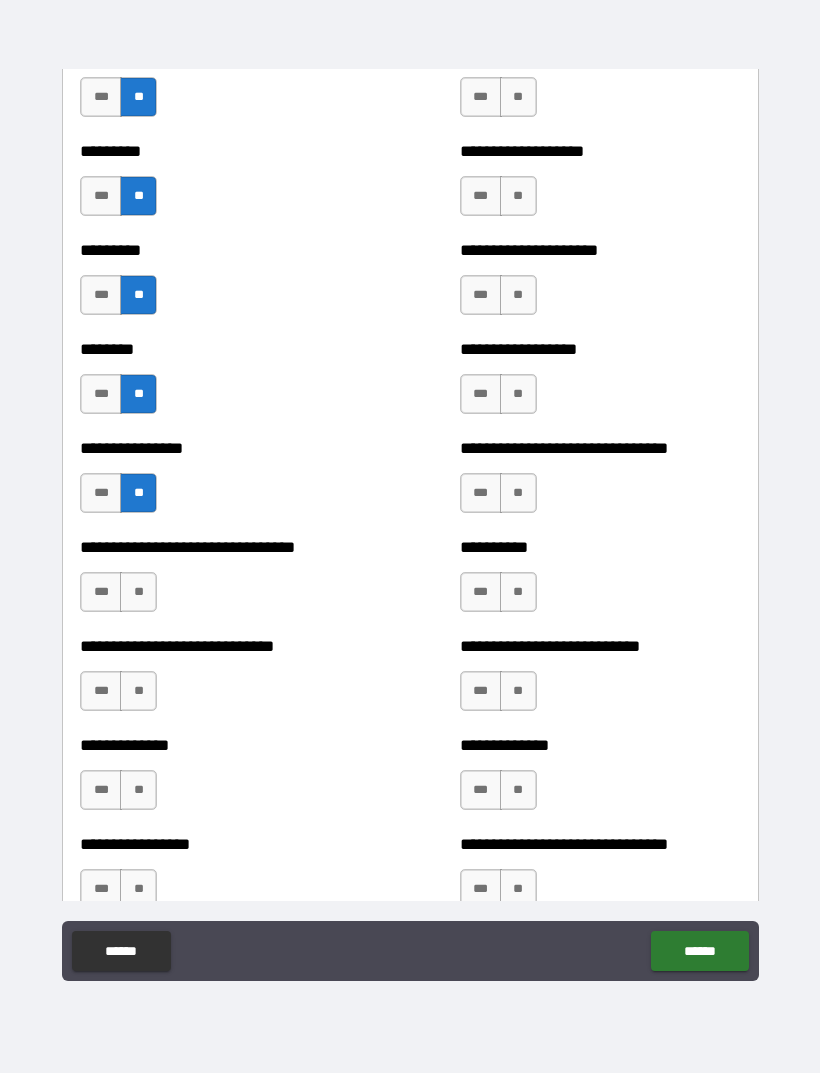 scroll, scrollTop: 7318, scrollLeft: 0, axis: vertical 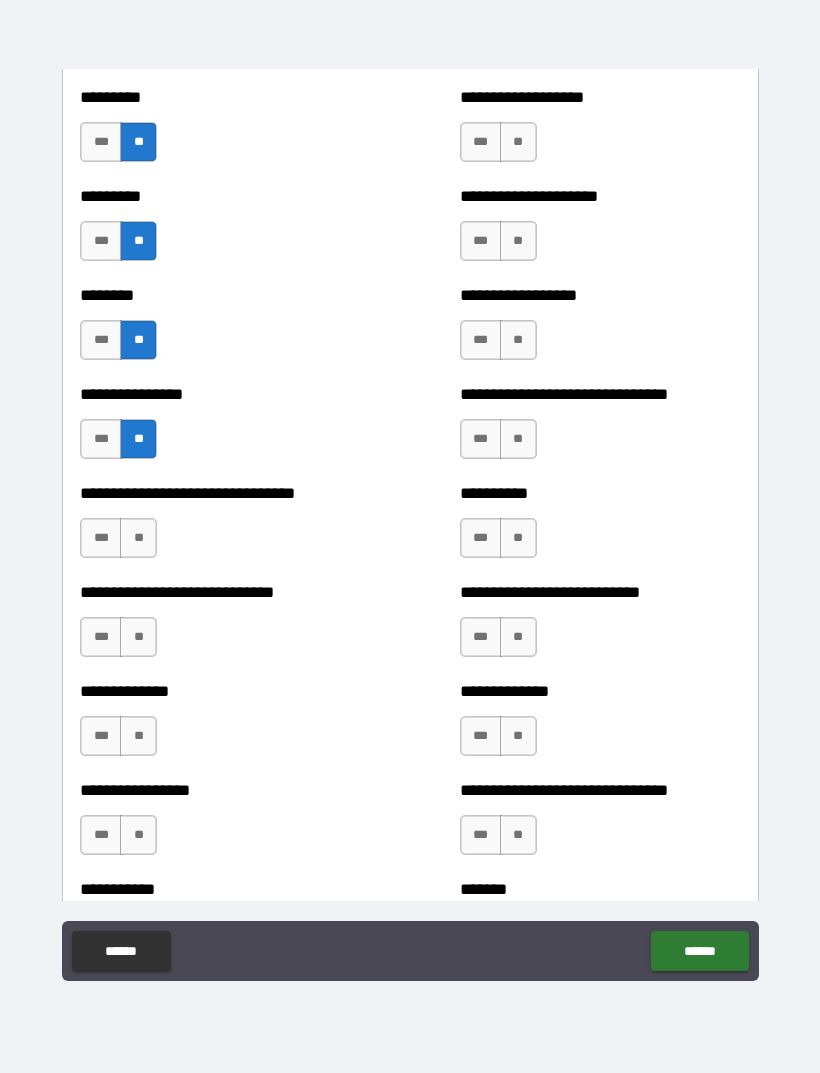 click on "**" at bounding box center (138, 538) 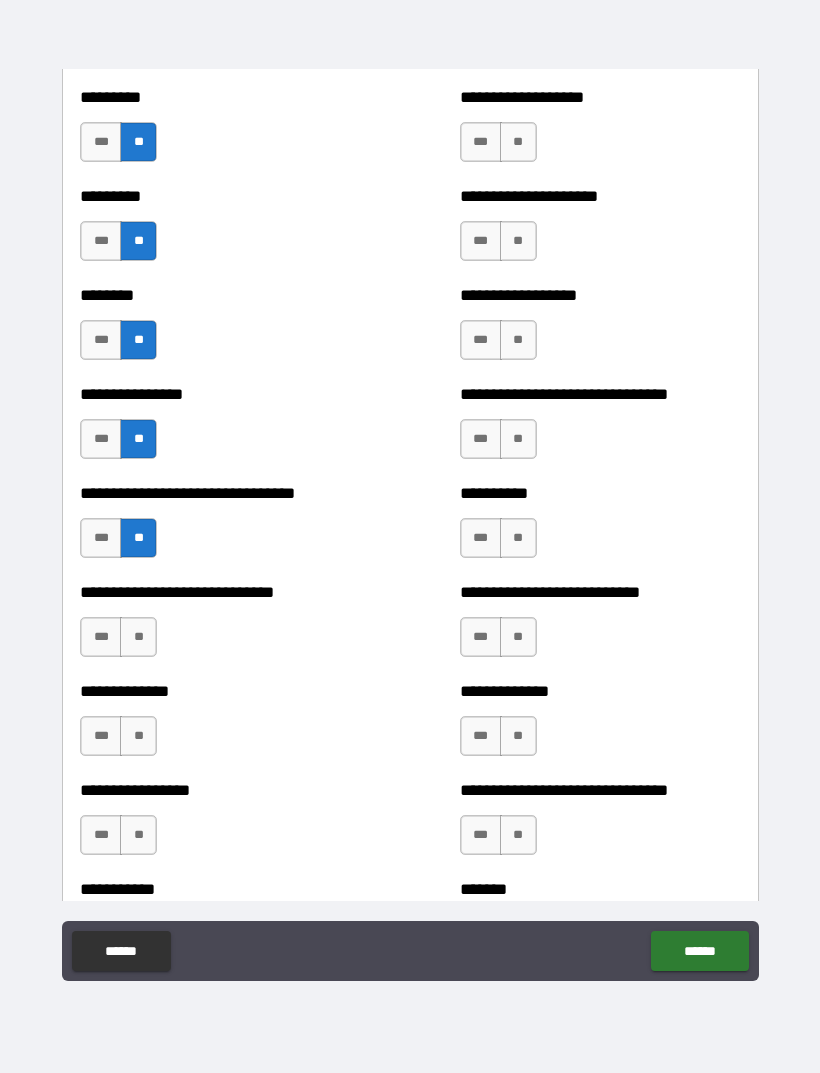 click on "**" at bounding box center (138, 637) 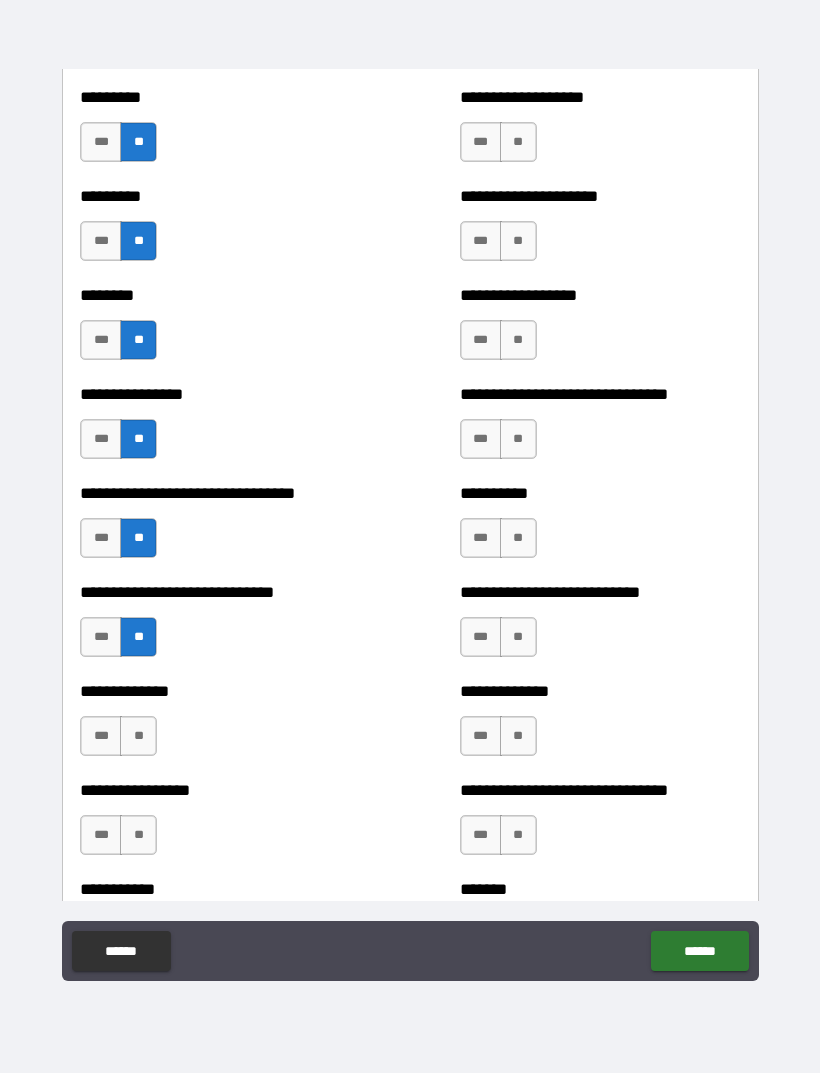 click on "**" at bounding box center (138, 736) 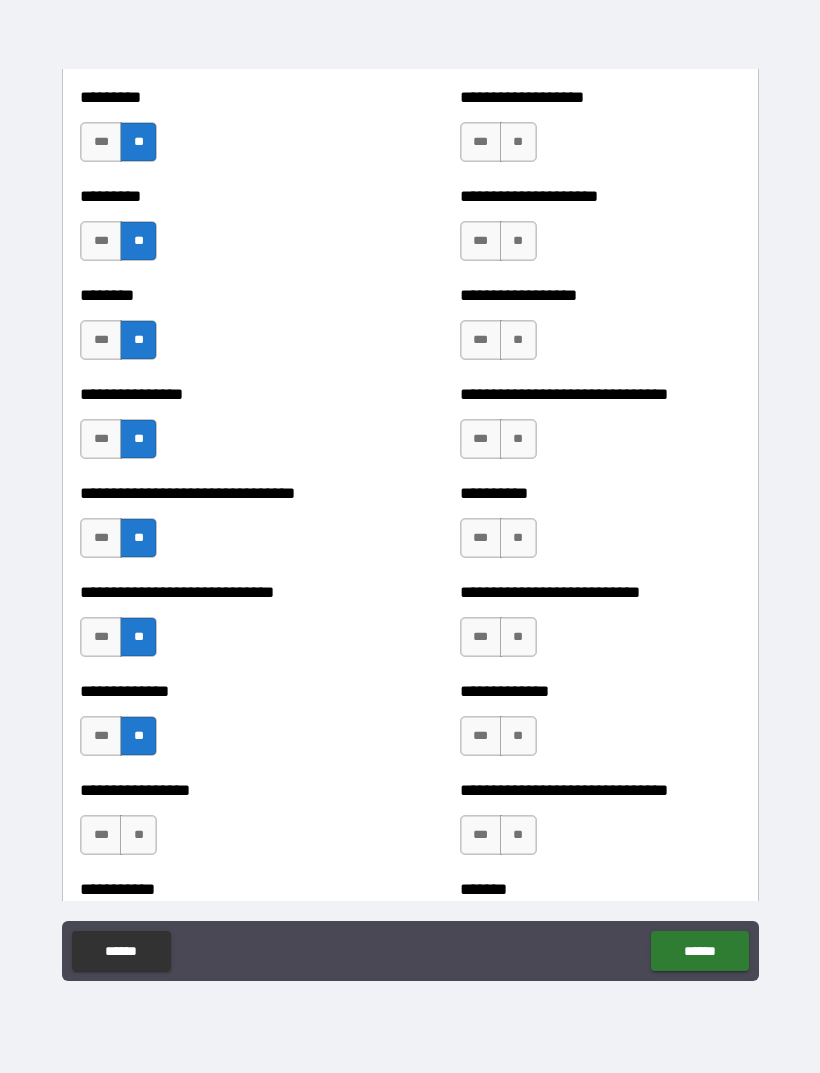 click on "**" at bounding box center [138, 835] 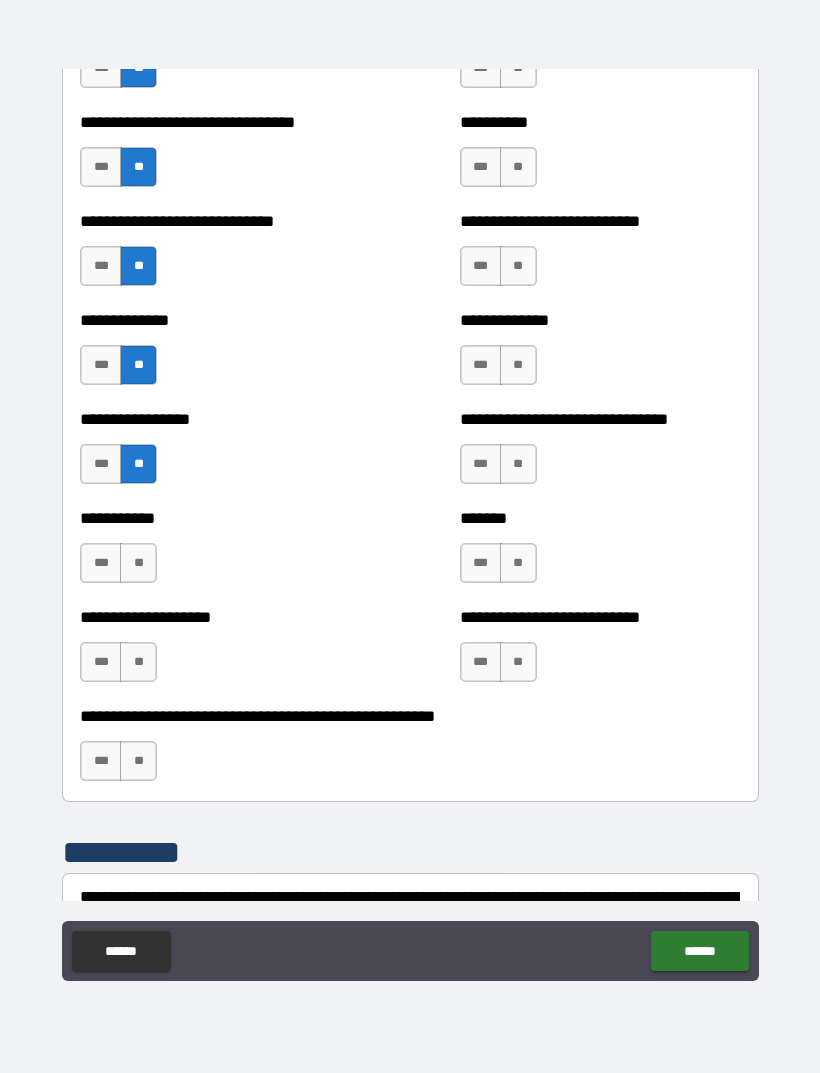 scroll, scrollTop: 7708, scrollLeft: 0, axis: vertical 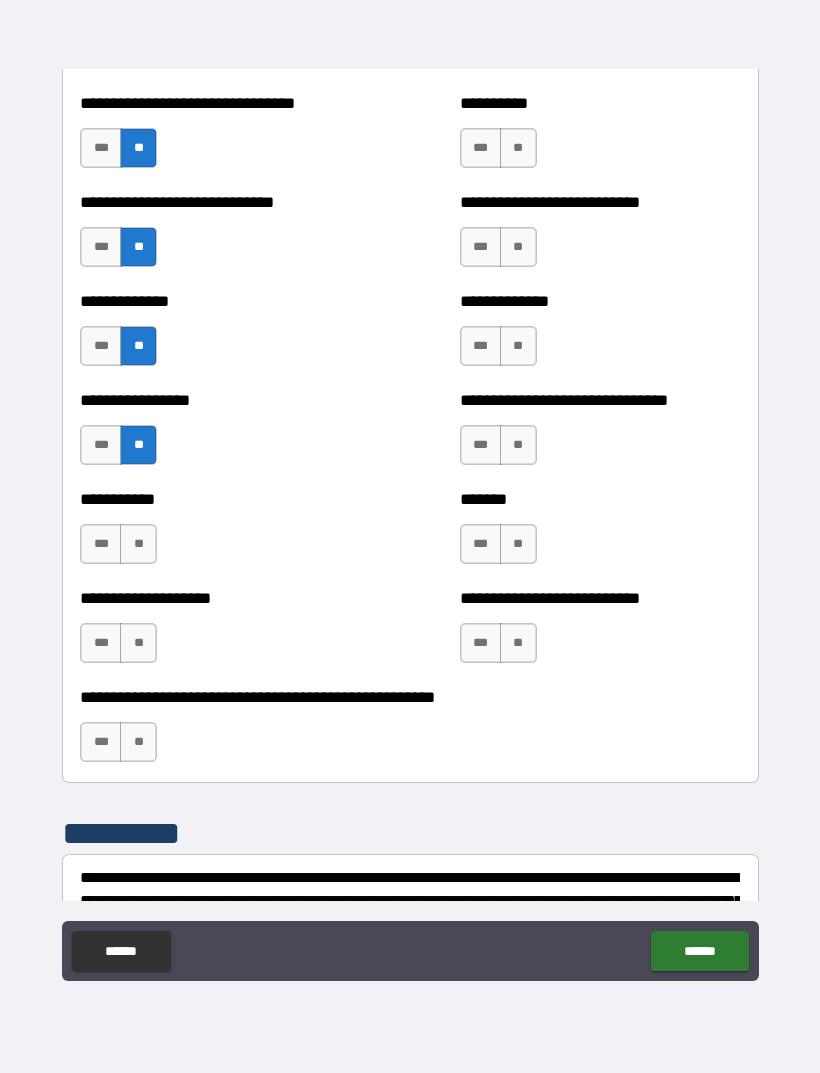 click on "**" at bounding box center (138, 544) 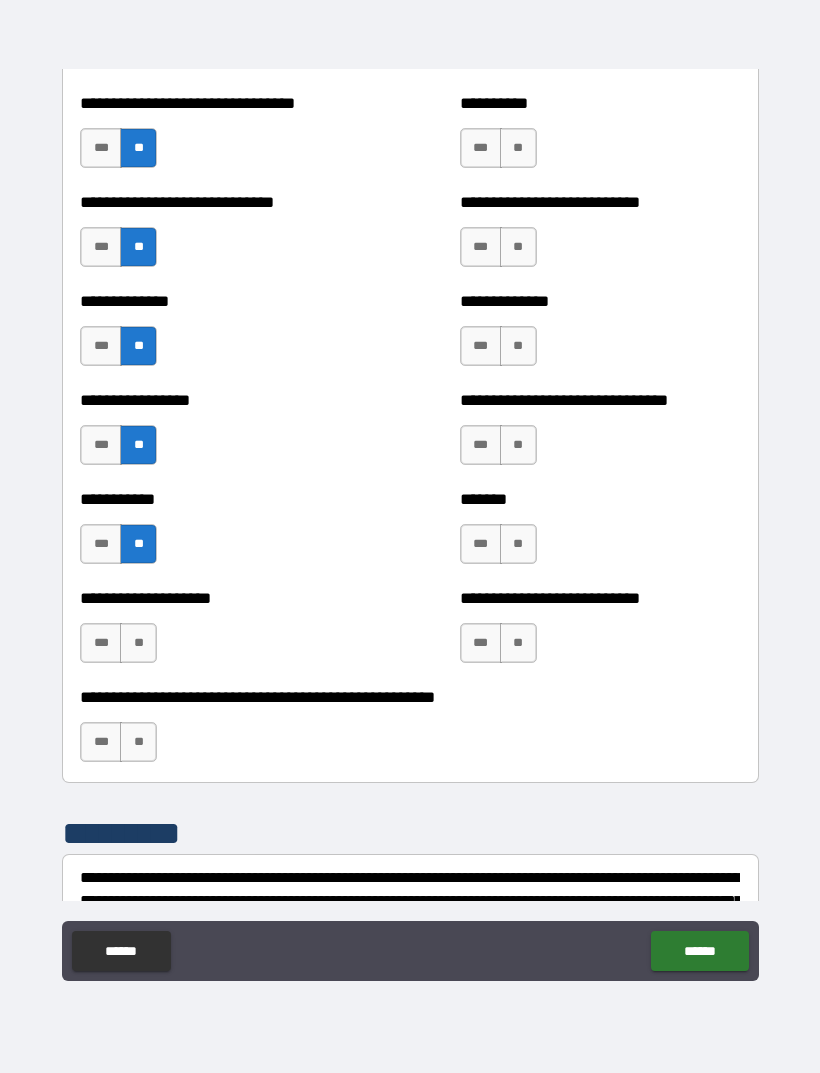 click on "**" at bounding box center [138, 643] 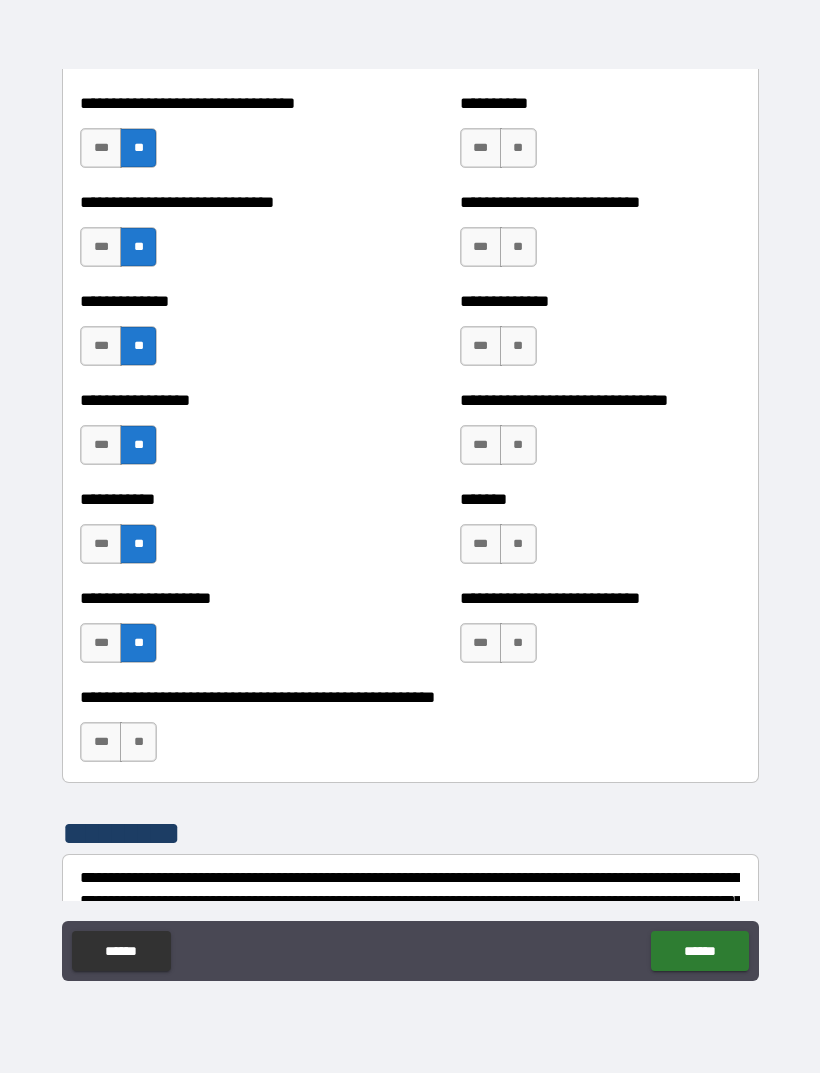click on "**" at bounding box center [138, 742] 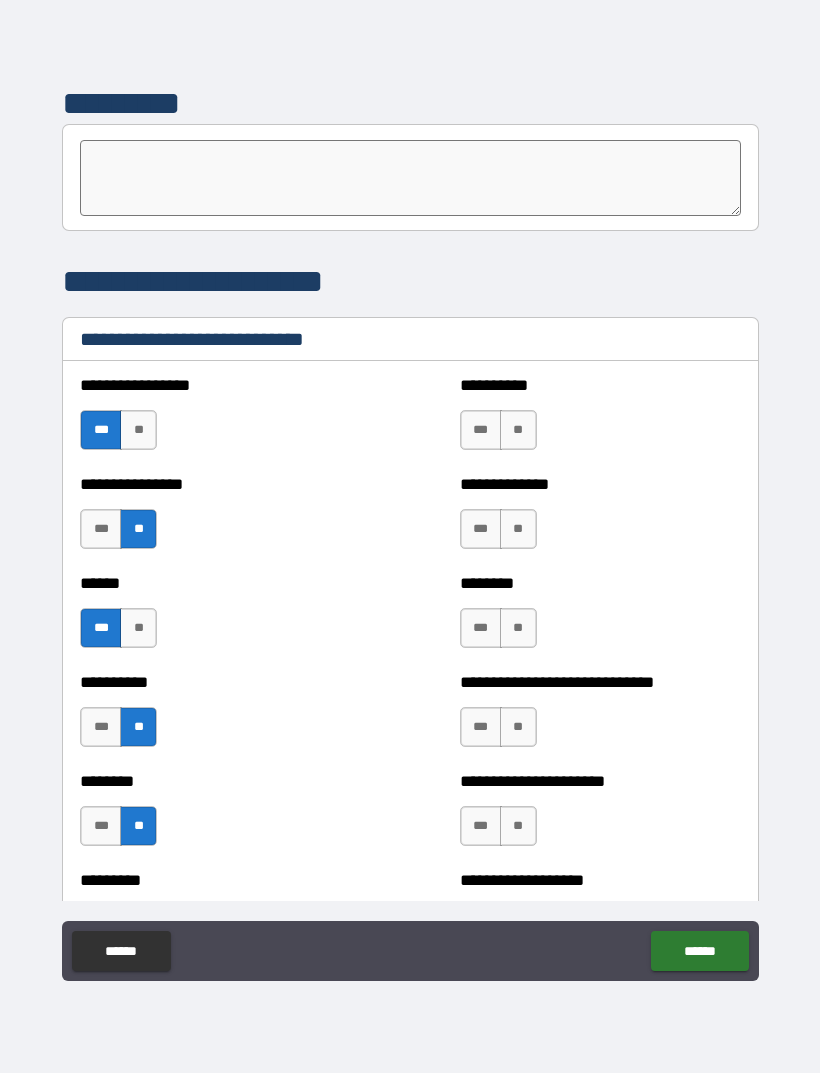 scroll, scrollTop: 6537, scrollLeft: 0, axis: vertical 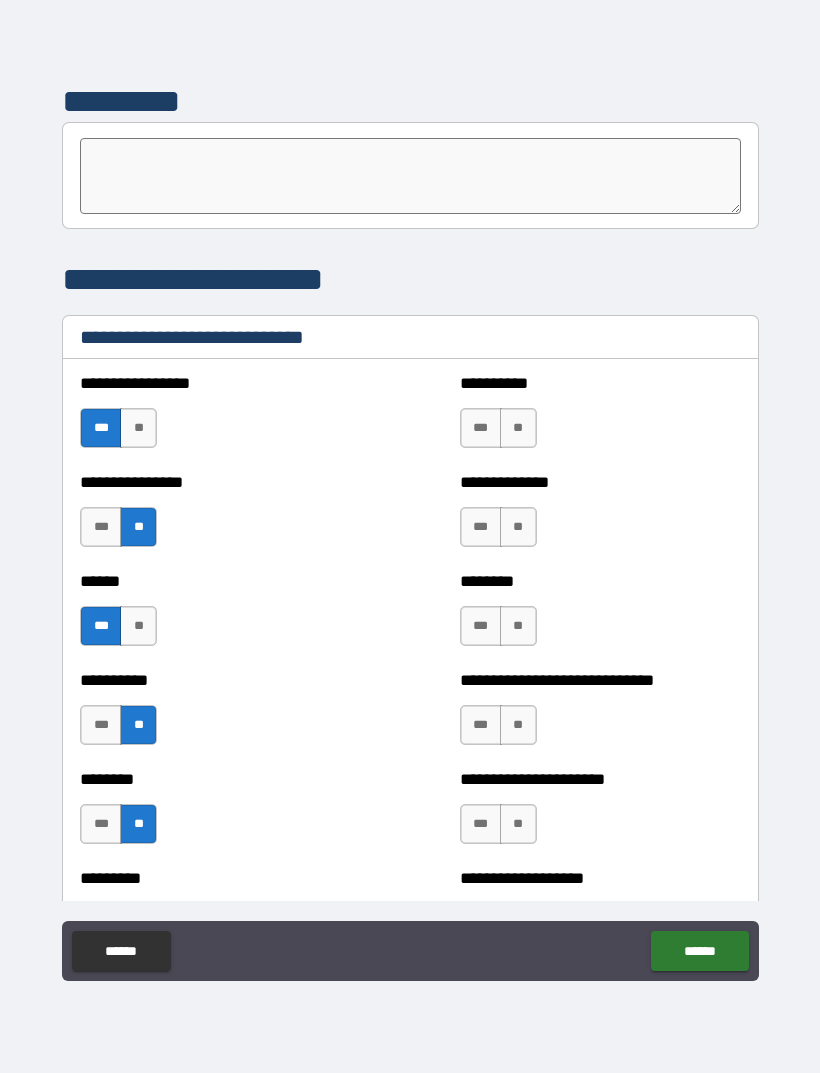 click on "***" at bounding box center (481, 428) 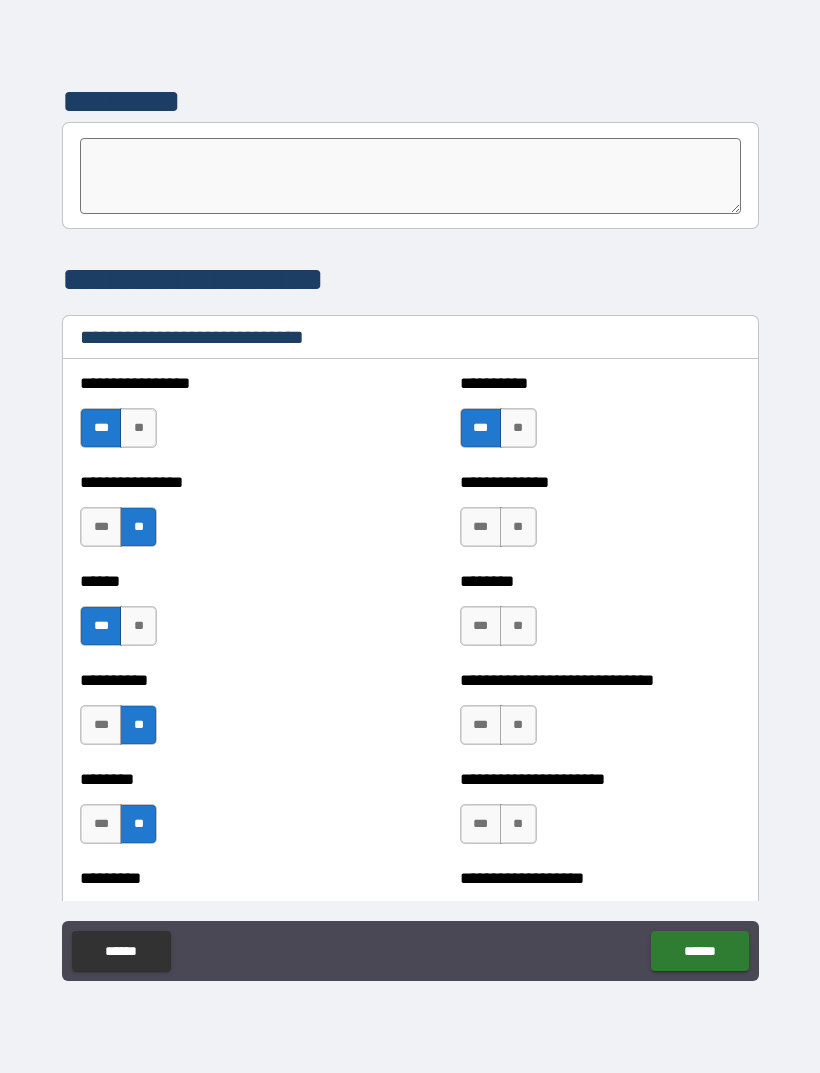 click on "**" at bounding box center (518, 527) 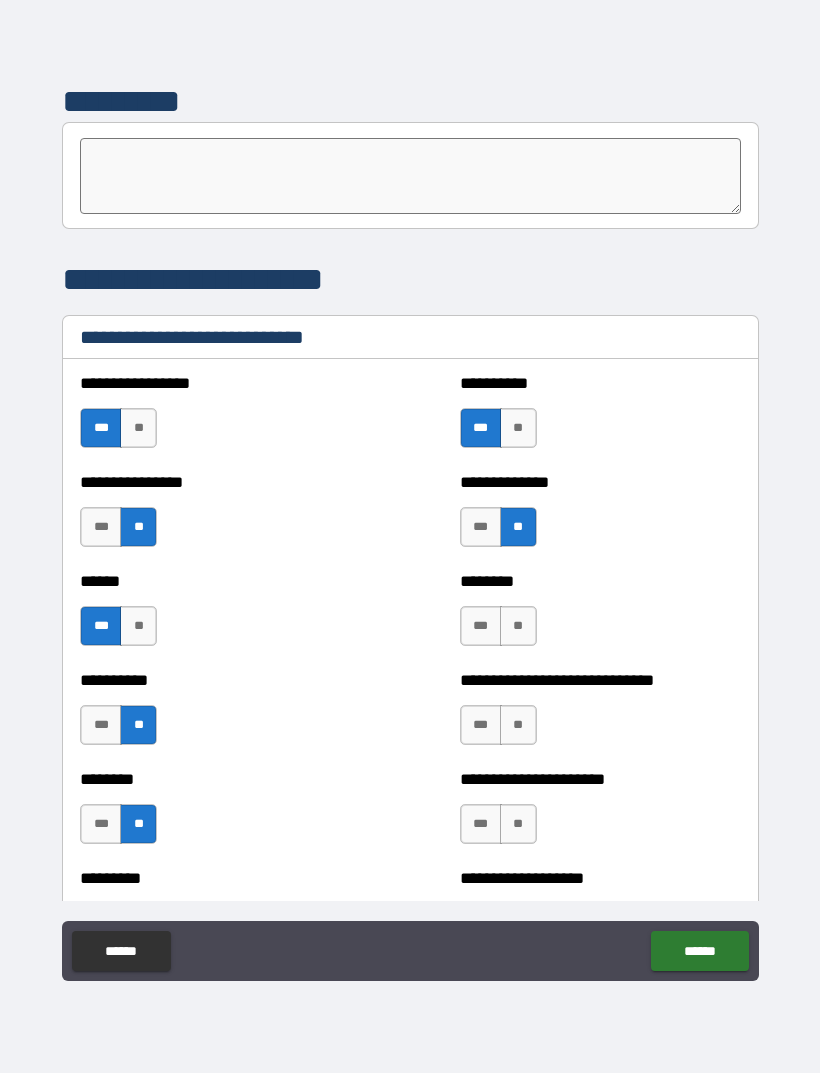 click on "**" at bounding box center (518, 626) 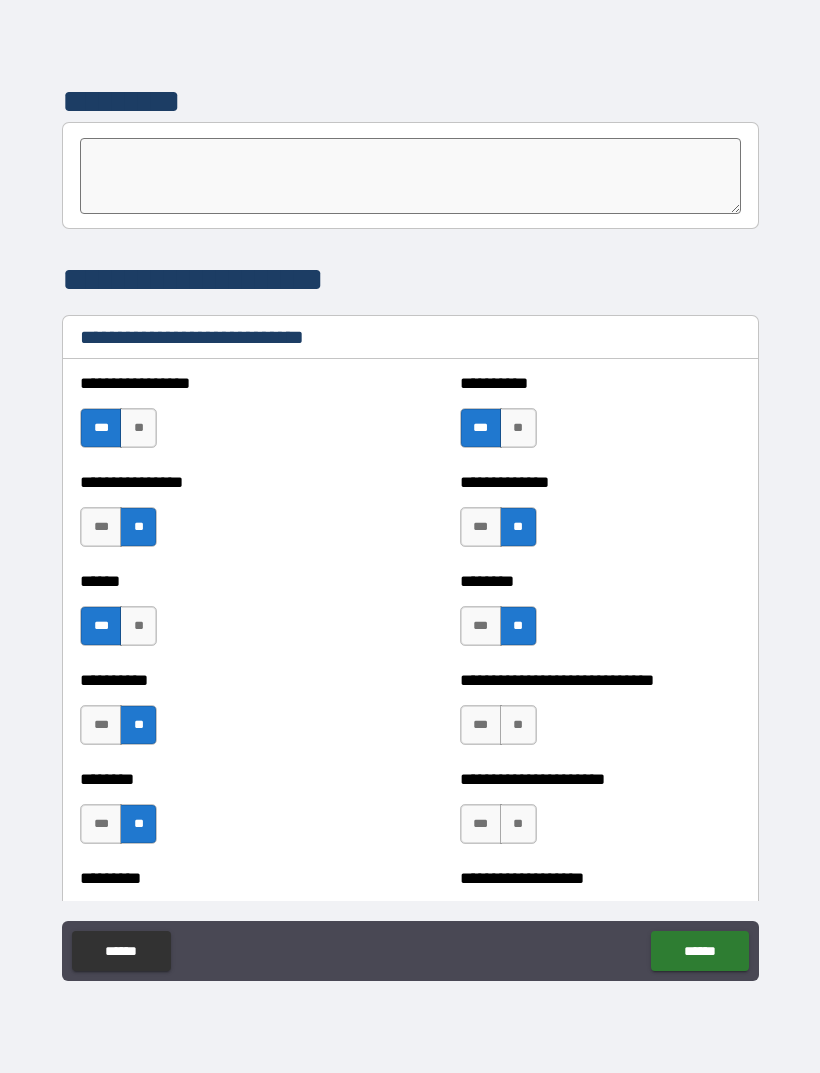 click on "**" at bounding box center (518, 725) 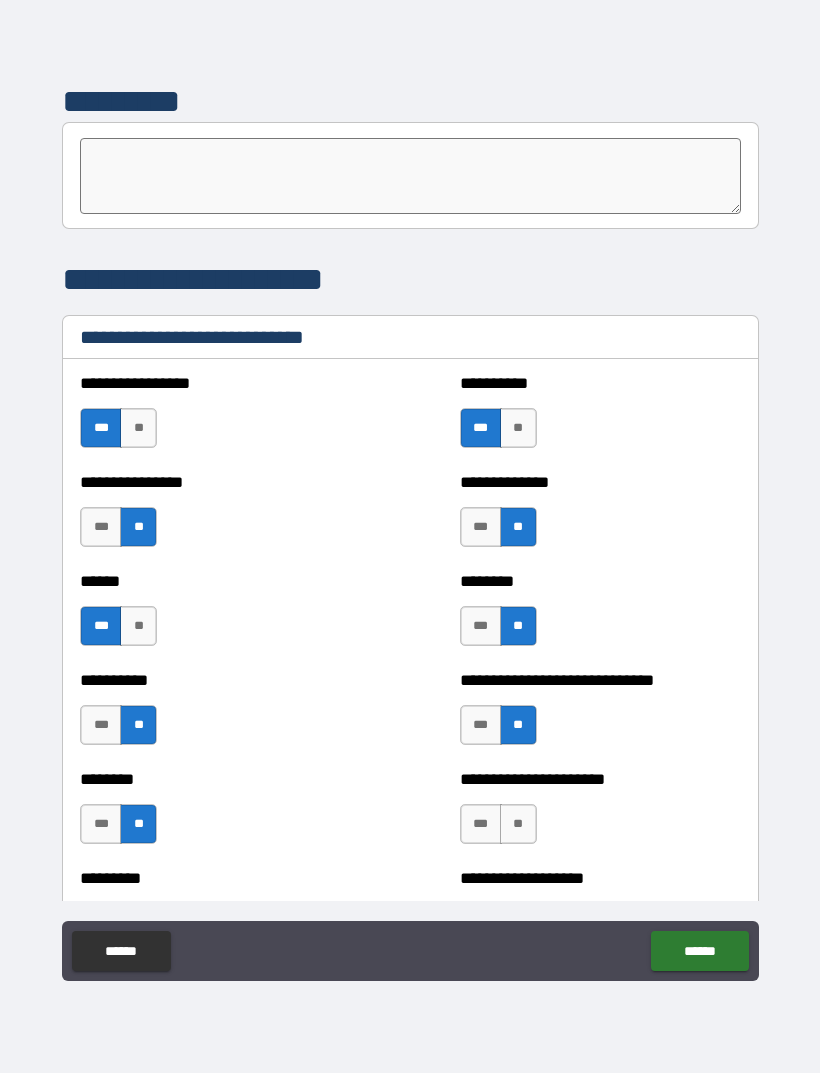 click on "**" at bounding box center (518, 824) 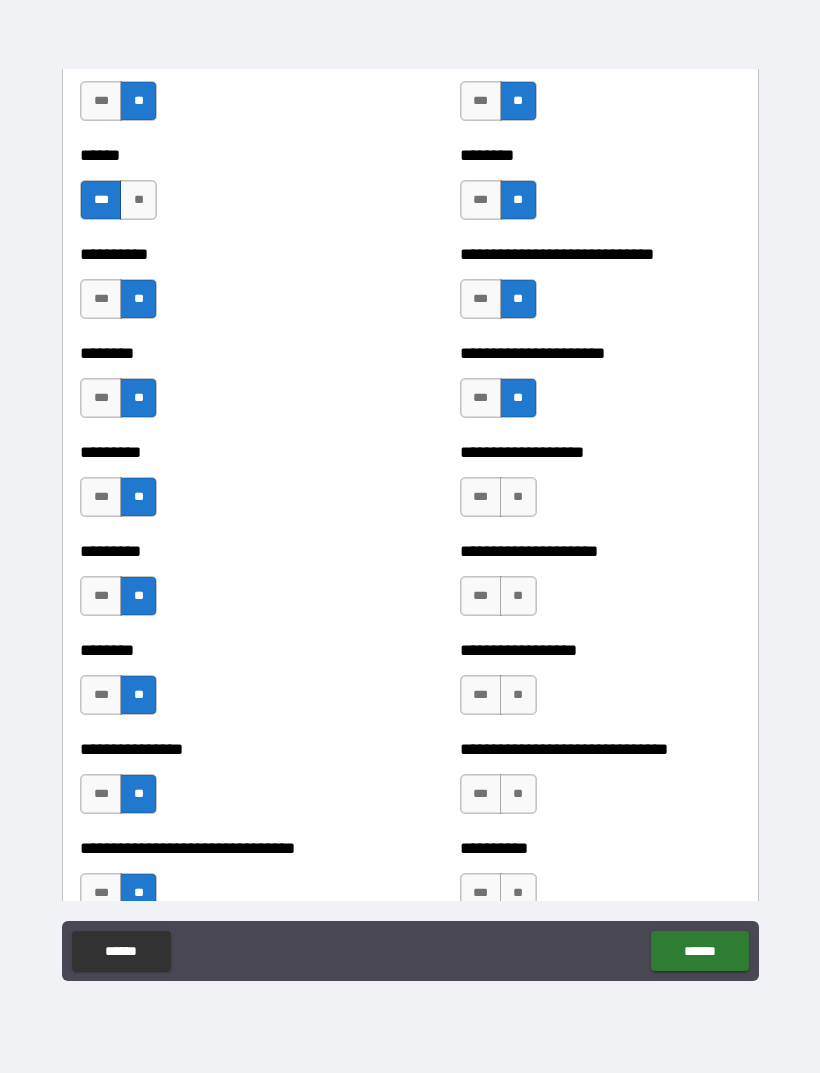 scroll, scrollTop: 6990, scrollLeft: 0, axis: vertical 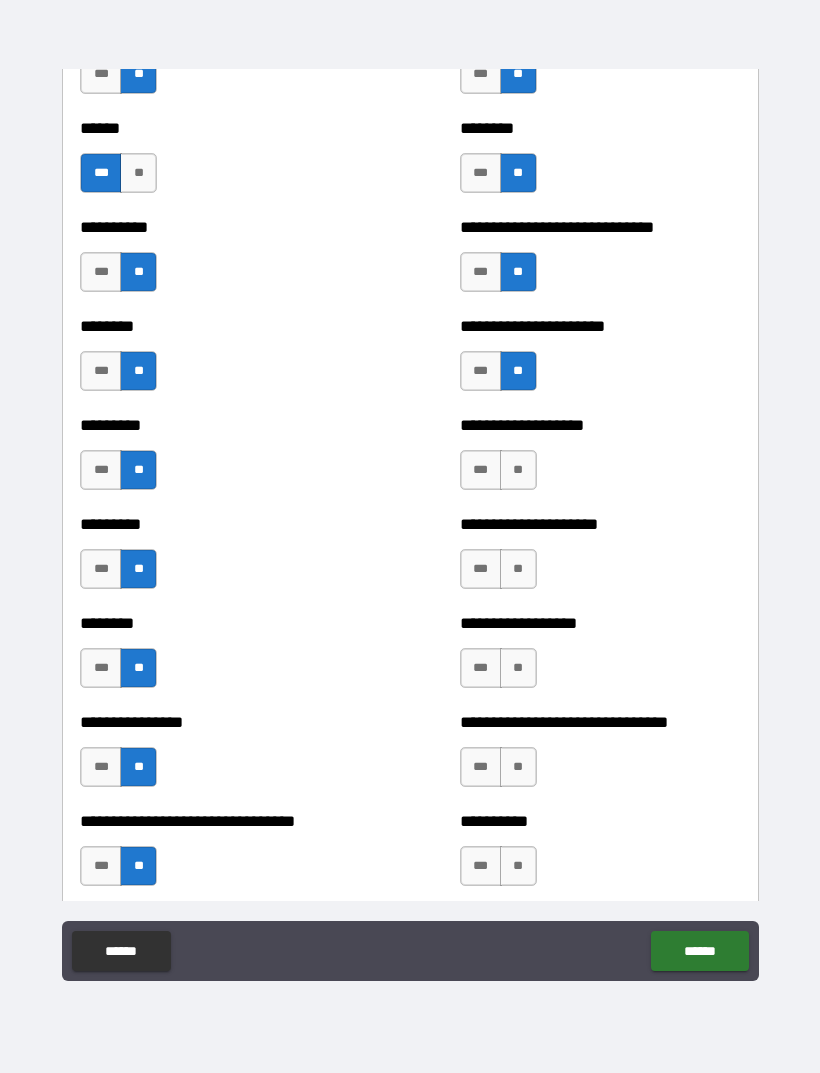 click on "***" at bounding box center (481, 371) 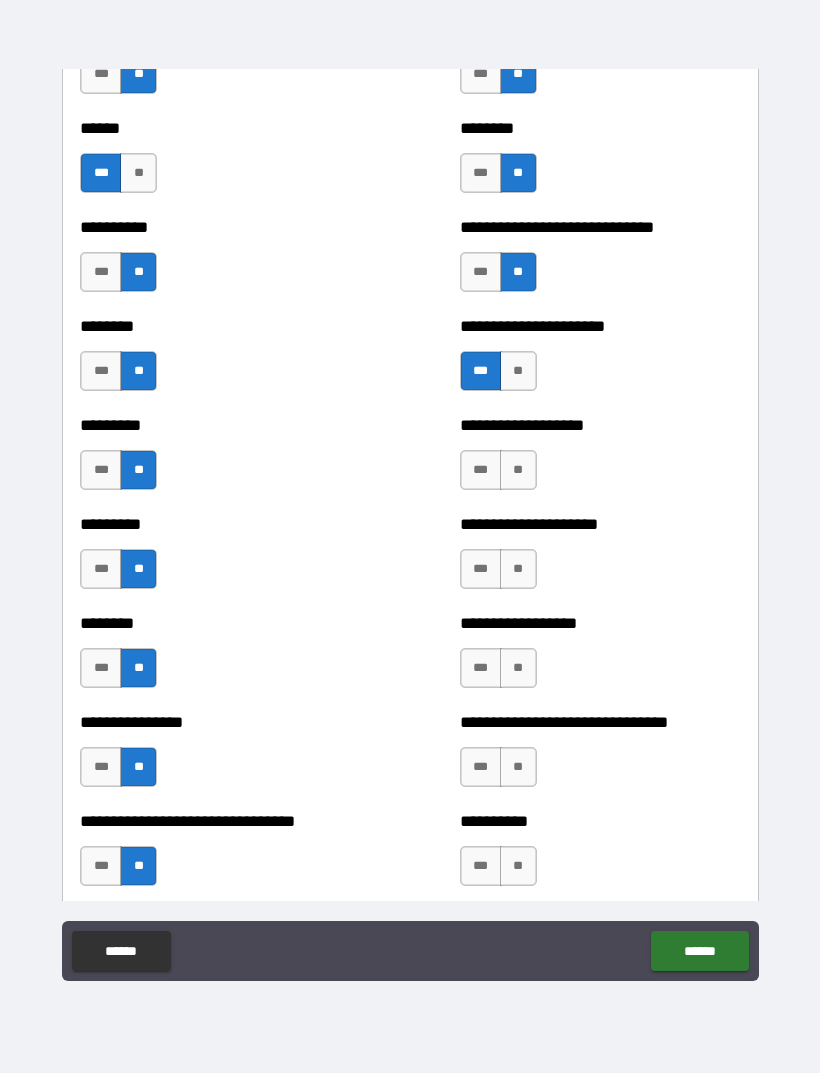 click on "**" at bounding box center [518, 470] 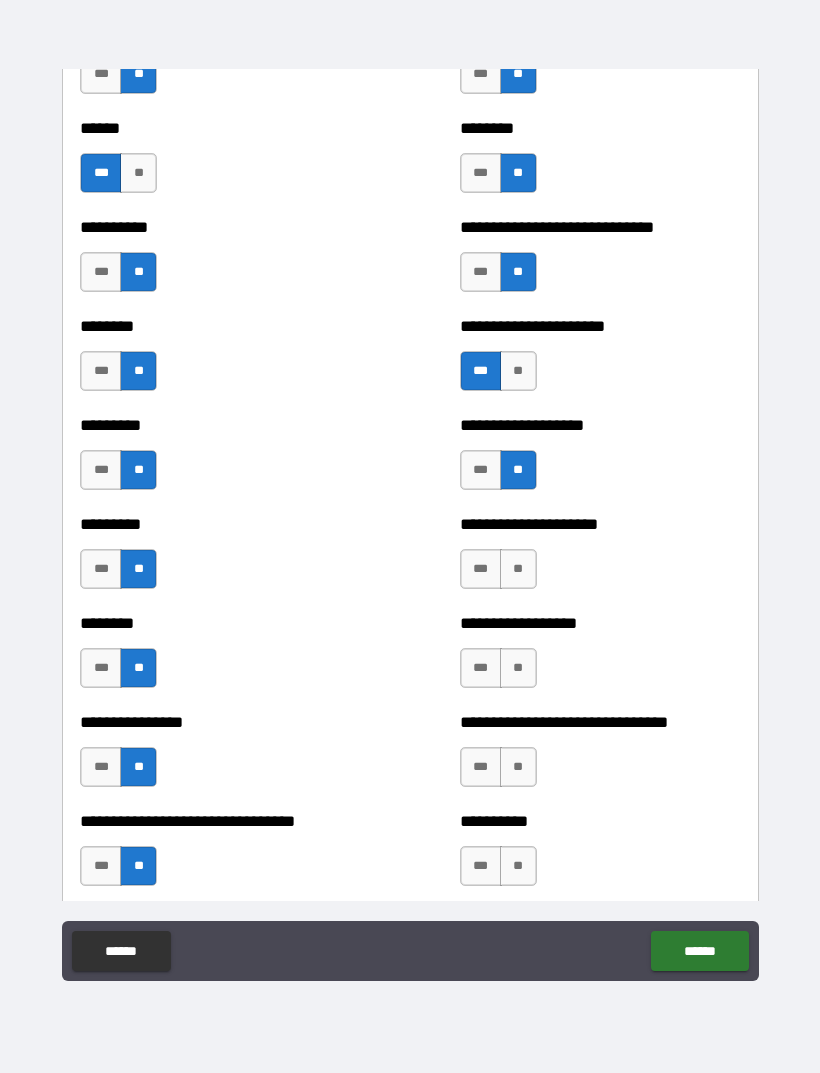 click on "**" at bounding box center (518, 569) 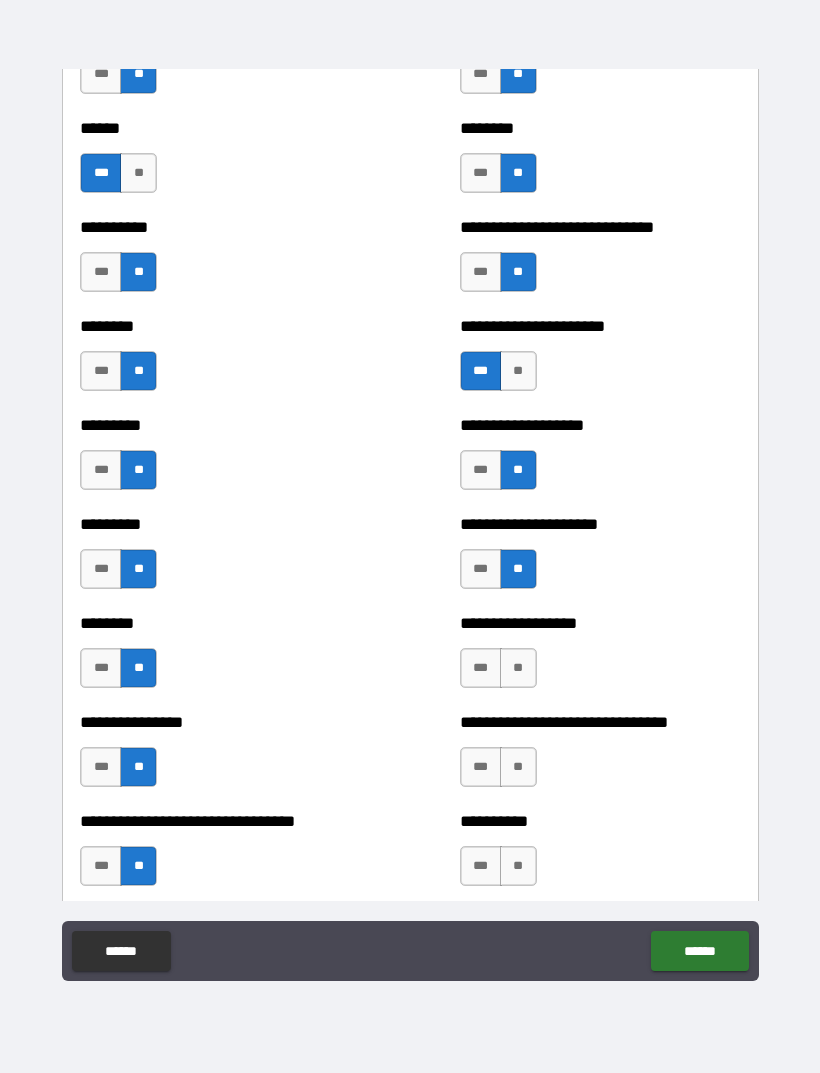 click on "**" at bounding box center [518, 668] 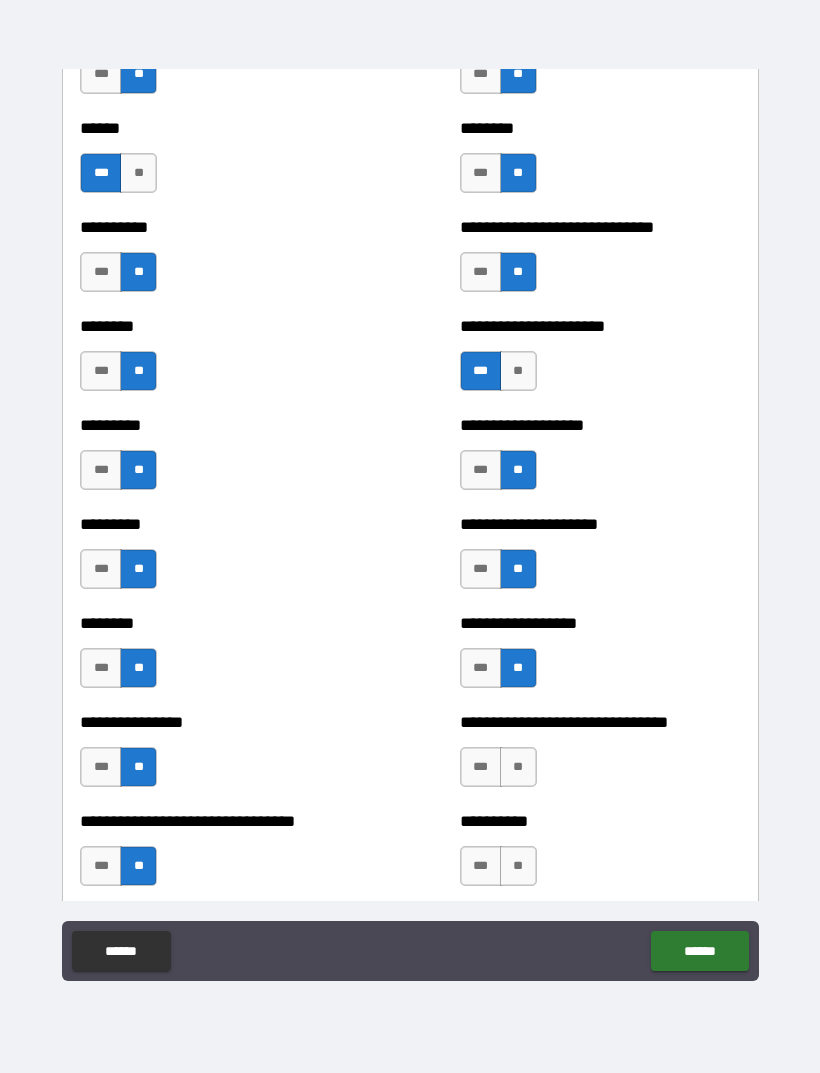 click on "**" at bounding box center [518, 767] 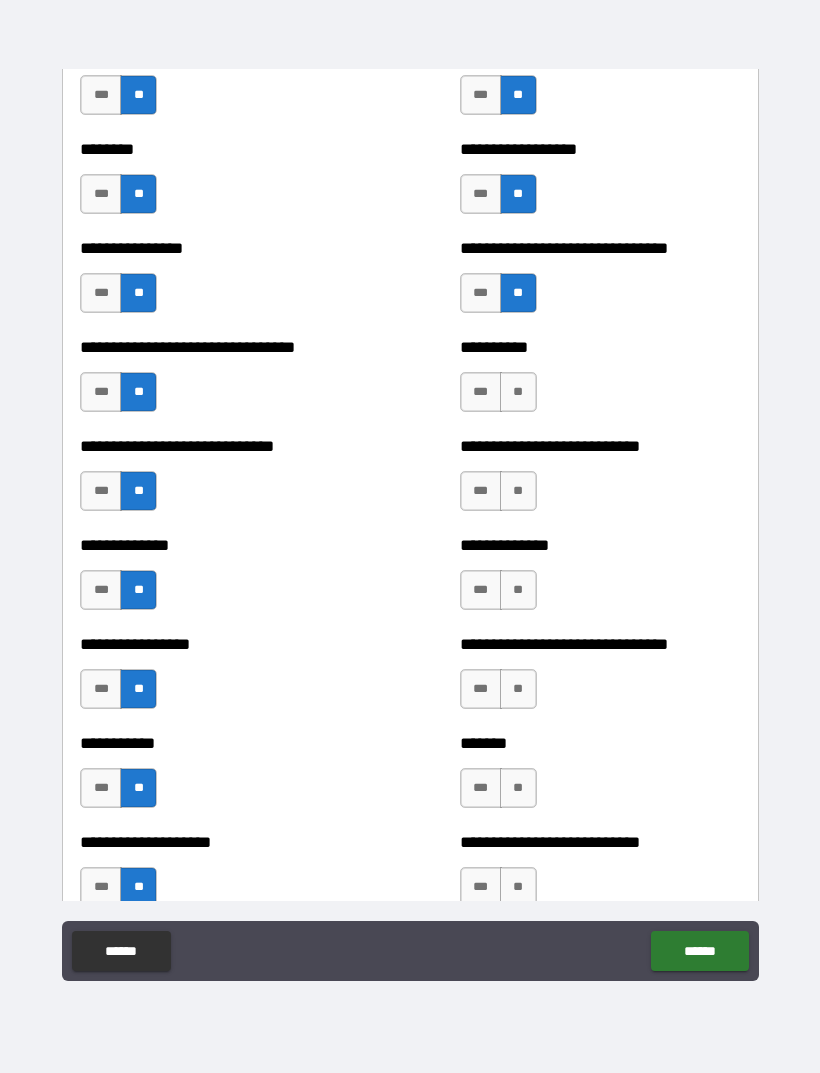 scroll, scrollTop: 7465, scrollLeft: 0, axis: vertical 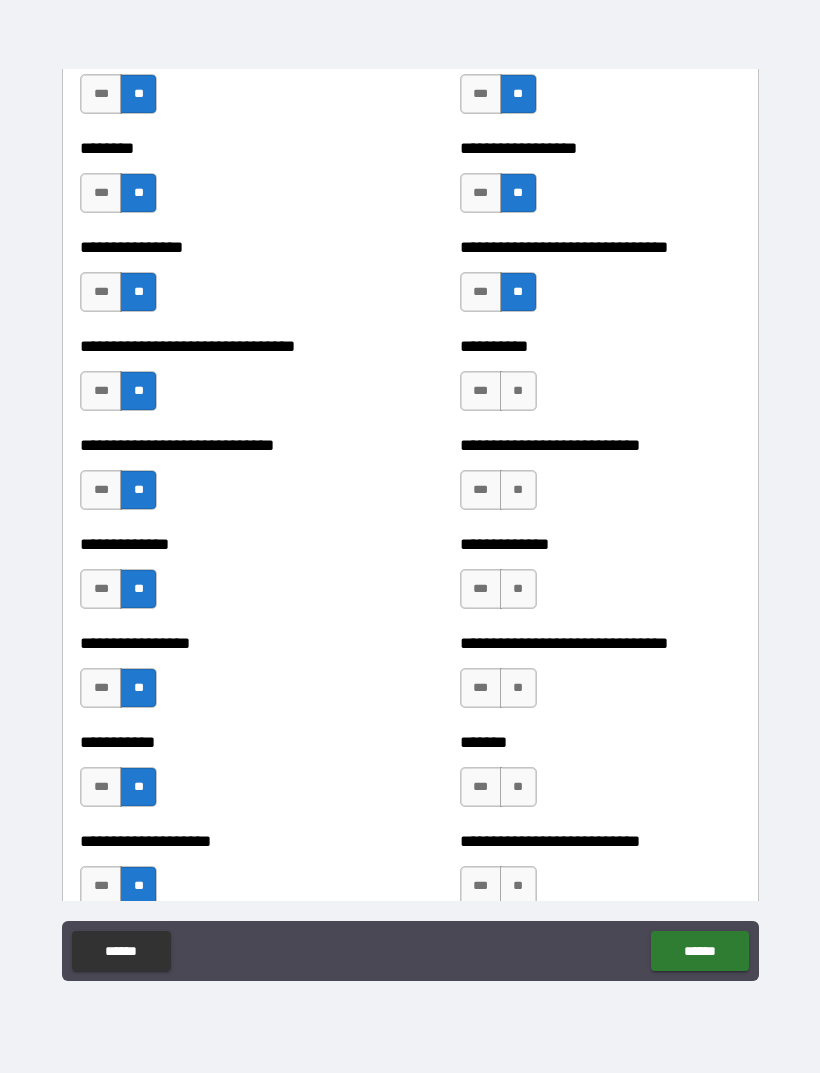 click on "**" at bounding box center (518, 391) 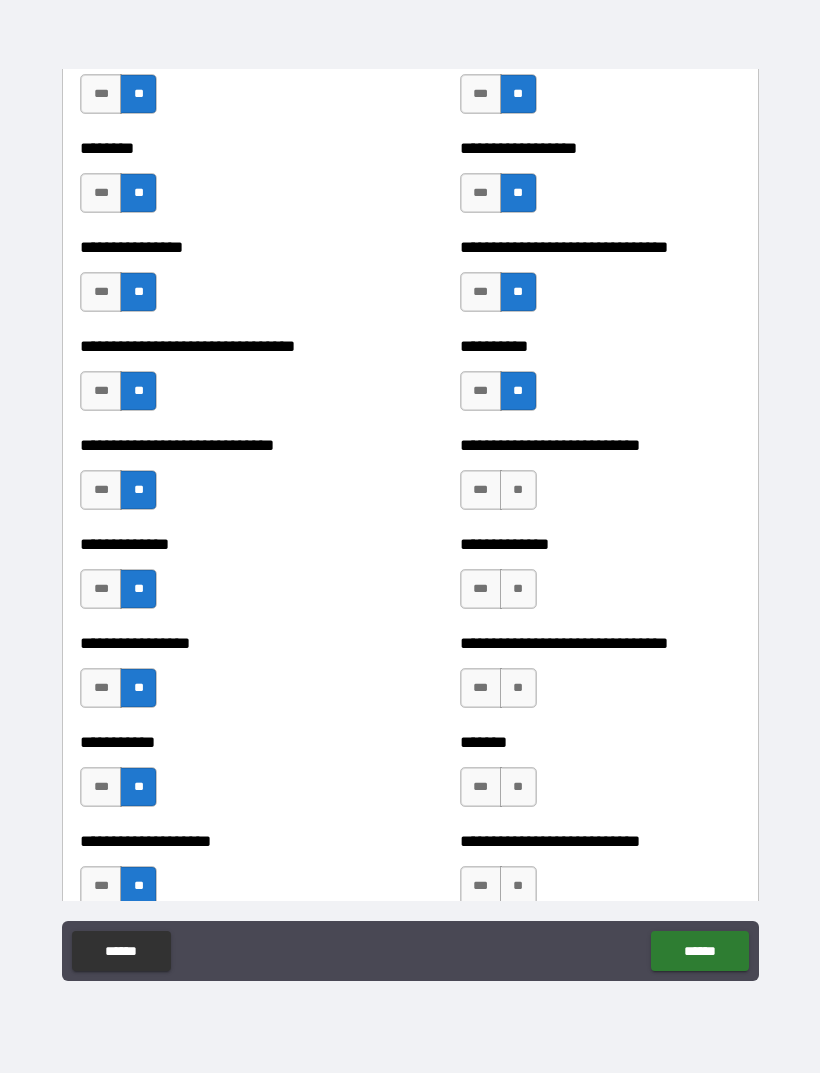 click on "**" at bounding box center (518, 490) 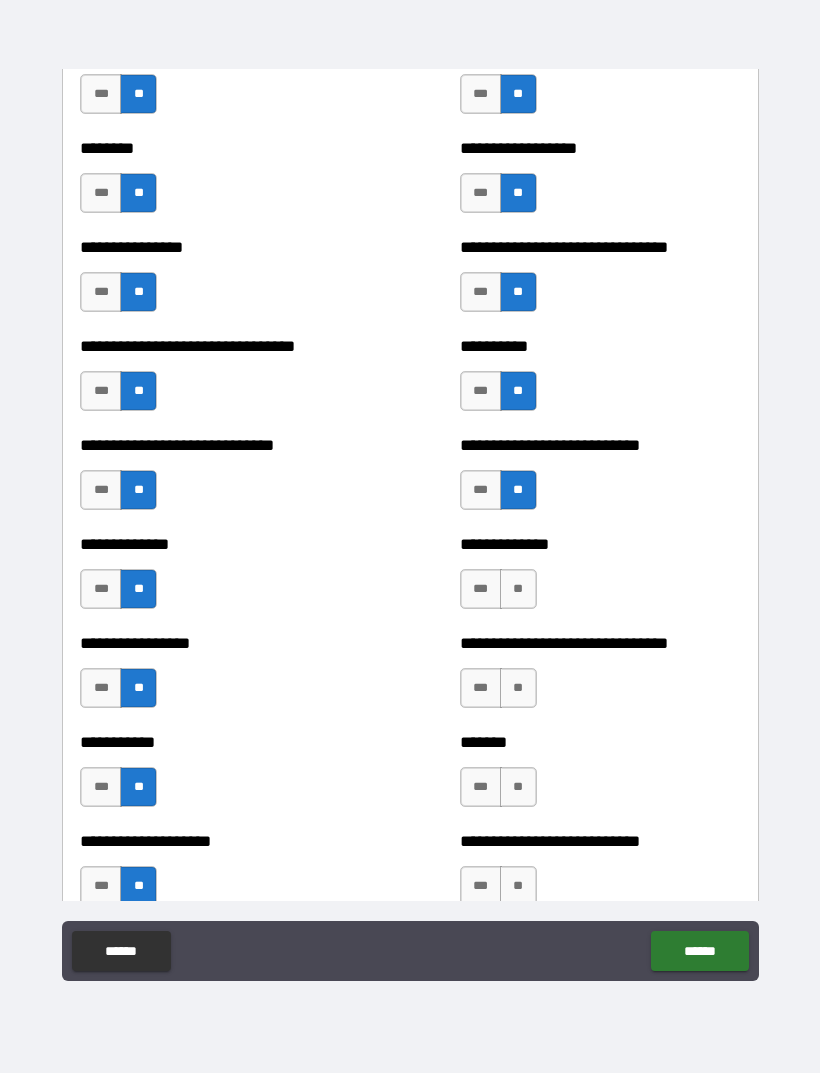 click on "**" at bounding box center [518, 589] 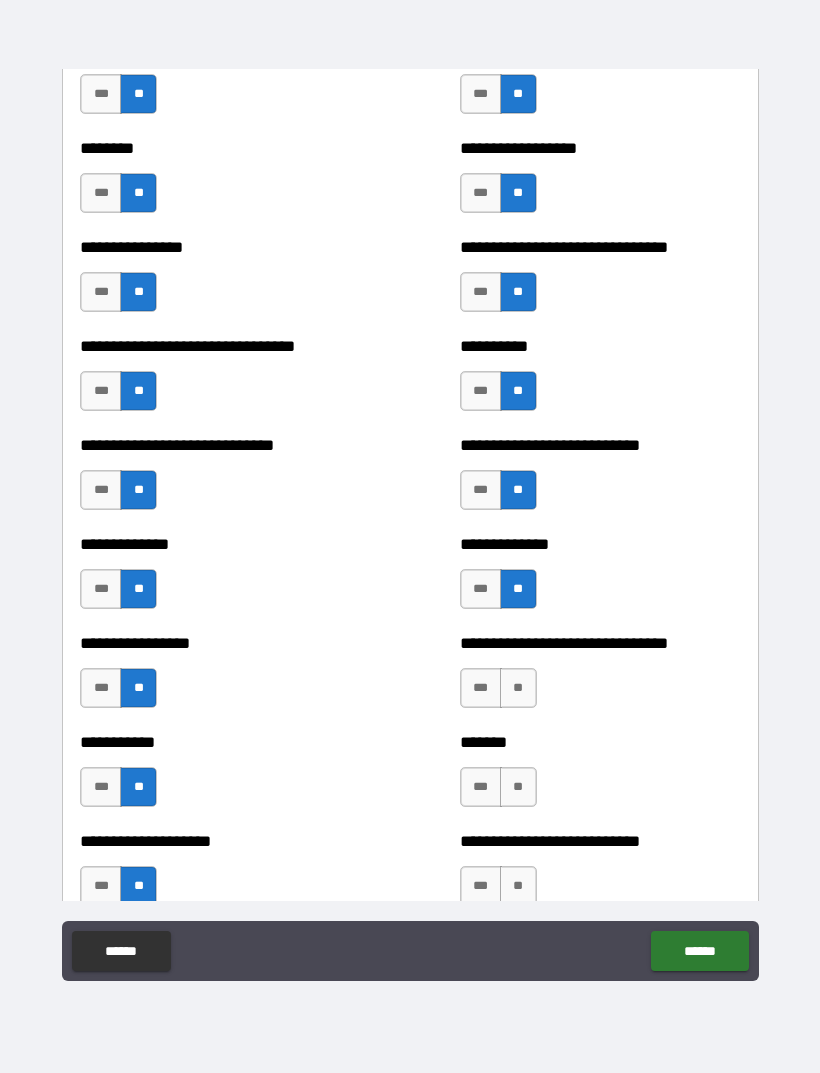click on "**" at bounding box center [518, 688] 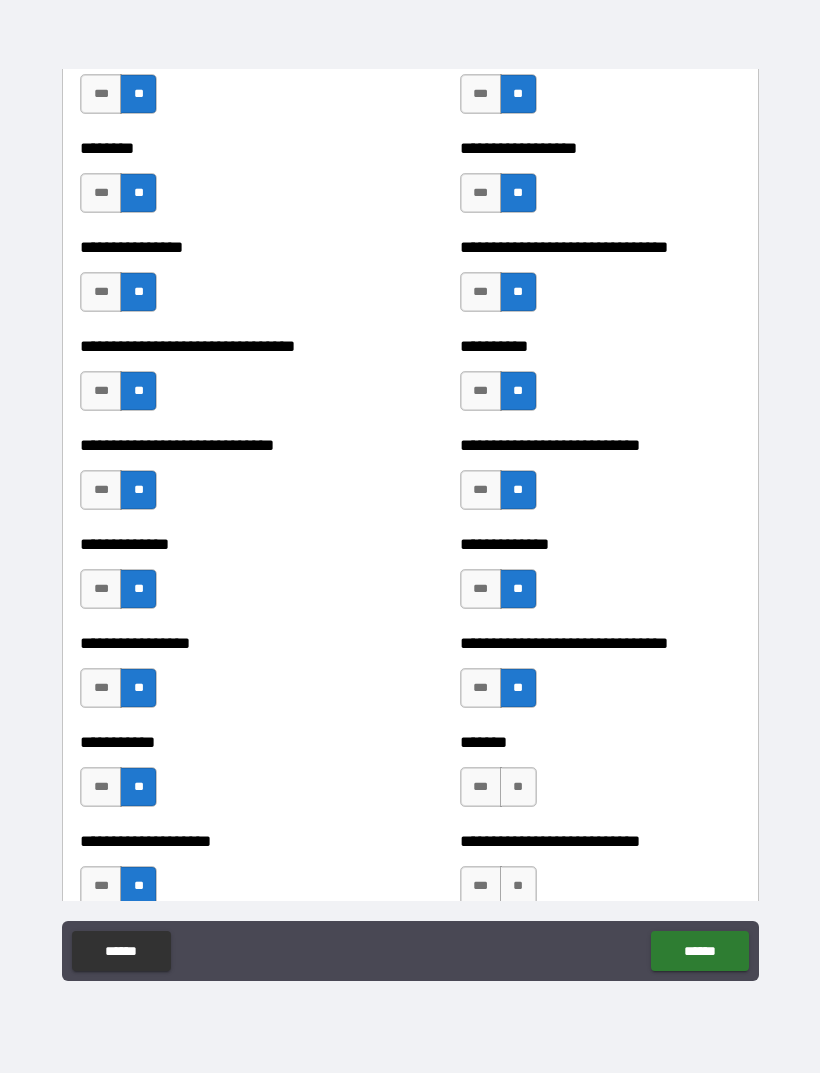 click on "**" at bounding box center [518, 787] 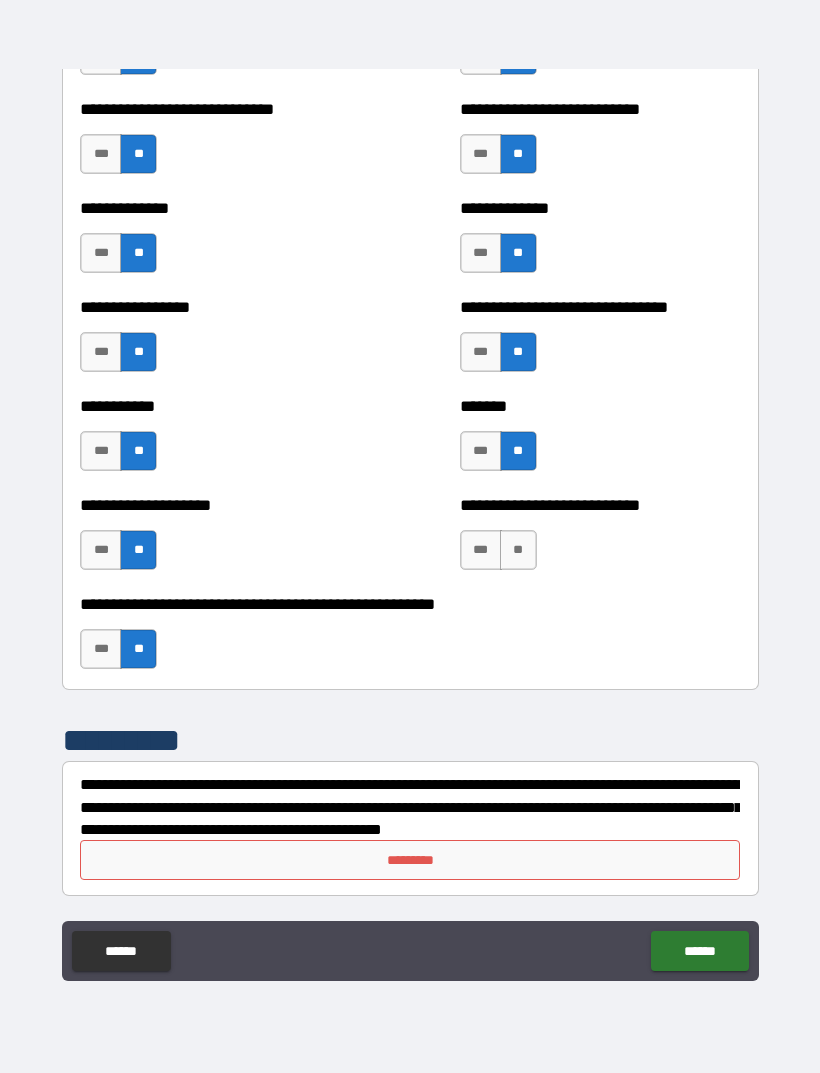 scroll, scrollTop: 7801, scrollLeft: 0, axis: vertical 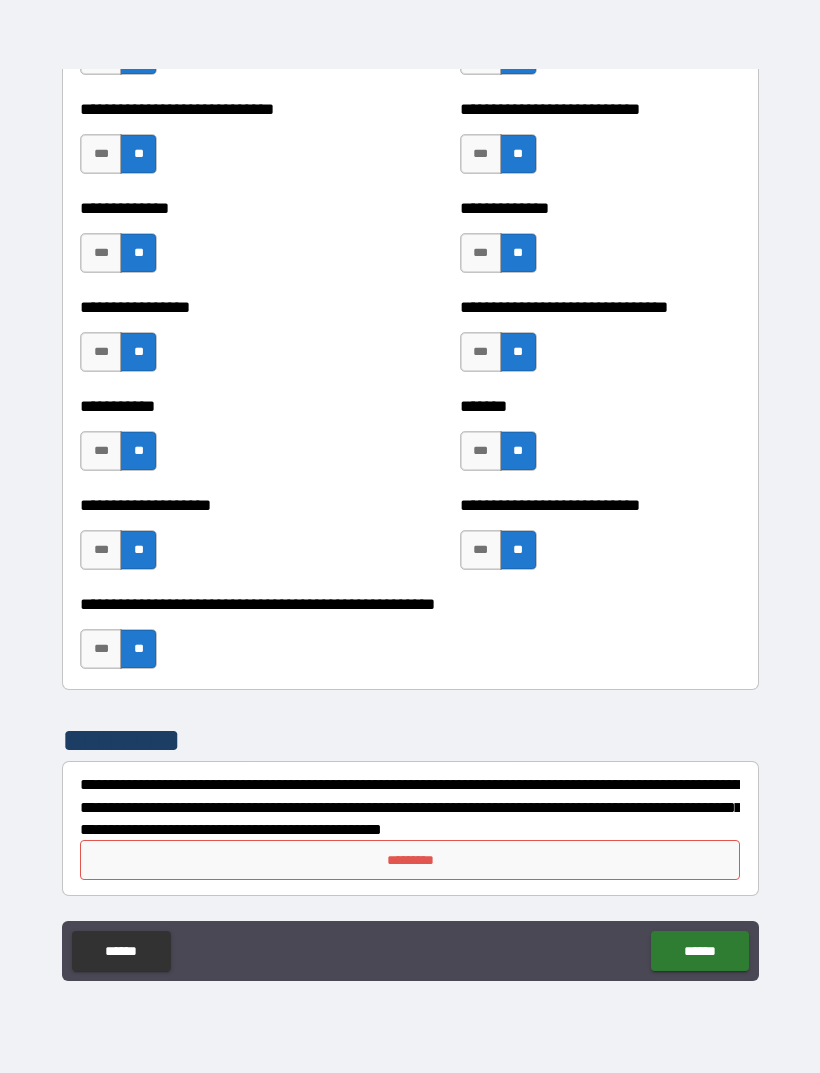 click on "*********" at bounding box center [410, 860] 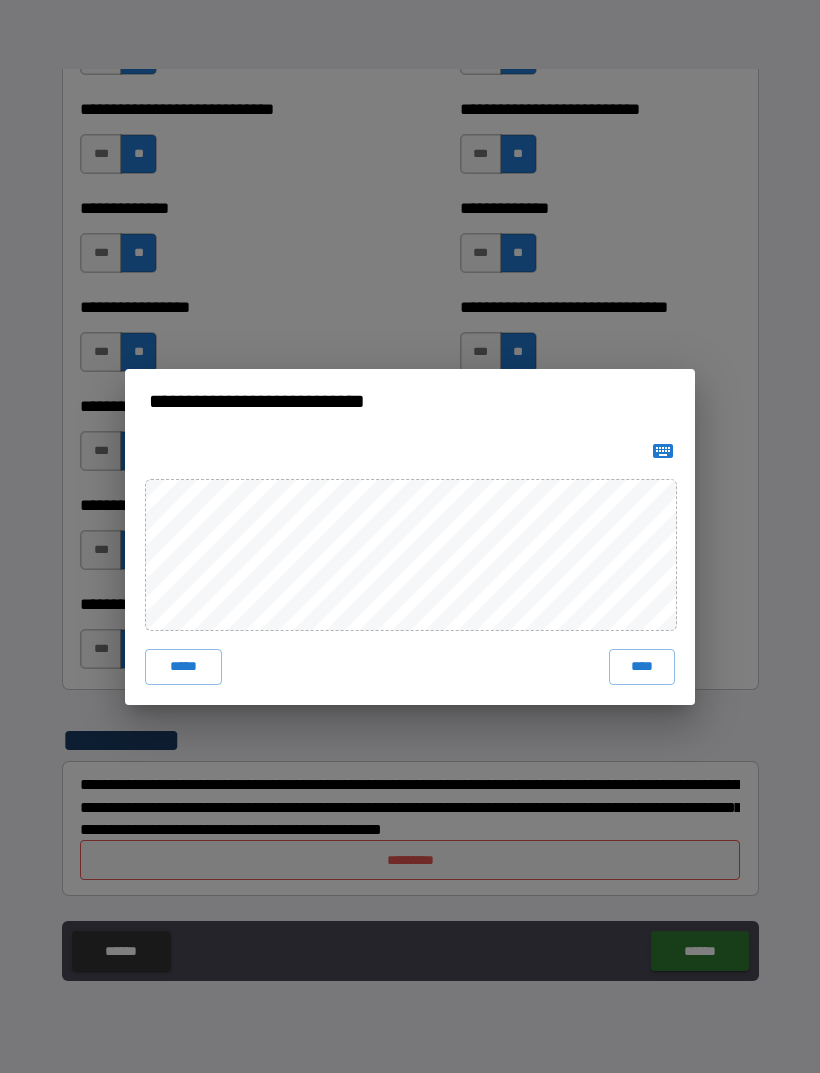 click on "****" at bounding box center [642, 667] 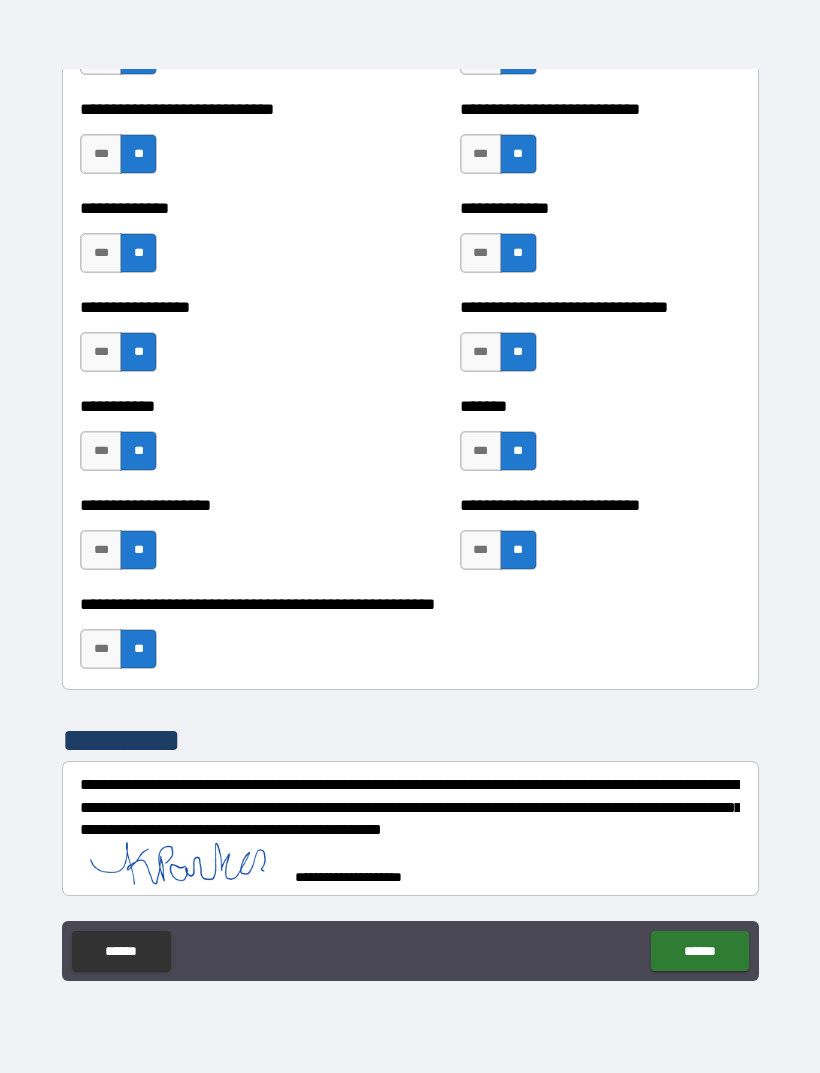 scroll, scrollTop: 7791, scrollLeft: 0, axis: vertical 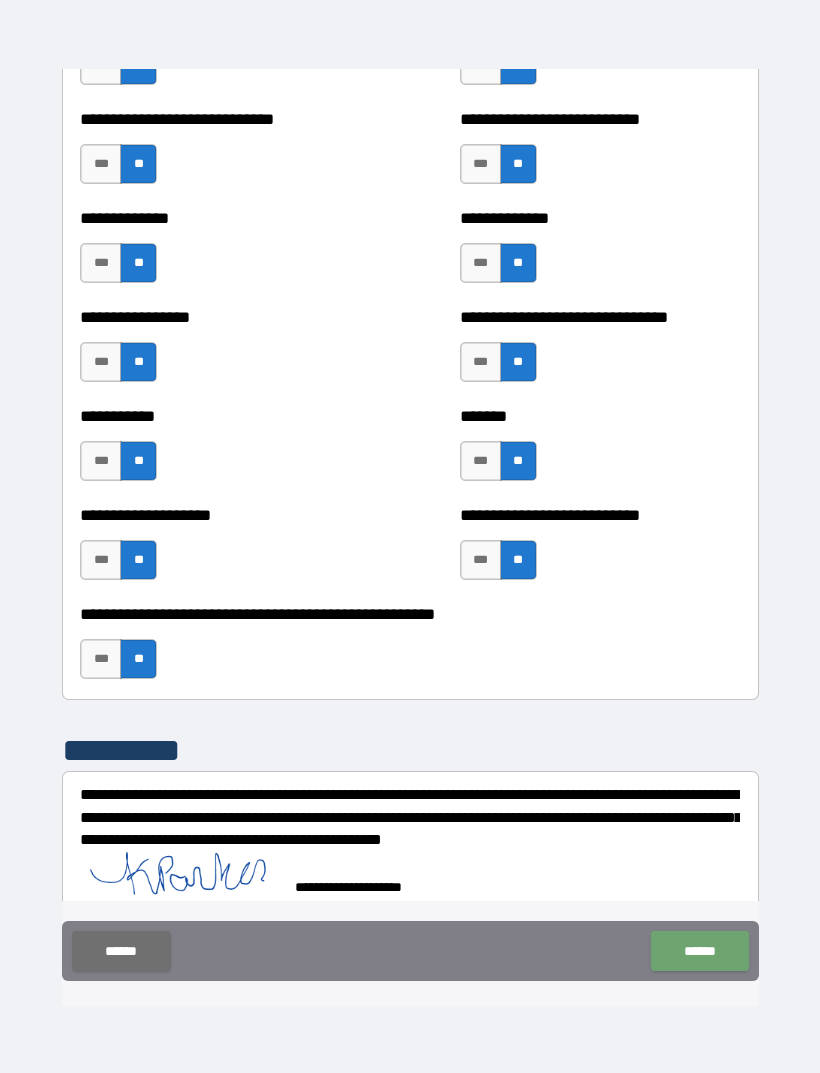 click on "******" at bounding box center (699, 951) 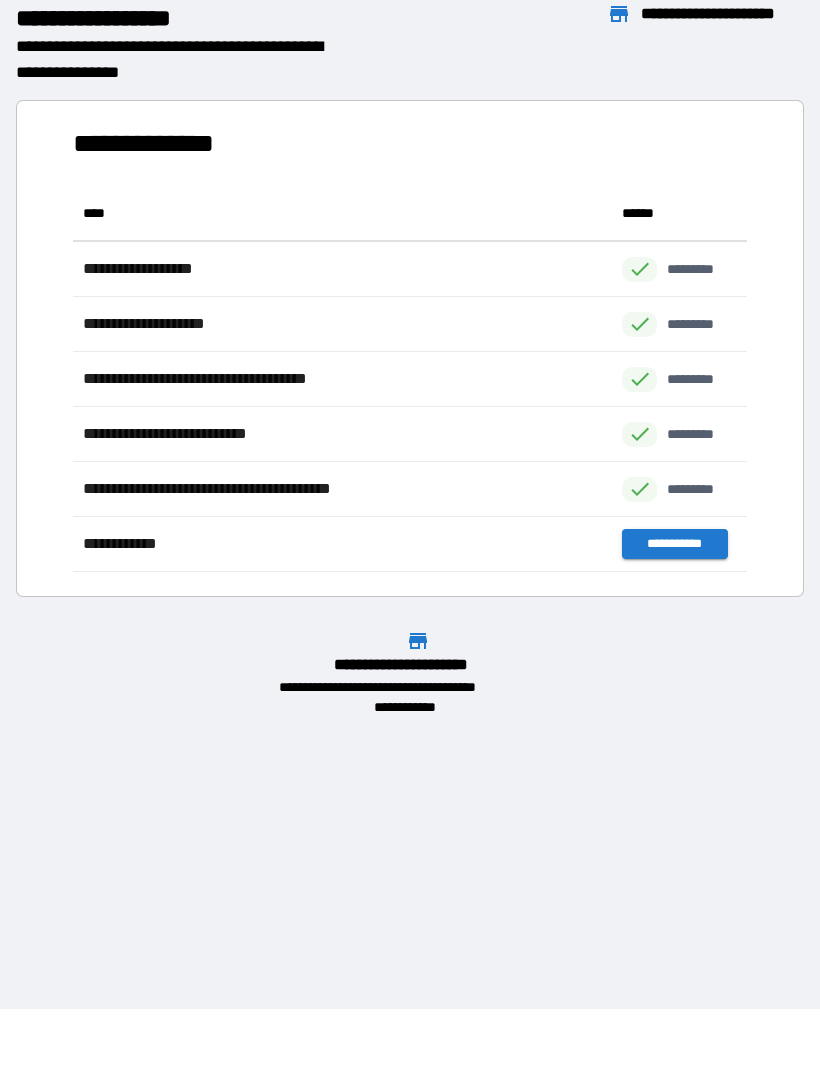 scroll, scrollTop: 386, scrollLeft: 674, axis: both 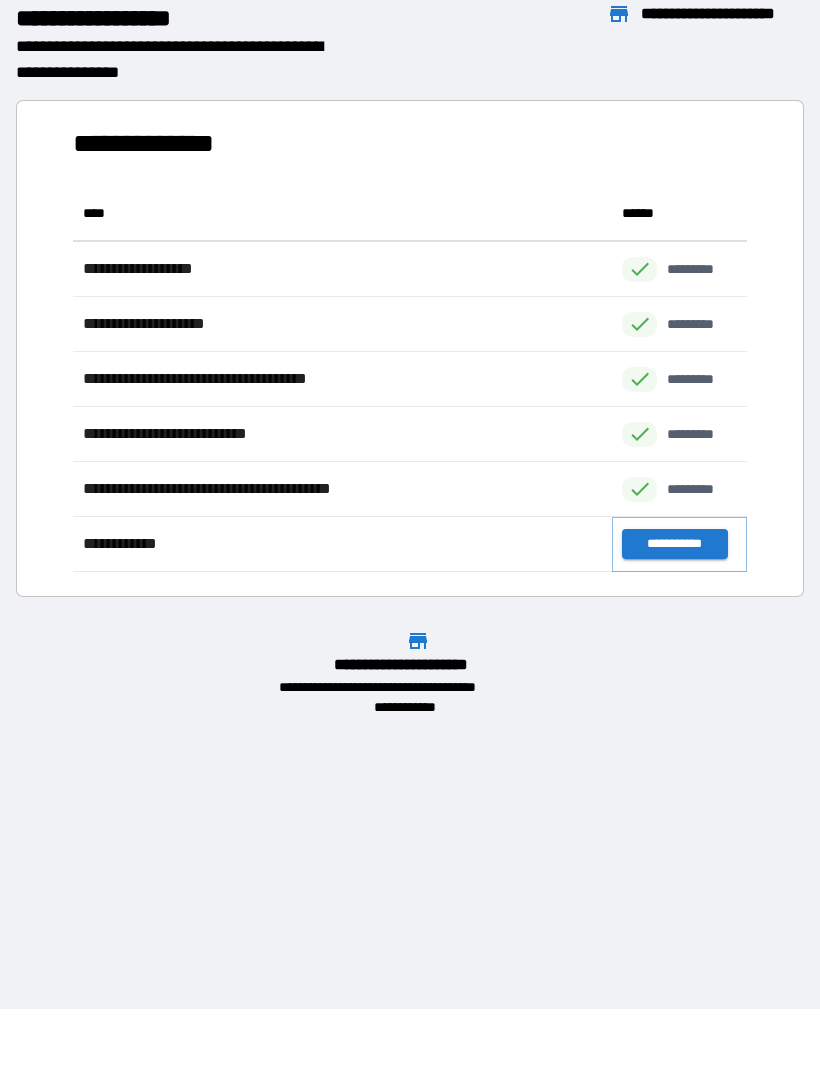 click on "**********" at bounding box center (674, 544) 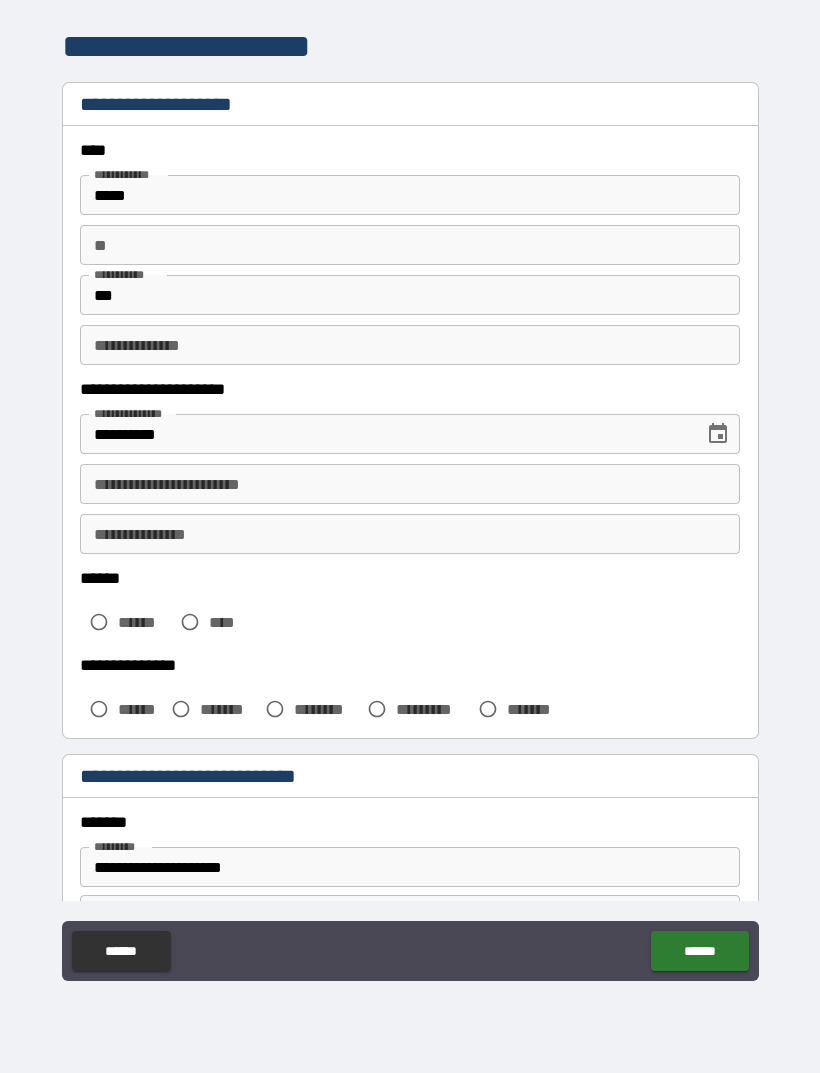 click on "**********" at bounding box center (410, 484) 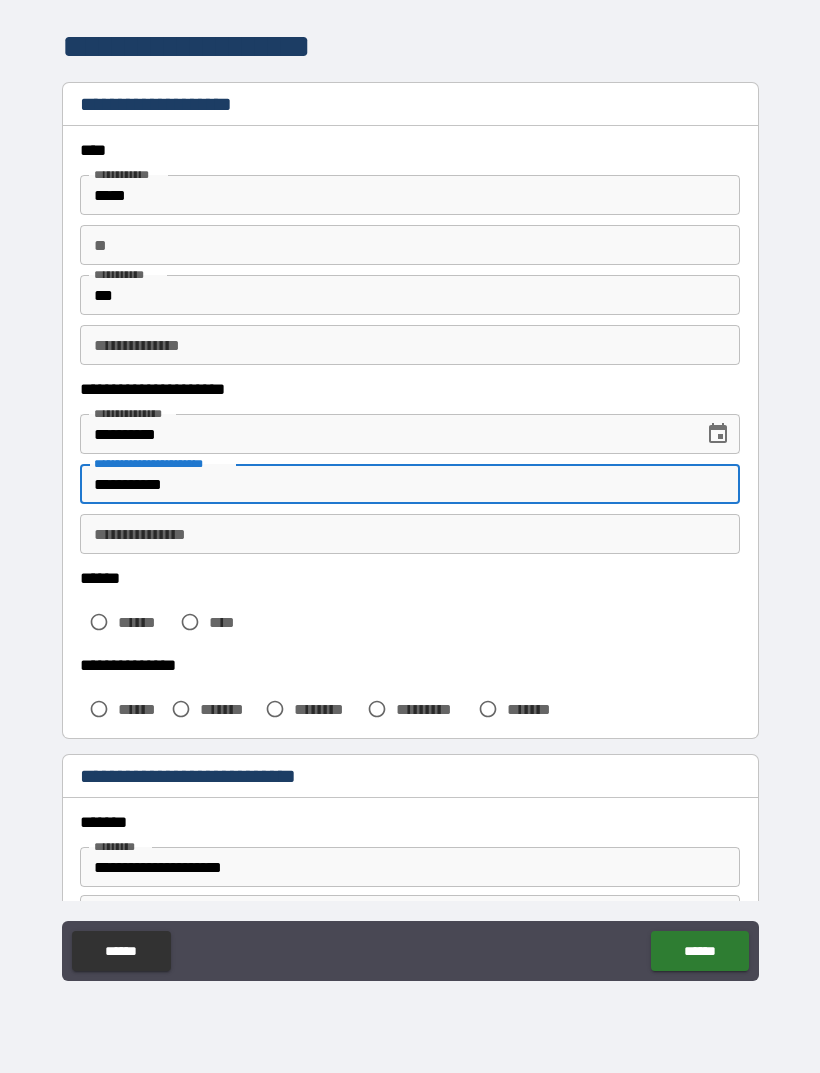 click on "**********" at bounding box center [410, 534] 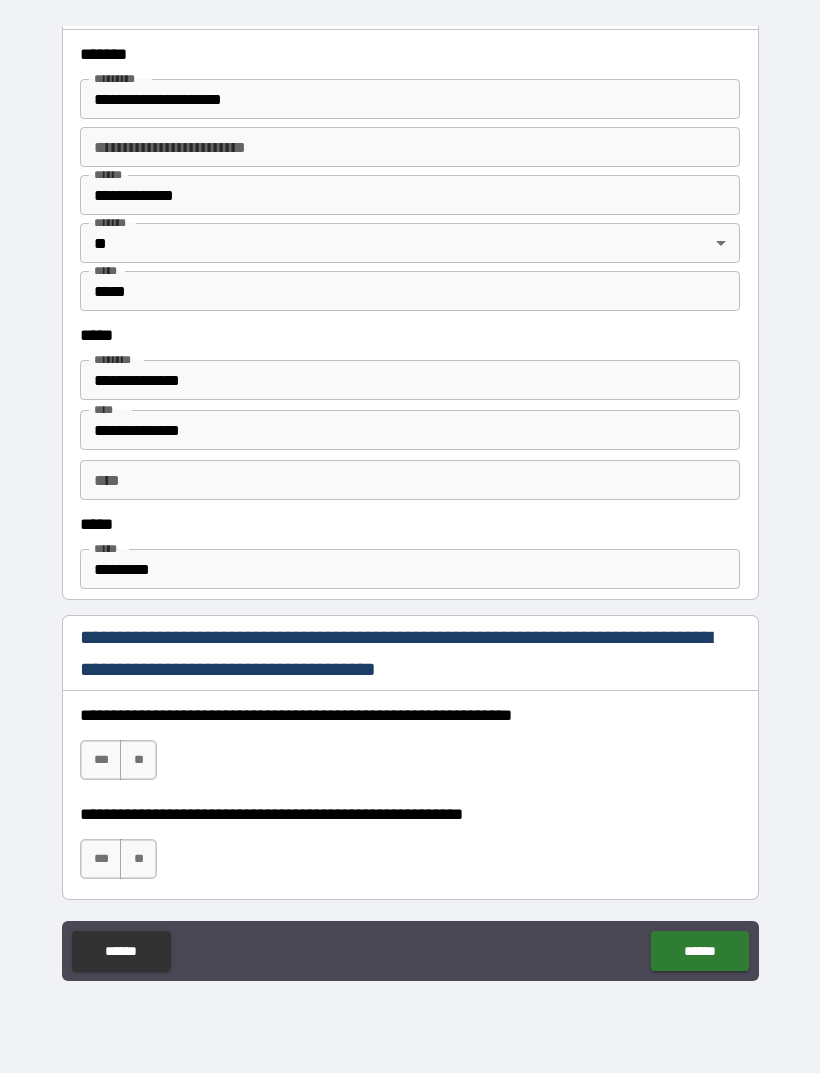 scroll, scrollTop: 769, scrollLeft: 0, axis: vertical 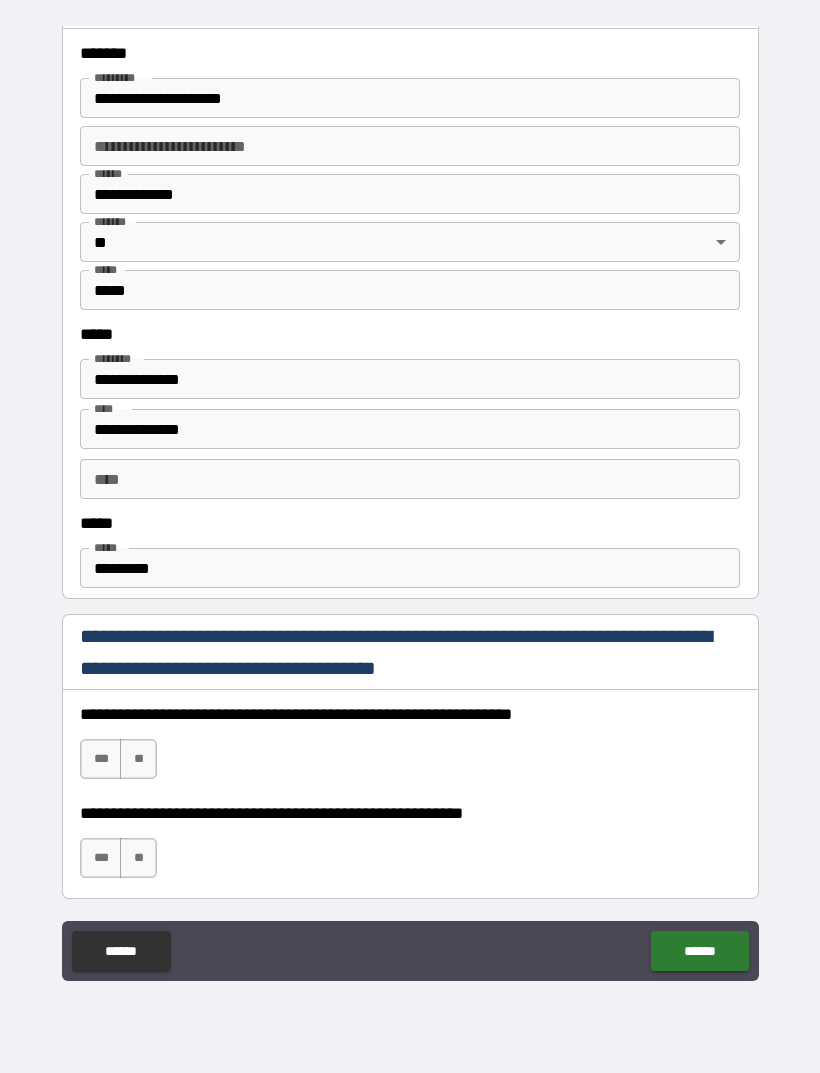 click on "*********" at bounding box center [410, 568] 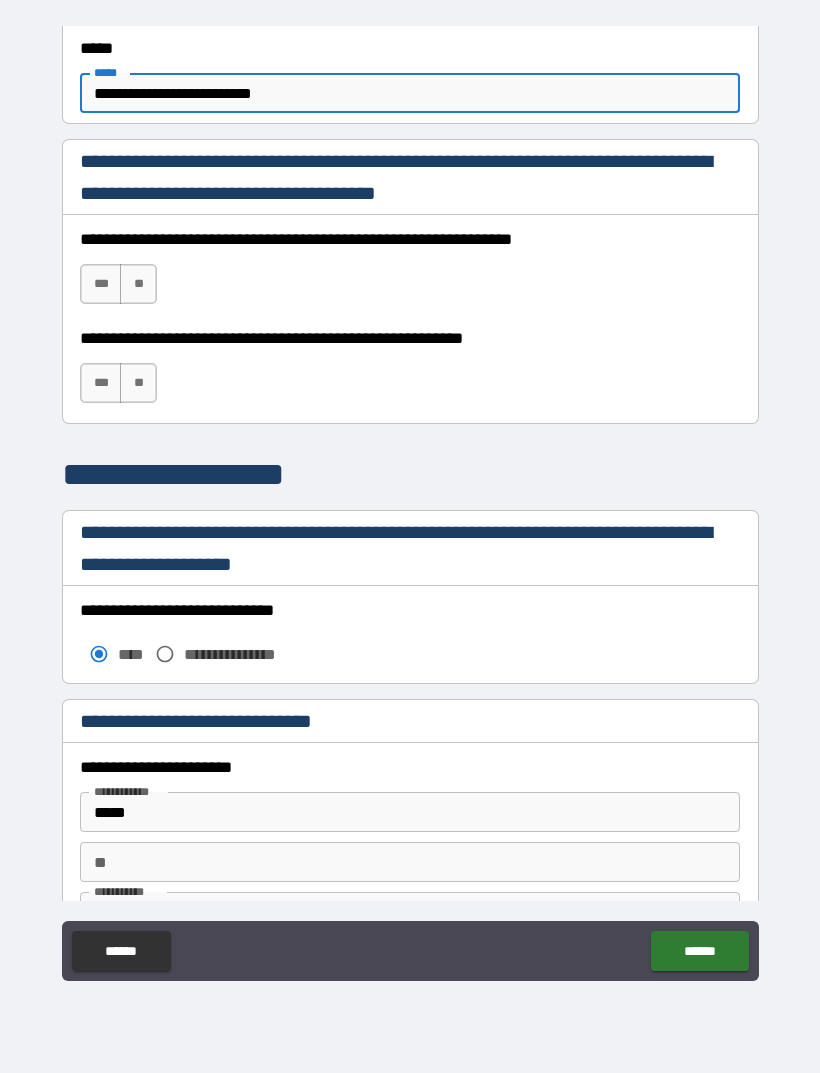 scroll, scrollTop: 1245, scrollLeft: 0, axis: vertical 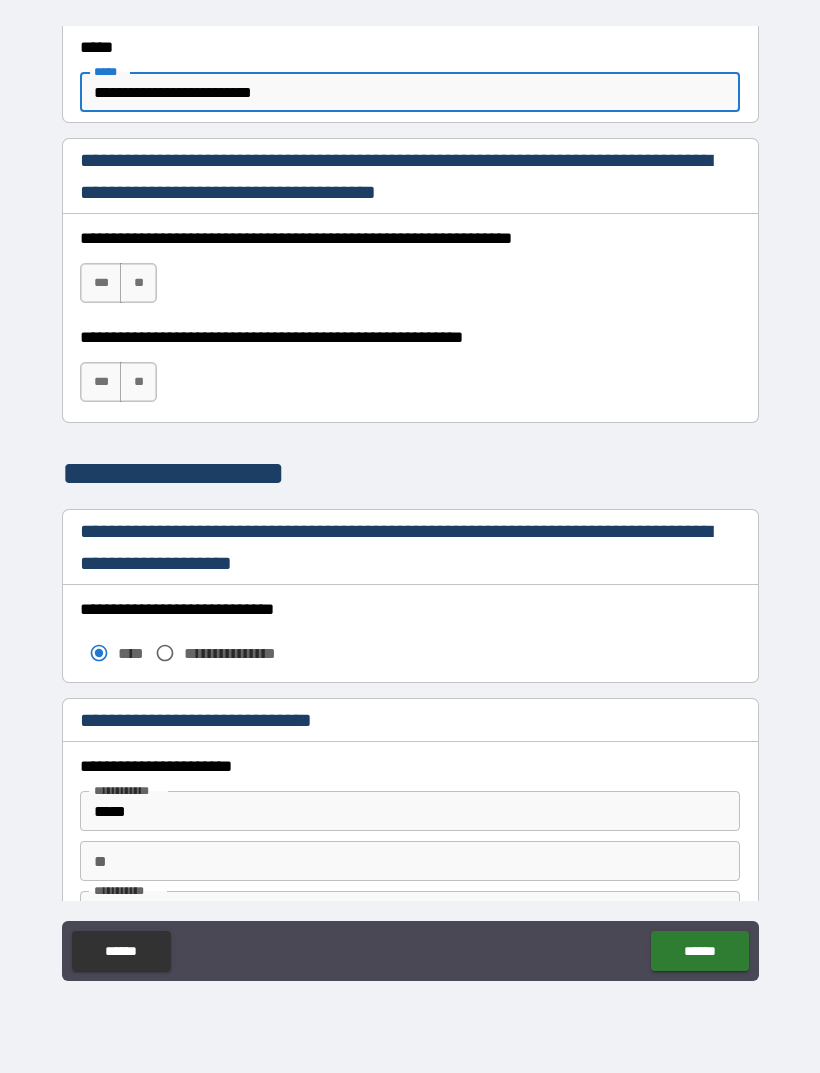 click on "***" at bounding box center (101, 283) 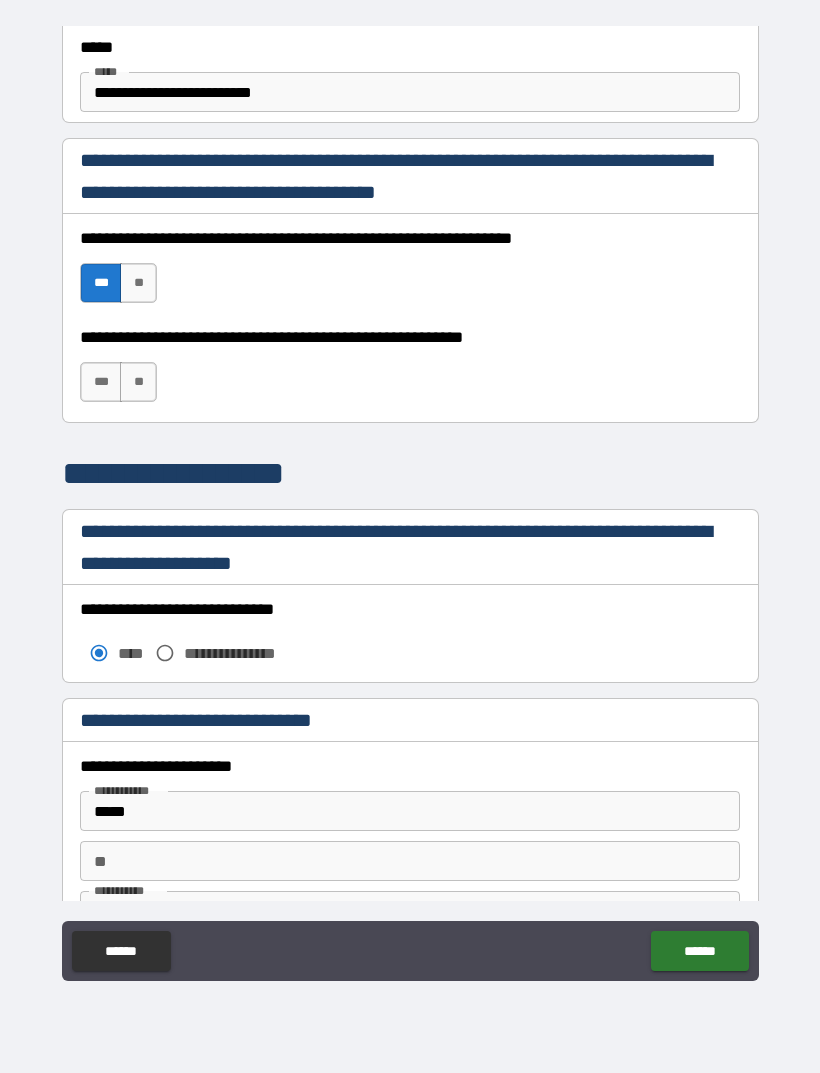 click on "***" at bounding box center (101, 382) 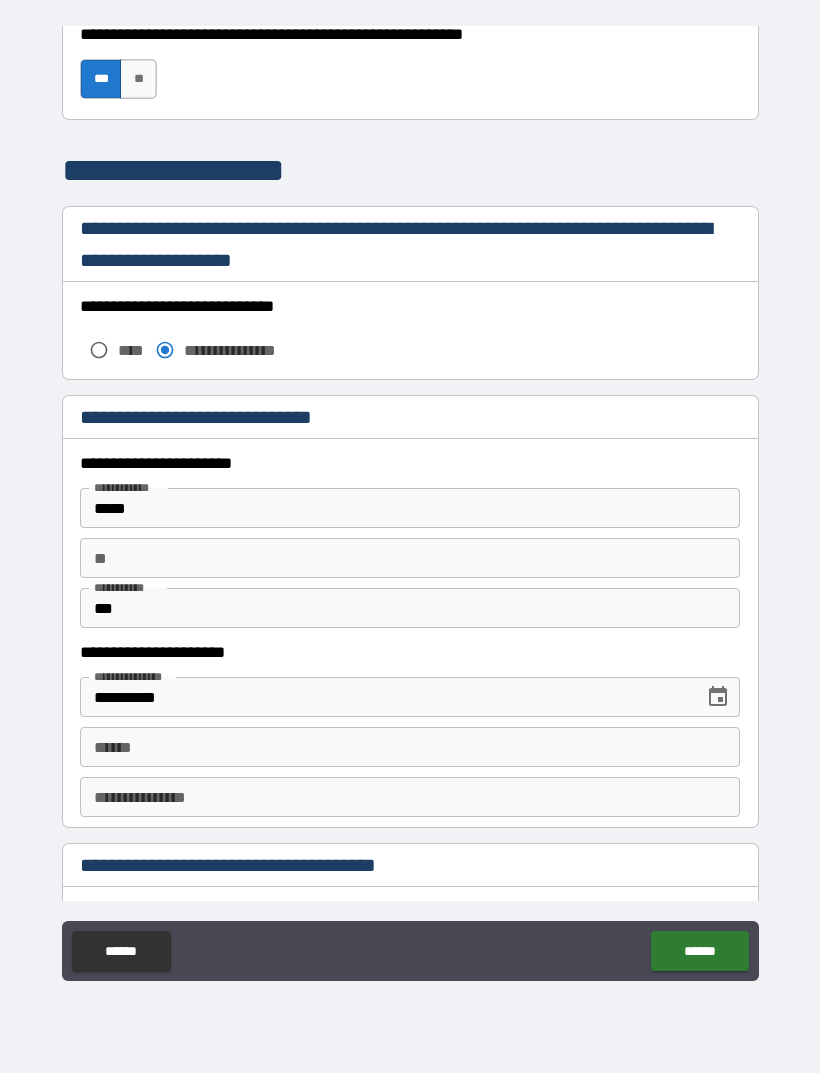scroll, scrollTop: 1550, scrollLeft: 0, axis: vertical 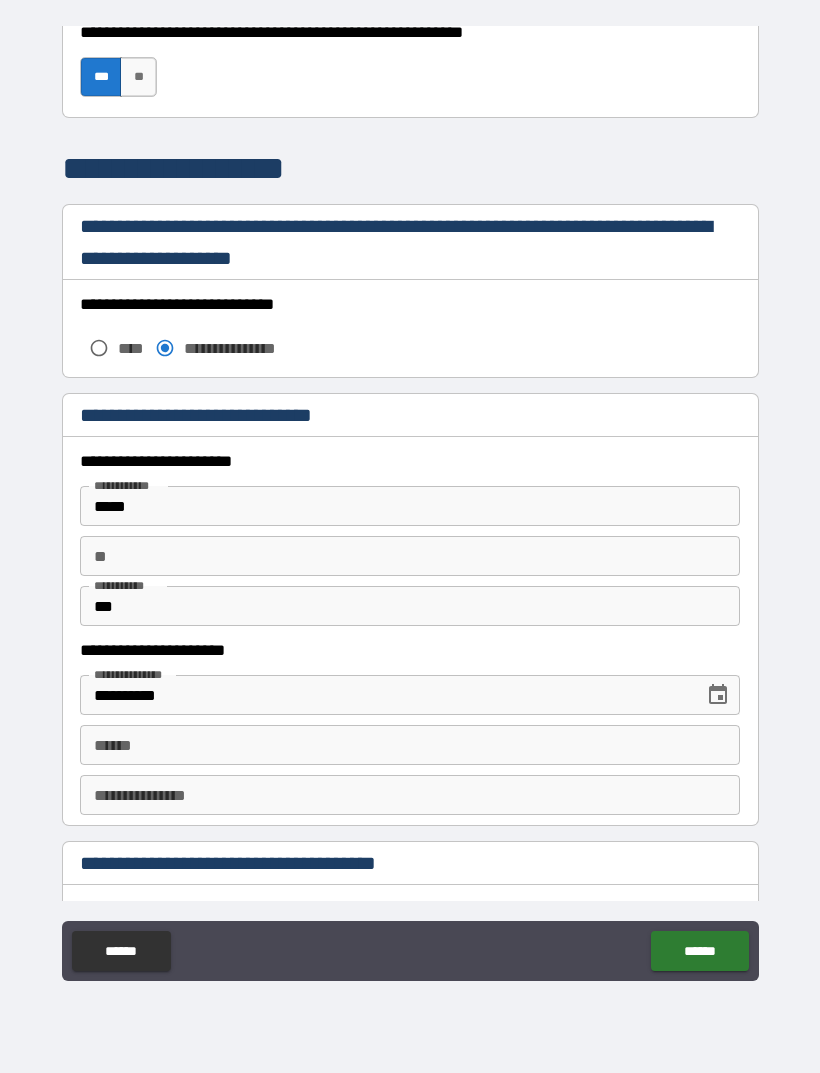 click on "*****" at bounding box center [410, 506] 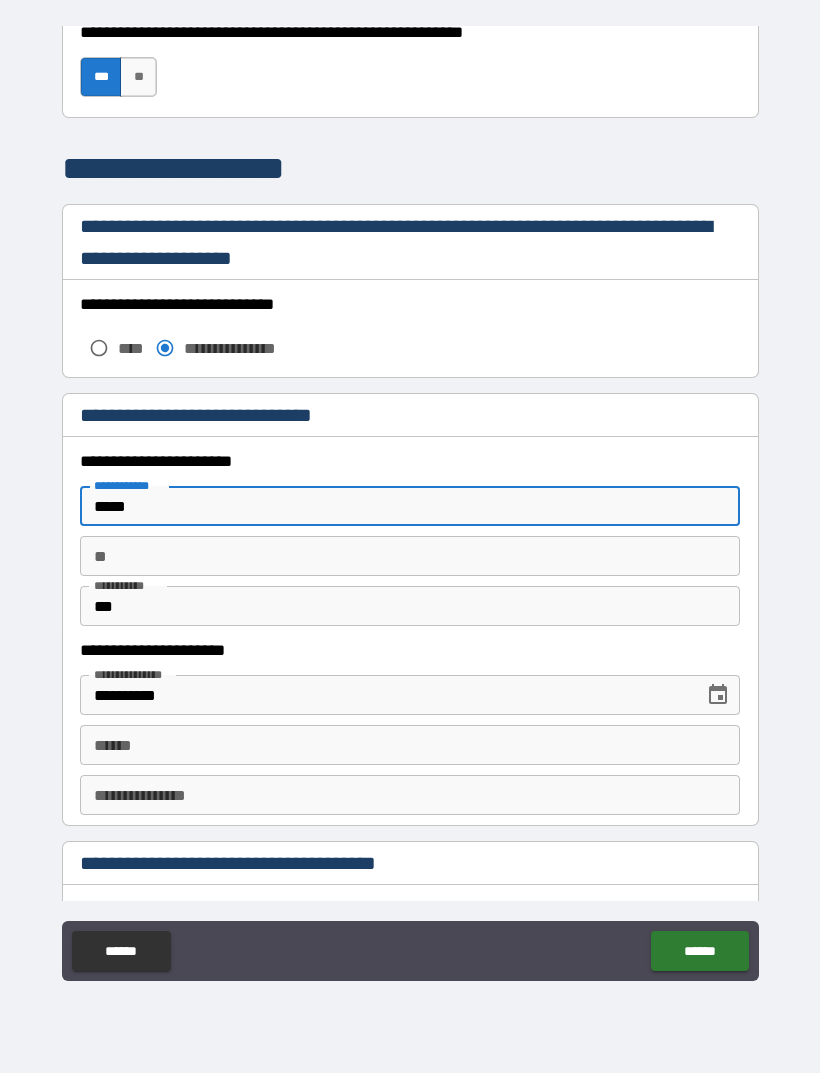 click on "*****" at bounding box center (410, 506) 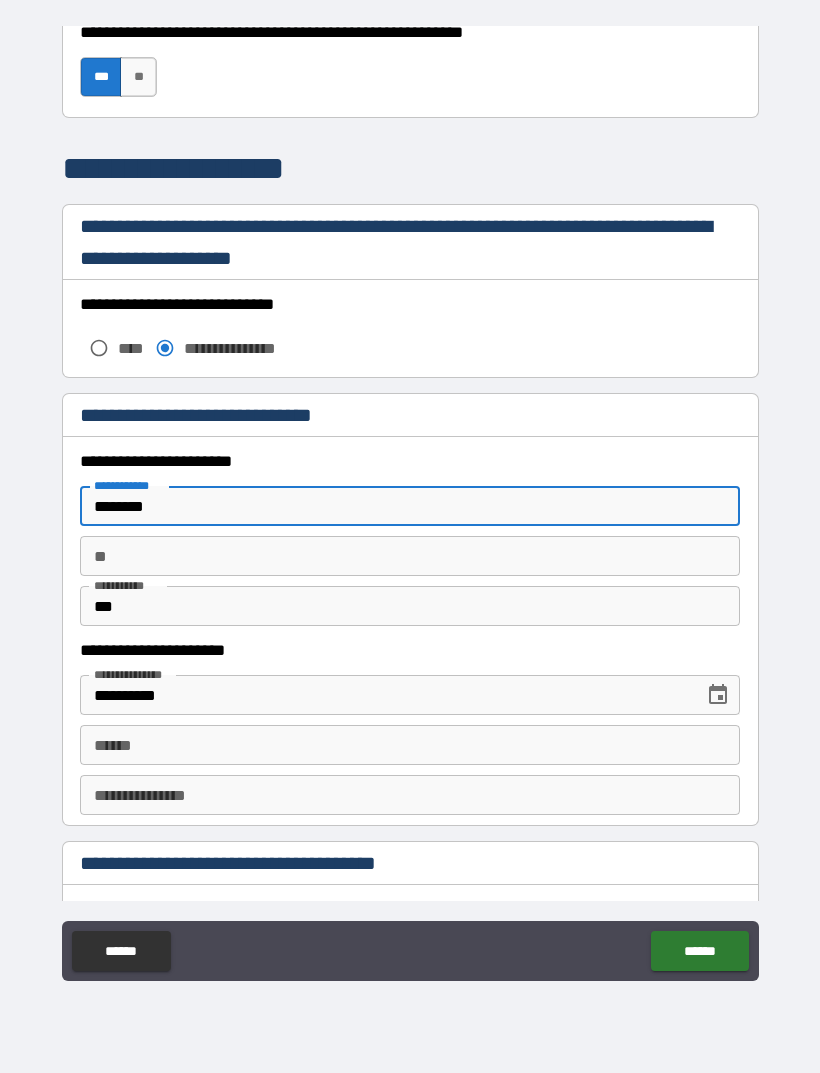 click on "***" at bounding box center (410, 606) 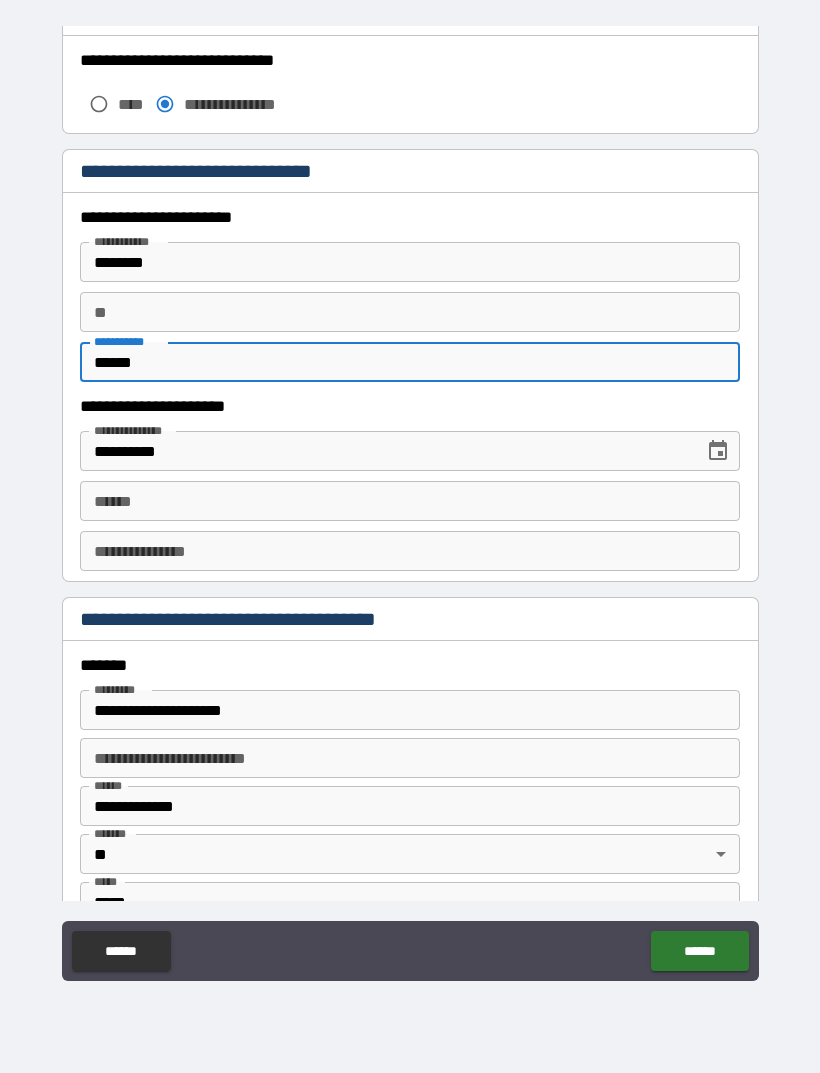 scroll, scrollTop: 1798, scrollLeft: 0, axis: vertical 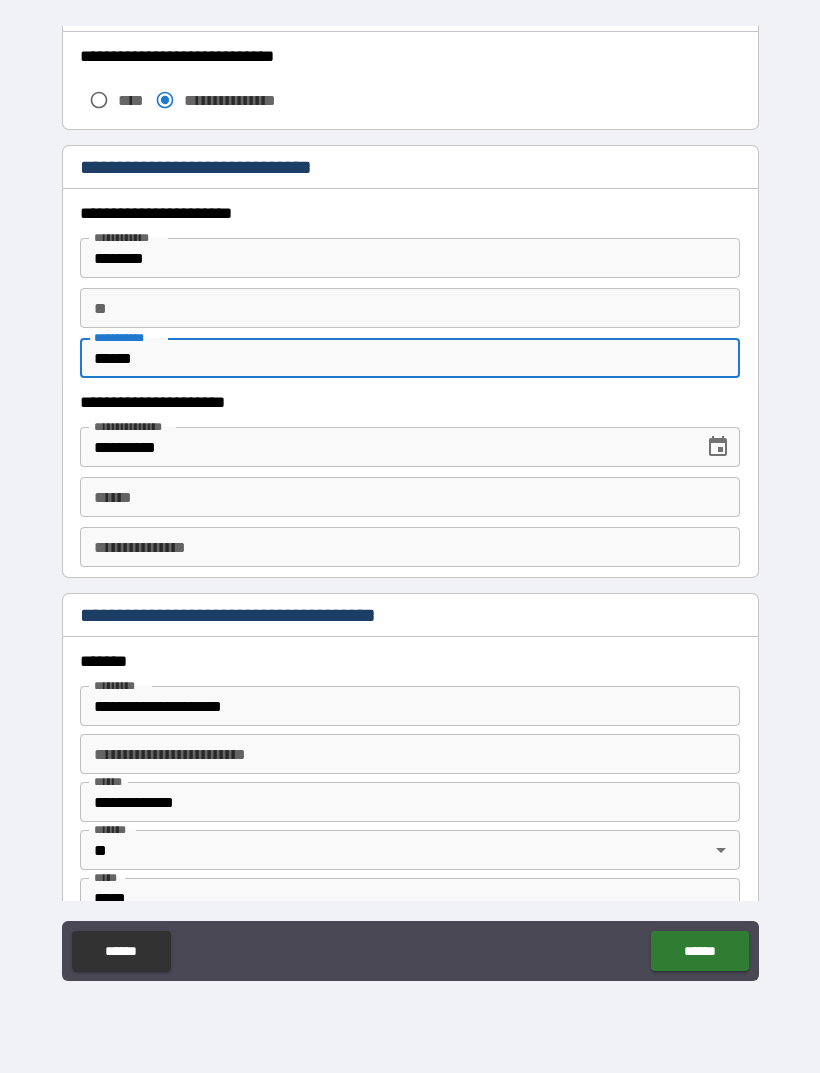 click on "**********" at bounding box center (385, 447) 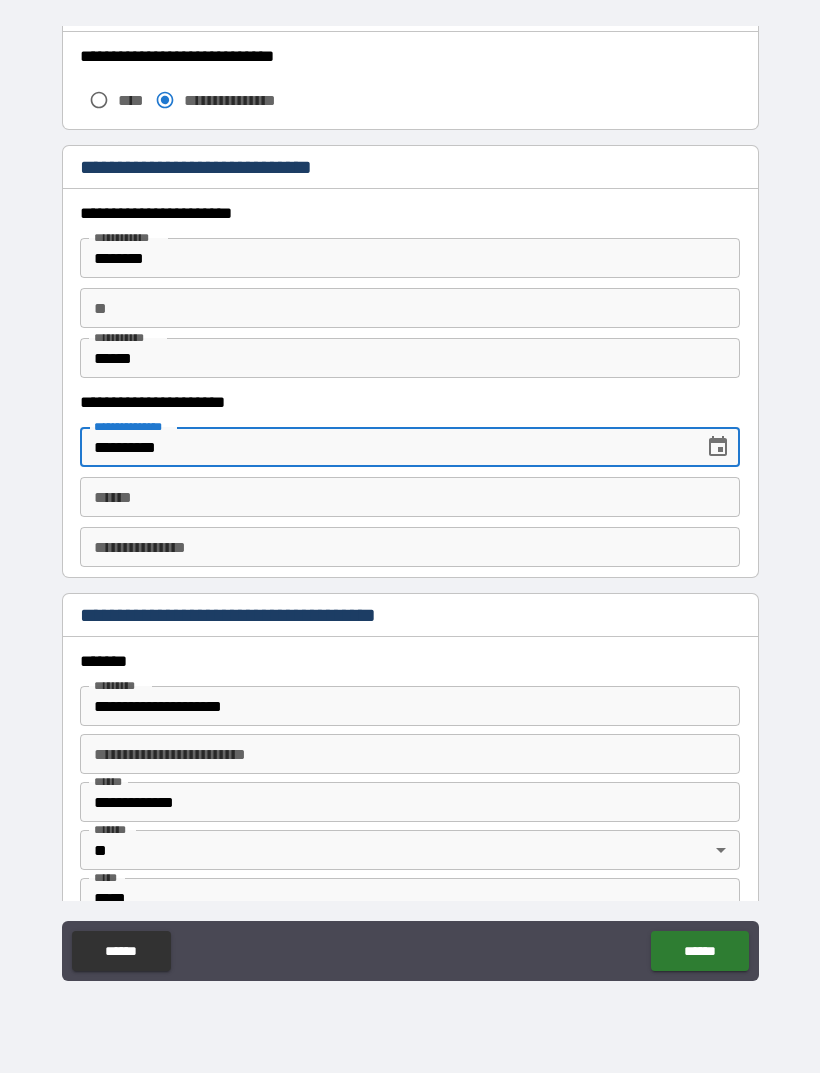 click on "****   *" at bounding box center (410, 497) 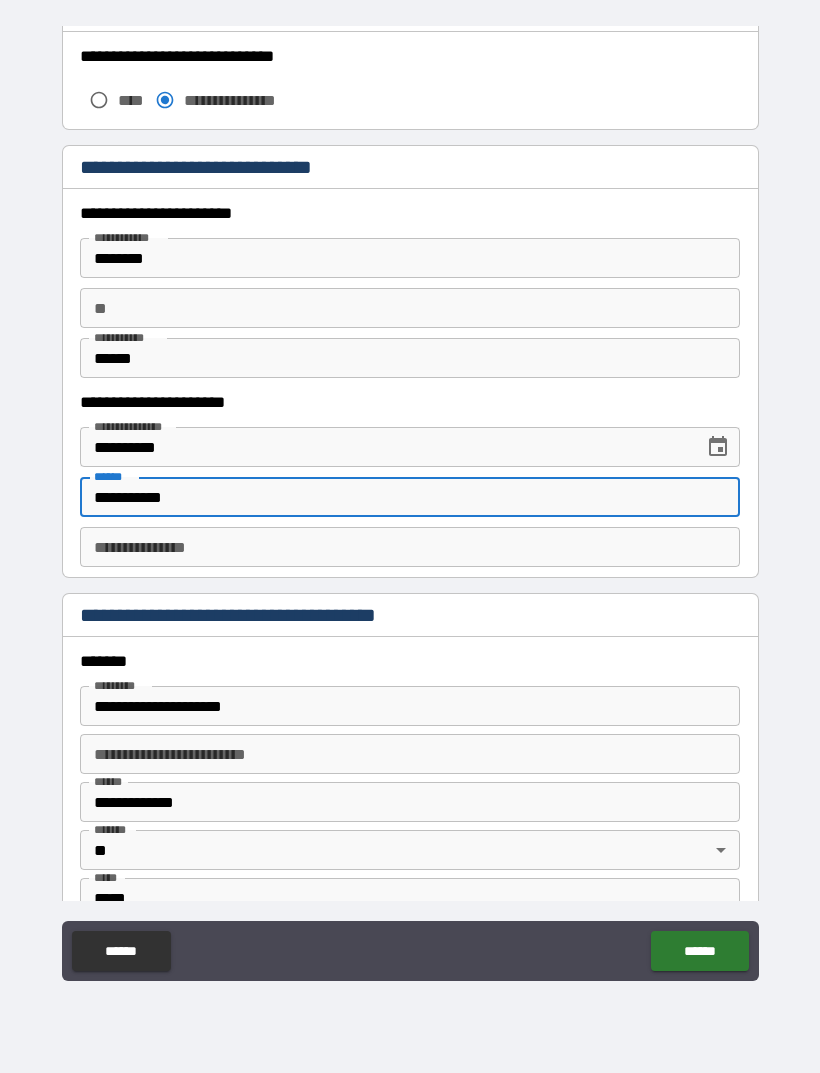 click on "**********" at bounding box center (410, 547) 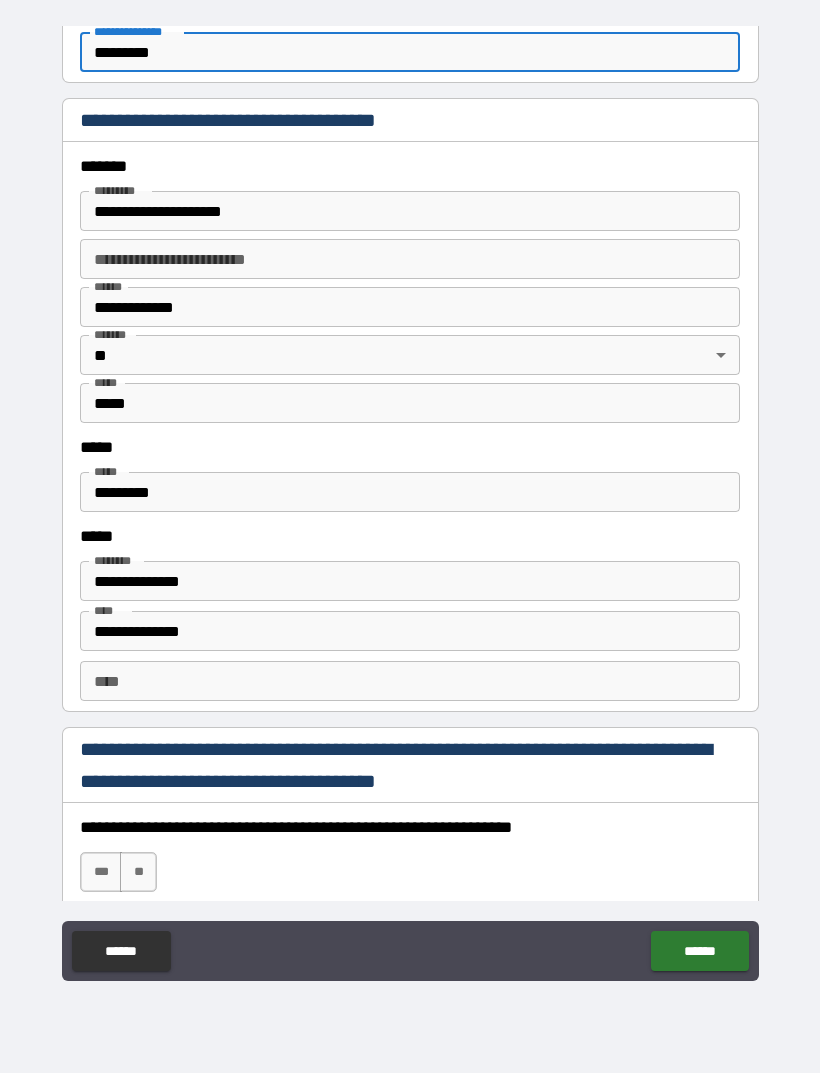 scroll, scrollTop: 2304, scrollLeft: 0, axis: vertical 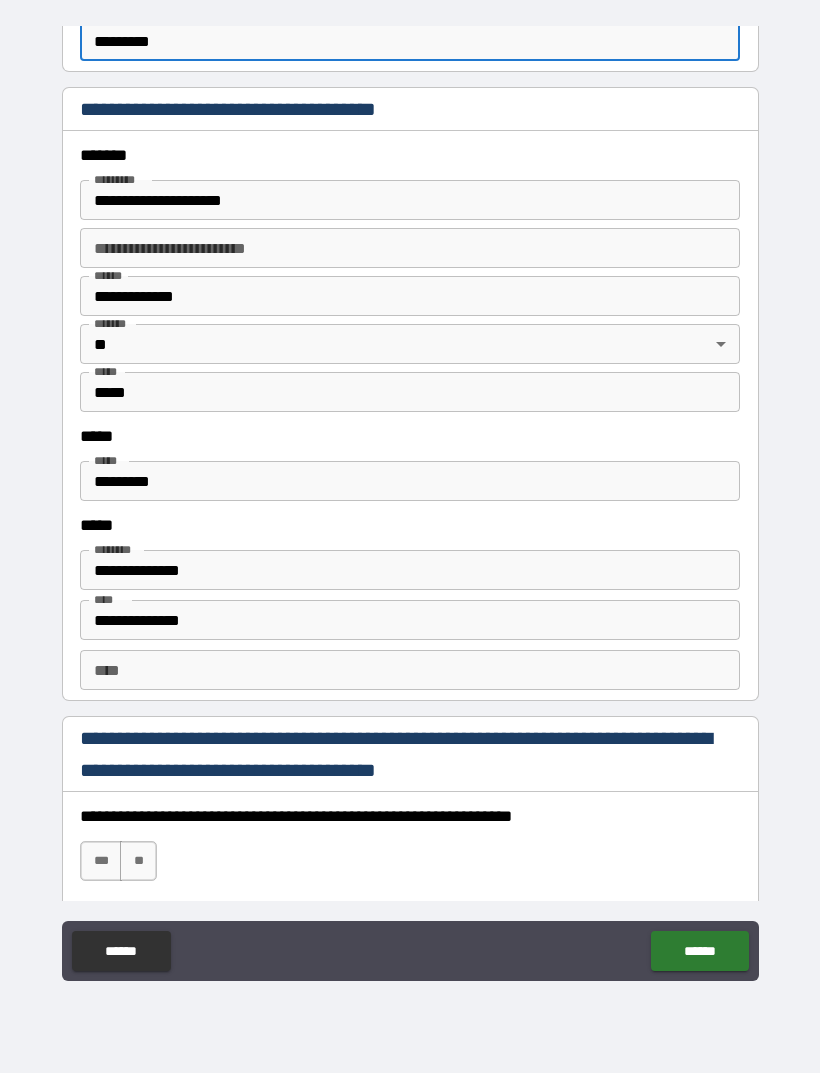 click on "*********" at bounding box center [410, 481] 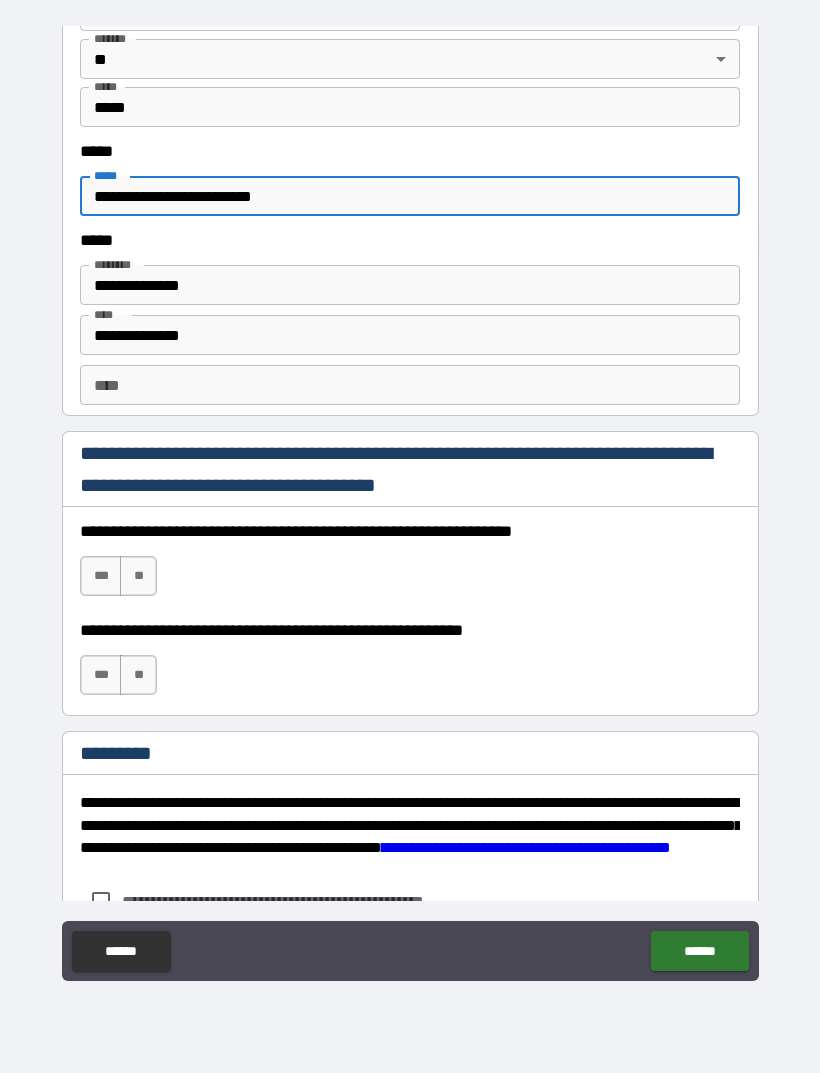 scroll, scrollTop: 2595, scrollLeft: 0, axis: vertical 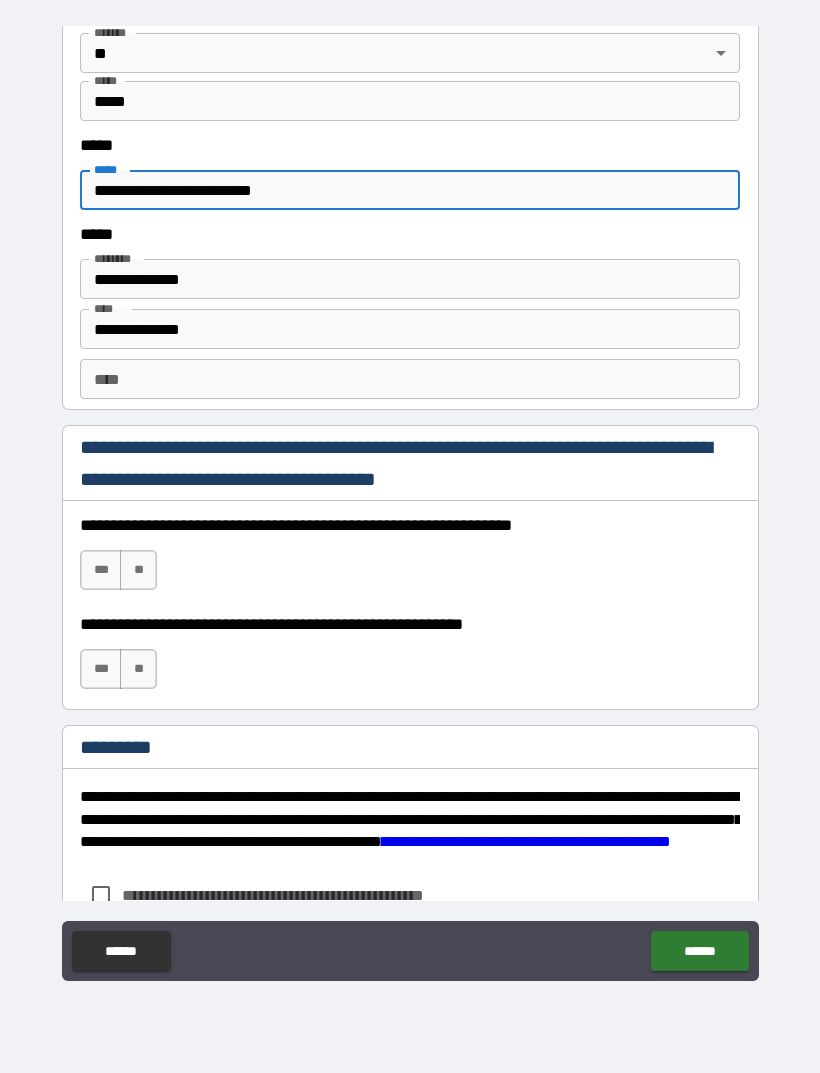 click on "***" at bounding box center [101, 570] 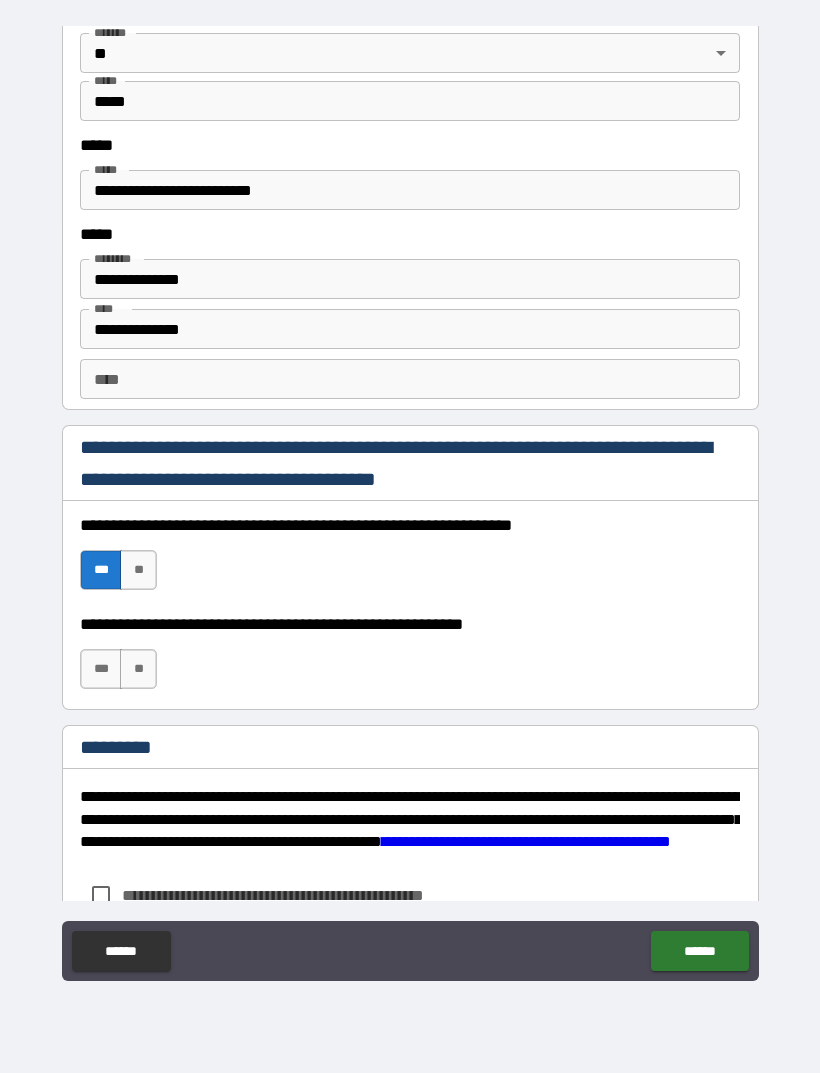 click on "***" at bounding box center (101, 669) 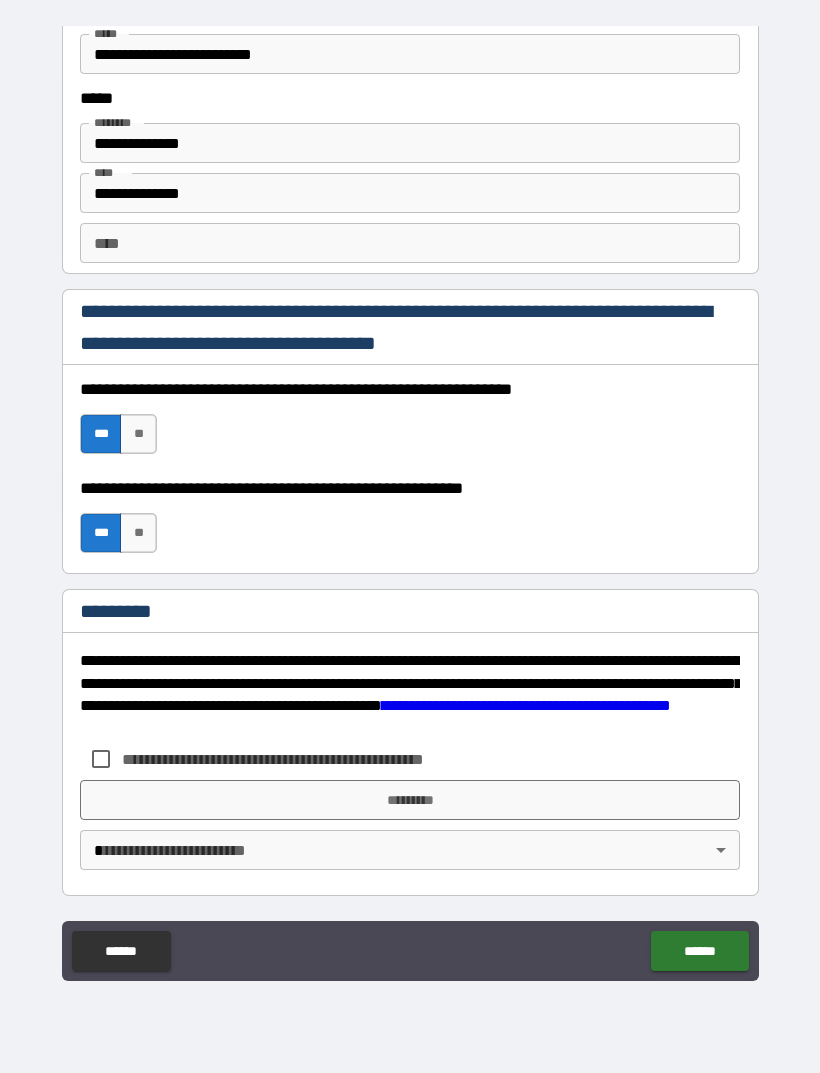 scroll, scrollTop: 2731, scrollLeft: 0, axis: vertical 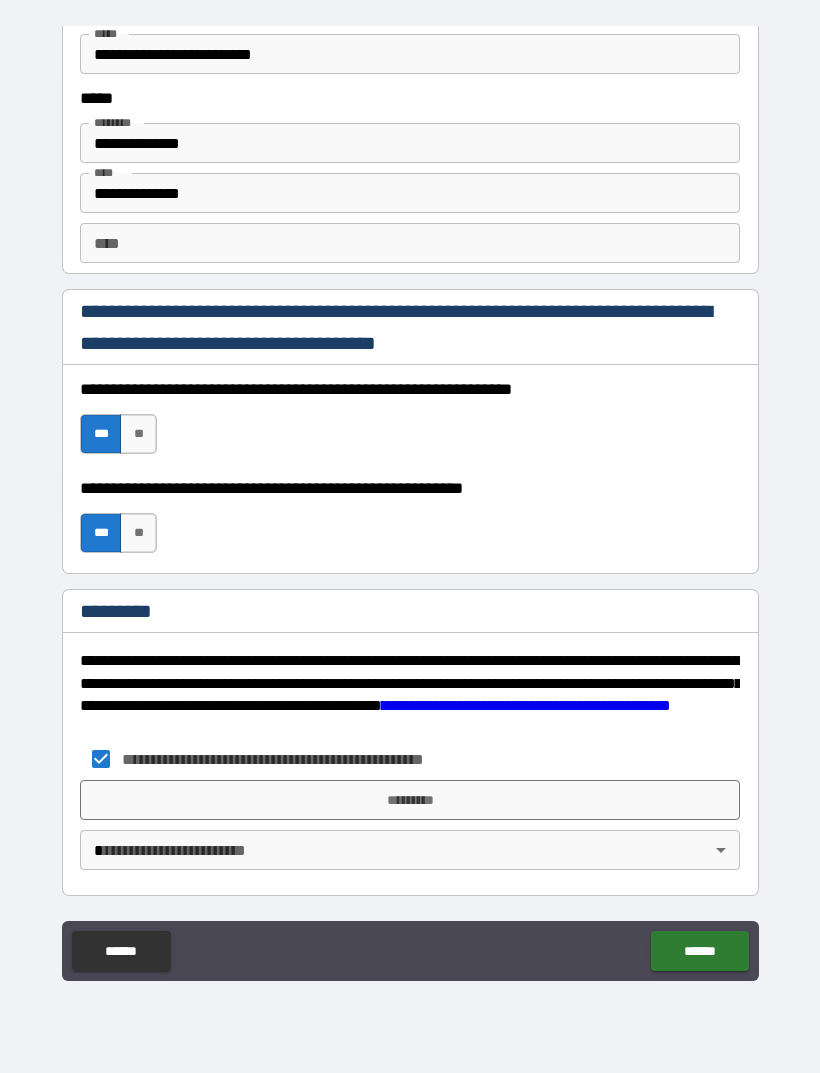click on "*********" at bounding box center (410, 800) 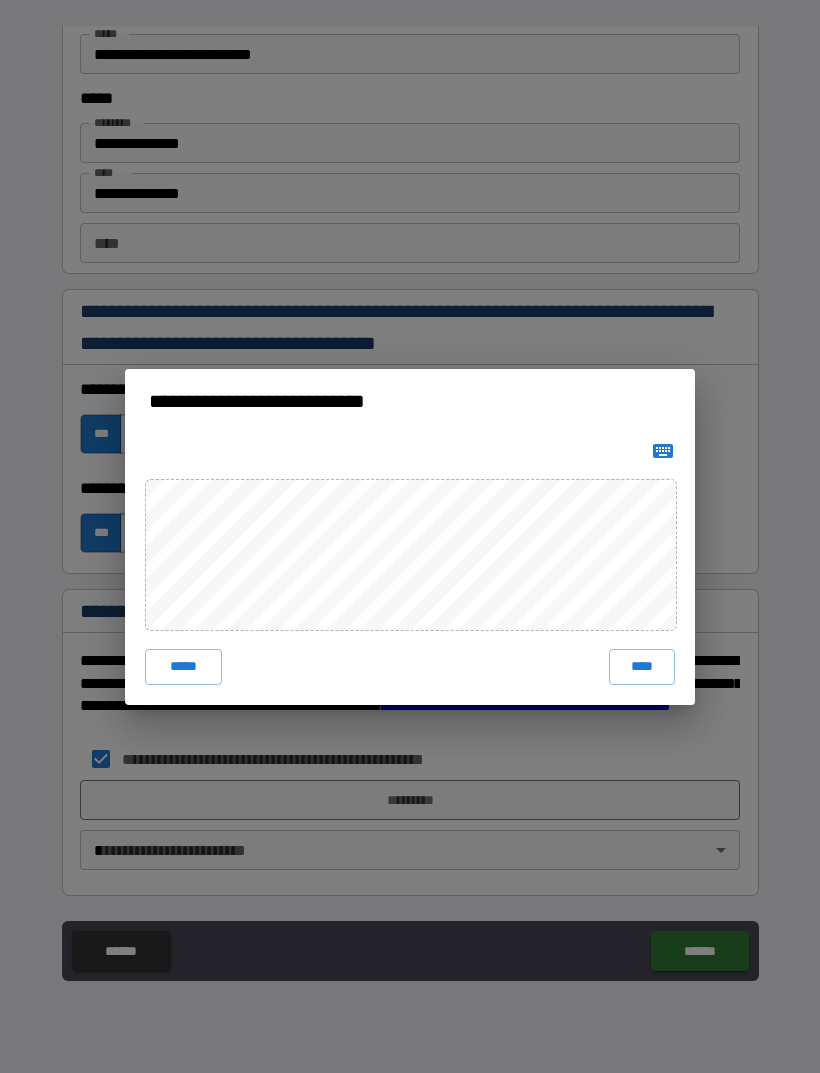 click on "****" at bounding box center [642, 667] 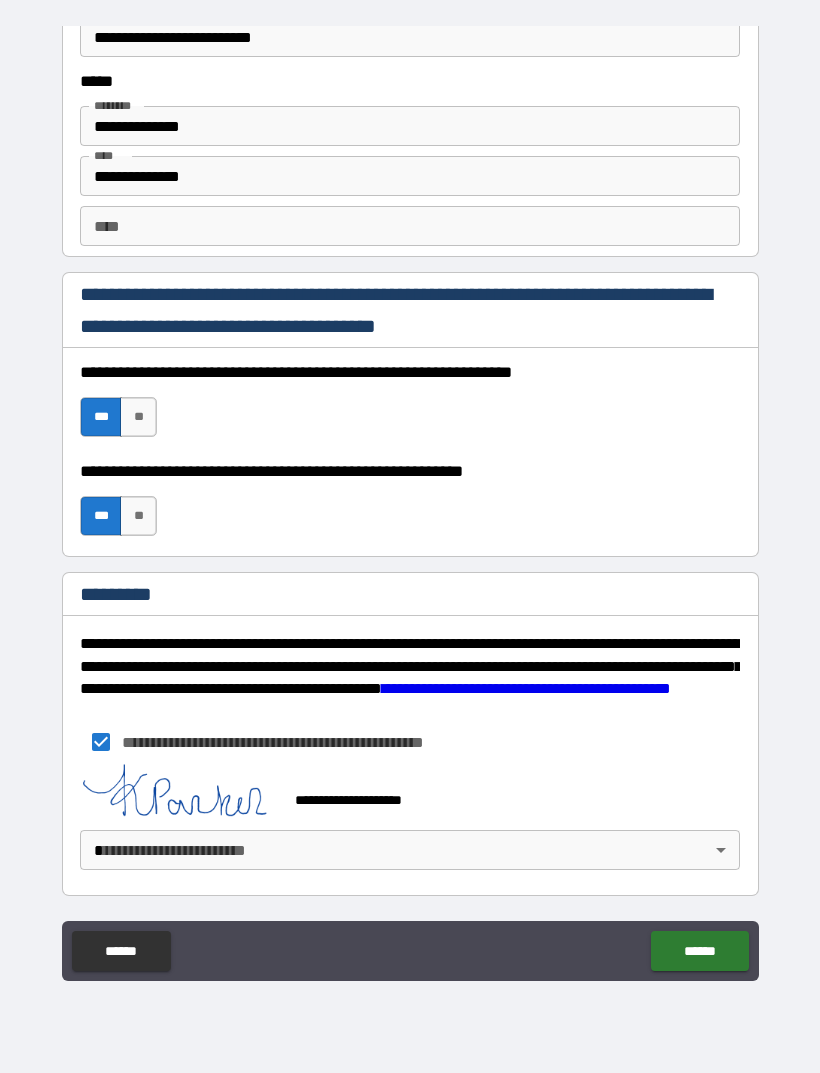 scroll, scrollTop: 2748, scrollLeft: 0, axis: vertical 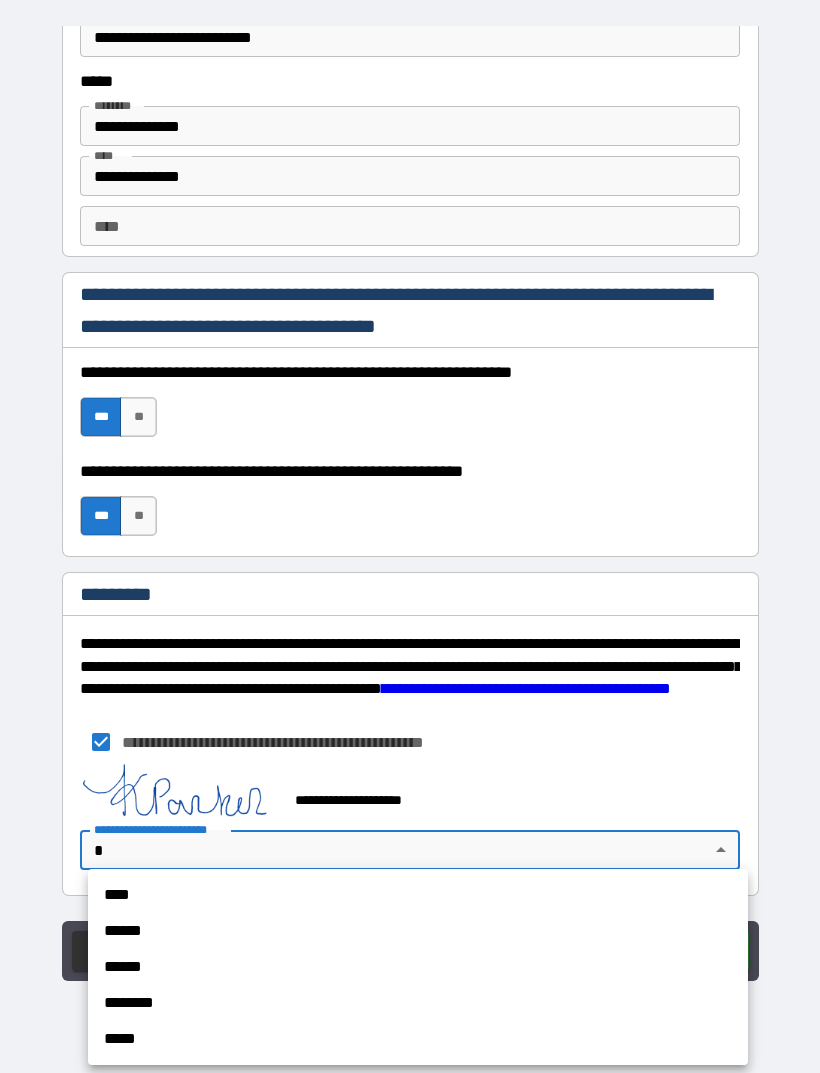 click on "******" at bounding box center [418, 931] 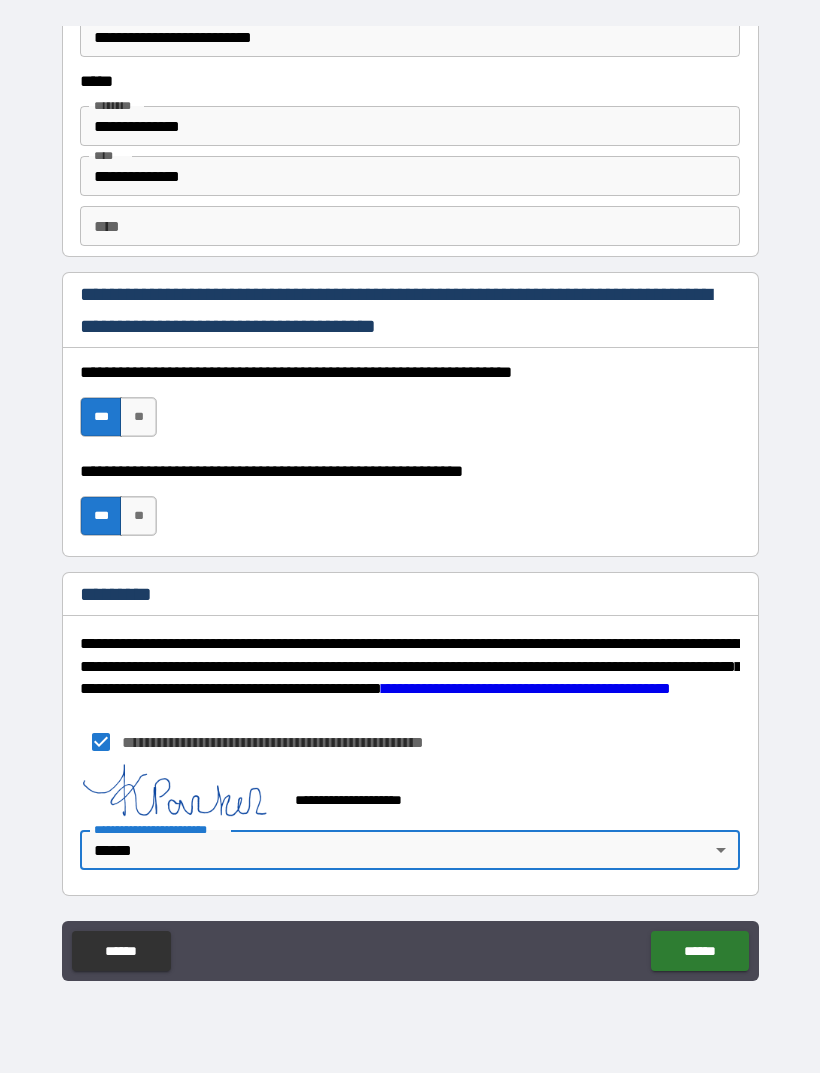 click on "******" at bounding box center [699, 951] 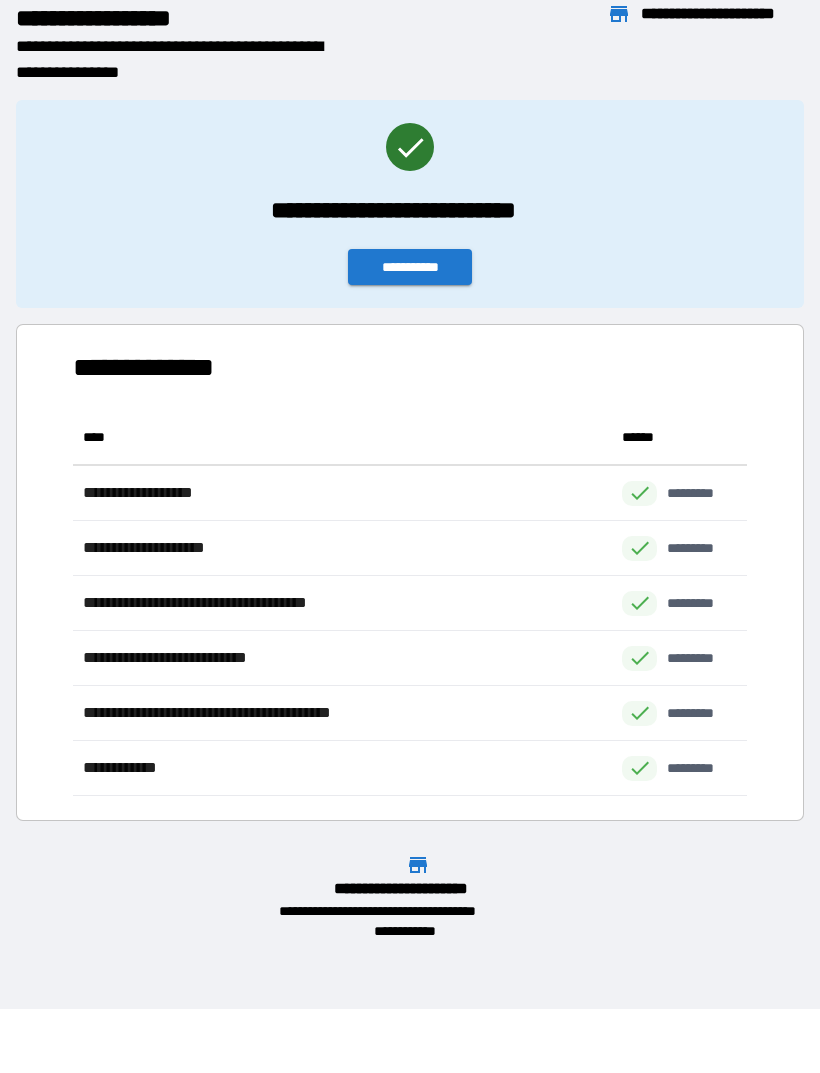 scroll, scrollTop: 1, scrollLeft: 1, axis: both 